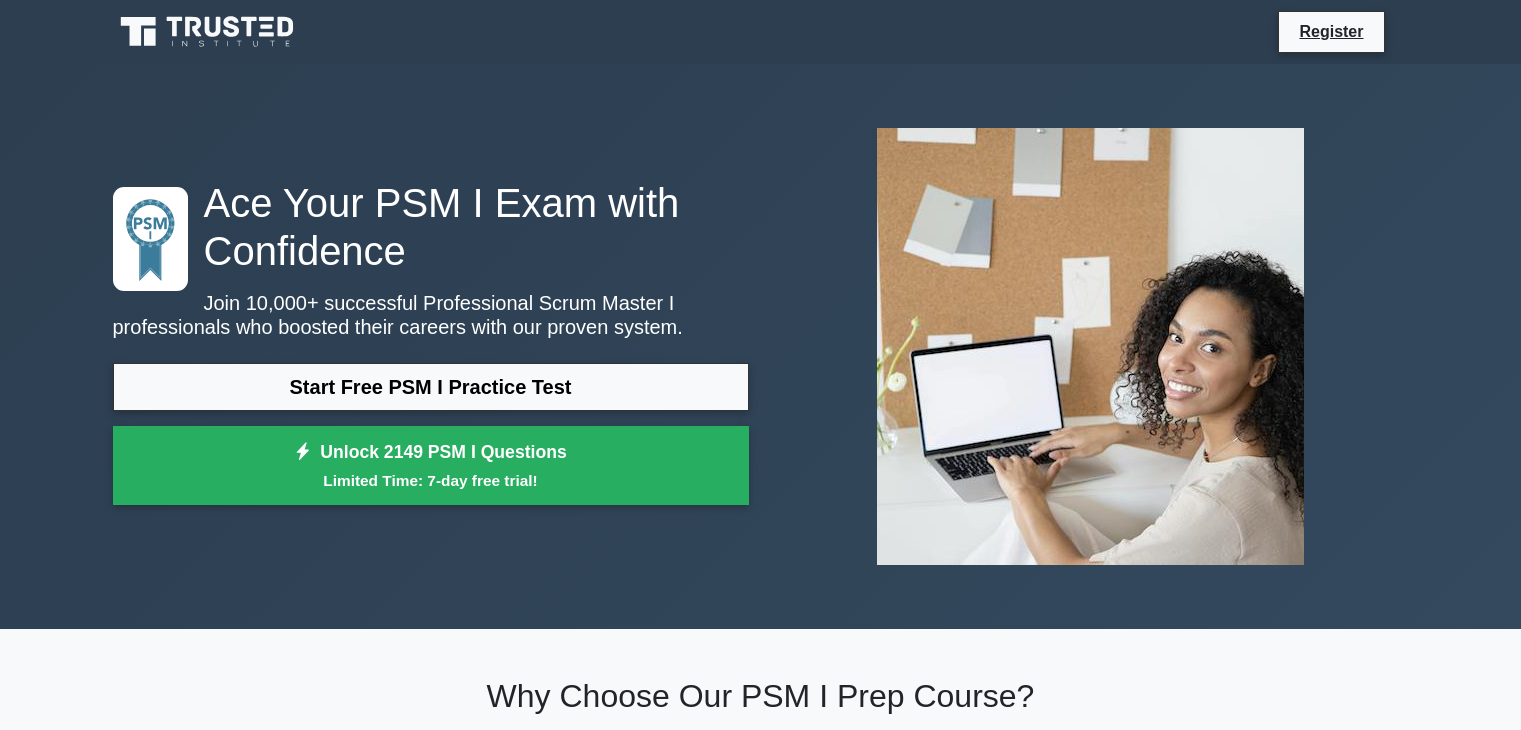 scroll, scrollTop: 0, scrollLeft: 0, axis: both 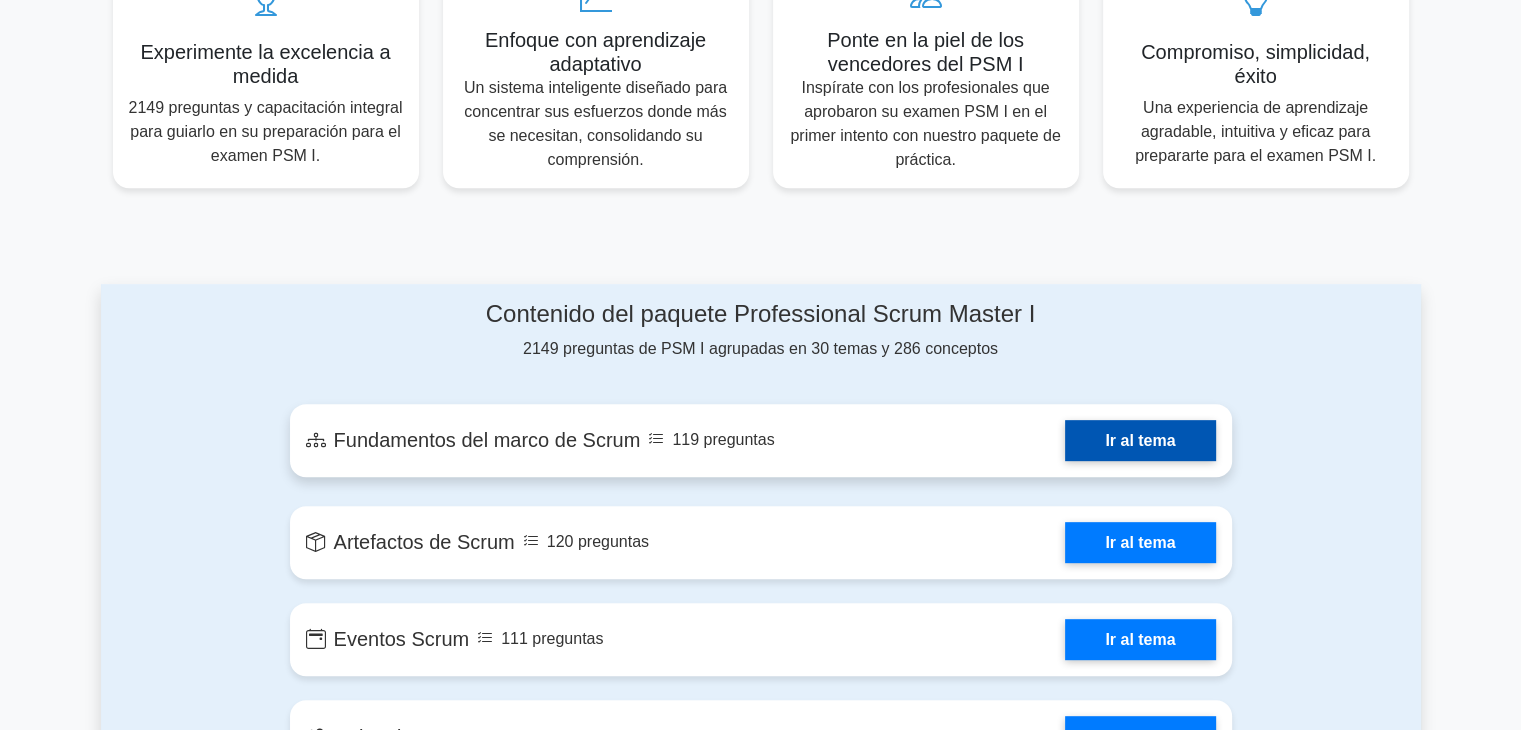click on "Ir al tema" at bounding box center (1140, 440) 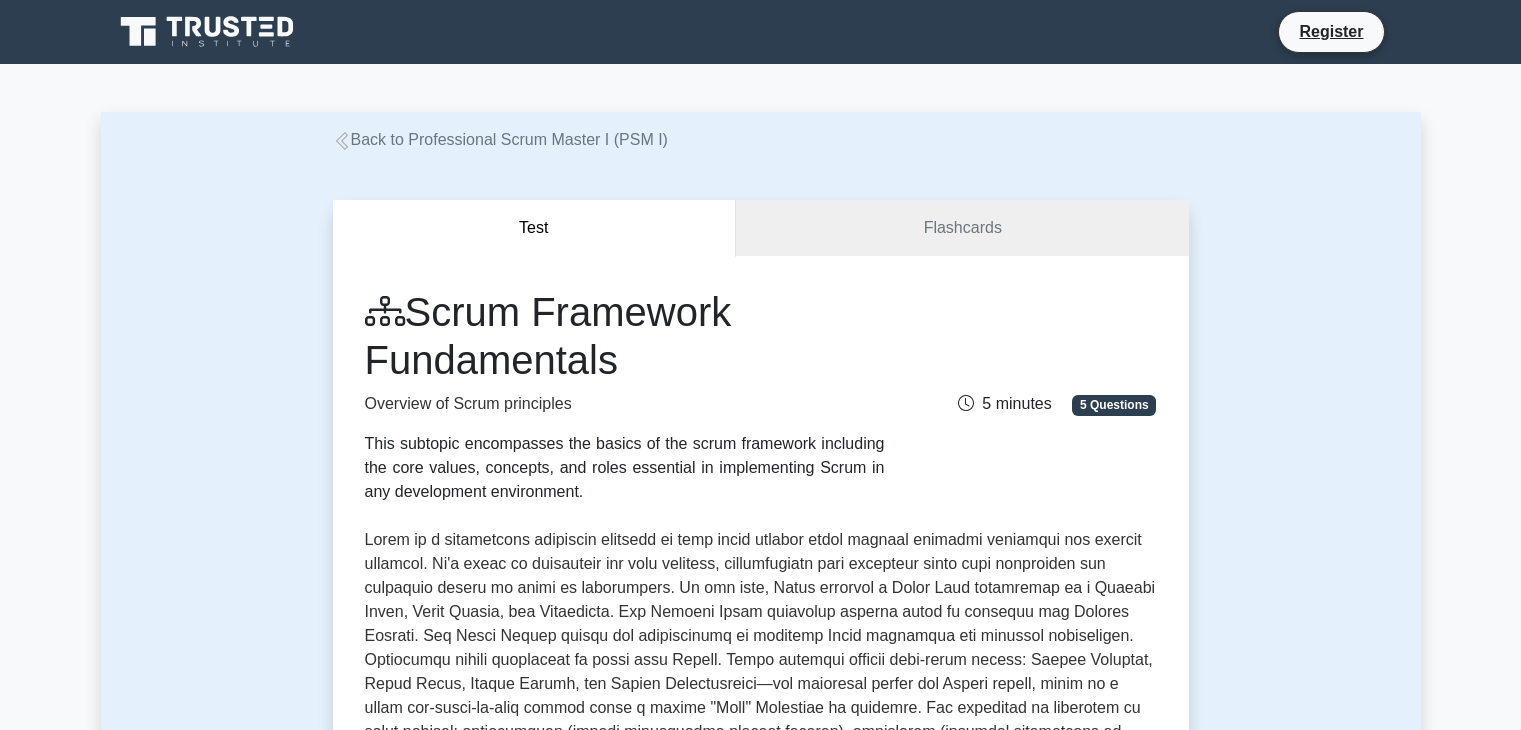 scroll, scrollTop: 0, scrollLeft: 0, axis: both 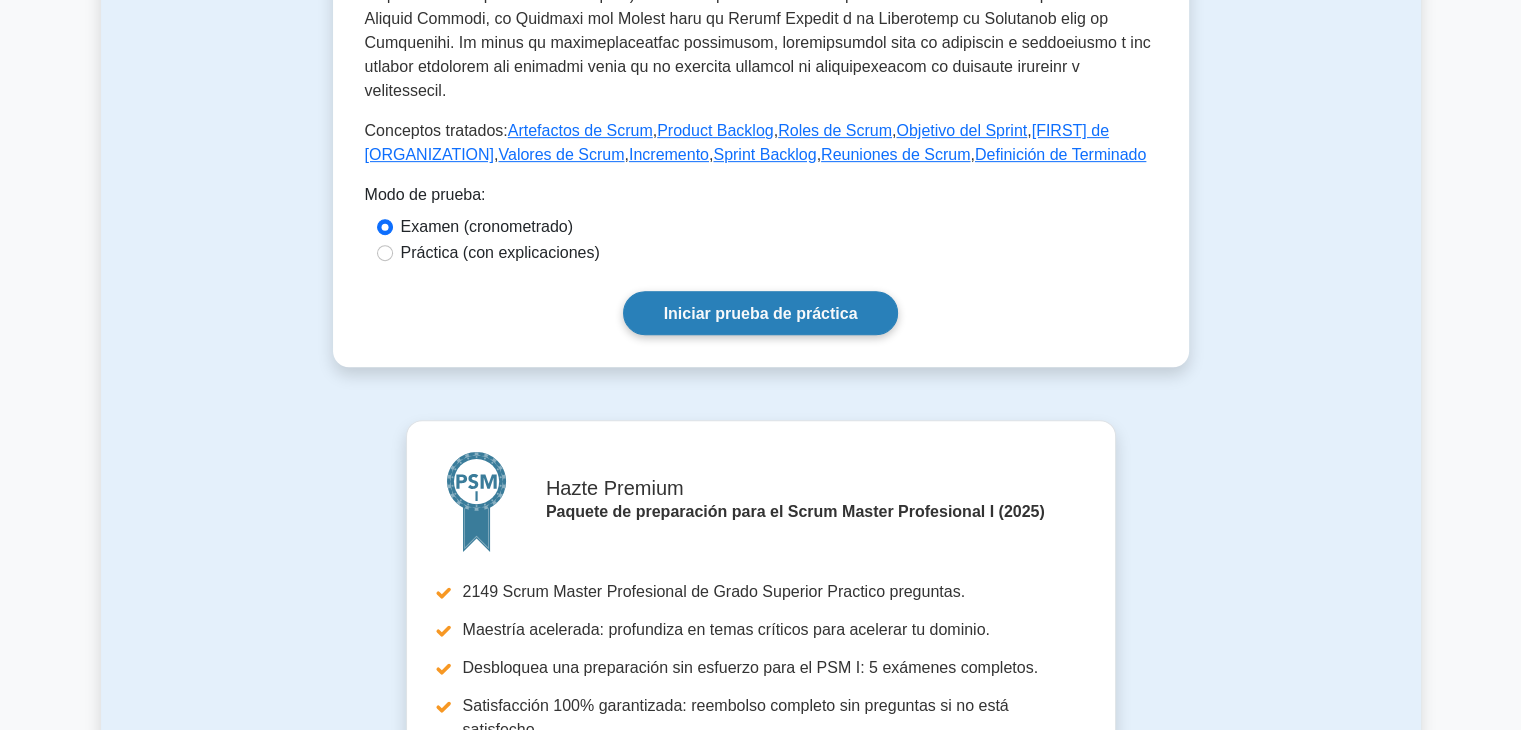 click on "Iniciar prueba de práctica" at bounding box center [761, 312] 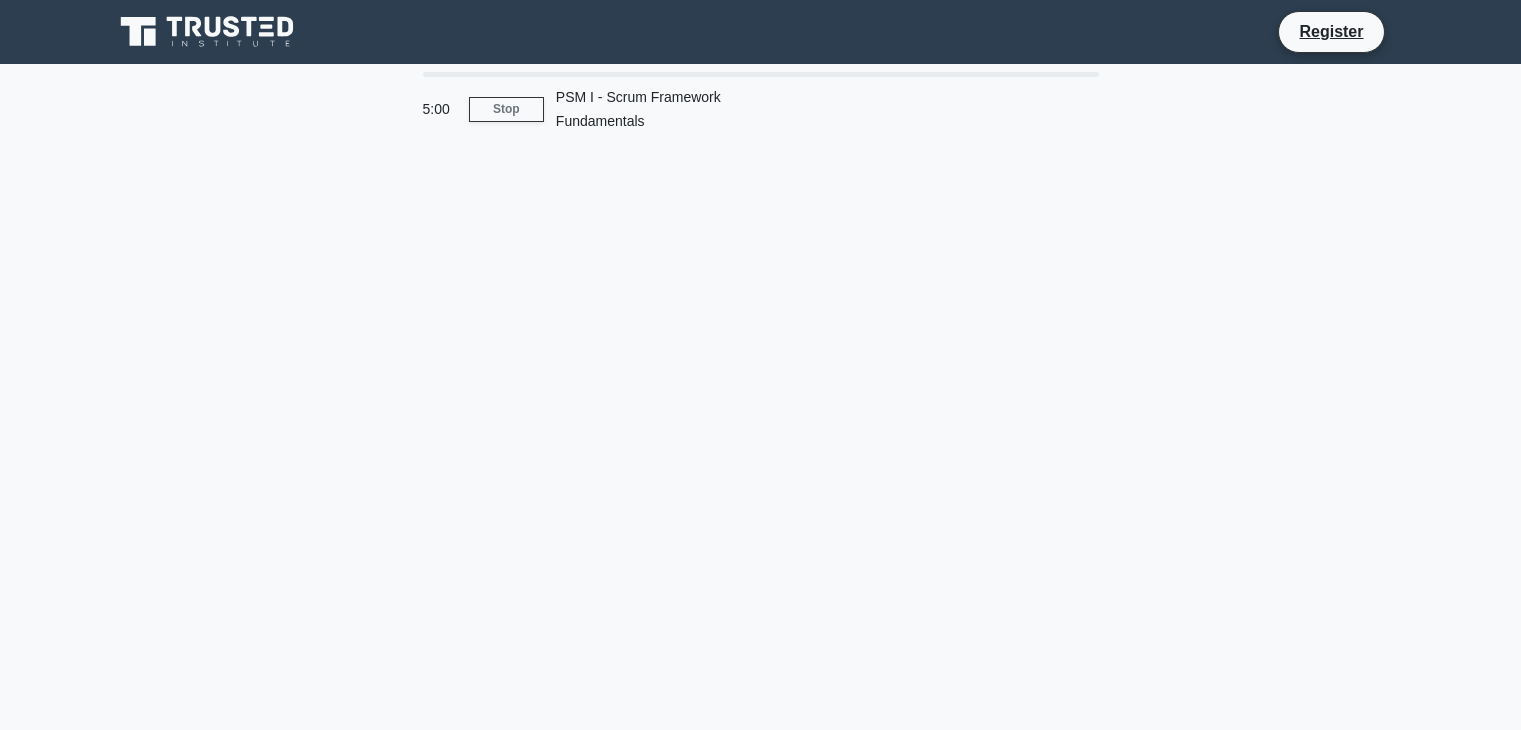 scroll, scrollTop: 0, scrollLeft: 0, axis: both 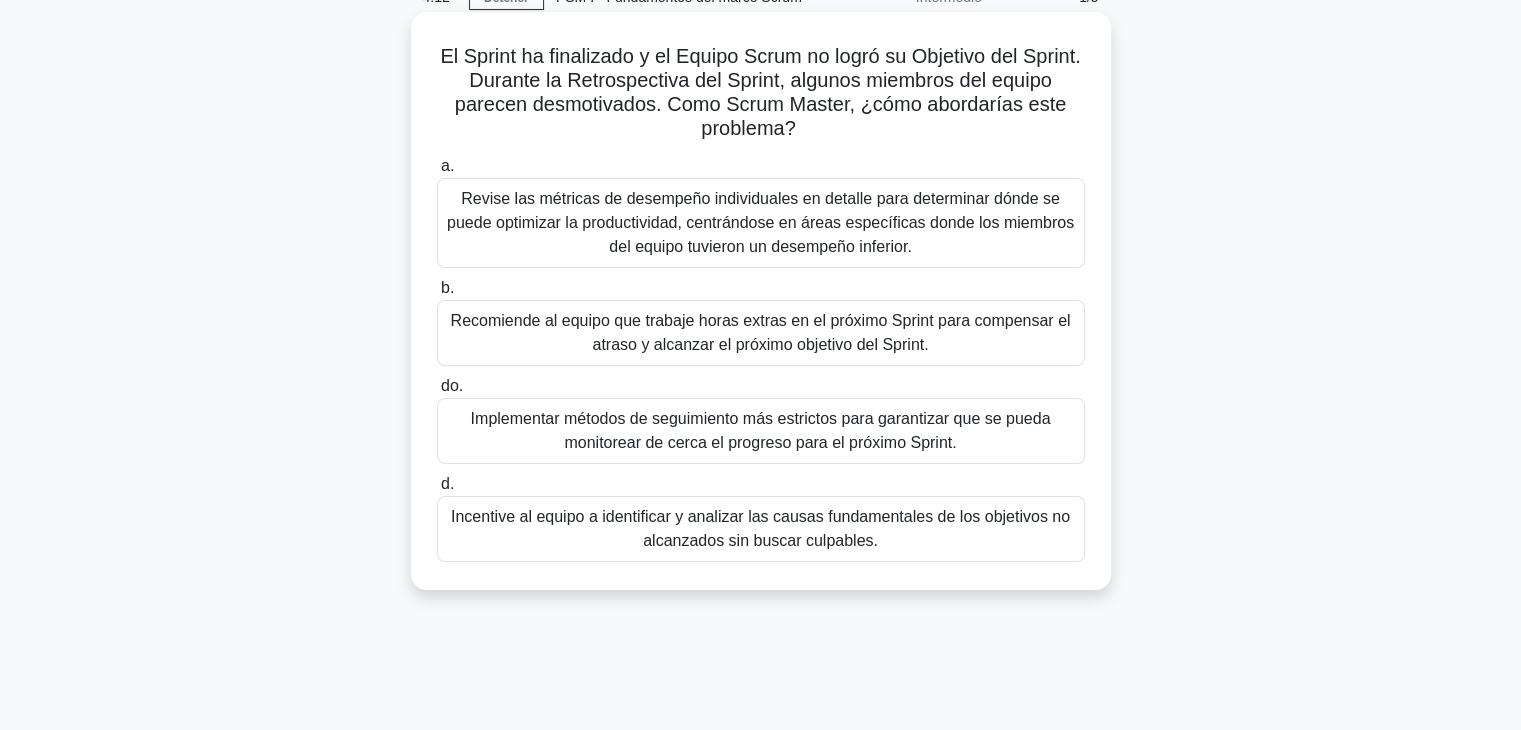 click on "Incentive al equipo a identificar y analizar las causas fundamentales de los objetivos no alcanzados sin buscar culpables." at bounding box center [760, 528] 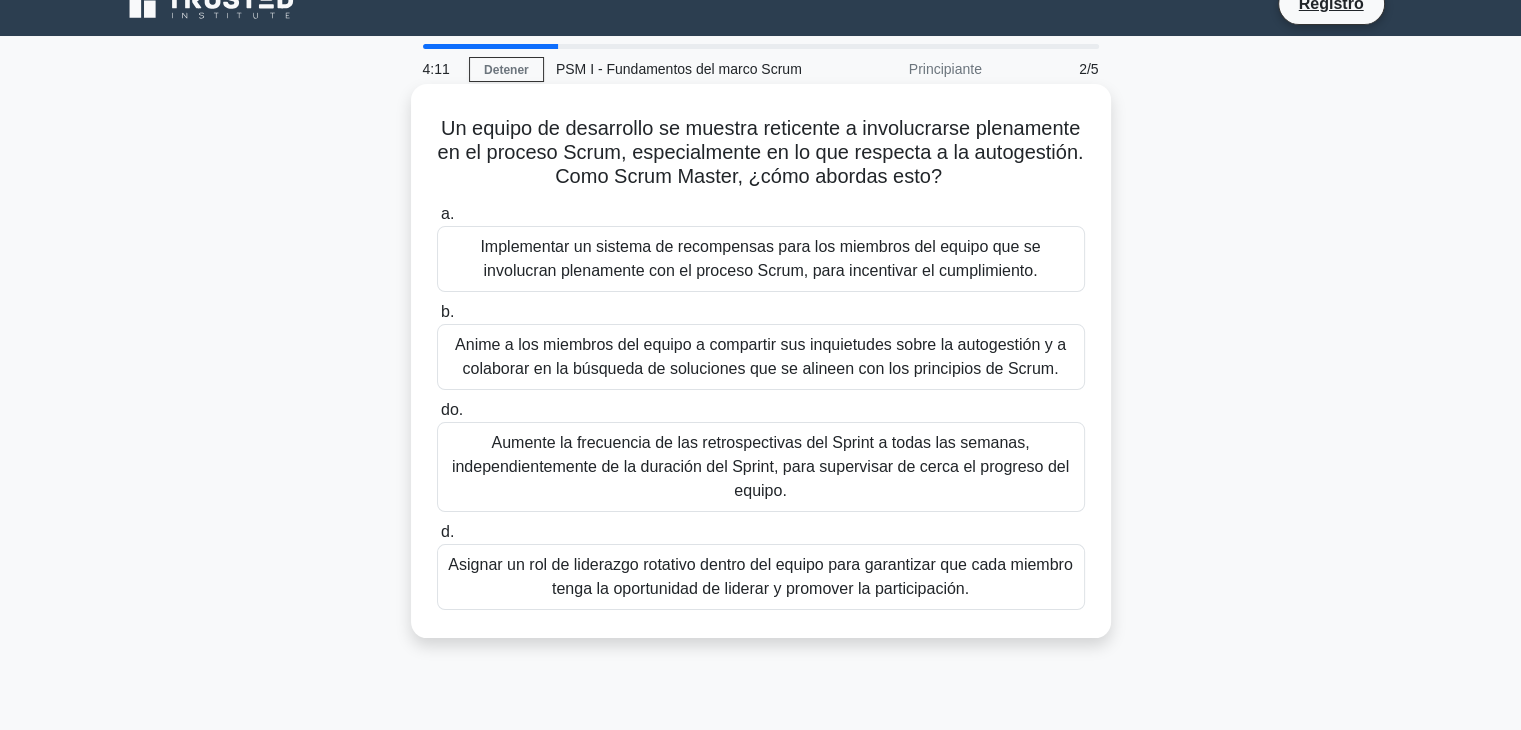 scroll, scrollTop: 0, scrollLeft: 0, axis: both 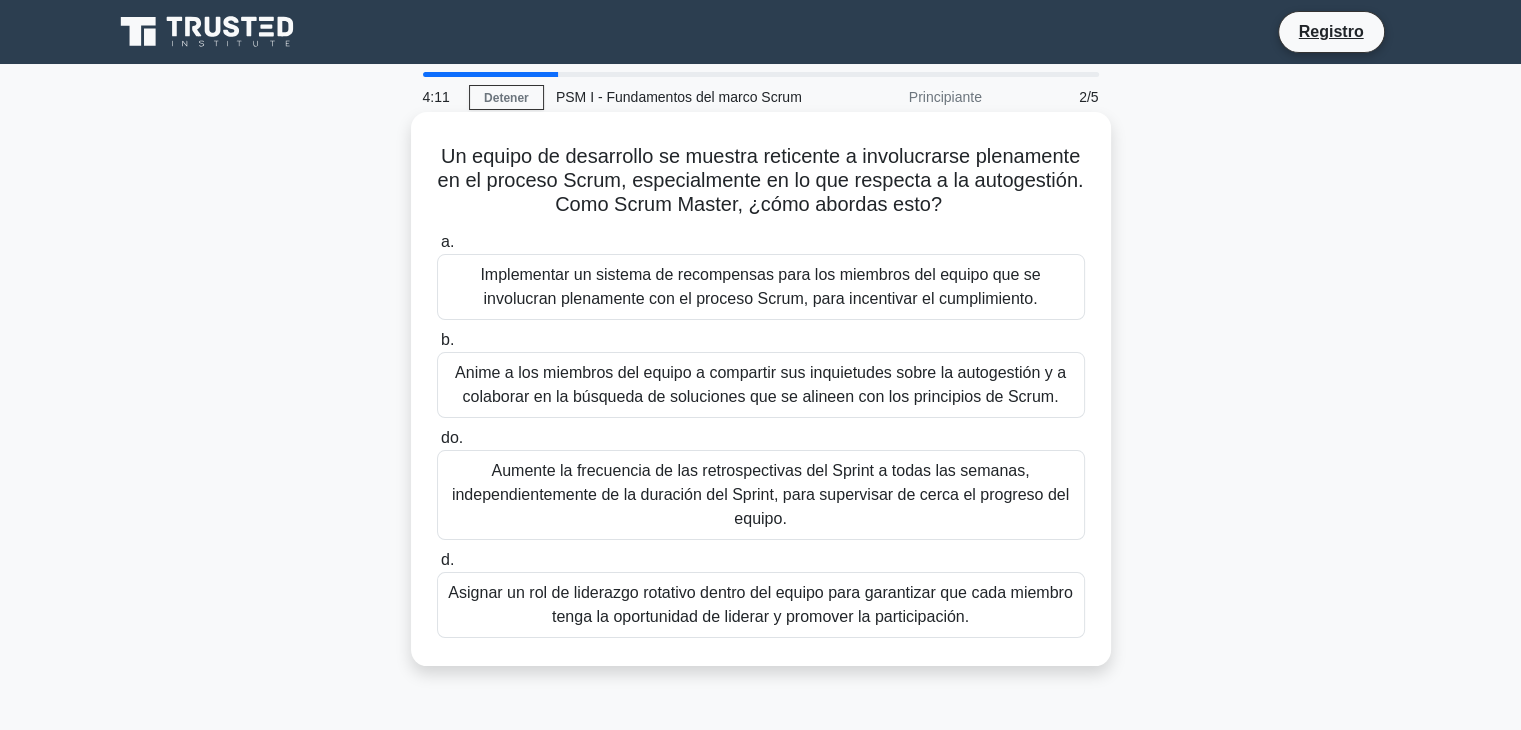 click on "d.
Asignar un rol de liderazgo rotativo dentro del equipo para garantizar que cada miembro tenga la oportunidad de liderar y promover la participación." at bounding box center [761, 593] 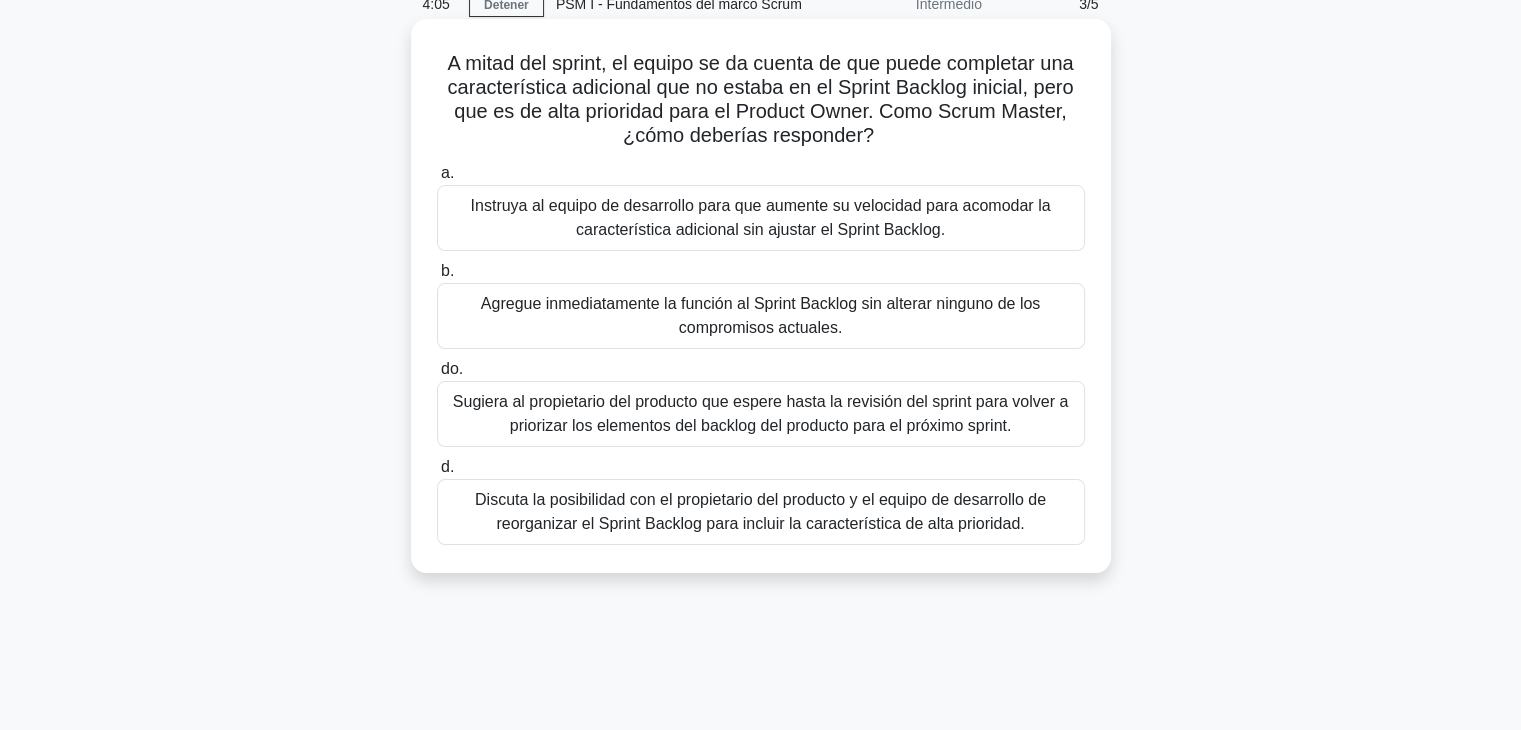 scroll, scrollTop: 0, scrollLeft: 0, axis: both 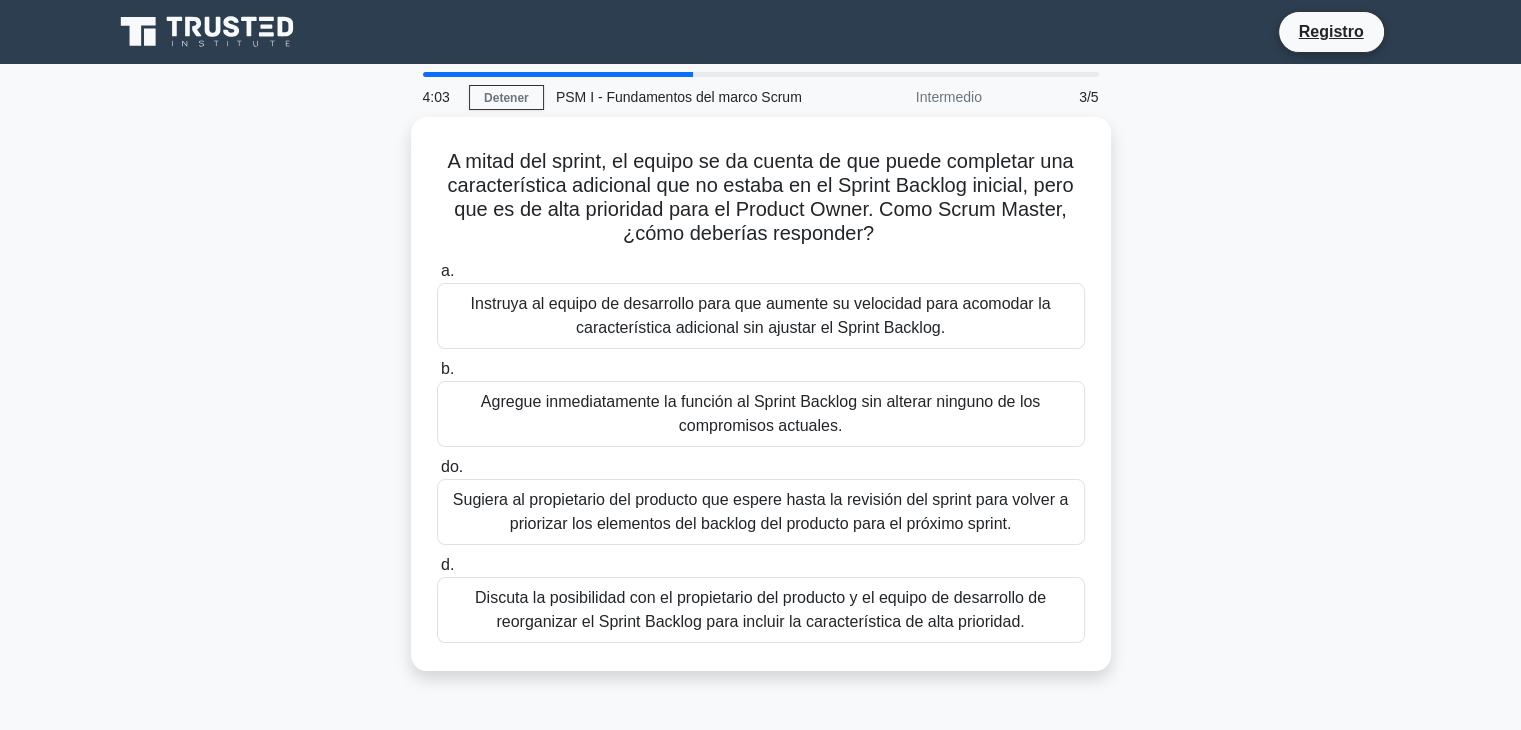click on "PSM I - Fundamentos del marco Scrum" at bounding box center (681, 97) 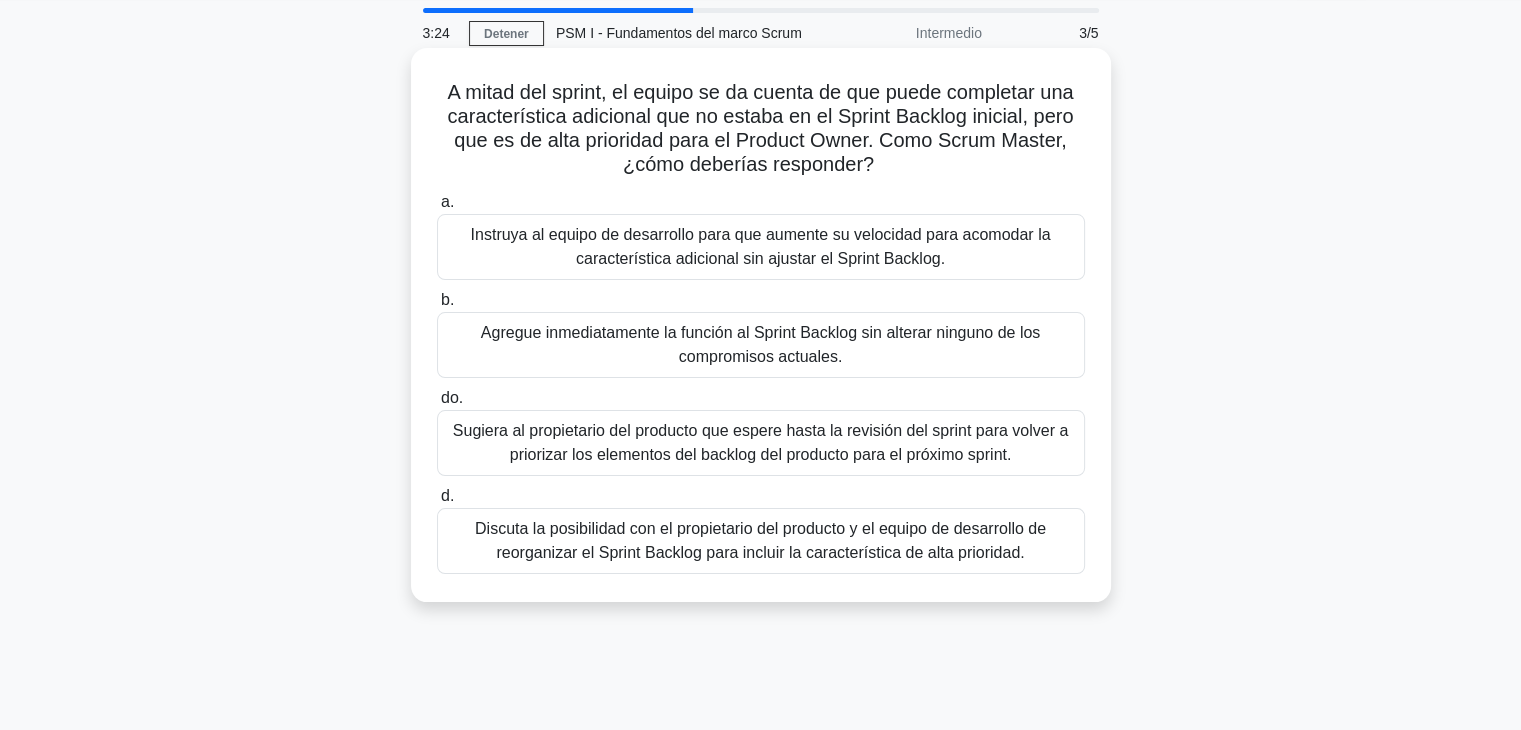 scroll, scrollTop: 100, scrollLeft: 0, axis: vertical 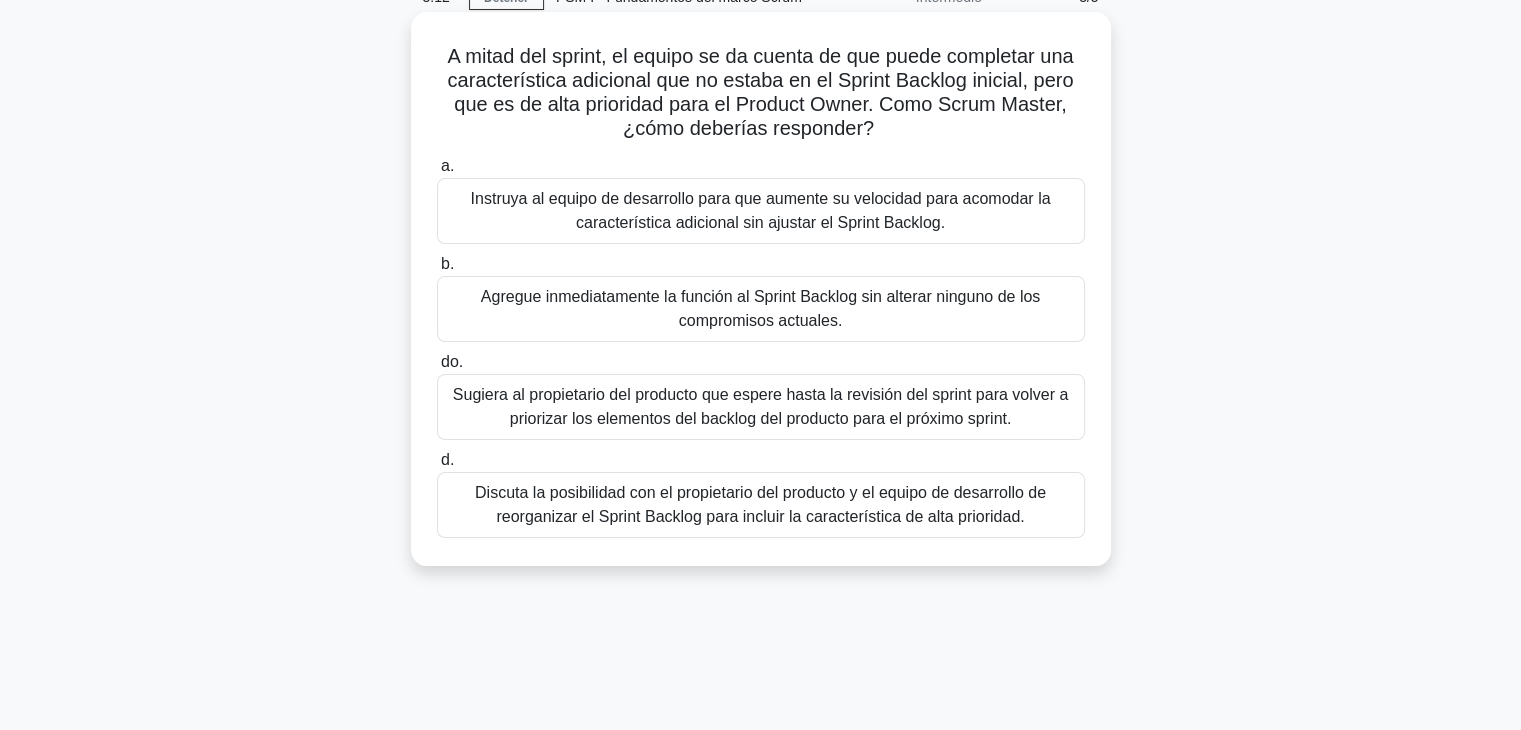 click on "Discuta la posibilidad con el propietario del producto y el equipo de desarrollo de reorganizar el Sprint Backlog para incluir la característica de alta prioridad." at bounding box center [760, 504] 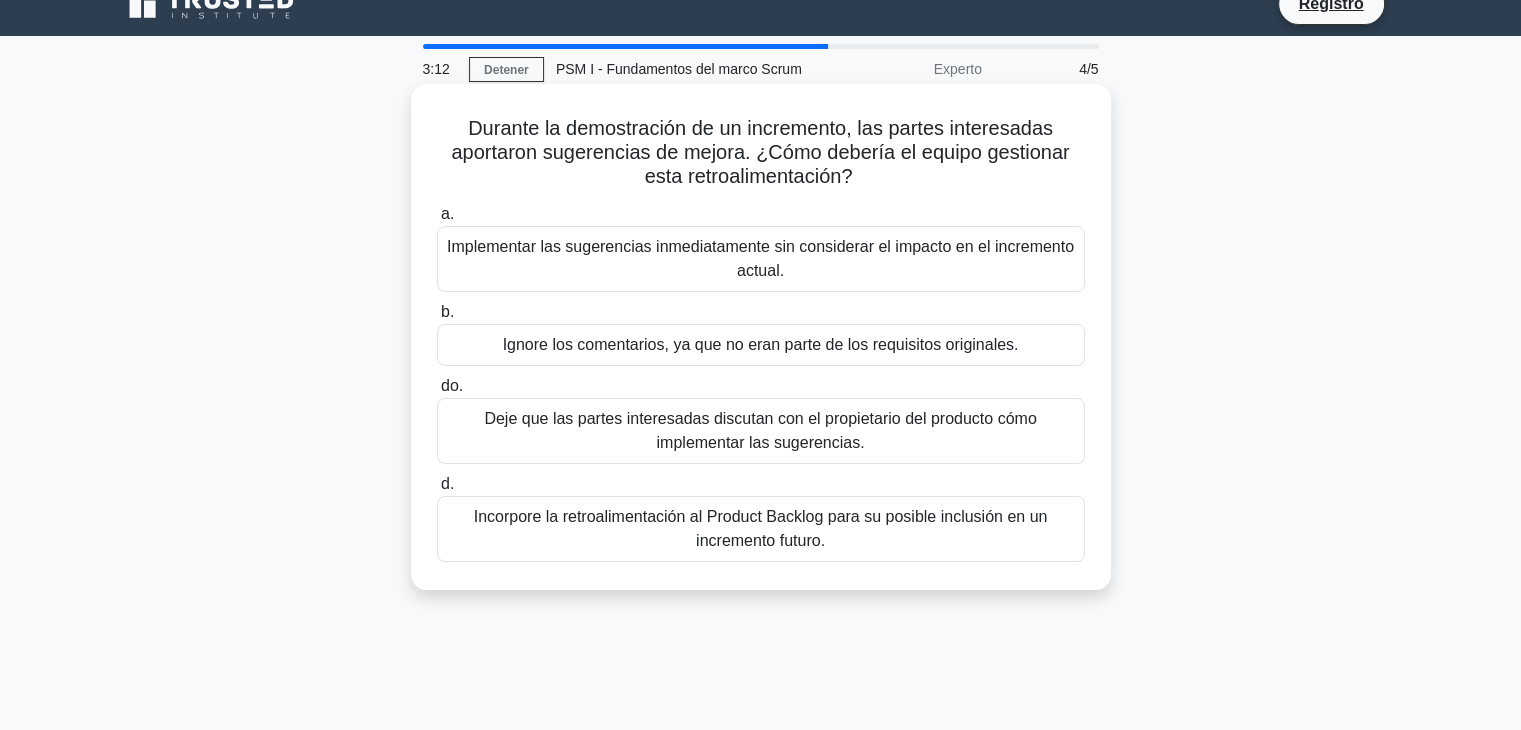 scroll, scrollTop: 0, scrollLeft: 0, axis: both 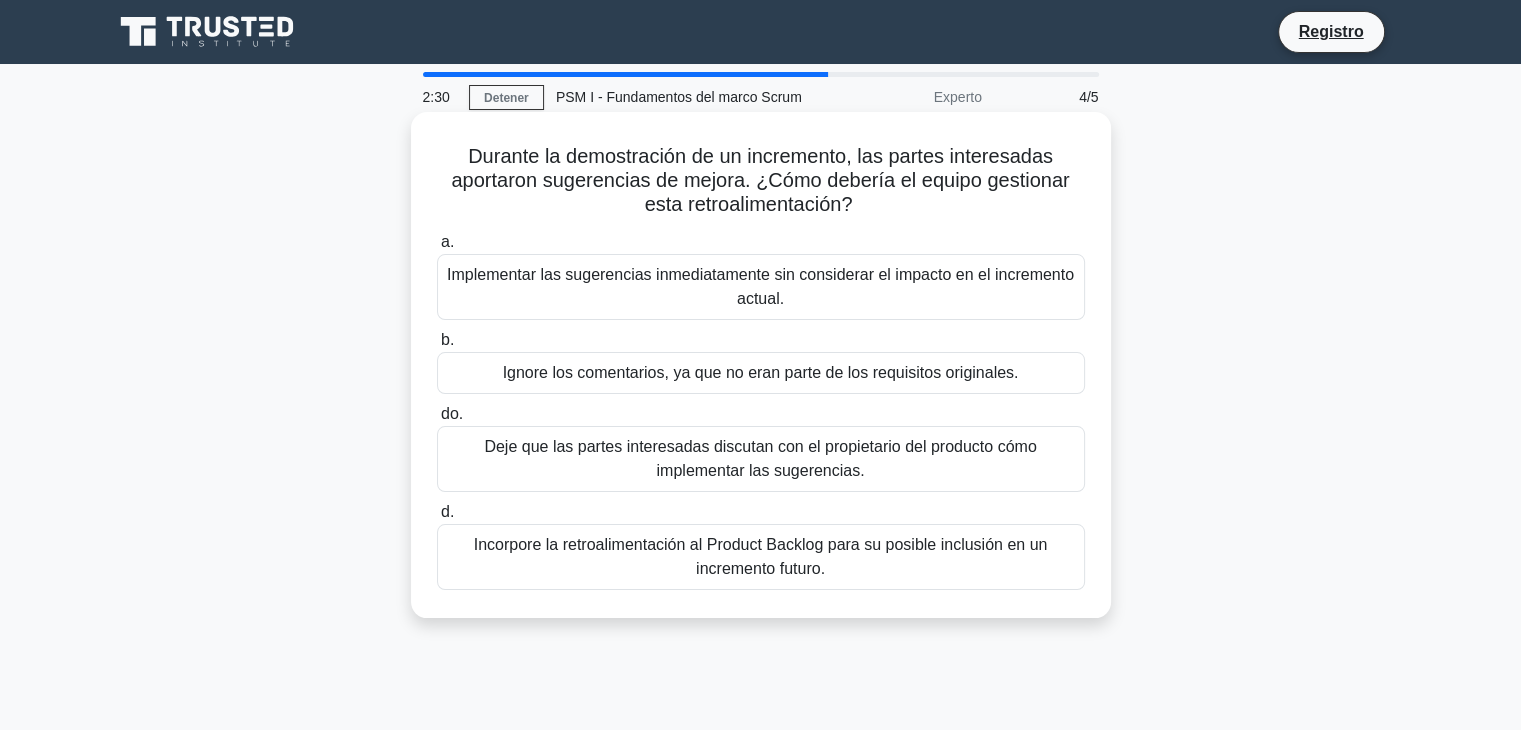 click on "Deje que las partes interesadas discutan con el propietario del producto cómo implementar las sugerencias." at bounding box center [760, 458] 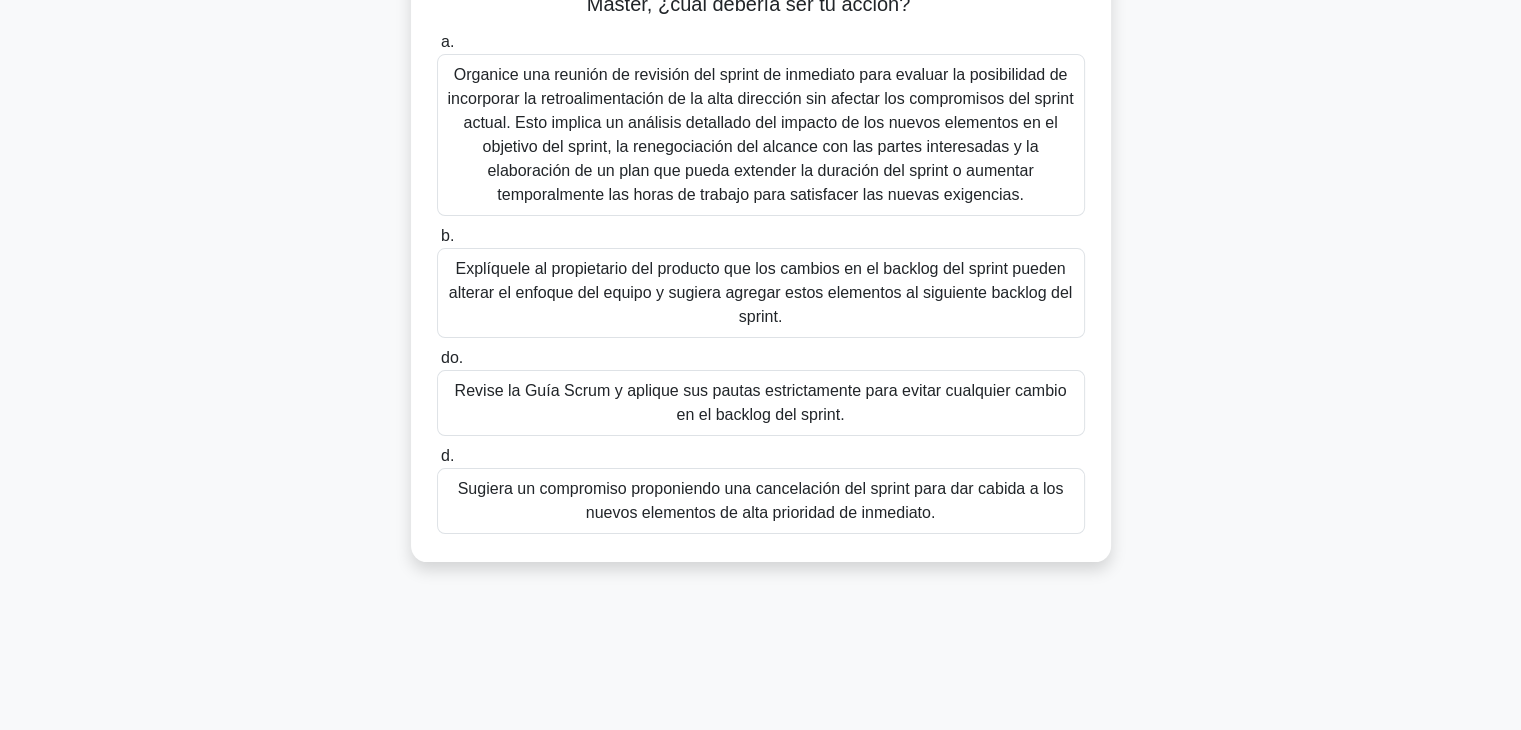scroll, scrollTop: 0, scrollLeft: 0, axis: both 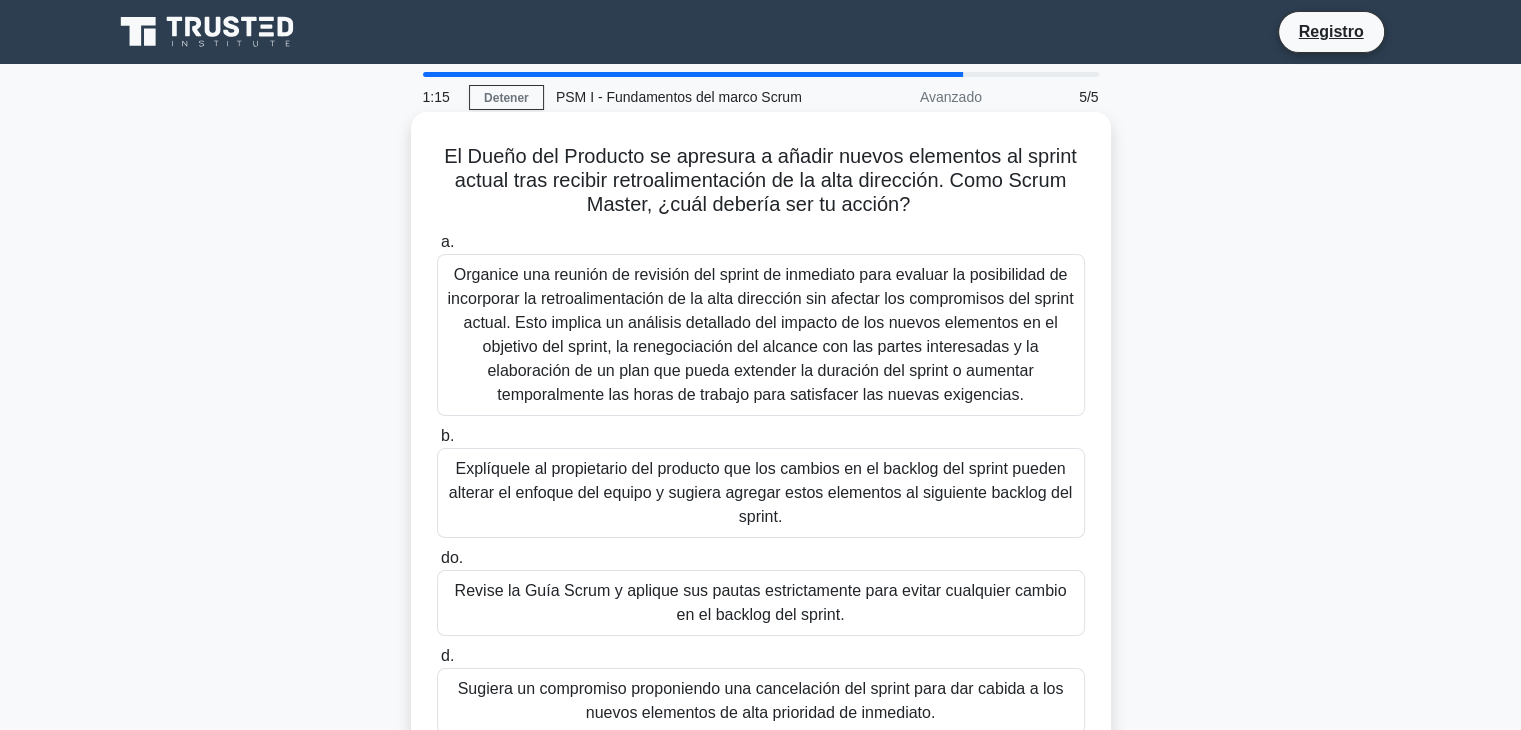 click on "Organice una reunión de revisión del sprint de inmediato para evaluar la posibilidad de incorporar la retroalimentación de la alta dirección sin afectar los compromisos del sprint actual. Esto implica un análisis detallado del impacto de los nuevos elementos en el objetivo del sprint, la renegociación del alcance con las partes interesadas y la elaboración de un plan que pueda extender la duración del sprint o aumentar temporalmente las horas de trabajo para satisfacer las nuevas exigencias." at bounding box center [760, 334] 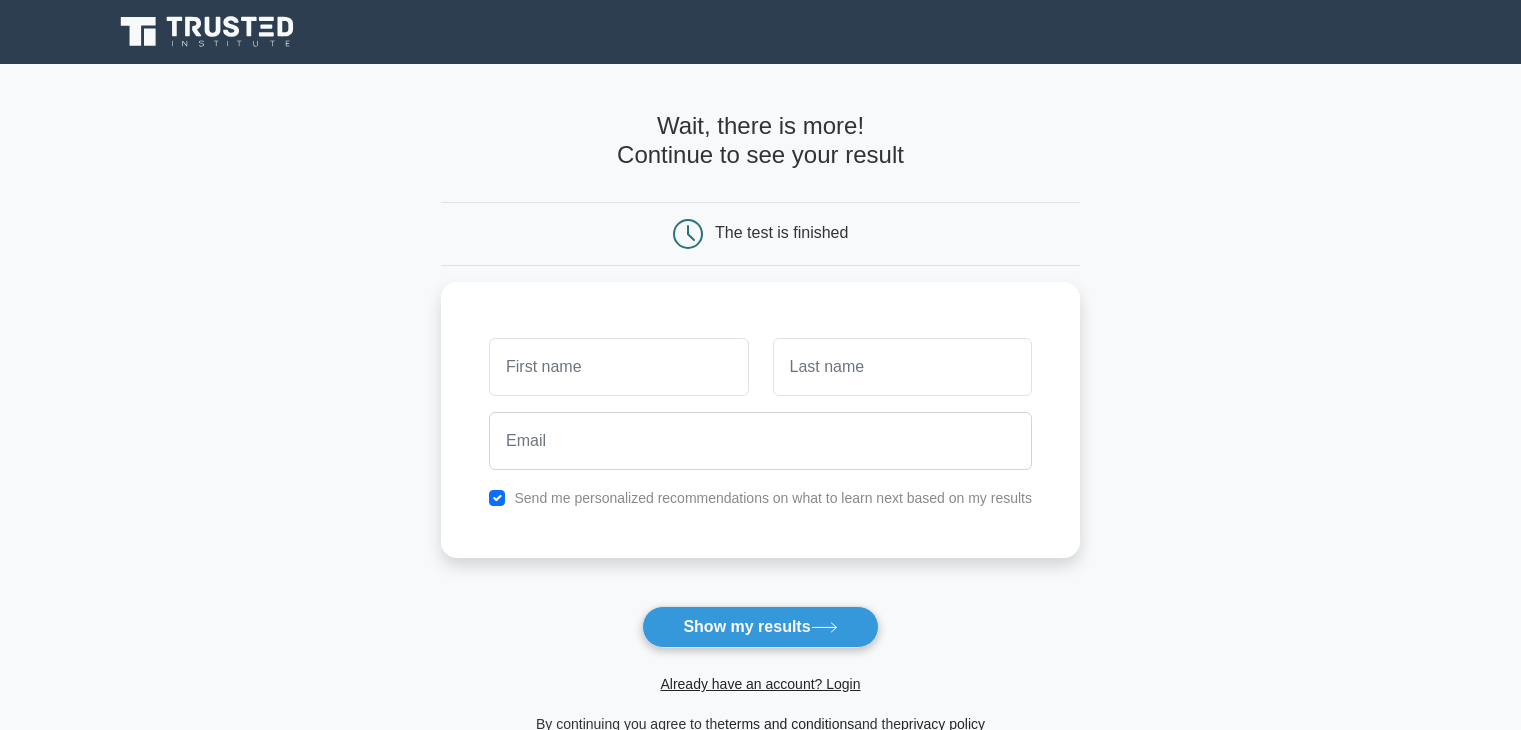 scroll, scrollTop: 0, scrollLeft: 0, axis: both 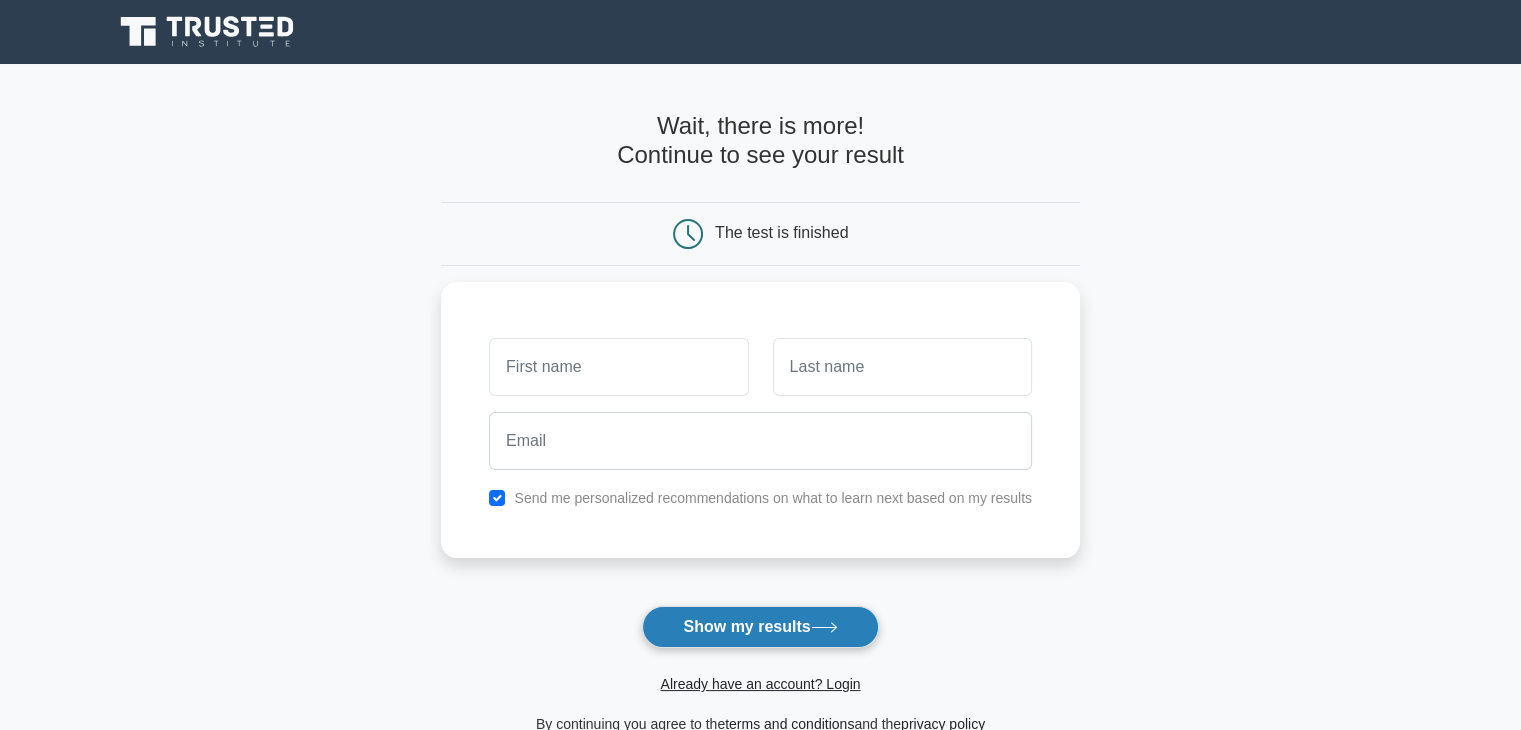 click on "Show my results" at bounding box center (760, 627) 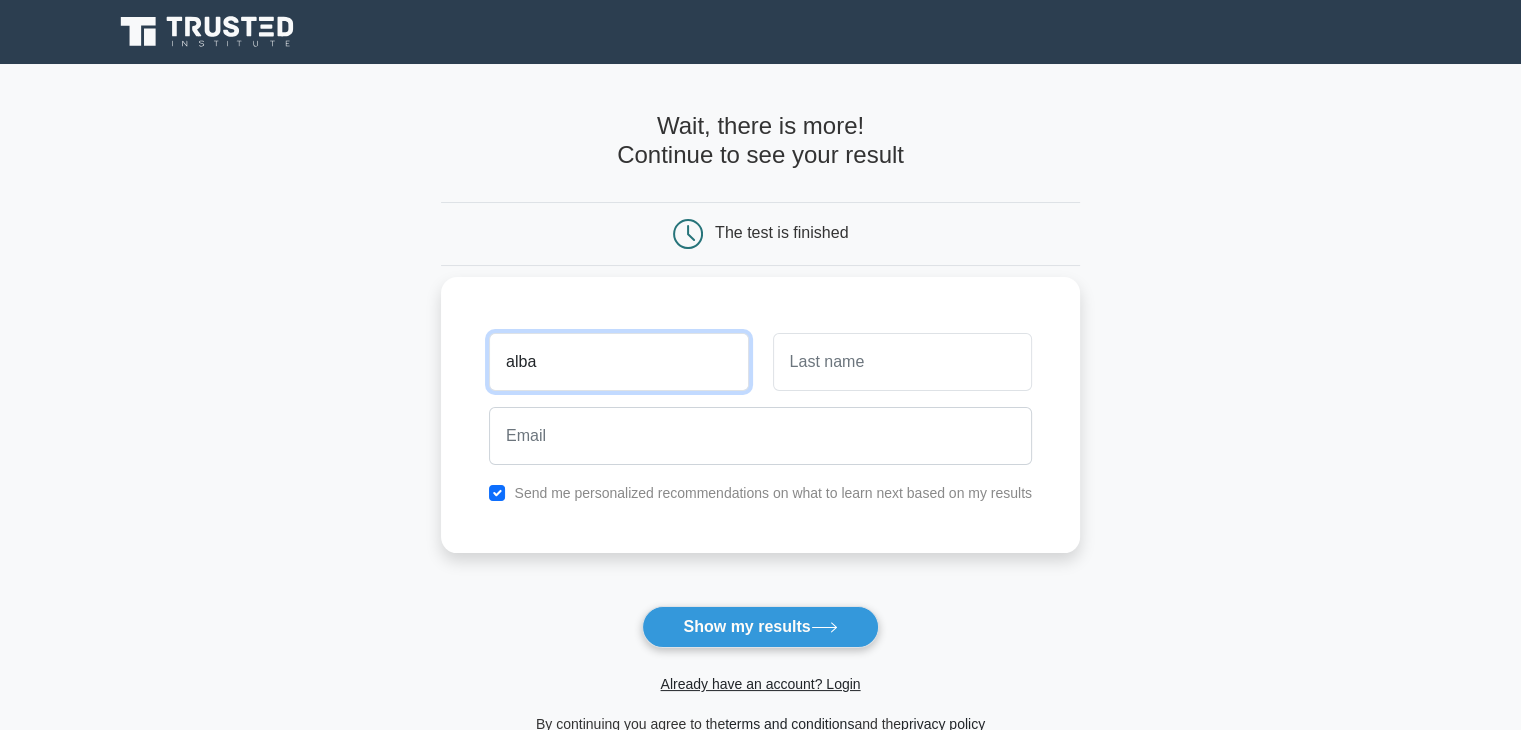 type on "alba" 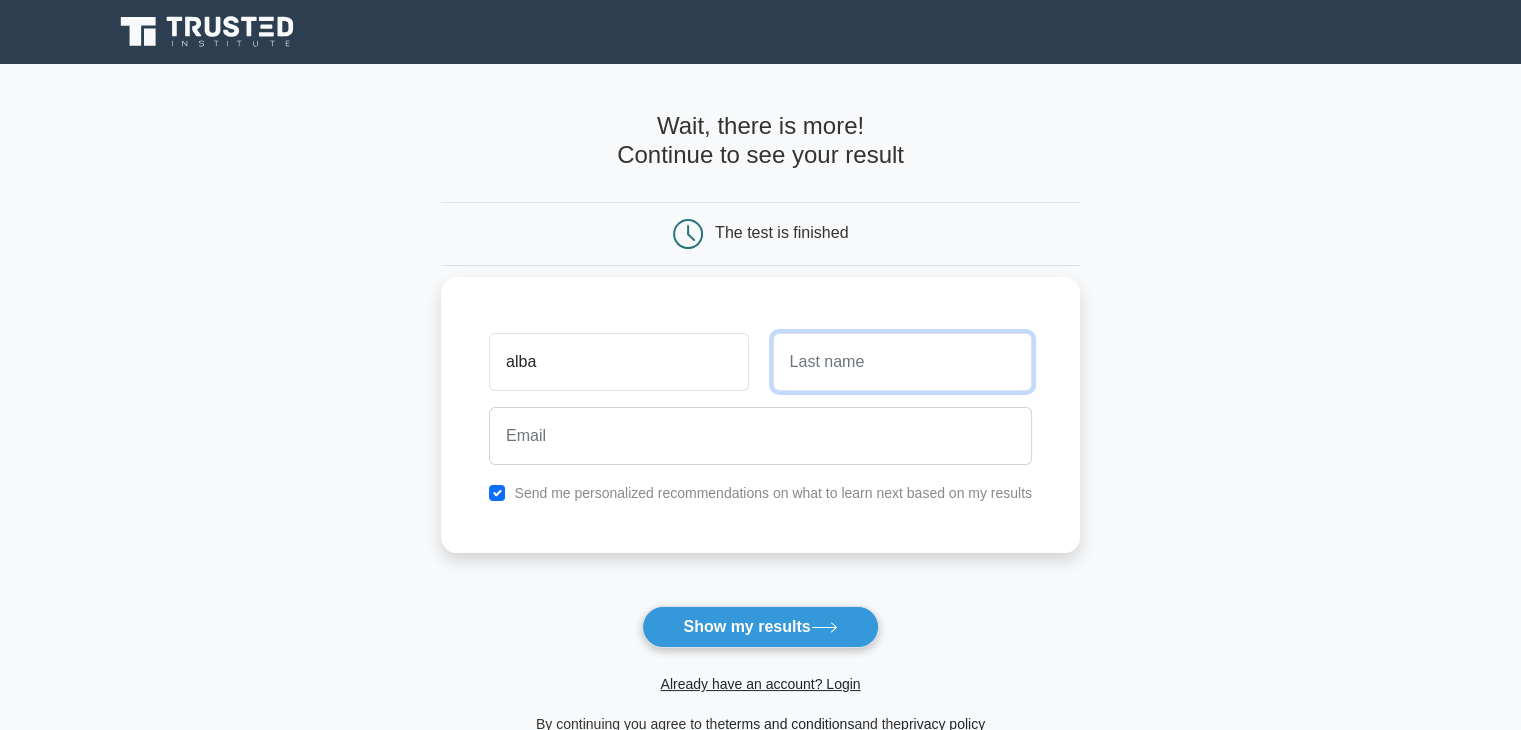 click at bounding box center [902, 362] 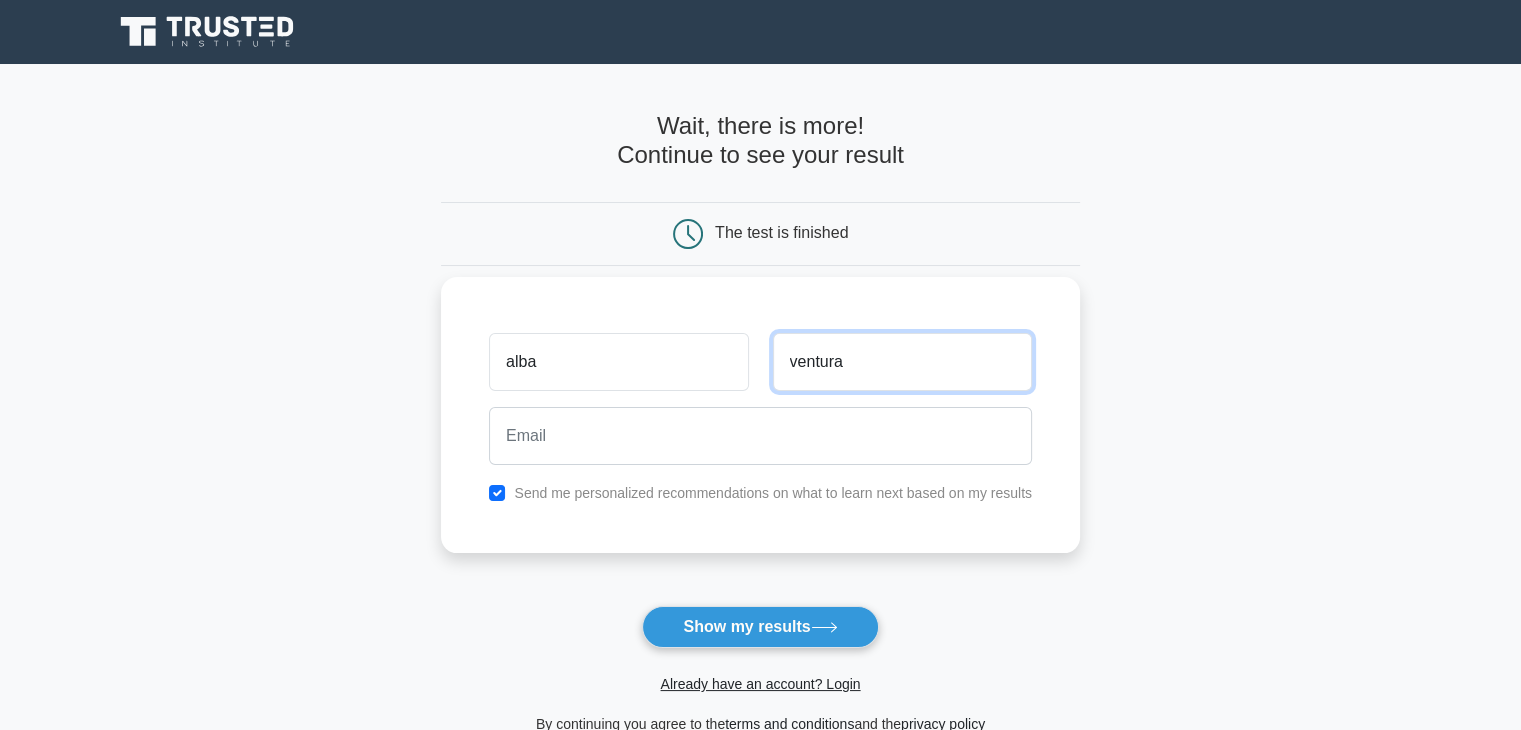 type on "ventura" 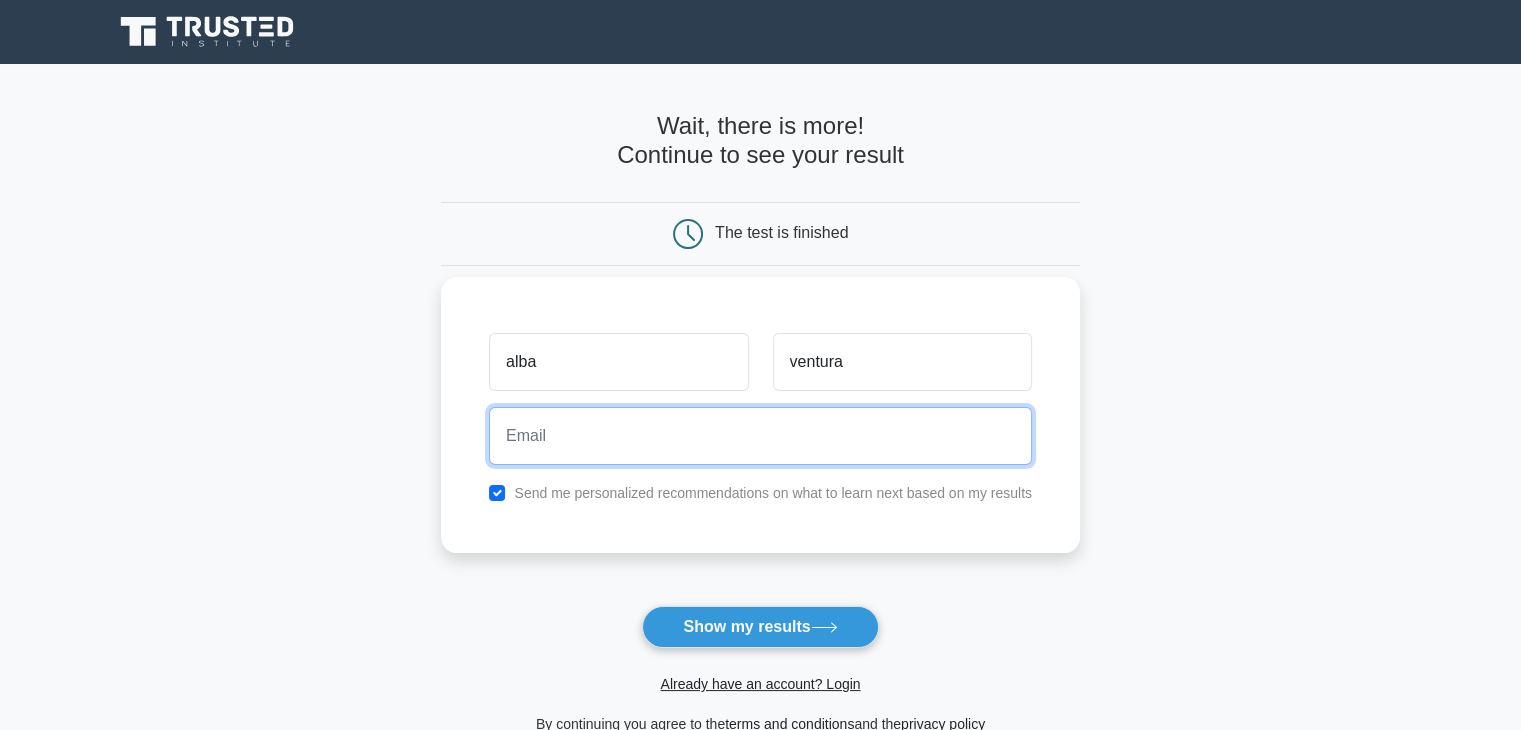 click at bounding box center [760, 436] 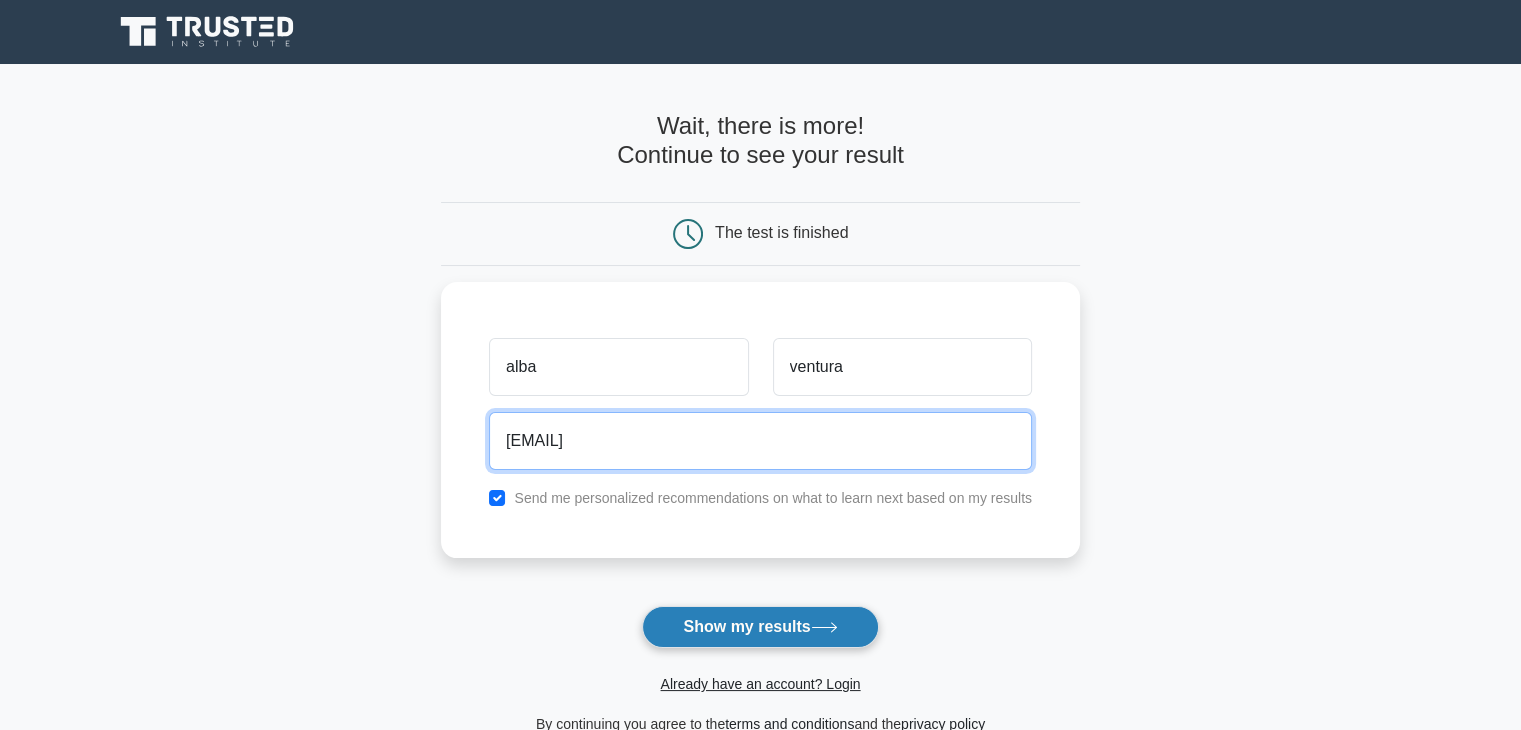 type on "mairielis@gmail.com" 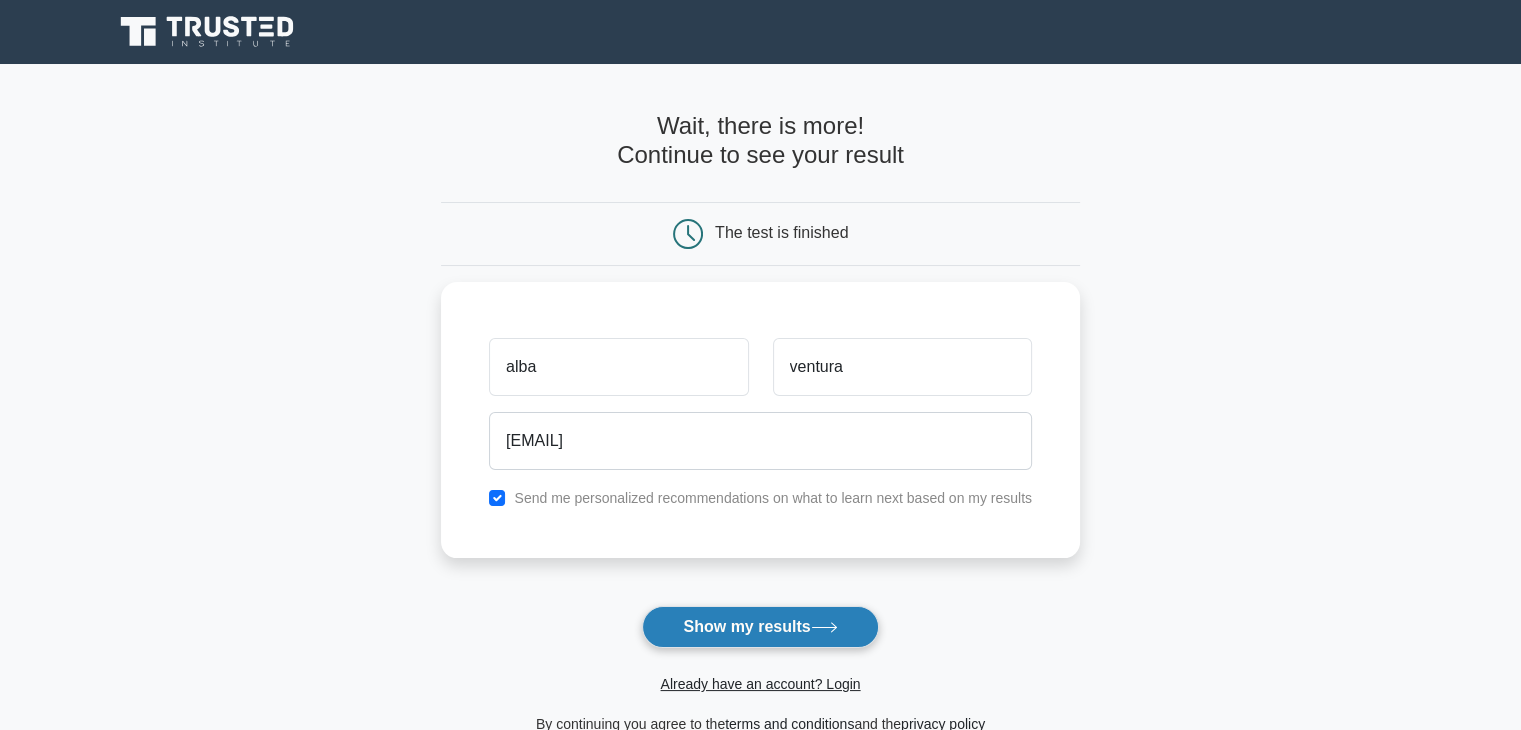 click on "Show my results" at bounding box center (760, 627) 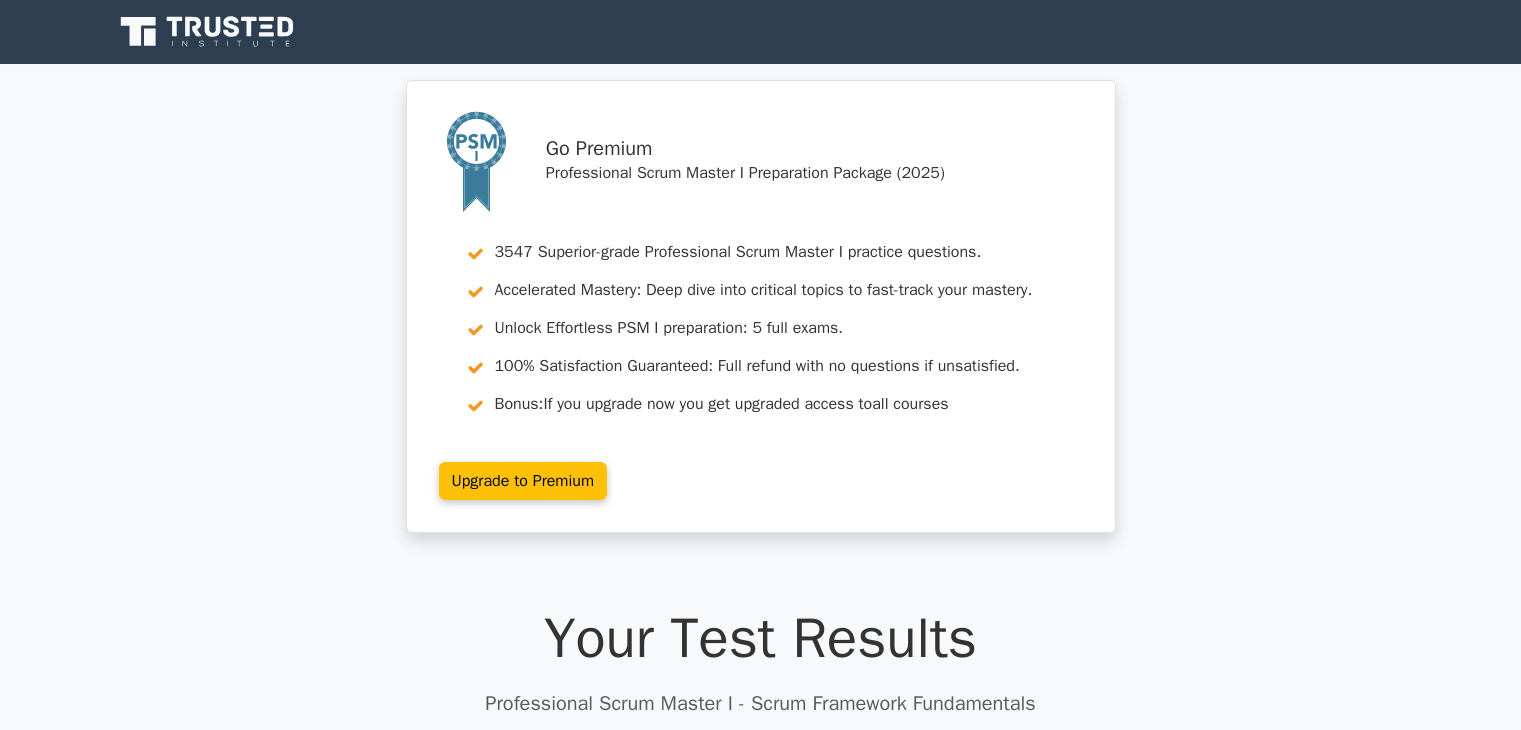 scroll, scrollTop: 0, scrollLeft: 0, axis: both 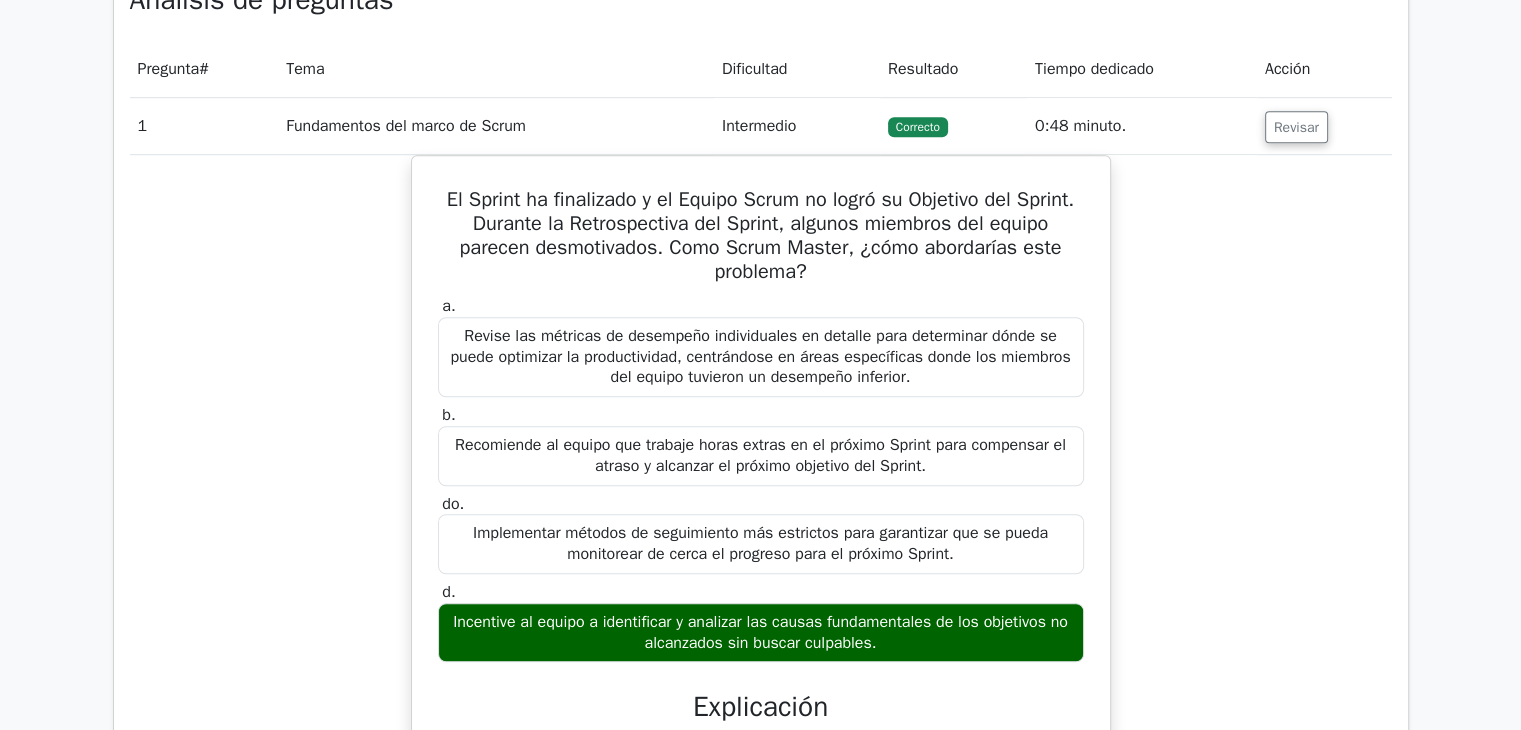click on "El Sprint ha finalizado y el Equipo Scrum no logró su Objetivo del Sprint. Durante la Retrospectiva del Sprint, algunos miembros del equipo parecen desmotivados. Como Scrum Master, ¿cómo abordarías este problema?
a.
Revise las métricas de desempeño individuales en detalle para determinar dónde se puede optimizar la productividad, centrándose en áreas específicas donde los miembros del equipo tuvieron un desempeño inferior.
b. do. d." at bounding box center [761, 573] 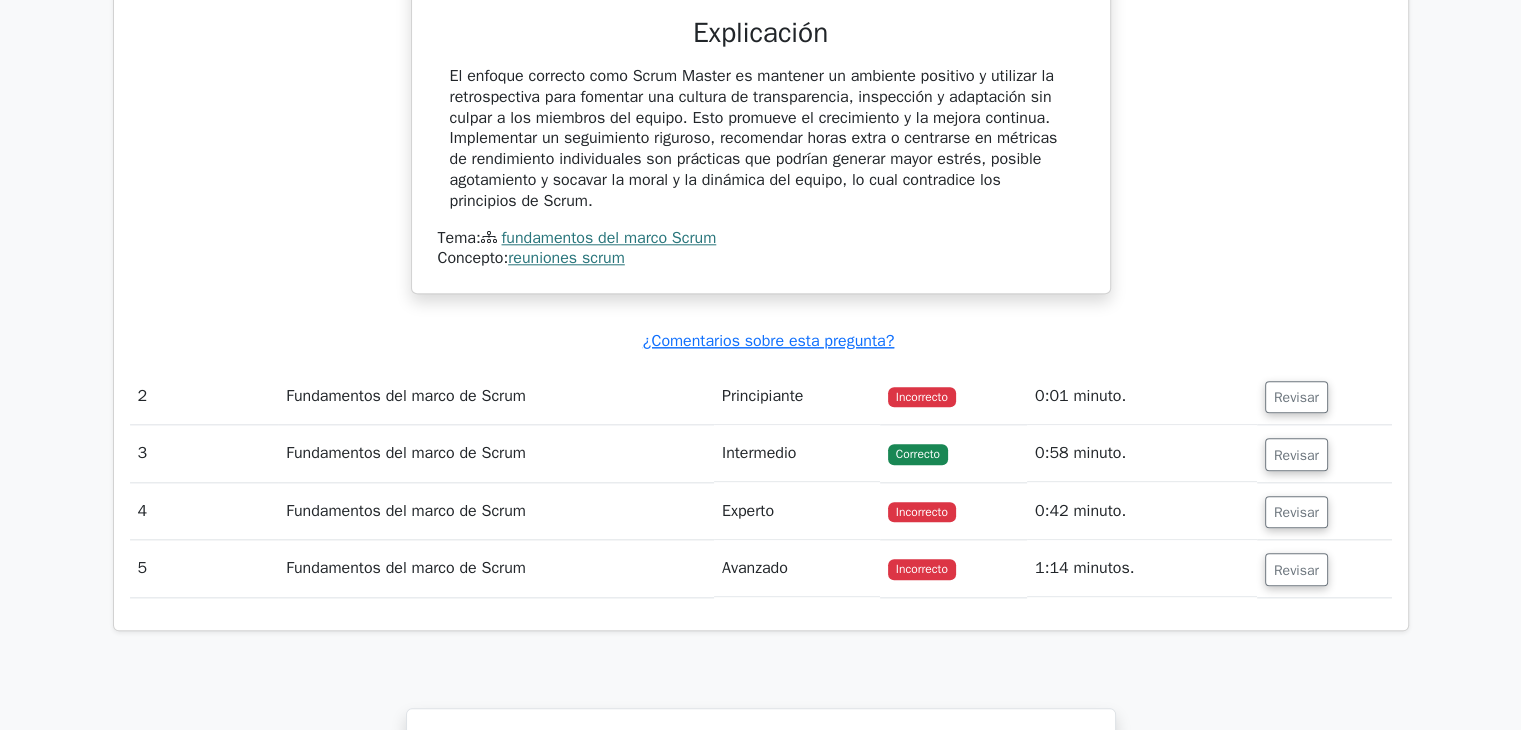 scroll, scrollTop: 2127, scrollLeft: 0, axis: vertical 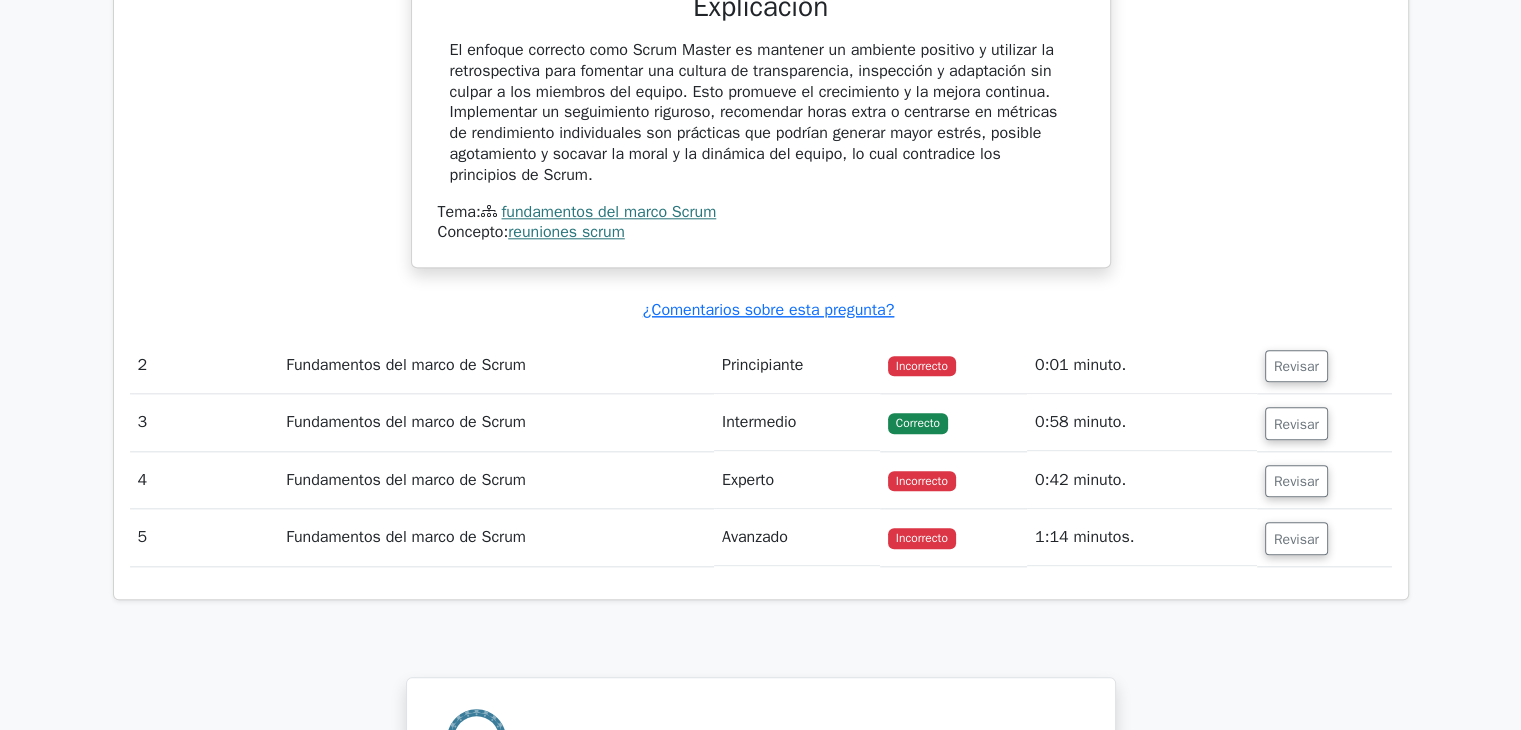 click on "Fundamentos del marco de Scrum" at bounding box center [406, 365] 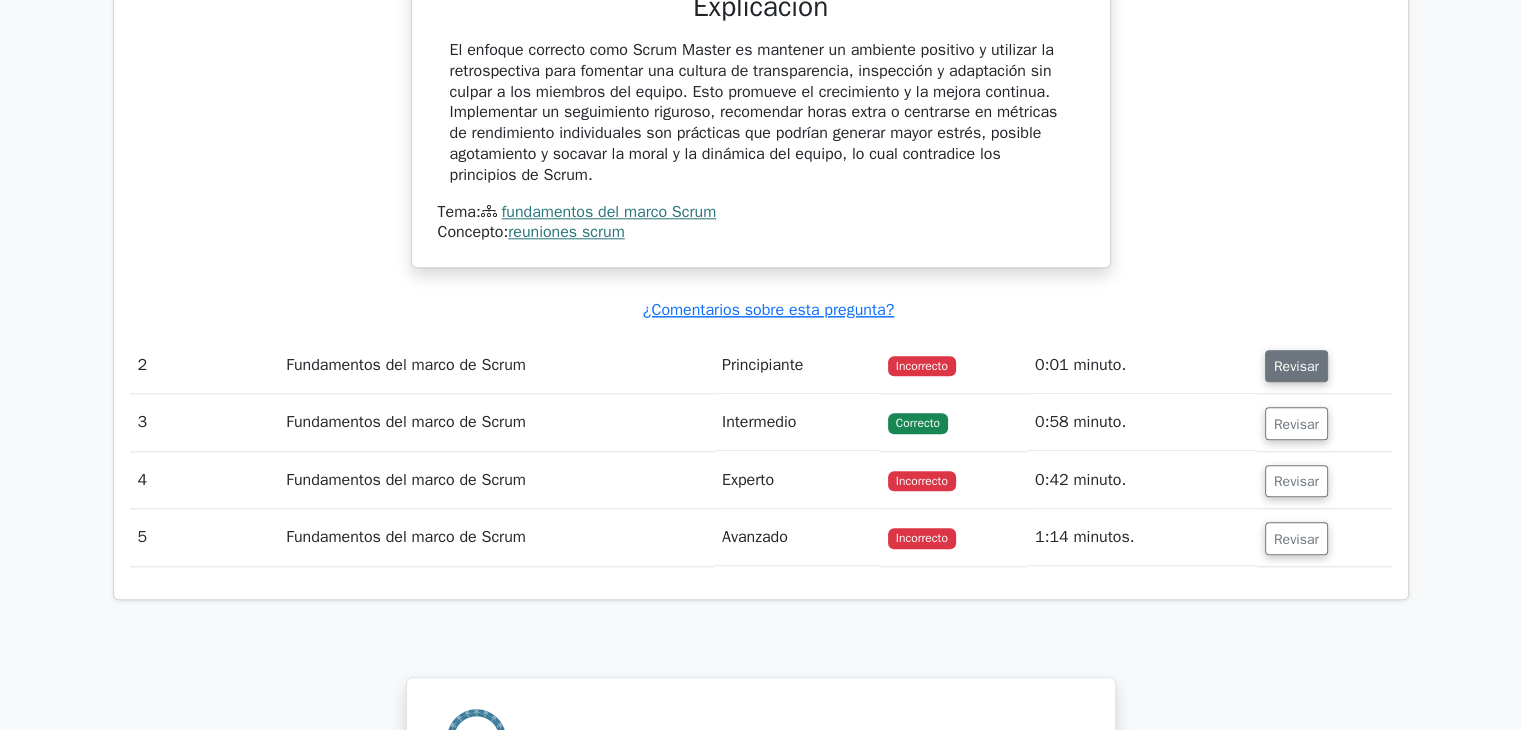 click on "Revisar" at bounding box center (1296, 366) 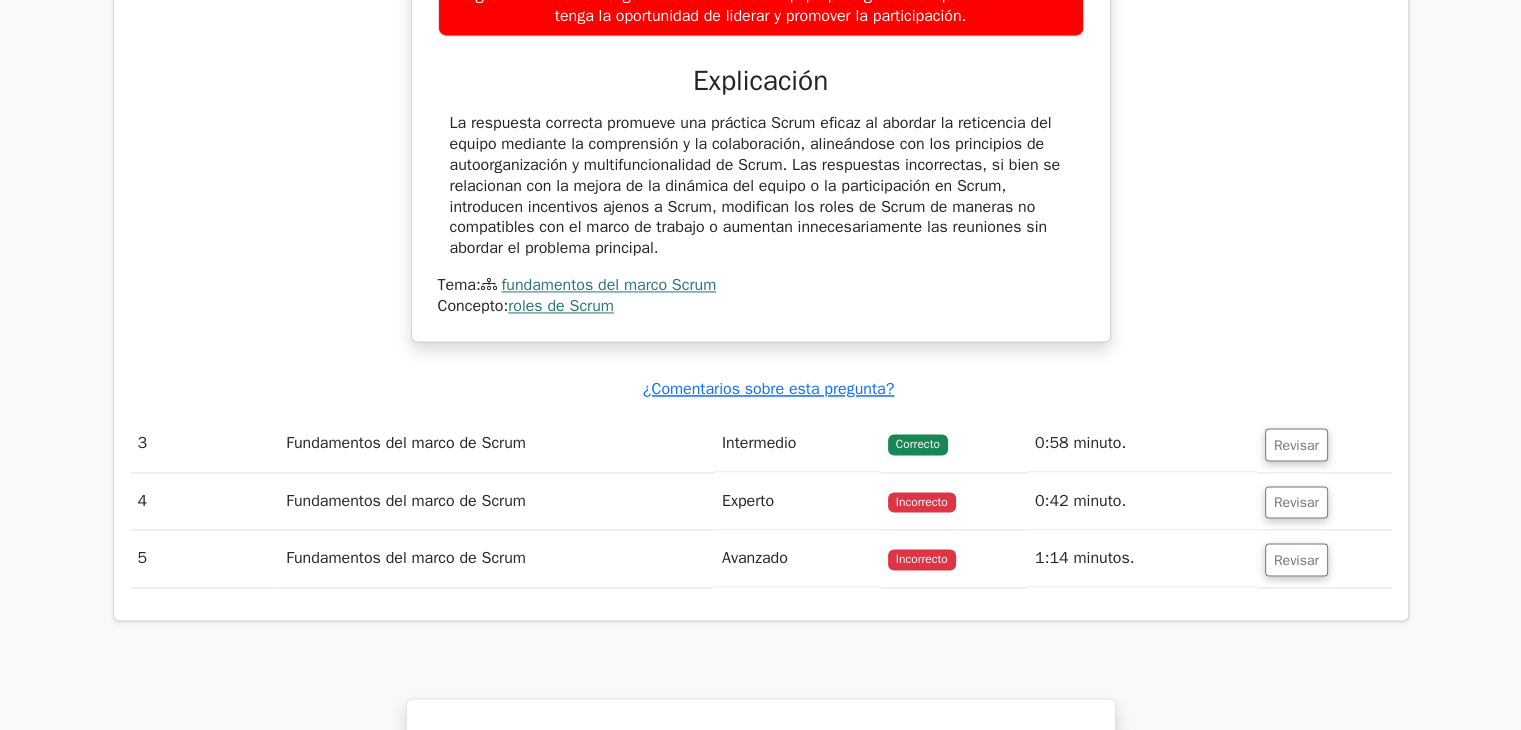 scroll, scrollTop: 3027, scrollLeft: 0, axis: vertical 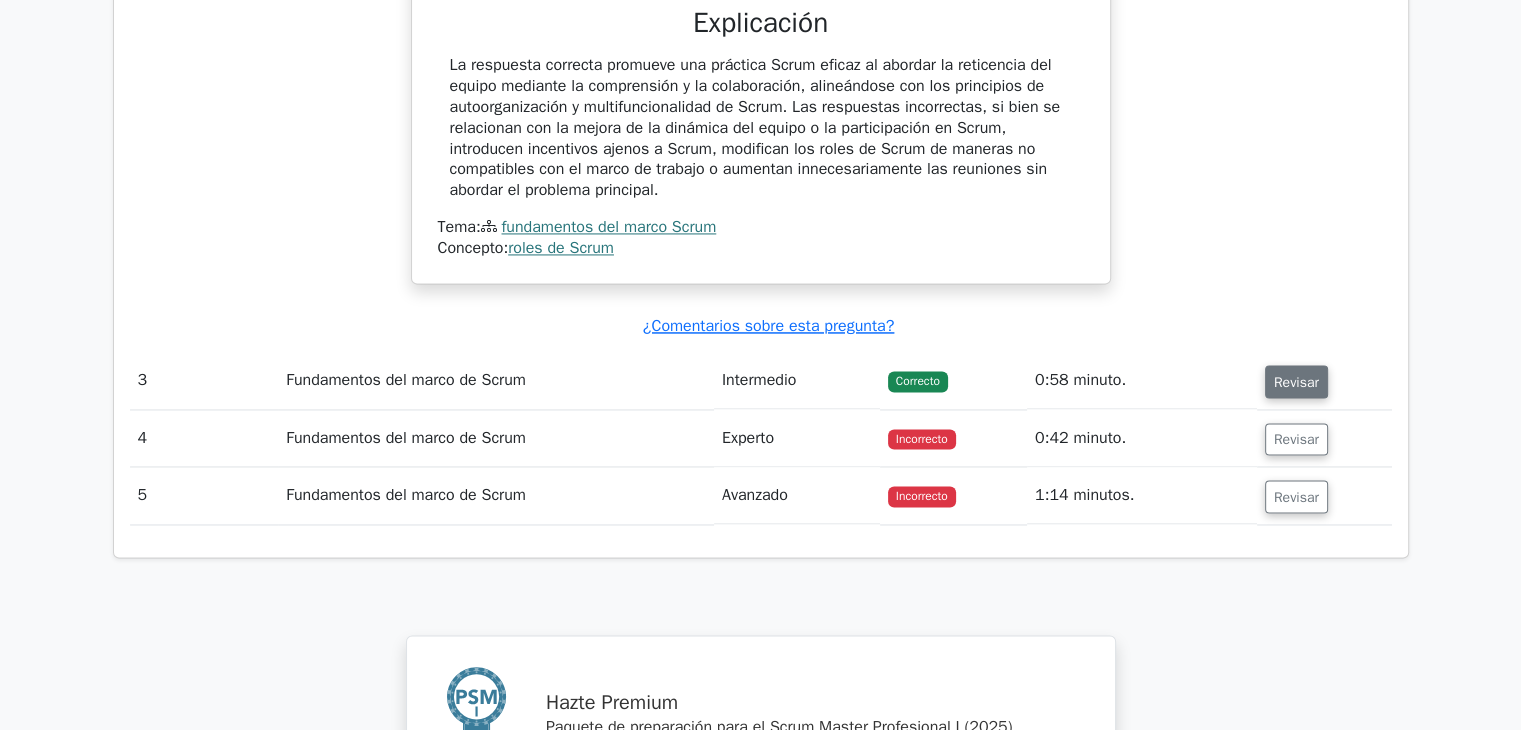 click on "Revisar" at bounding box center [1296, 382] 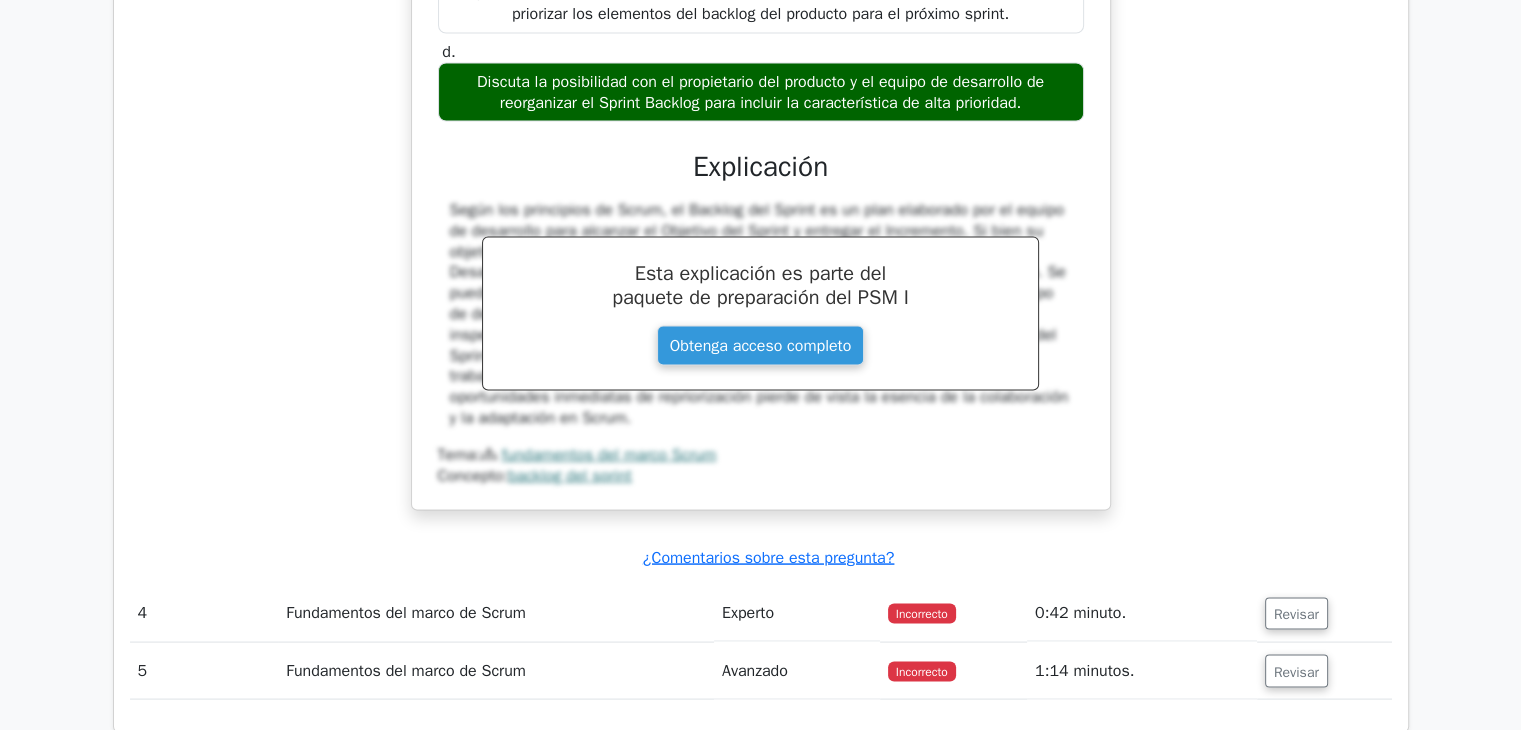 scroll, scrollTop: 3827, scrollLeft: 0, axis: vertical 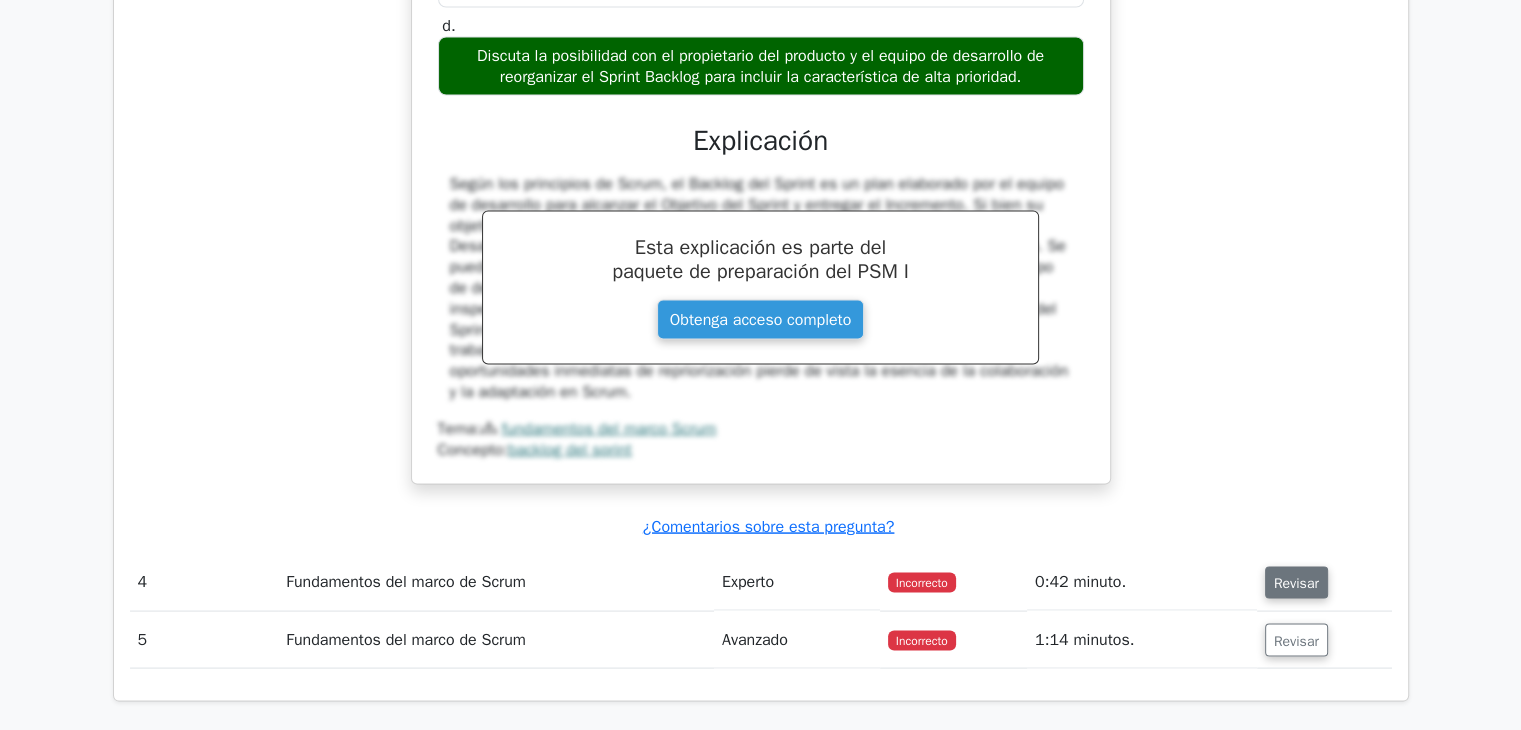 click on "Revisar" at bounding box center (1296, 583) 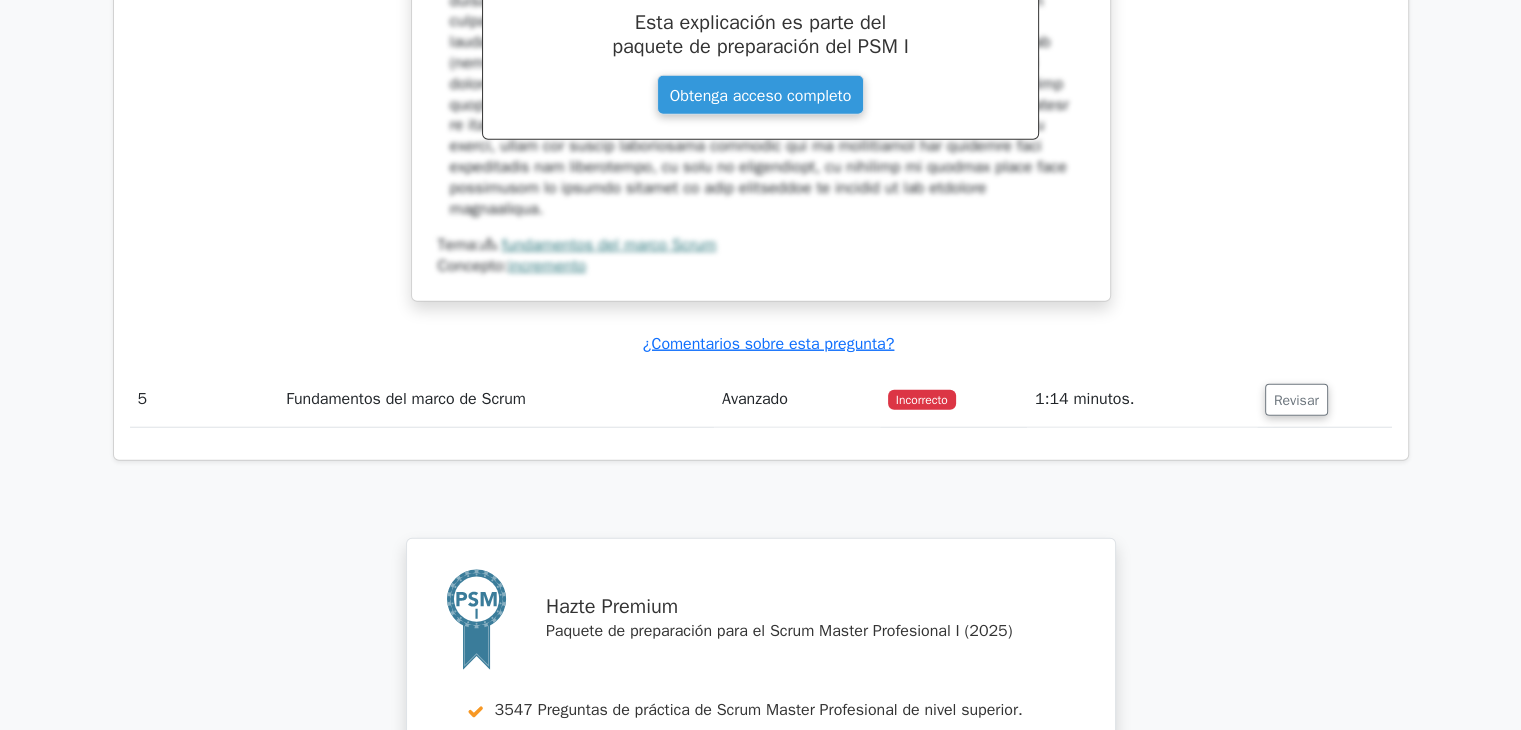 scroll, scrollTop: 5127, scrollLeft: 0, axis: vertical 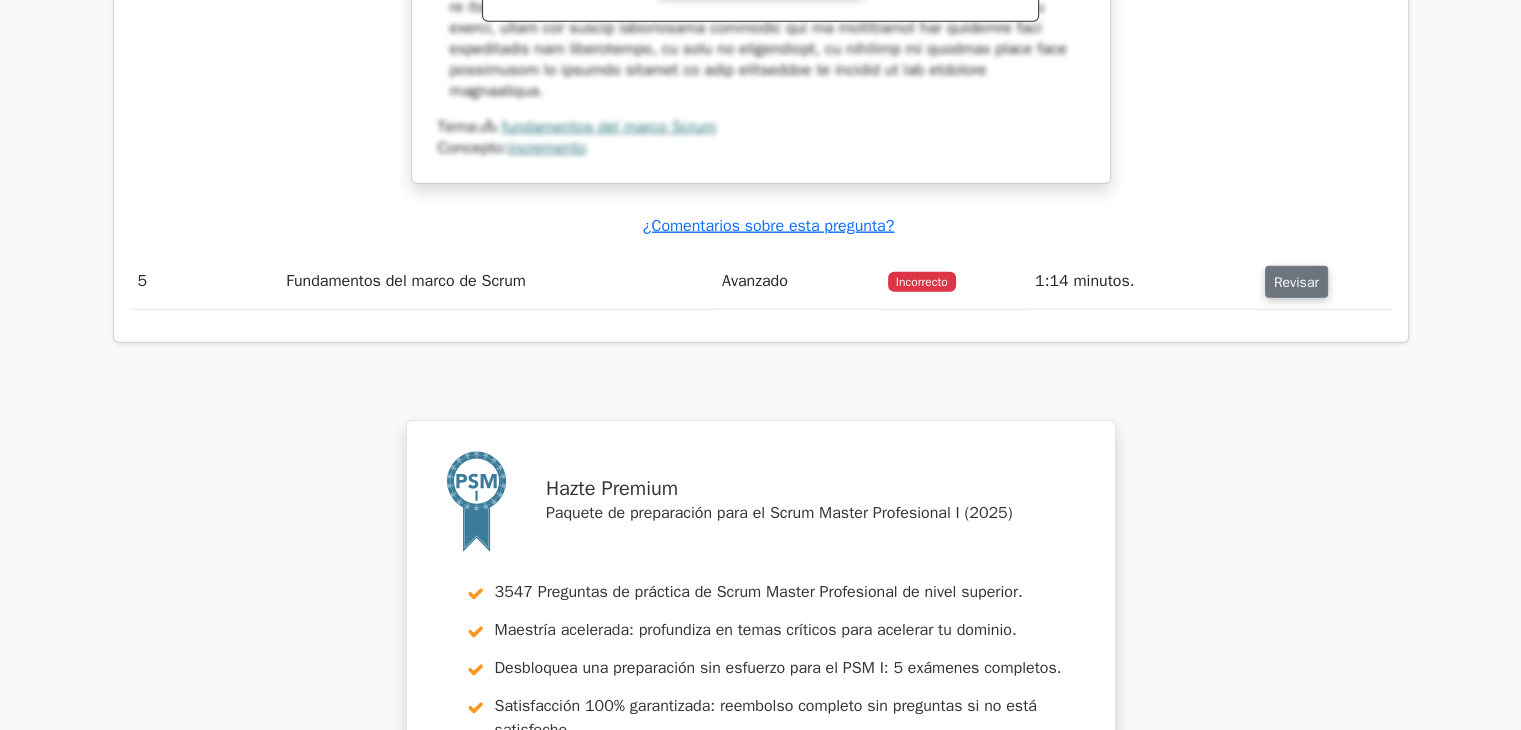 click on "Revisar" at bounding box center [1296, 282] 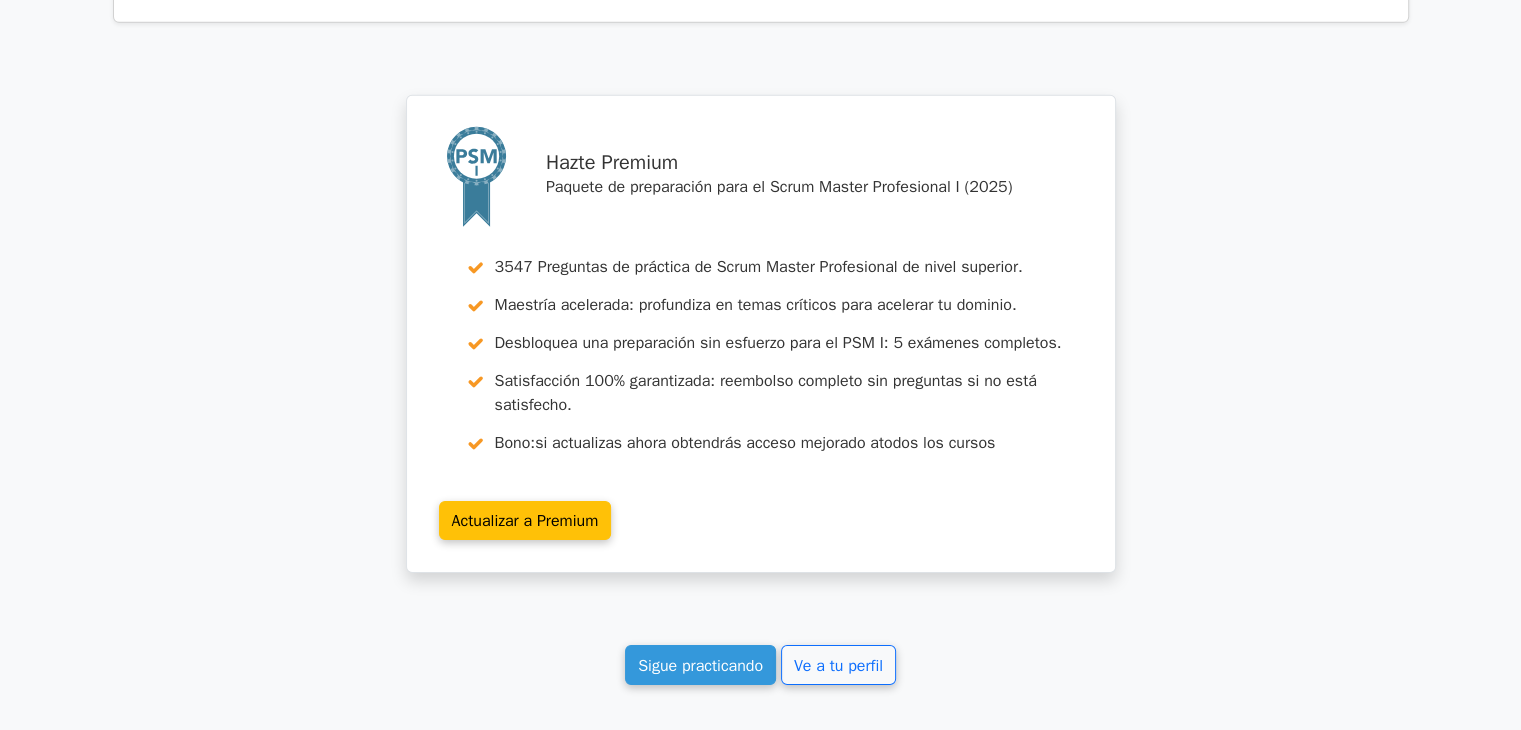 scroll, scrollTop: 6627, scrollLeft: 0, axis: vertical 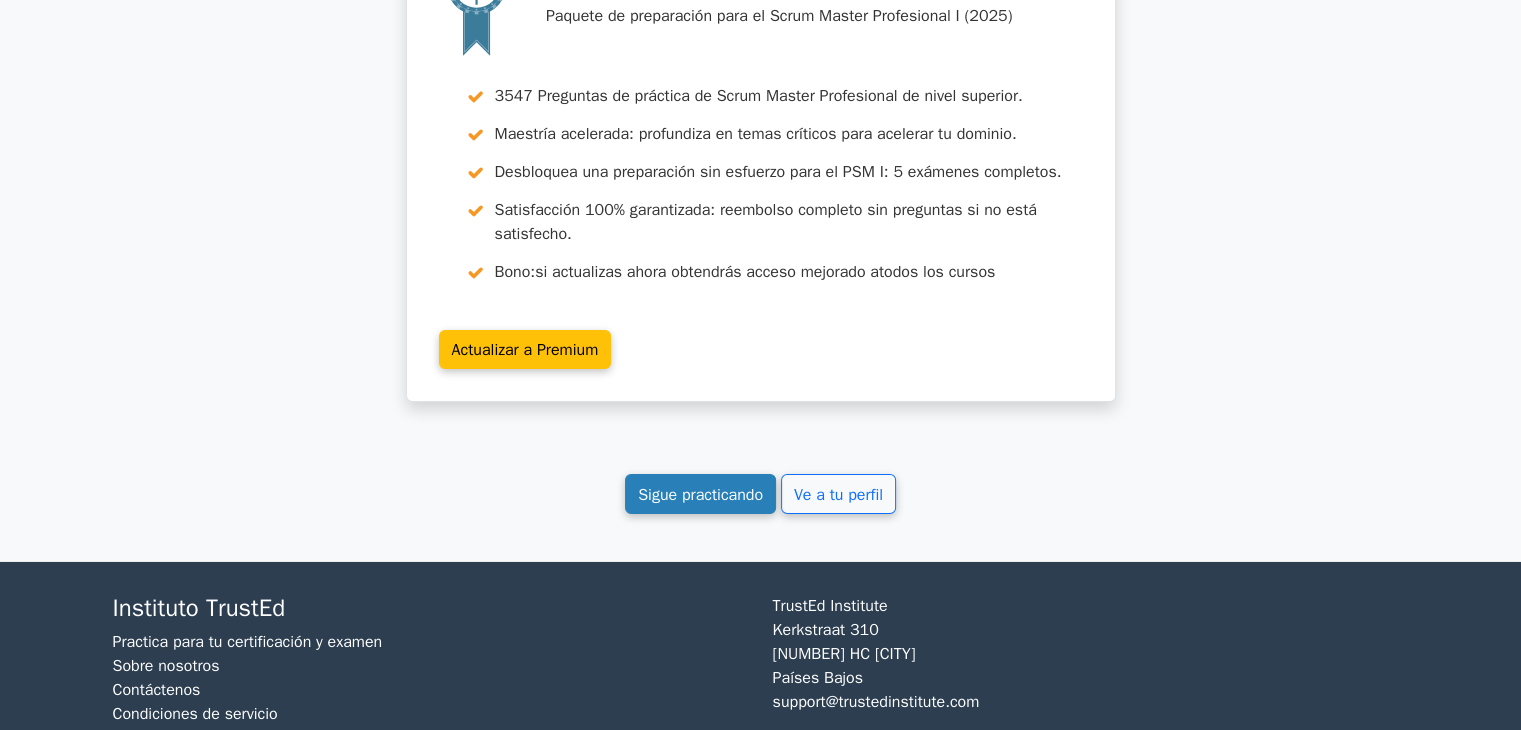 click on "Sigue practicando" at bounding box center [700, 495] 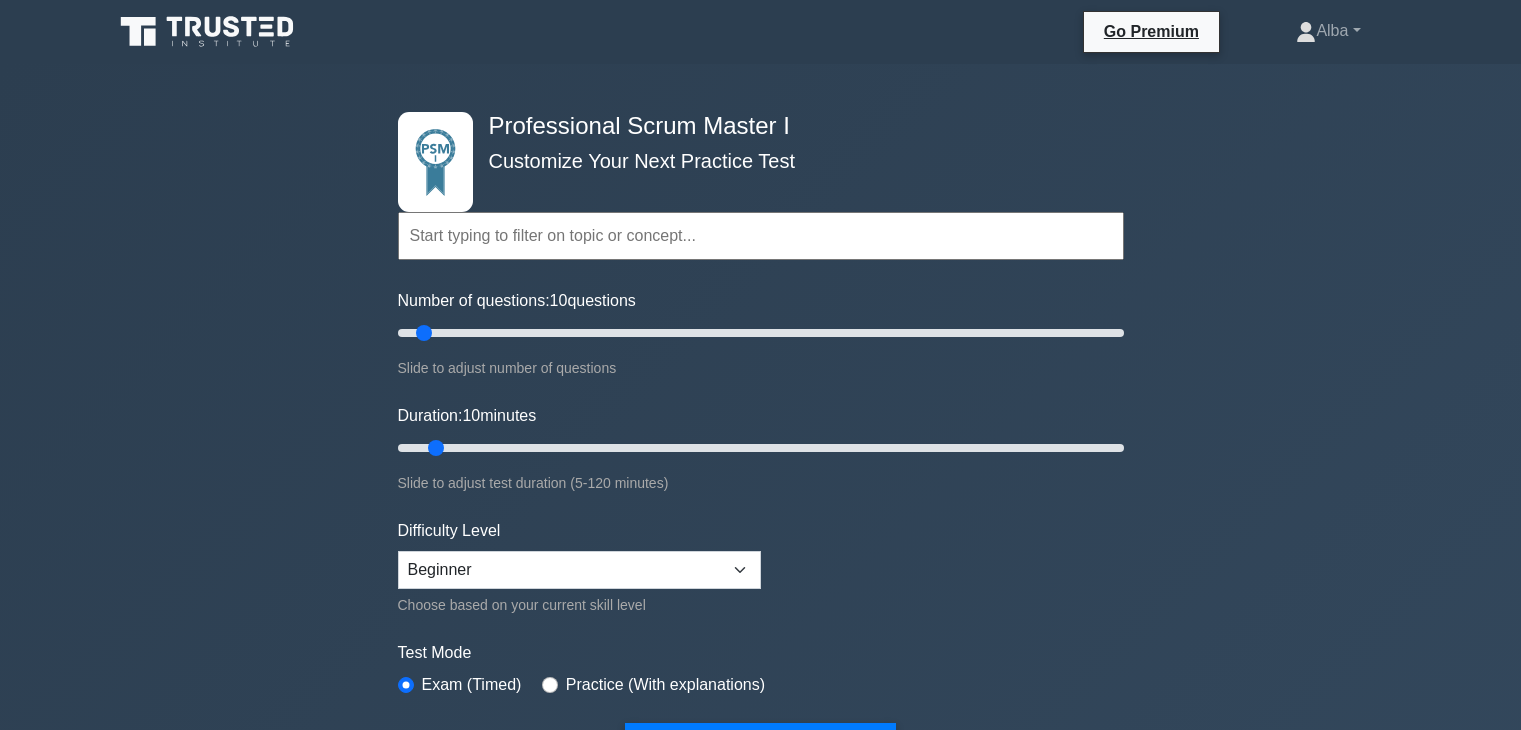 scroll, scrollTop: 0, scrollLeft: 0, axis: both 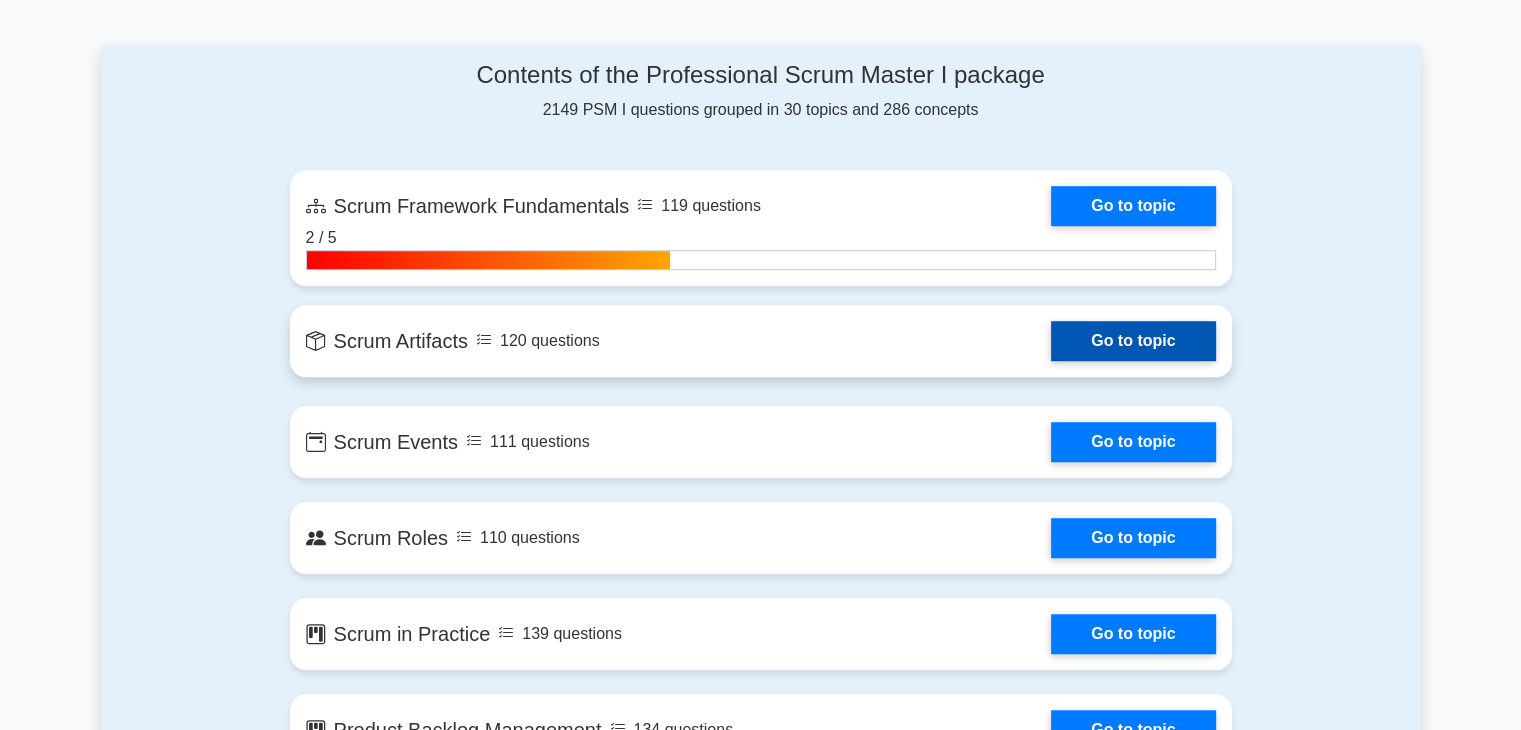 click on "Go to topic" at bounding box center (1133, 341) 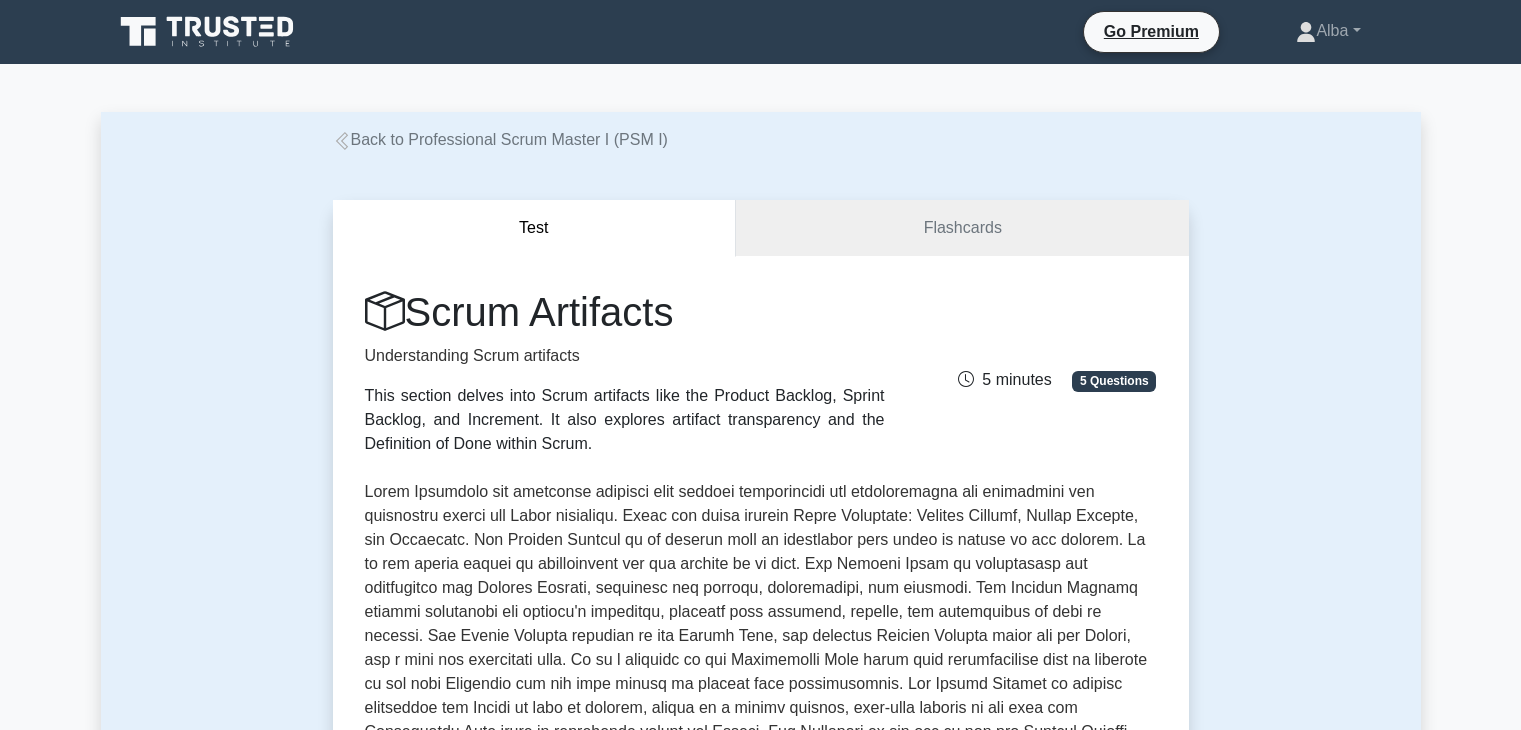 scroll, scrollTop: 0, scrollLeft: 0, axis: both 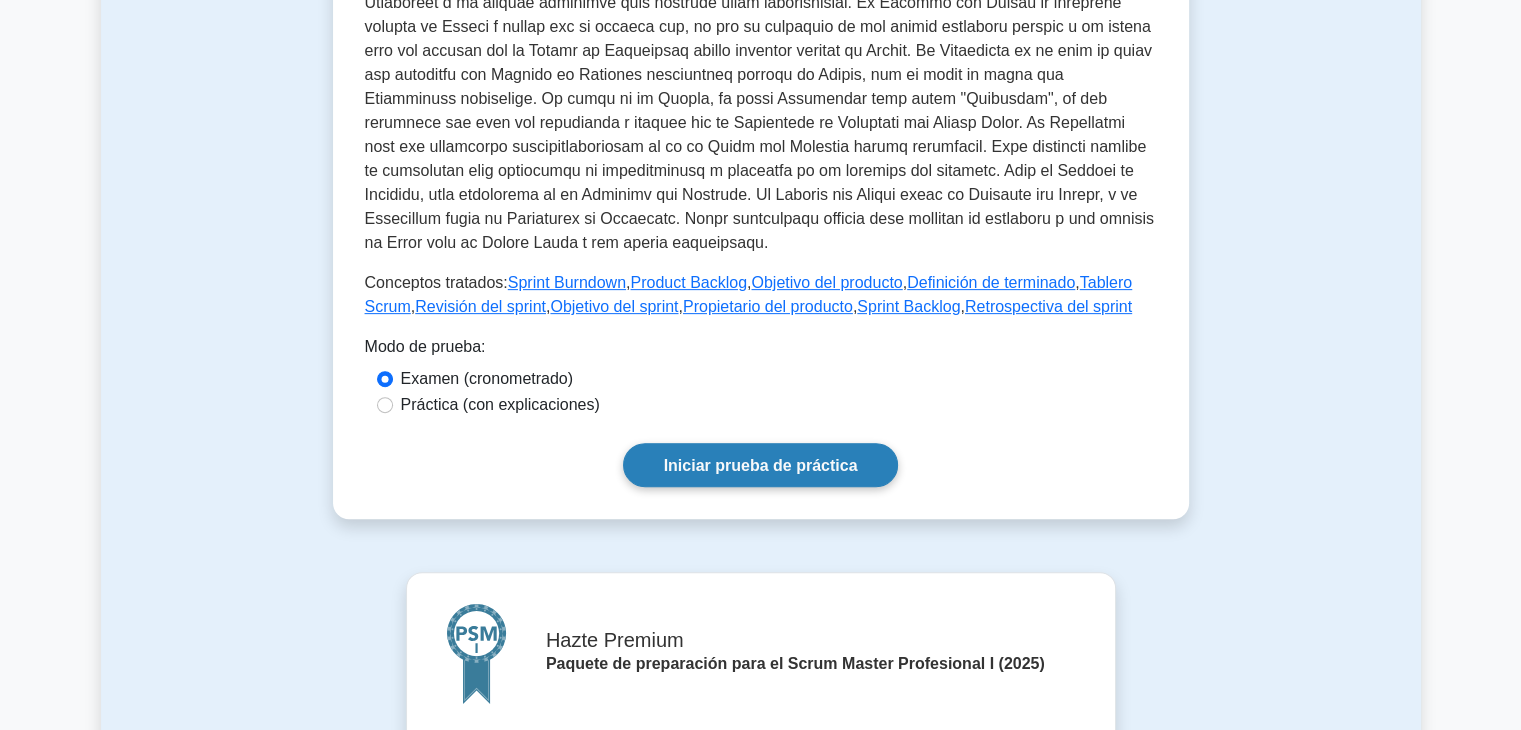 click on "Iniciar prueba de práctica" at bounding box center [761, 465] 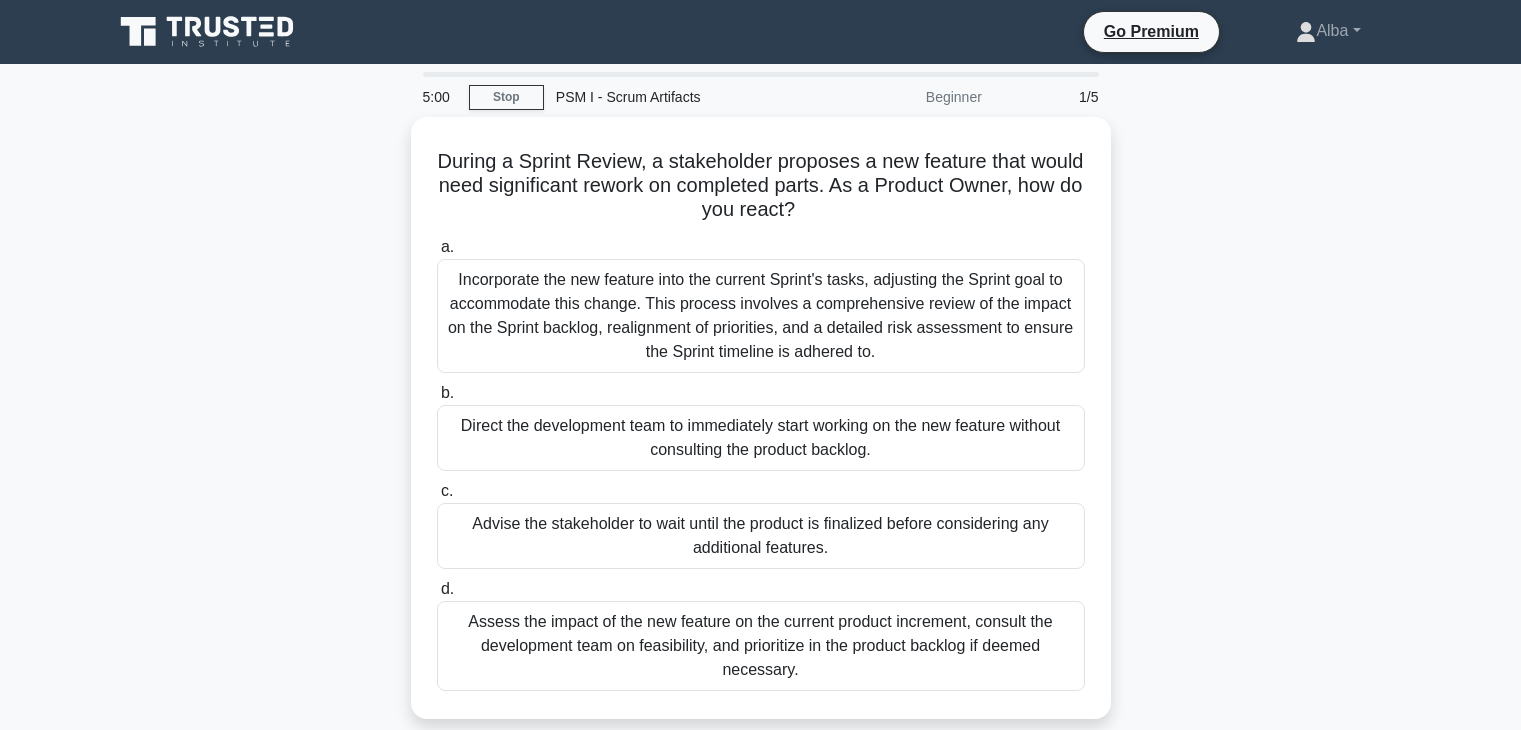 scroll, scrollTop: 0, scrollLeft: 0, axis: both 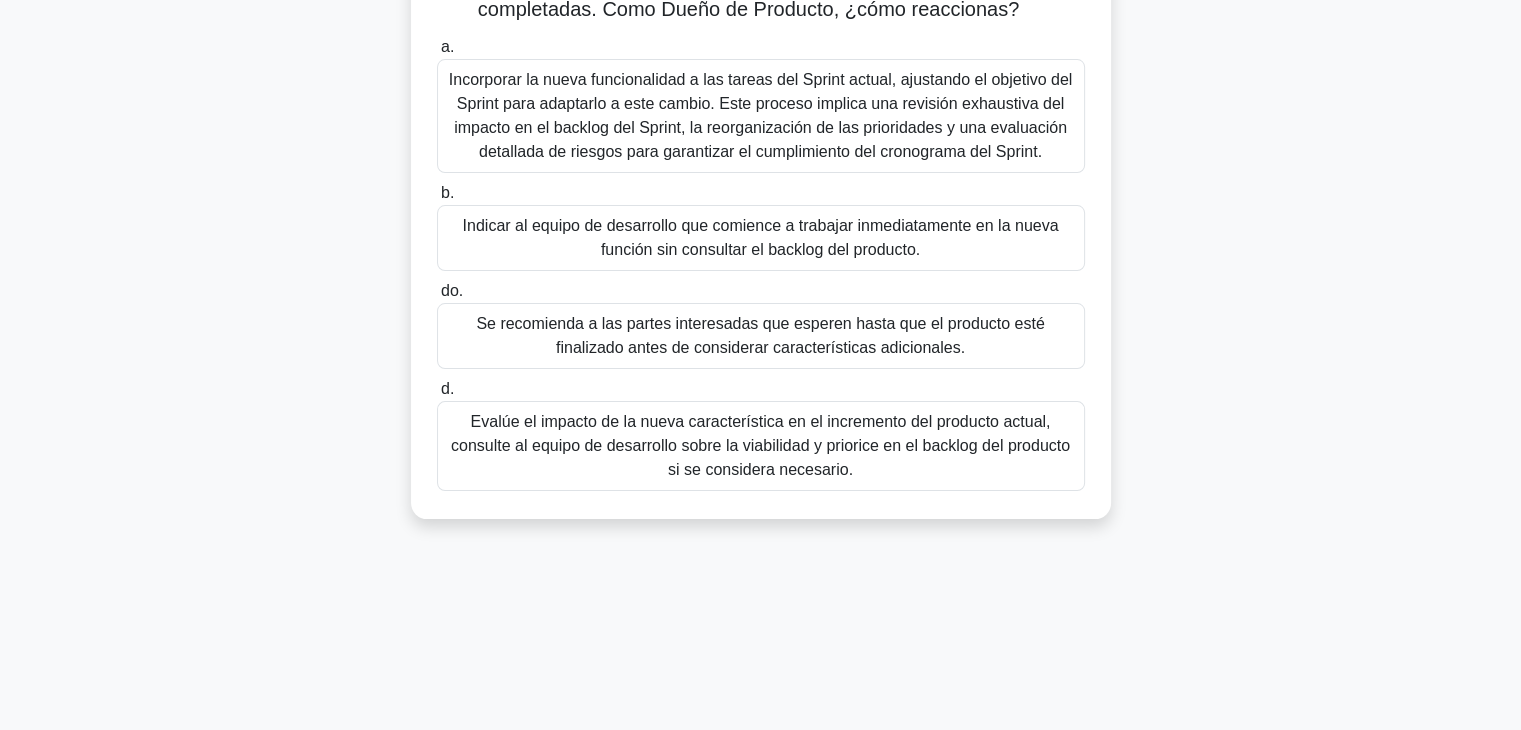 click on "Evalúe el impacto de la nueva característica en el incremento del producto actual, consulte al equipo de desarrollo sobre la viabilidad y priorice en el backlog del producto si se considera necesario." at bounding box center [760, 445] 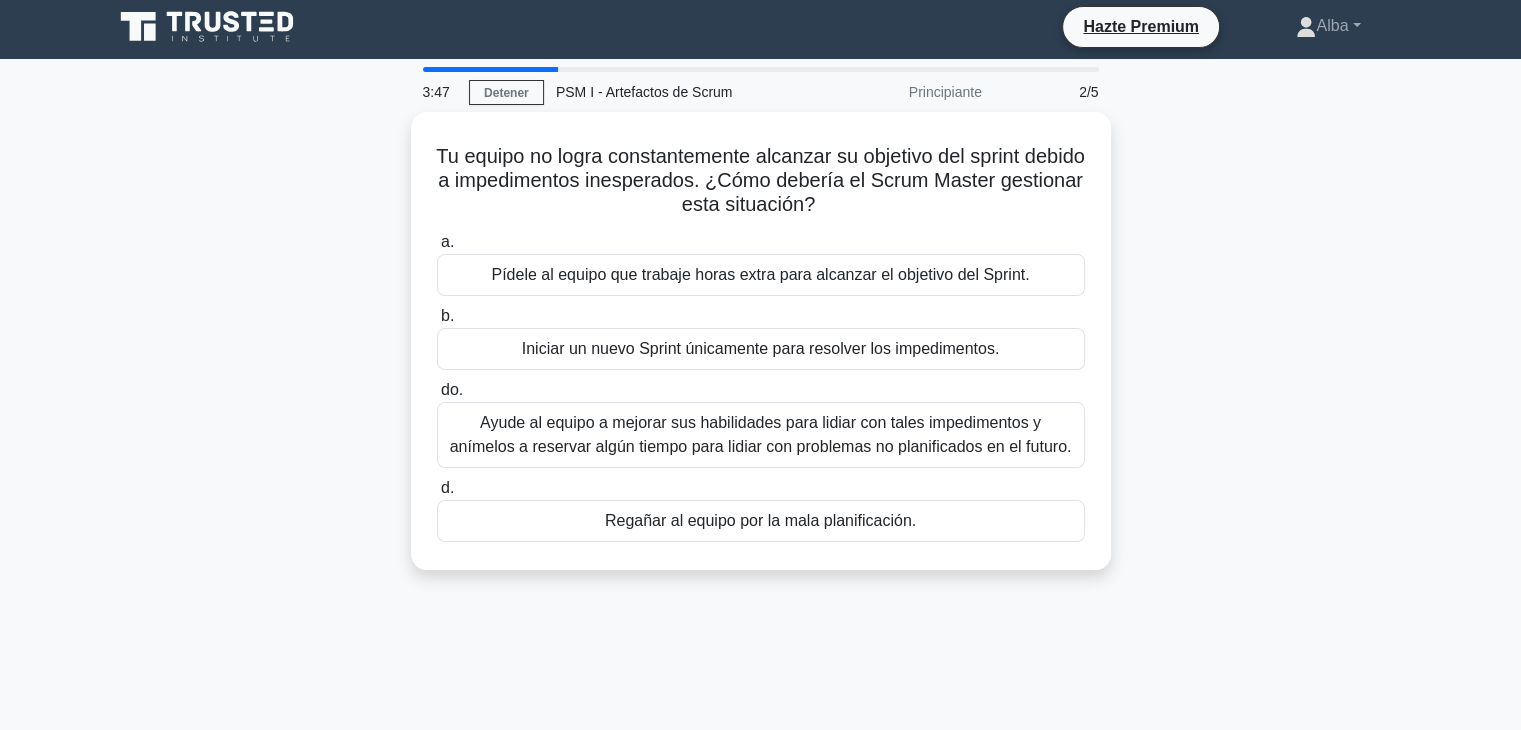 scroll, scrollTop: 0, scrollLeft: 0, axis: both 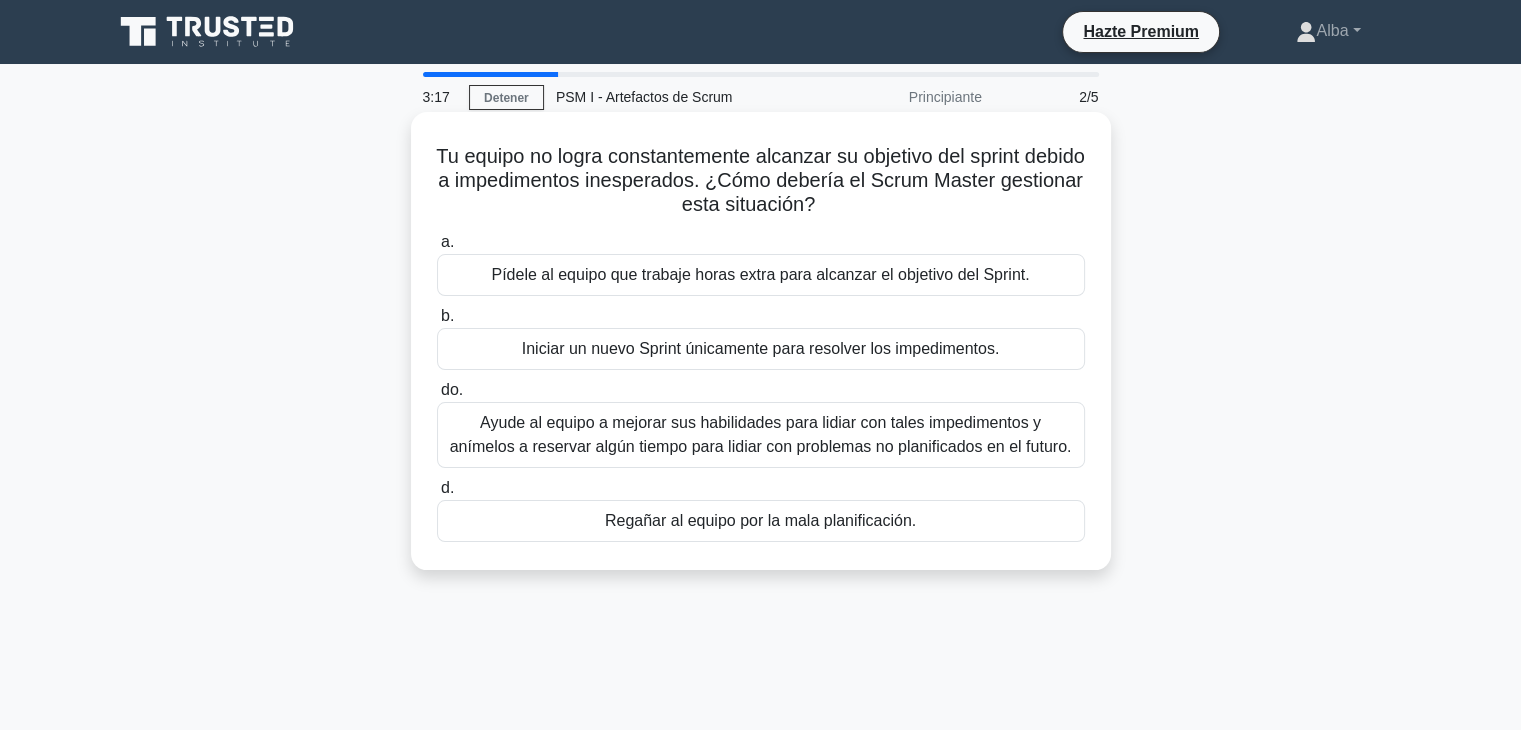 click on "Ayude al equipo a mejorar sus habilidades para lidiar con tales impedimentos y anímelos a reservar algún tiempo para lidiar con problemas no planificados en el futuro." at bounding box center (761, 434) 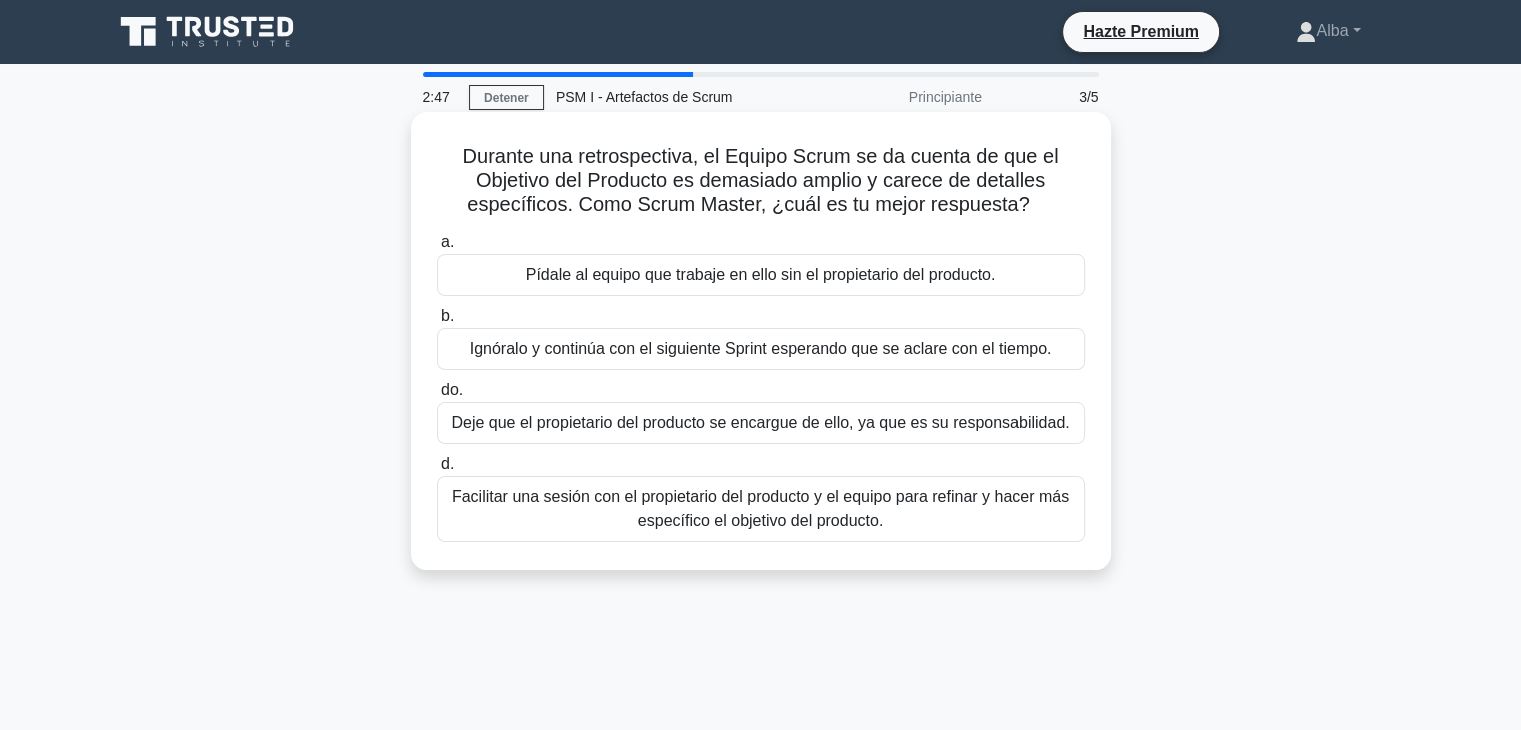 click on "Facilitar una sesión con el propietario del producto y el equipo para refinar y hacer más específico el objetivo del producto." at bounding box center [760, 508] 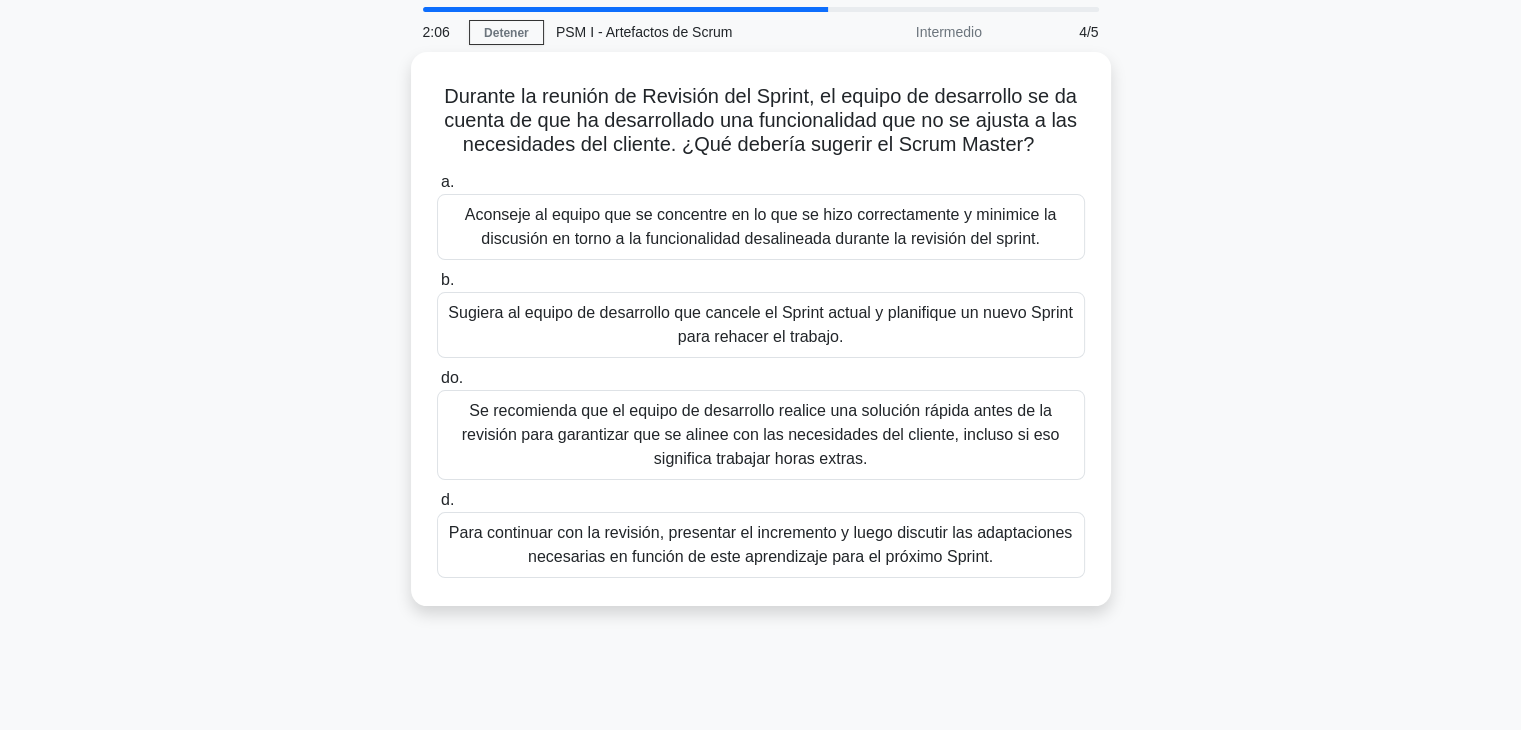 scroll, scrollTop: 100, scrollLeft: 0, axis: vertical 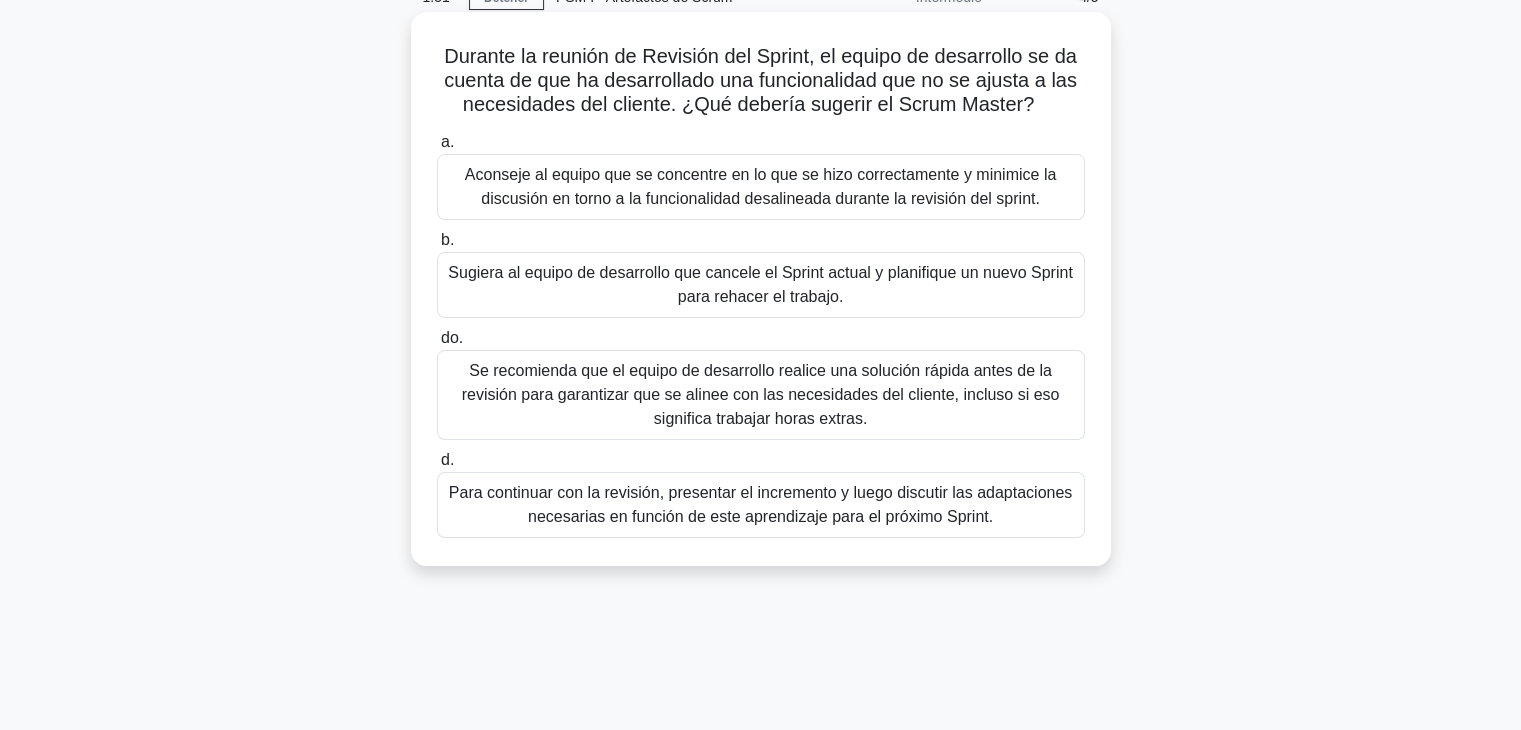 click on "Para continuar con la revisión, presentar el incremento y luego discutir las adaptaciones necesarias en función de este aprendizaje para el próximo Sprint." at bounding box center (760, 504) 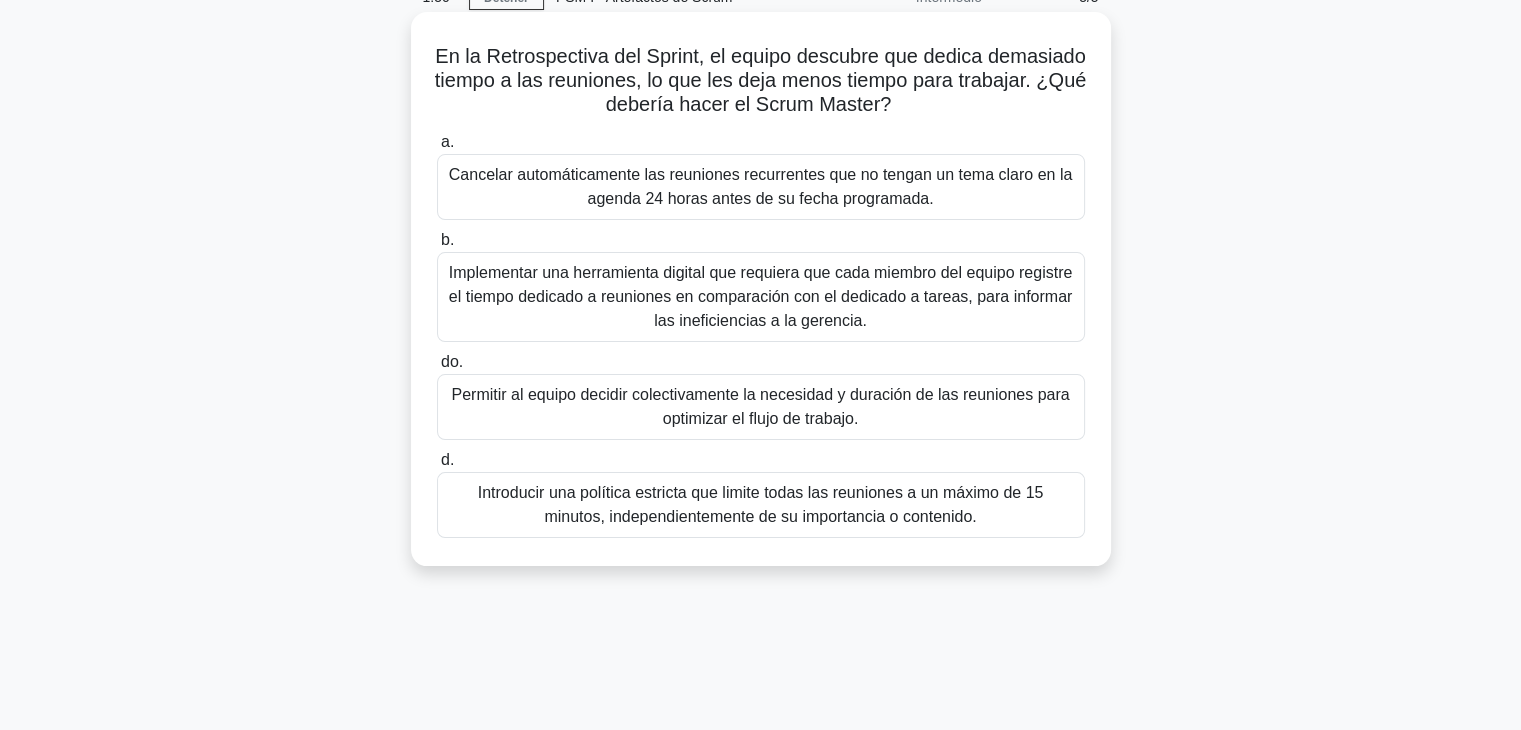 scroll, scrollTop: 0, scrollLeft: 0, axis: both 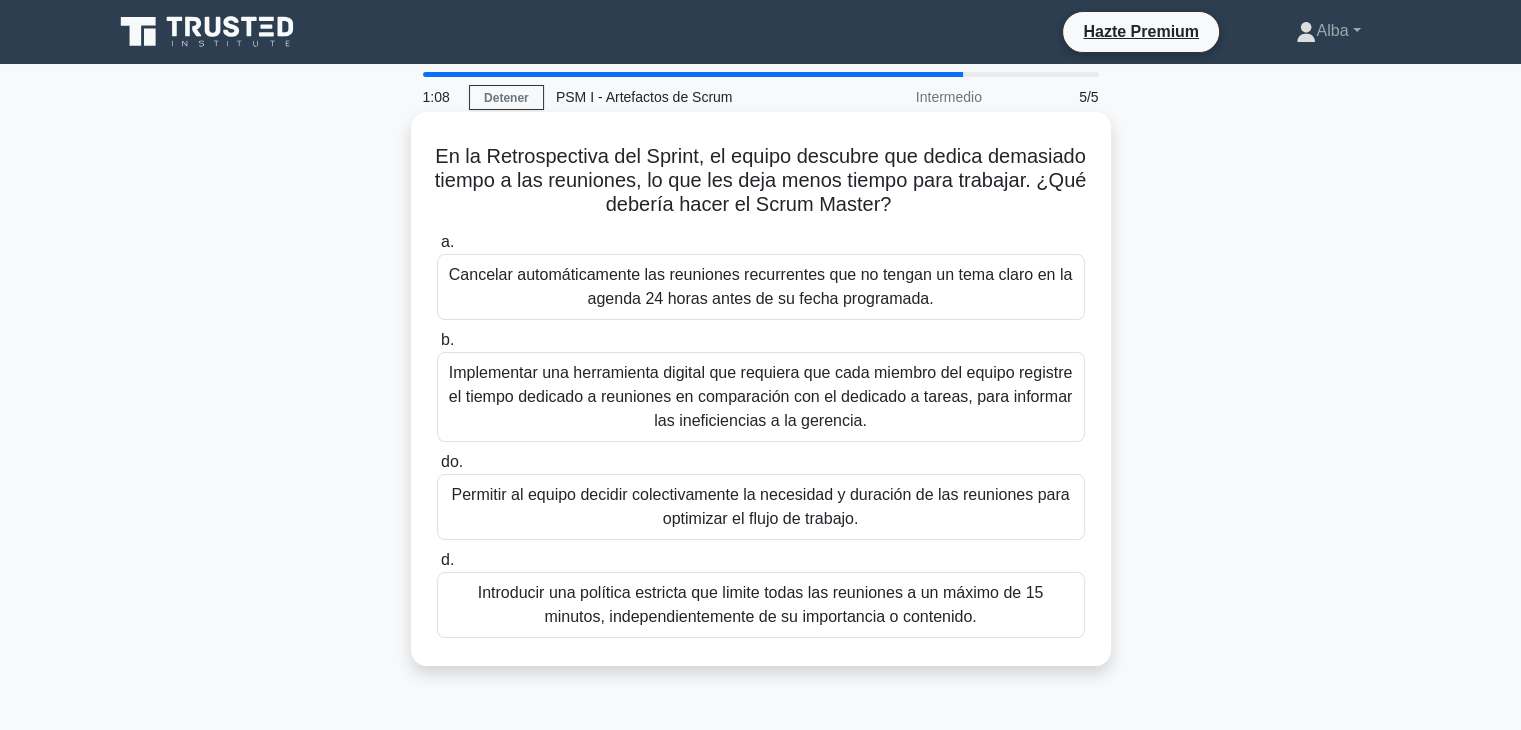 click on "Permitir al equipo decidir colectivamente la necesidad y duración de las reuniones para optimizar el flujo de trabajo." at bounding box center (760, 506) 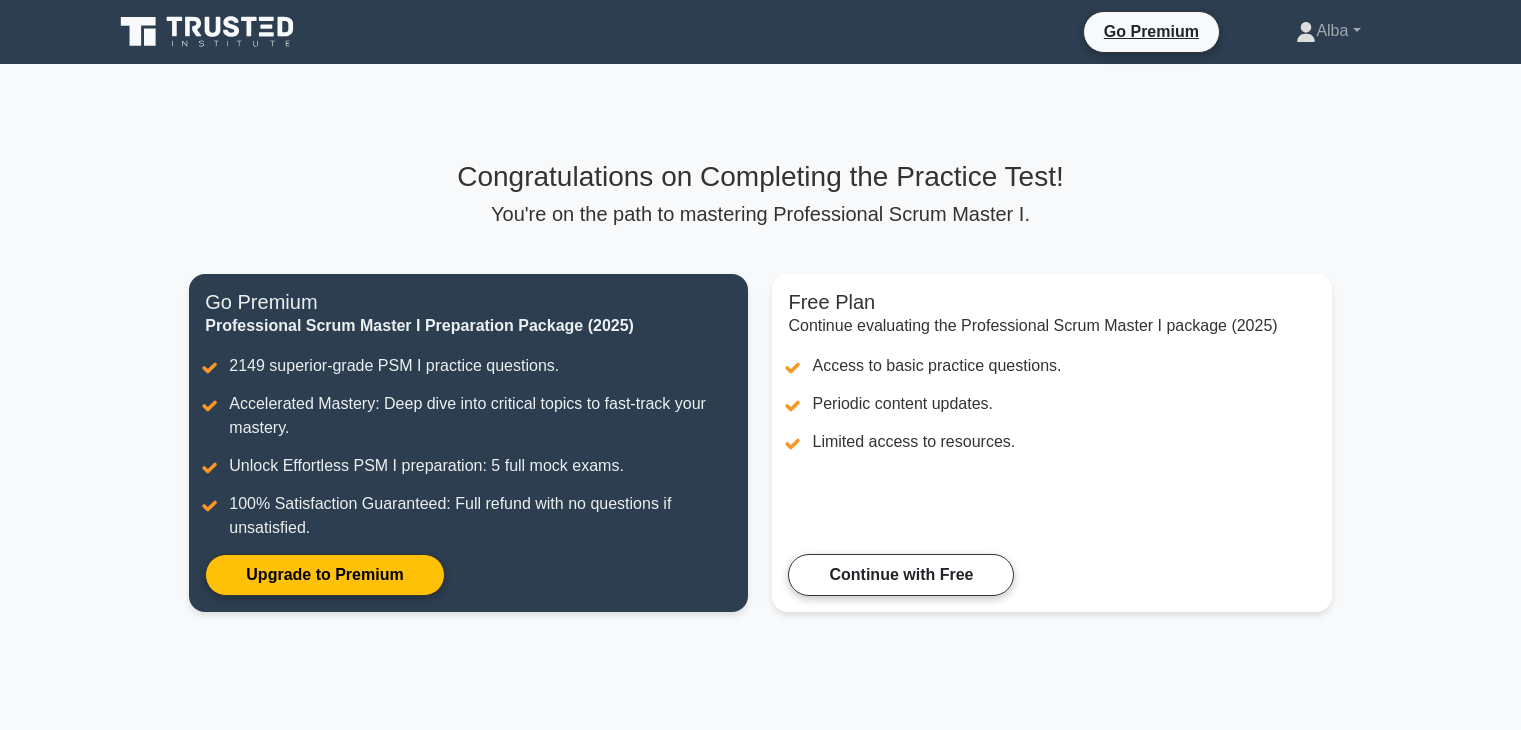 scroll, scrollTop: 0, scrollLeft: 0, axis: both 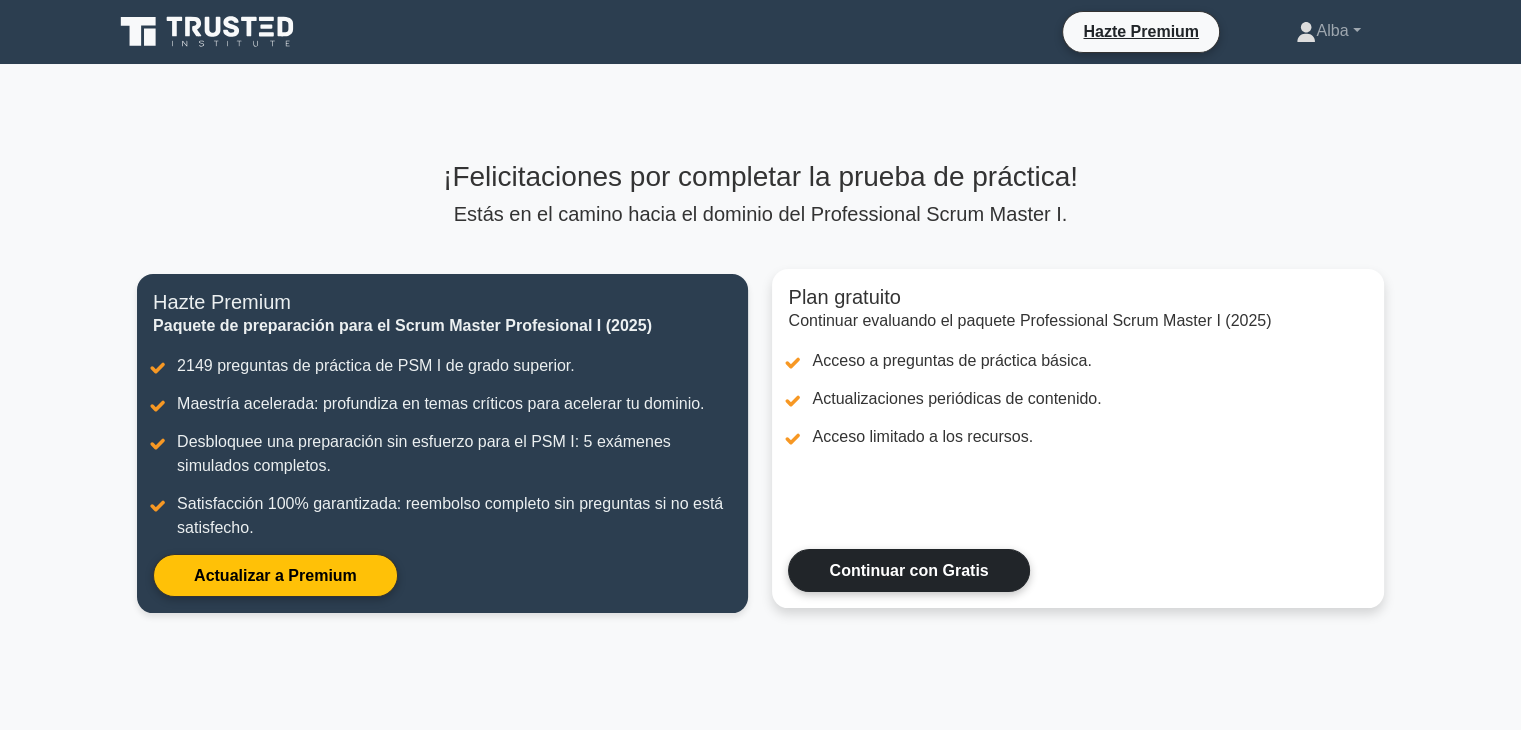 click on "Continuar con Gratis" at bounding box center (908, 570) 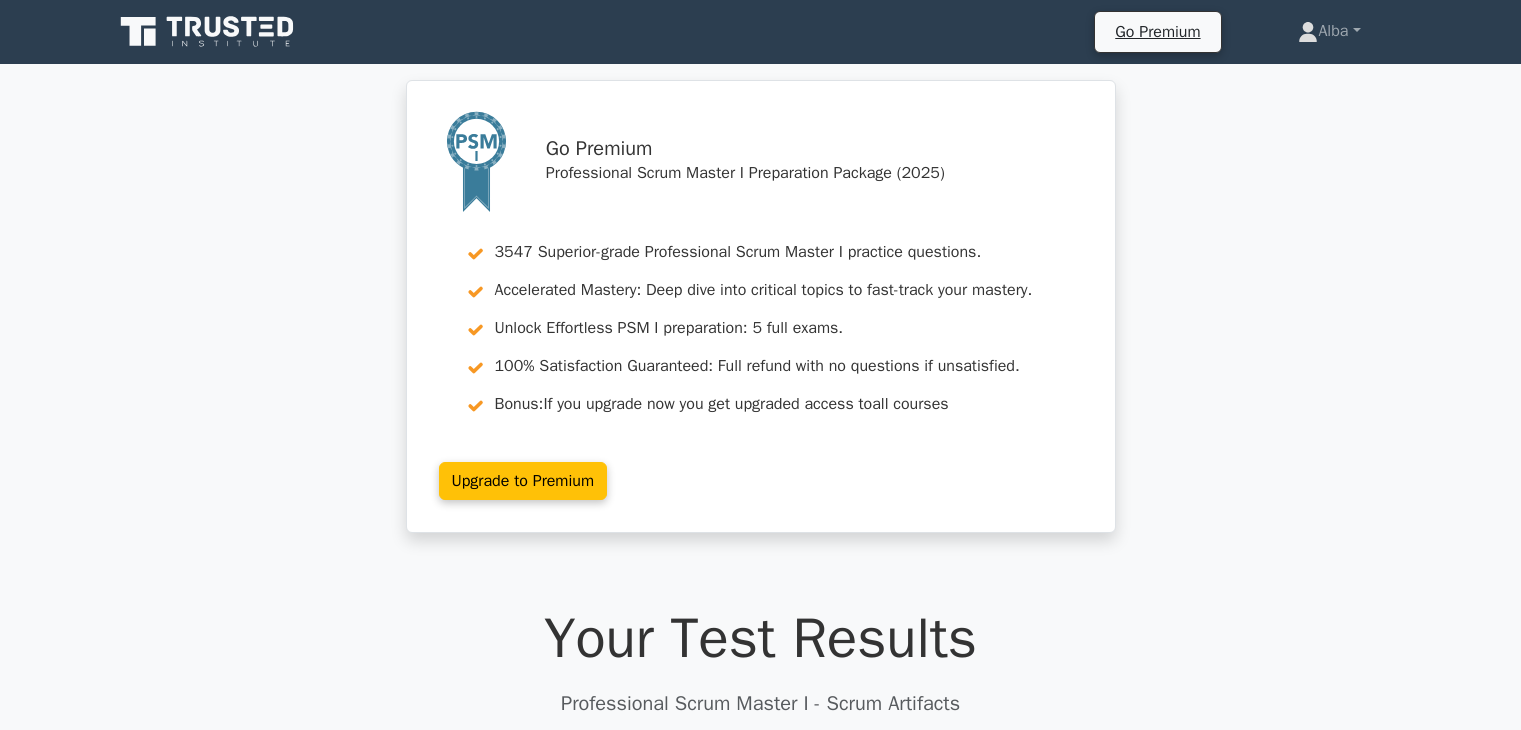 scroll, scrollTop: 0, scrollLeft: 0, axis: both 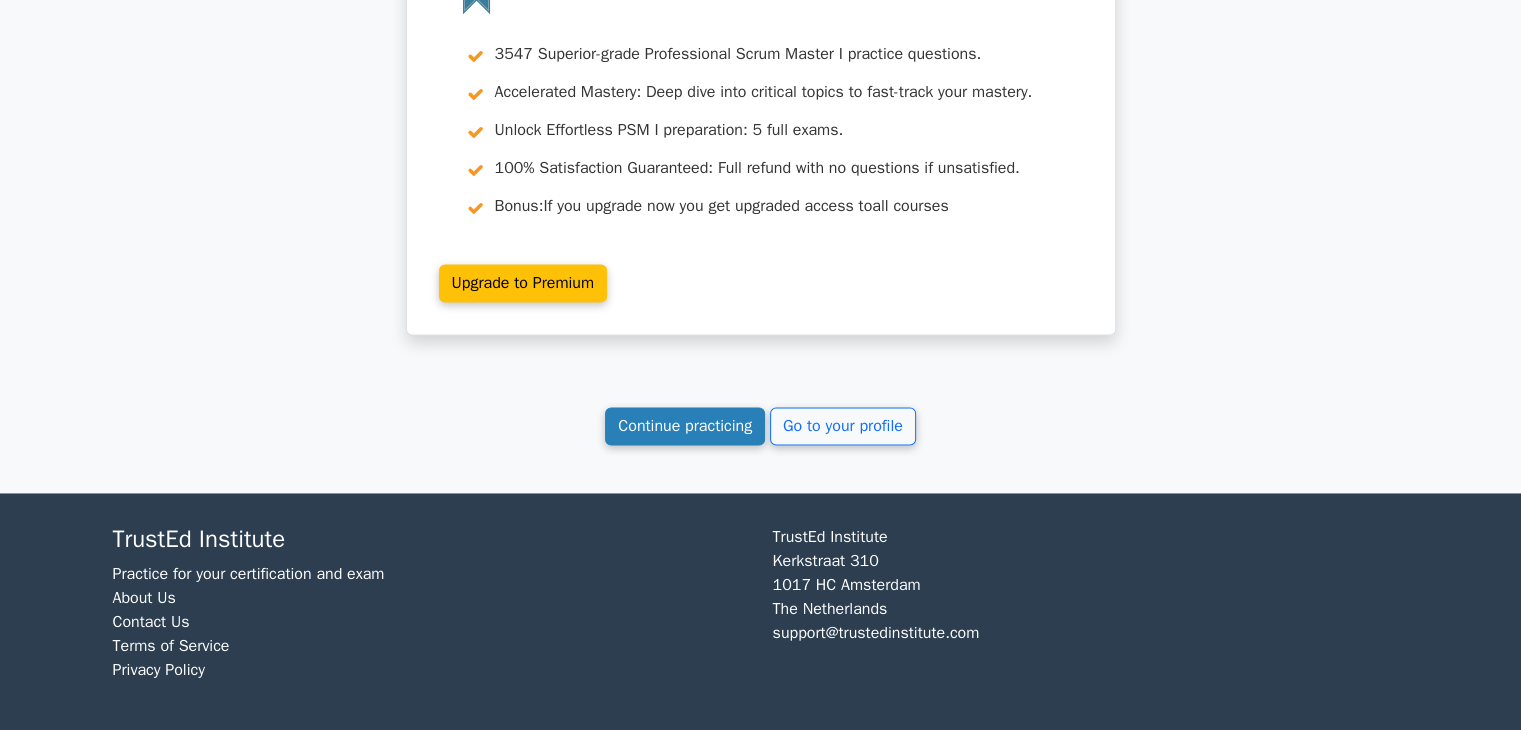 click on "Continue practicing" at bounding box center (685, 426) 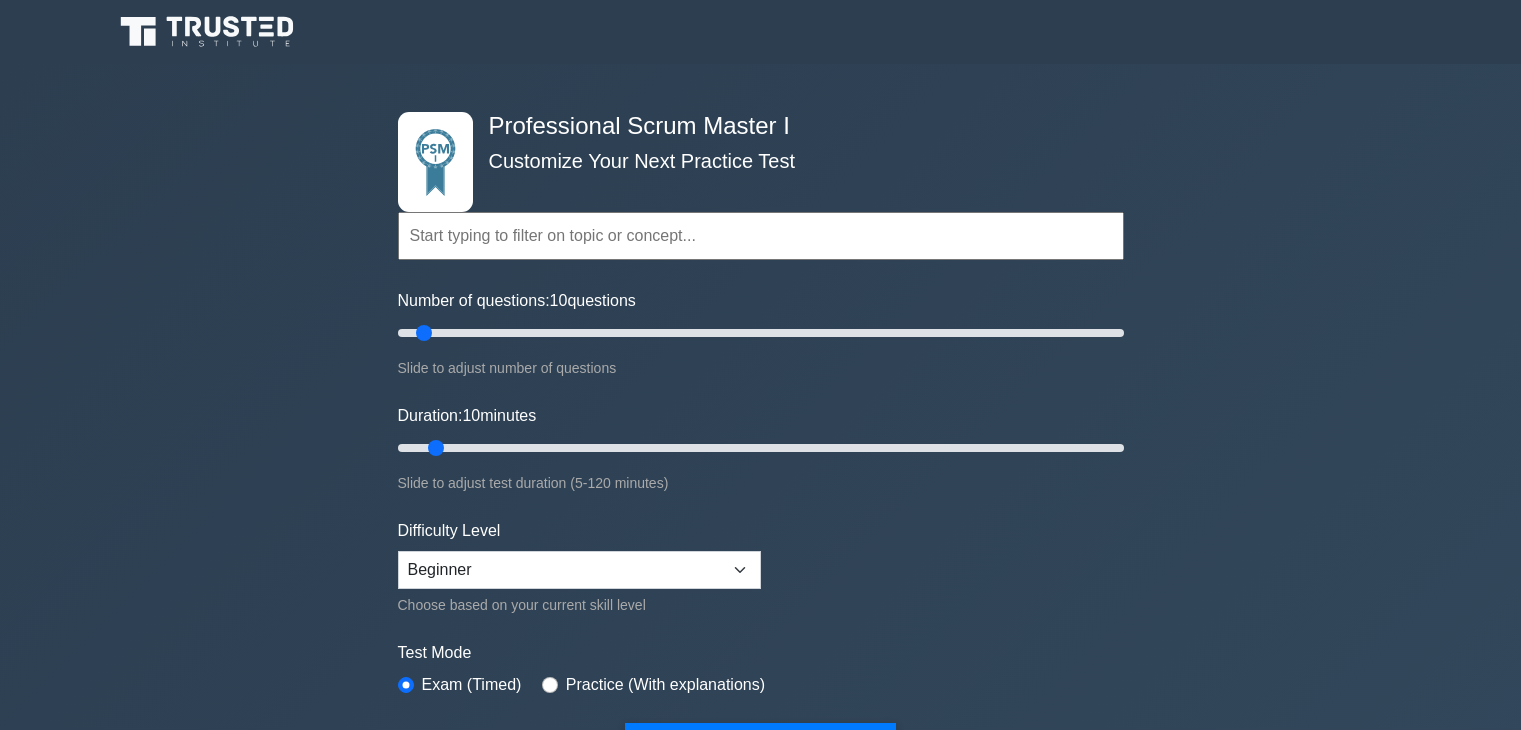scroll, scrollTop: 0, scrollLeft: 0, axis: both 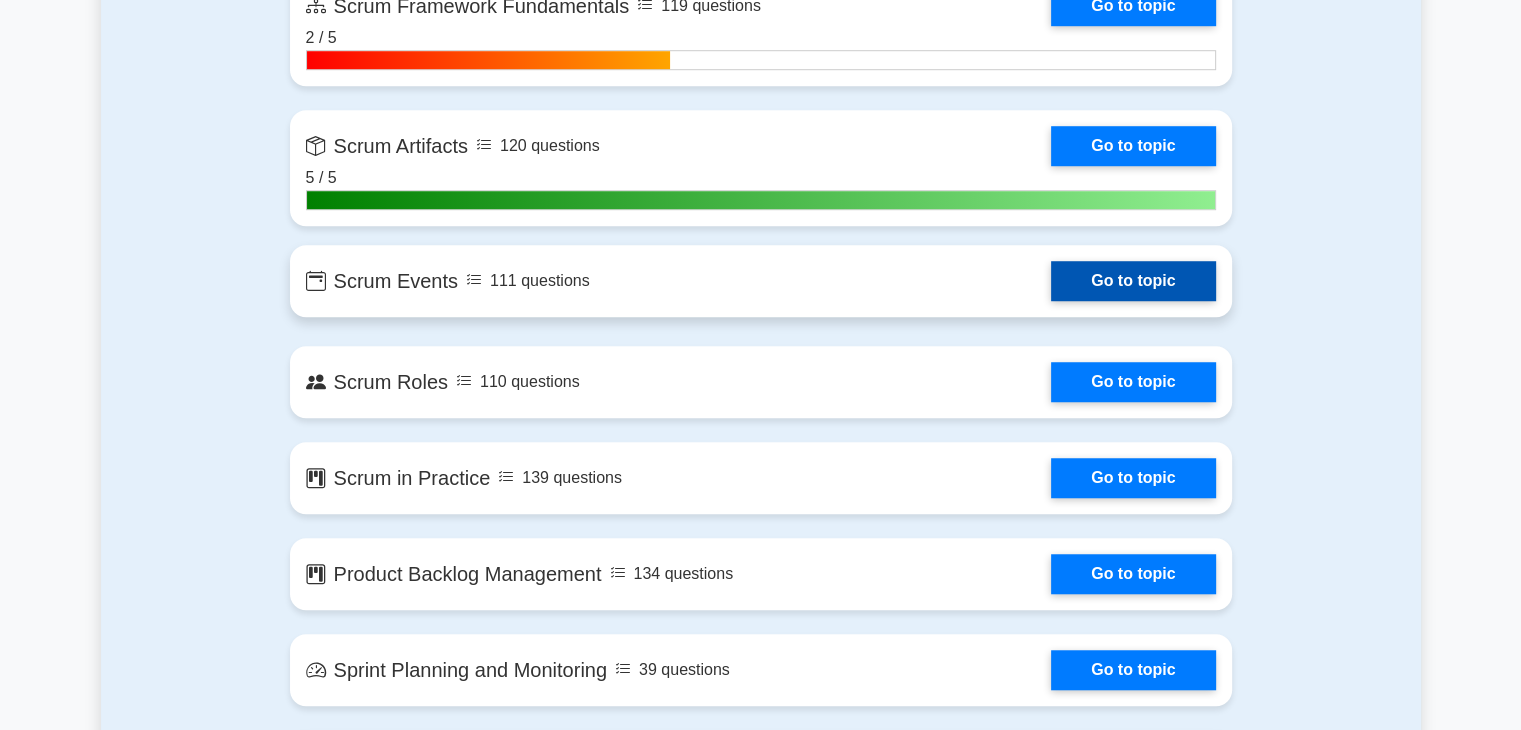 click on "Go to topic" at bounding box center [1133, 281] 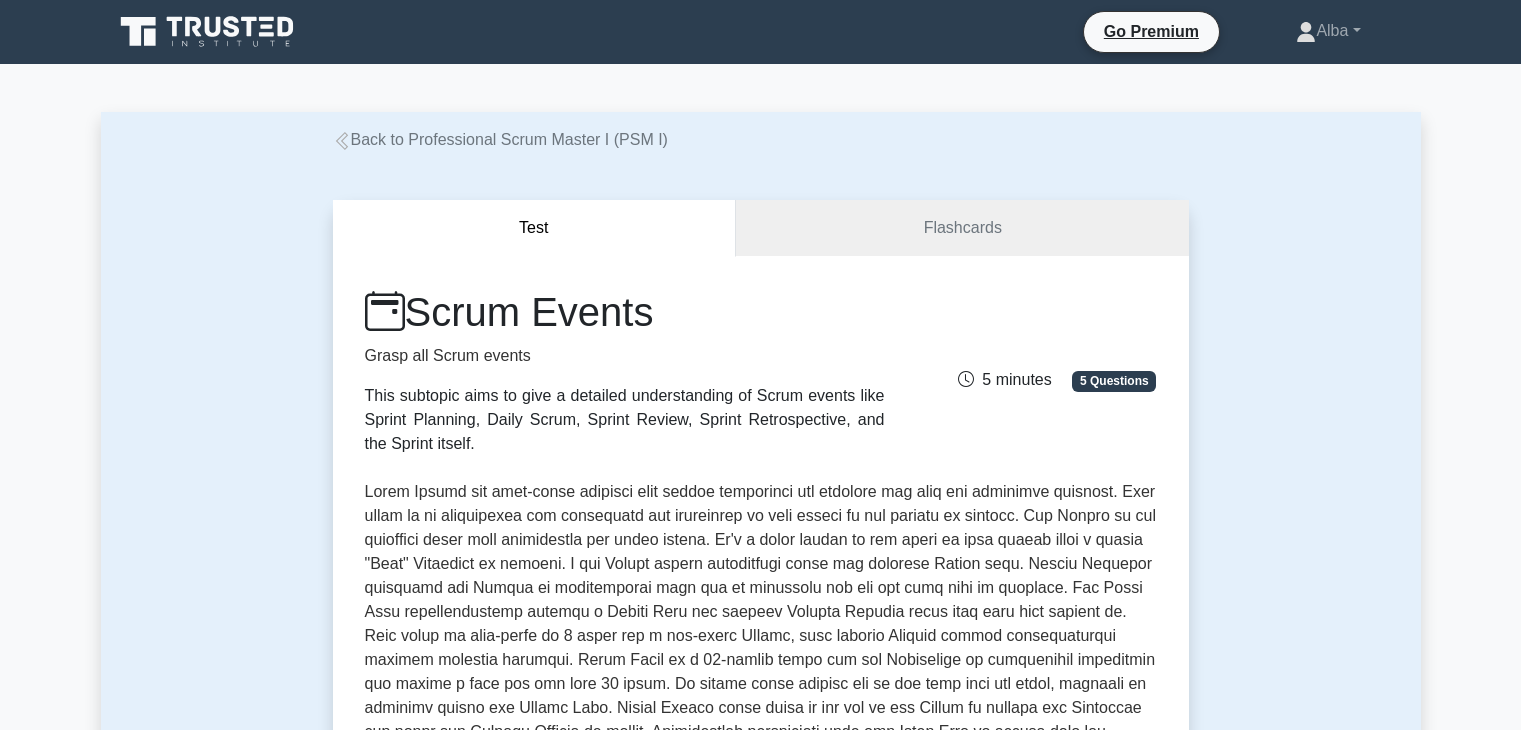 scroll, scrollTop: 0, scrollLeft: 0, axis: both 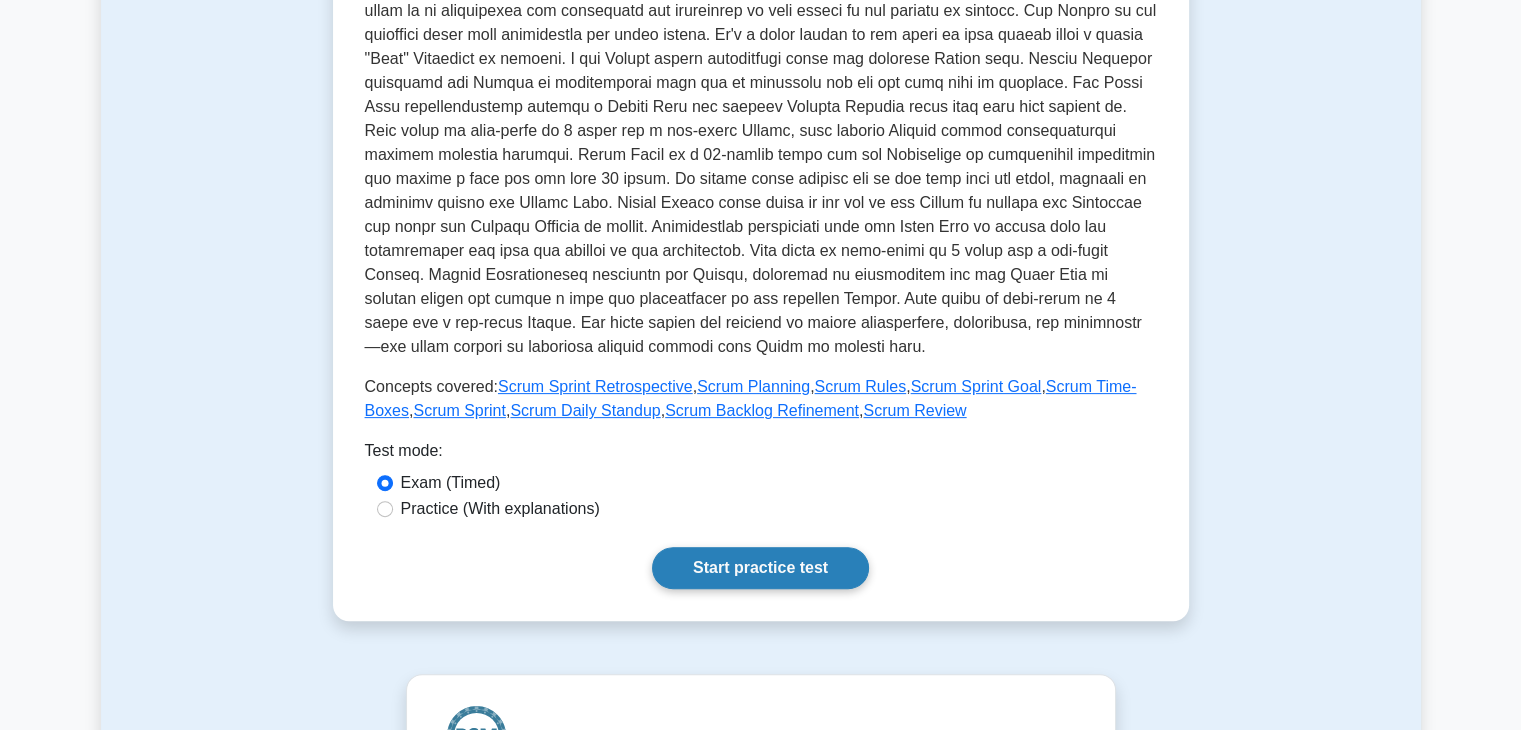 click on "Start practice test" at bounding box center (760, 568) 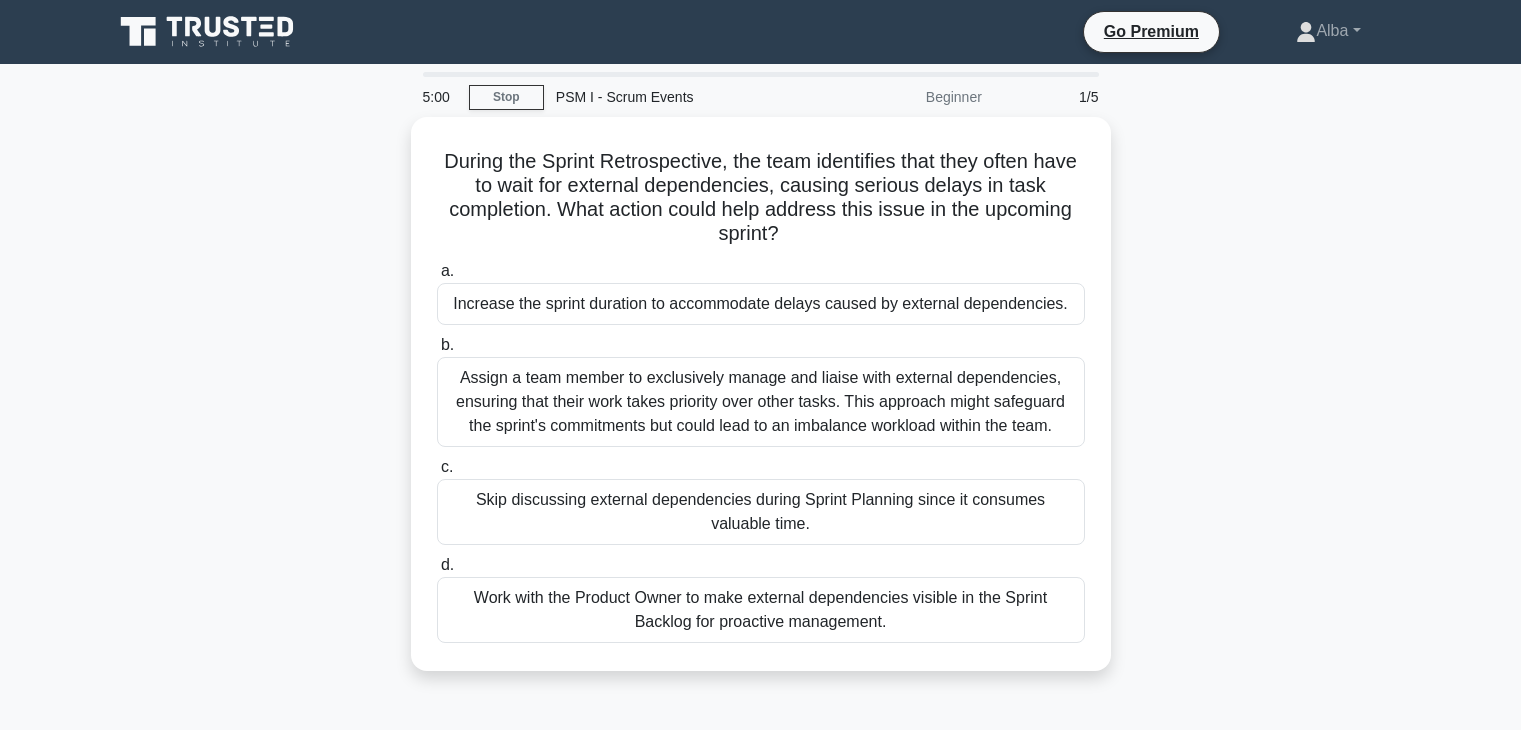 scroll, scrollTop: 0, scrollLeft: 0, axis: both 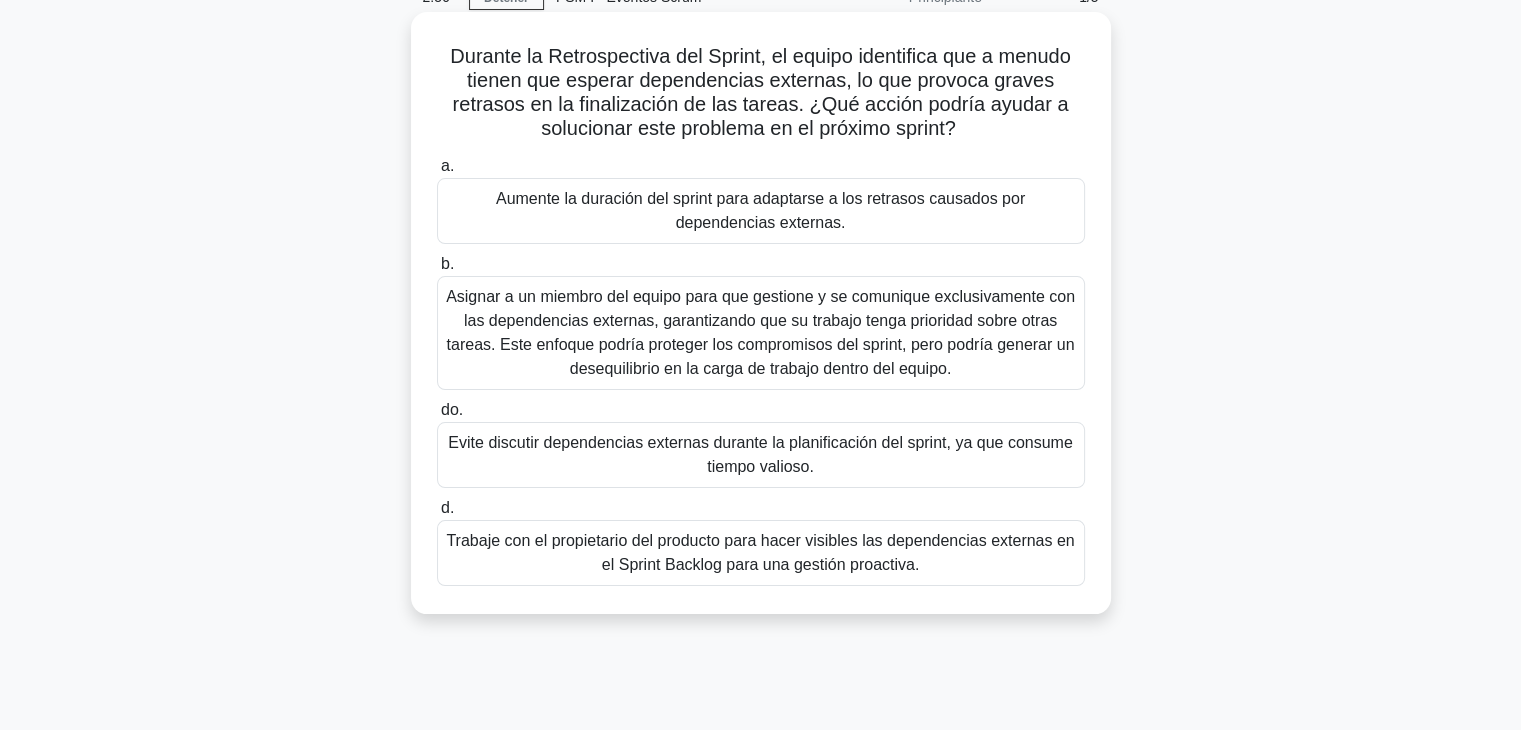 click on "Aumente la duración del sprint para adaptarse a los retrasos causados por dependencias externas." at bounding box center (760, 210) 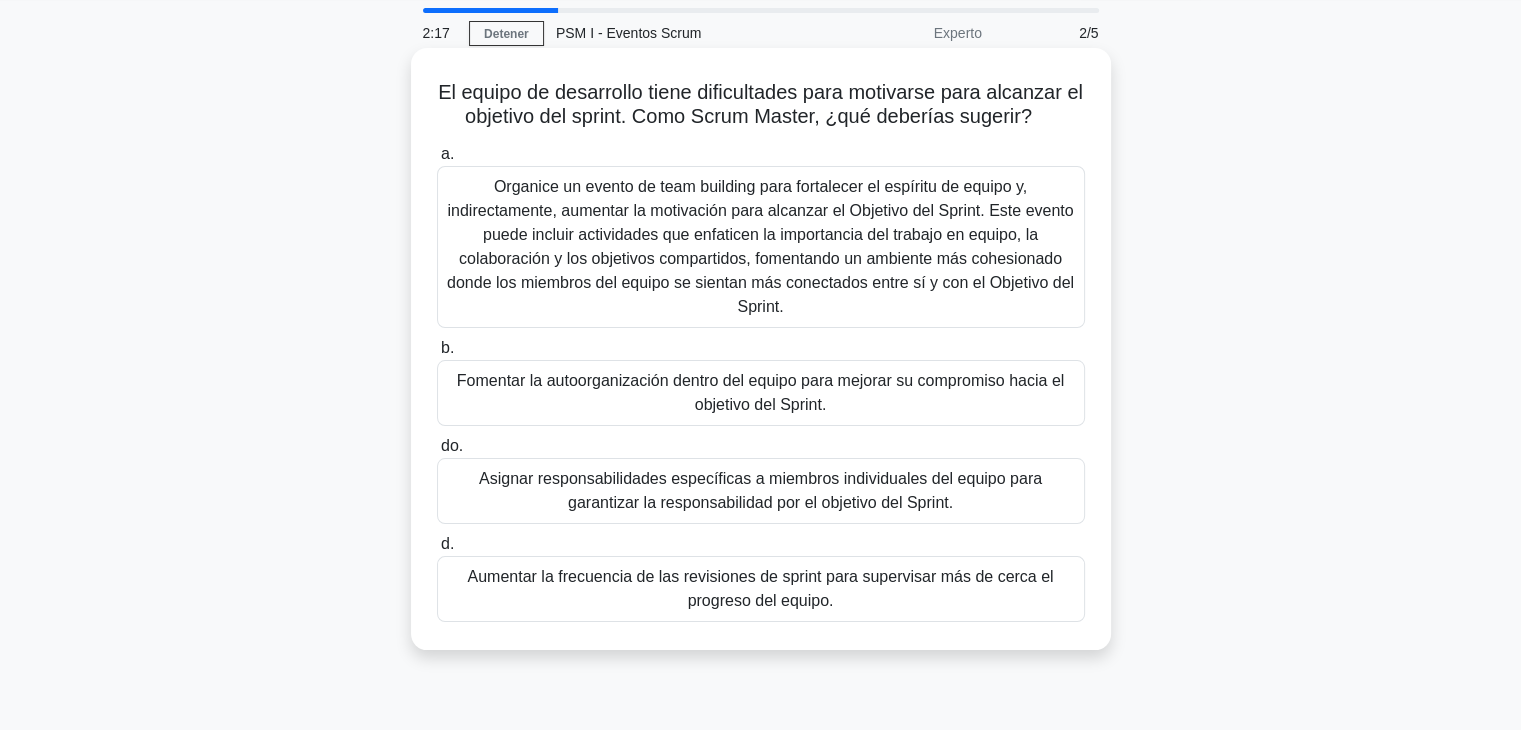 scroll, scrollTop: 100, scrollLeft: 0, axis: vertical 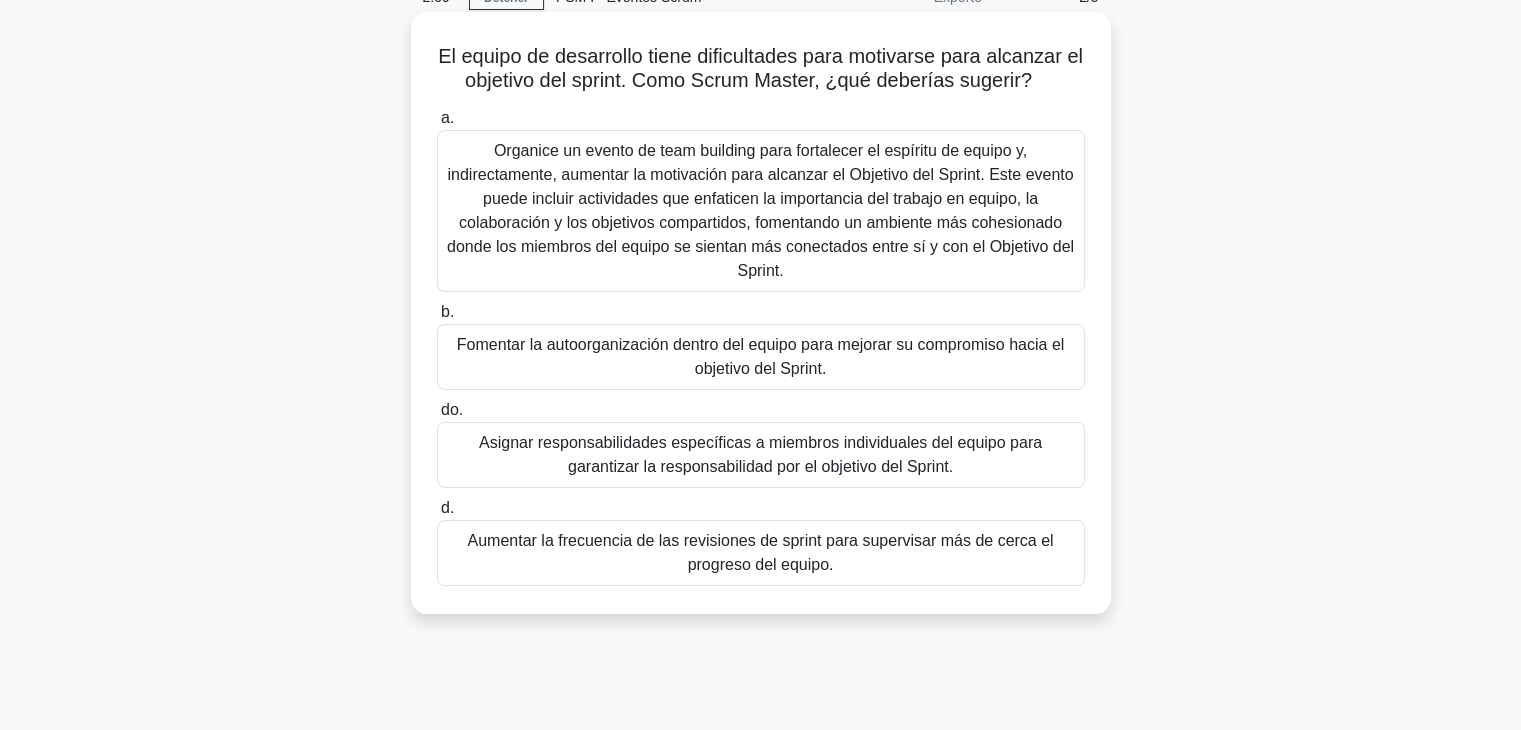 click on "Organice un evento de team building para fortalecer el espíritu de equipo y, indirectamente, aumentar la motivación para alcanzar el Objetivo del Sprint. Este evento puede incluir actividades que enfaticen la importancia del trabajo en equipo, la colaboración y los objetivos compartidos, fomentando un ambiente más cohesionado donde los miembros del equipo se sientan más conectados entre sí y con el Objetivo del Sprint." at bounding box center (760, 210) 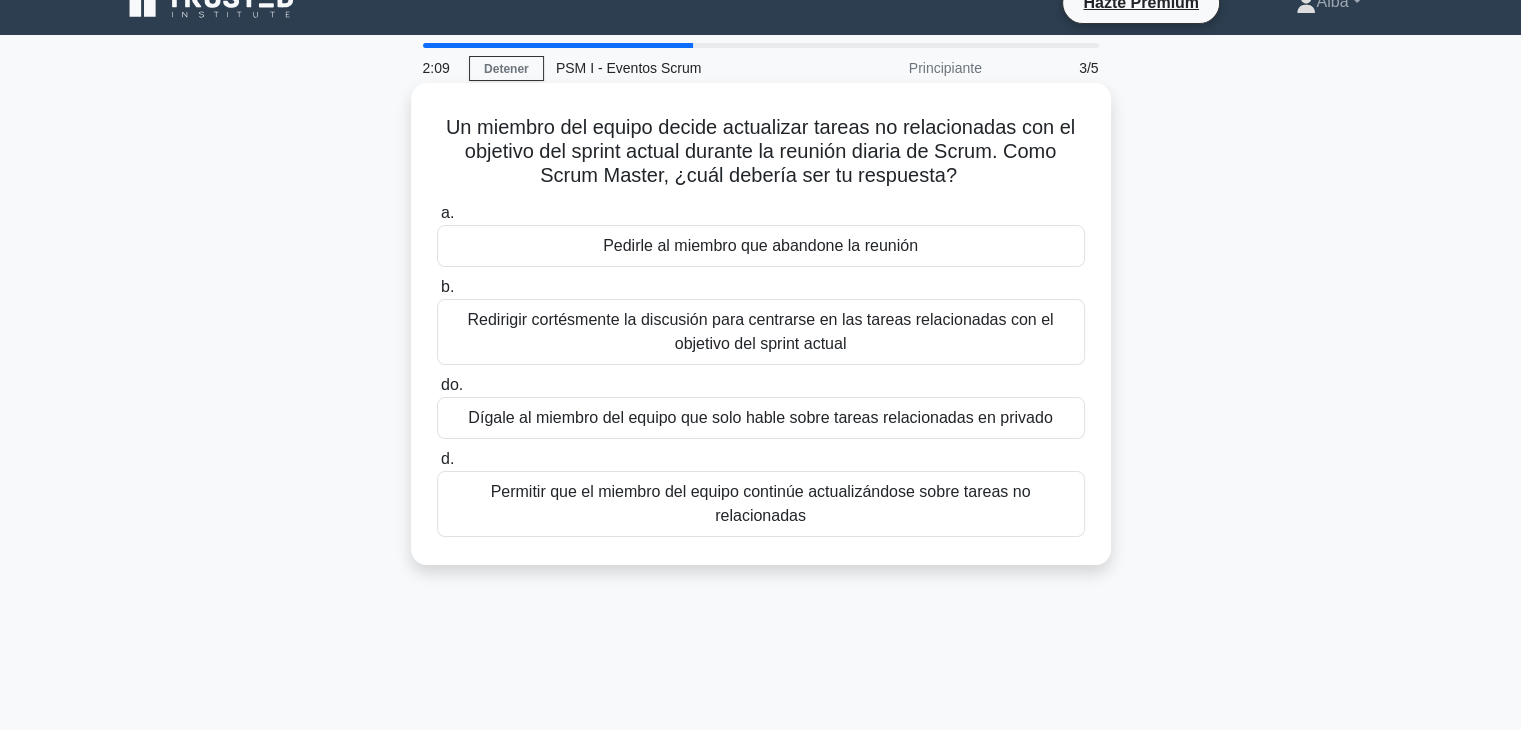scroll, scrollTop: 0, scrollLeft: 0, axis: both 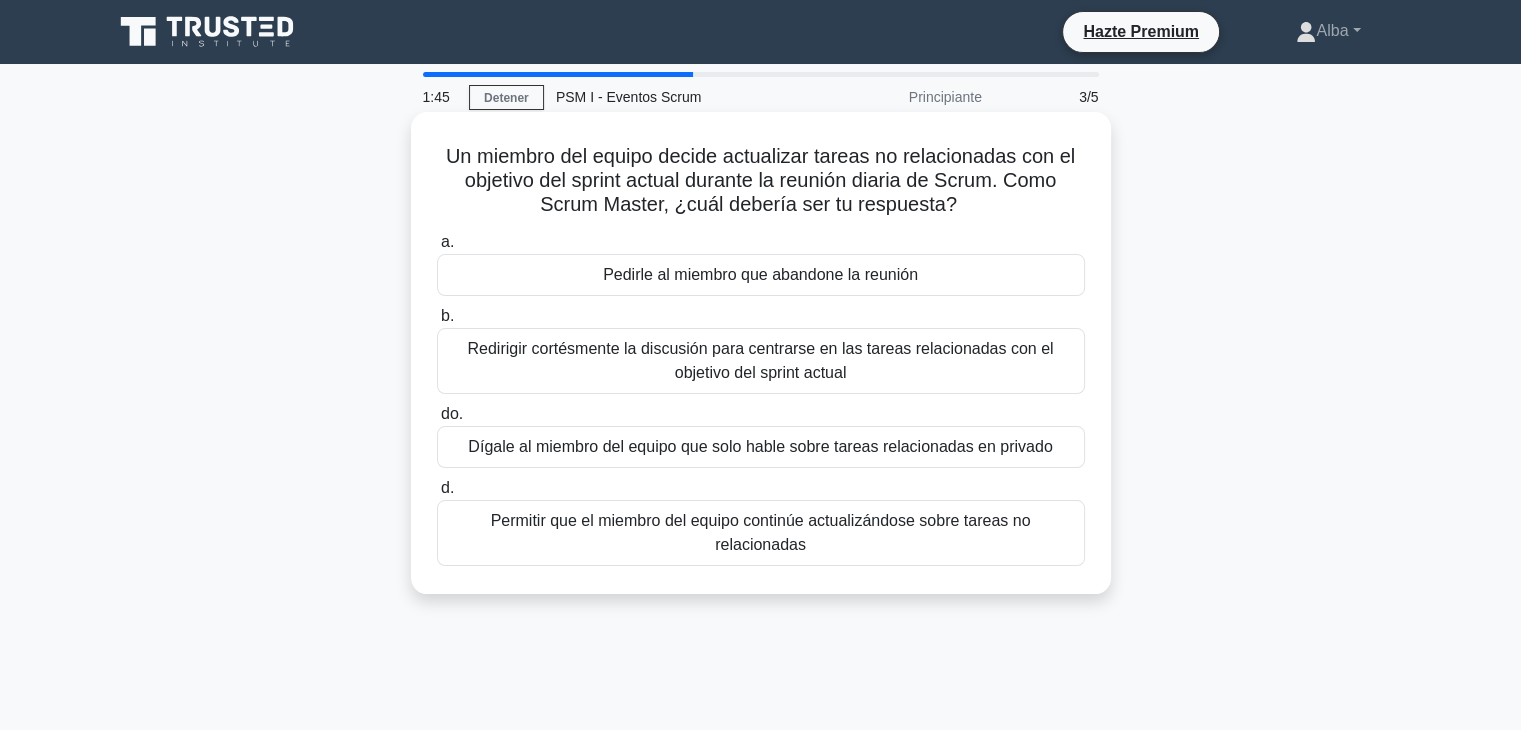 click on "Redirigir cortésmente la discusión para centrarse en las tareas relacionadas con el objetivo del sprint actual" at bounding box center [761, 361] 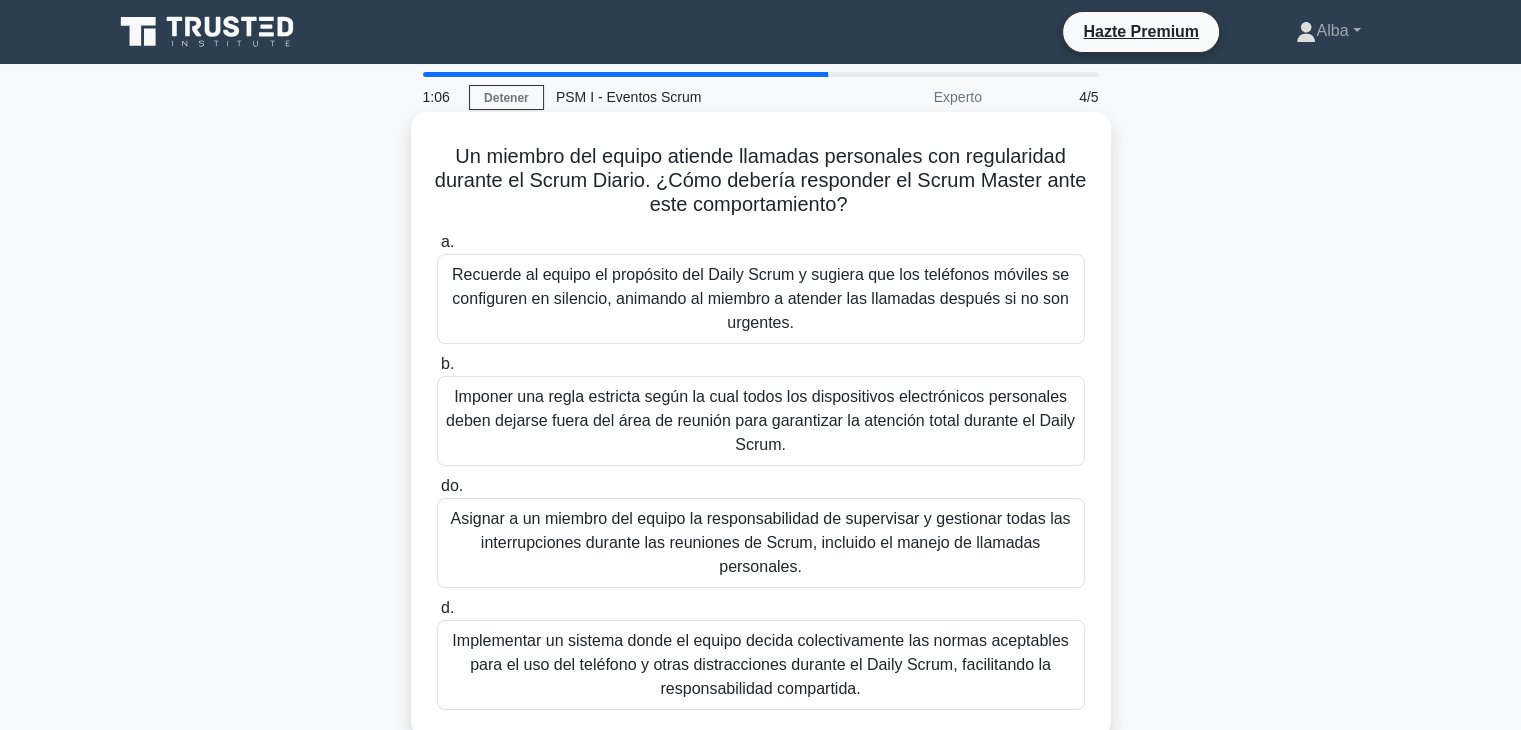 click on "Recuerde al equipo el propósito del Daily Scrum y sugiera que los teléfonos móviles se configuren en silencio, animando al miembro a atender las llamadas después si no son urgentes." at bounding box center (760, 298) 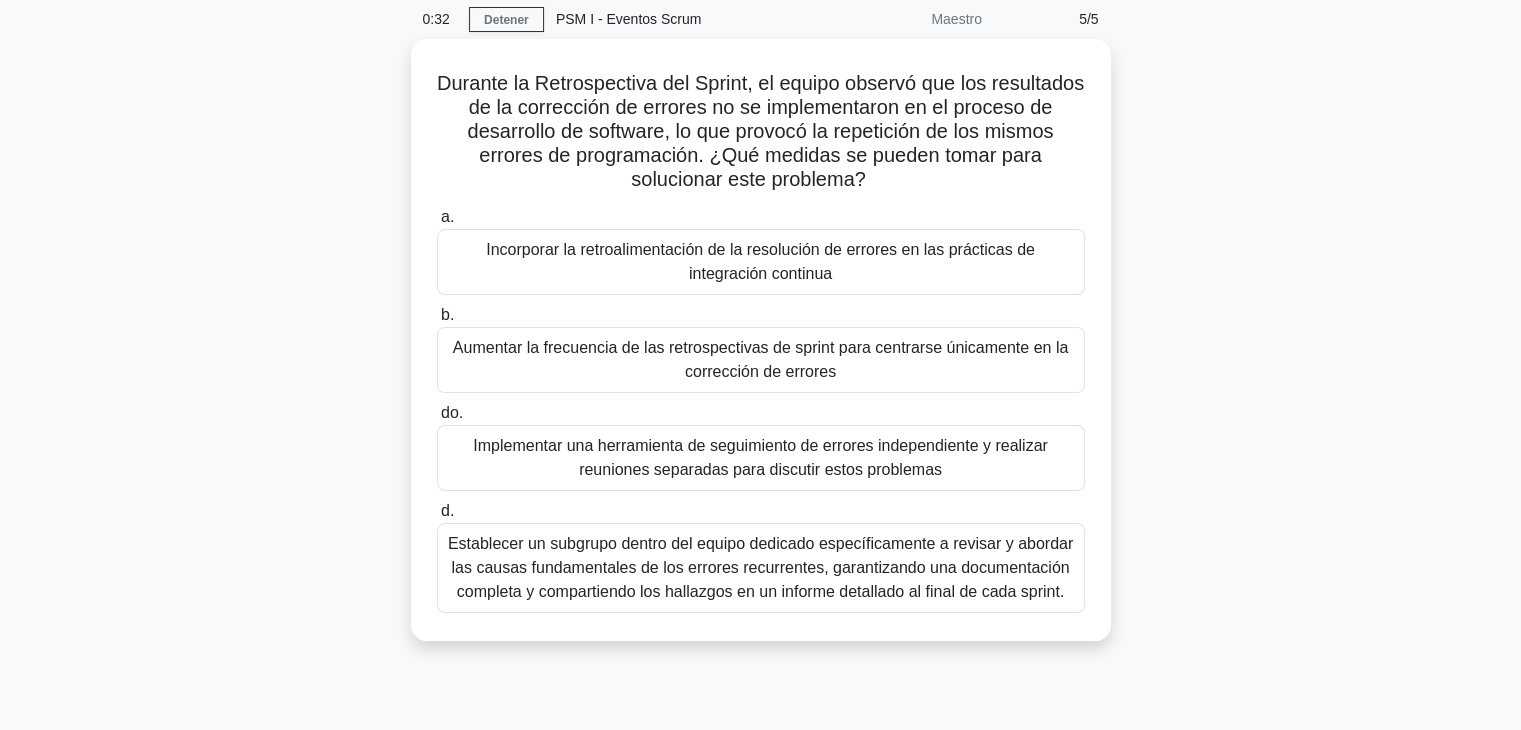 scroll, scrollTop: 200, scrollLeft: 0, axis: vertical 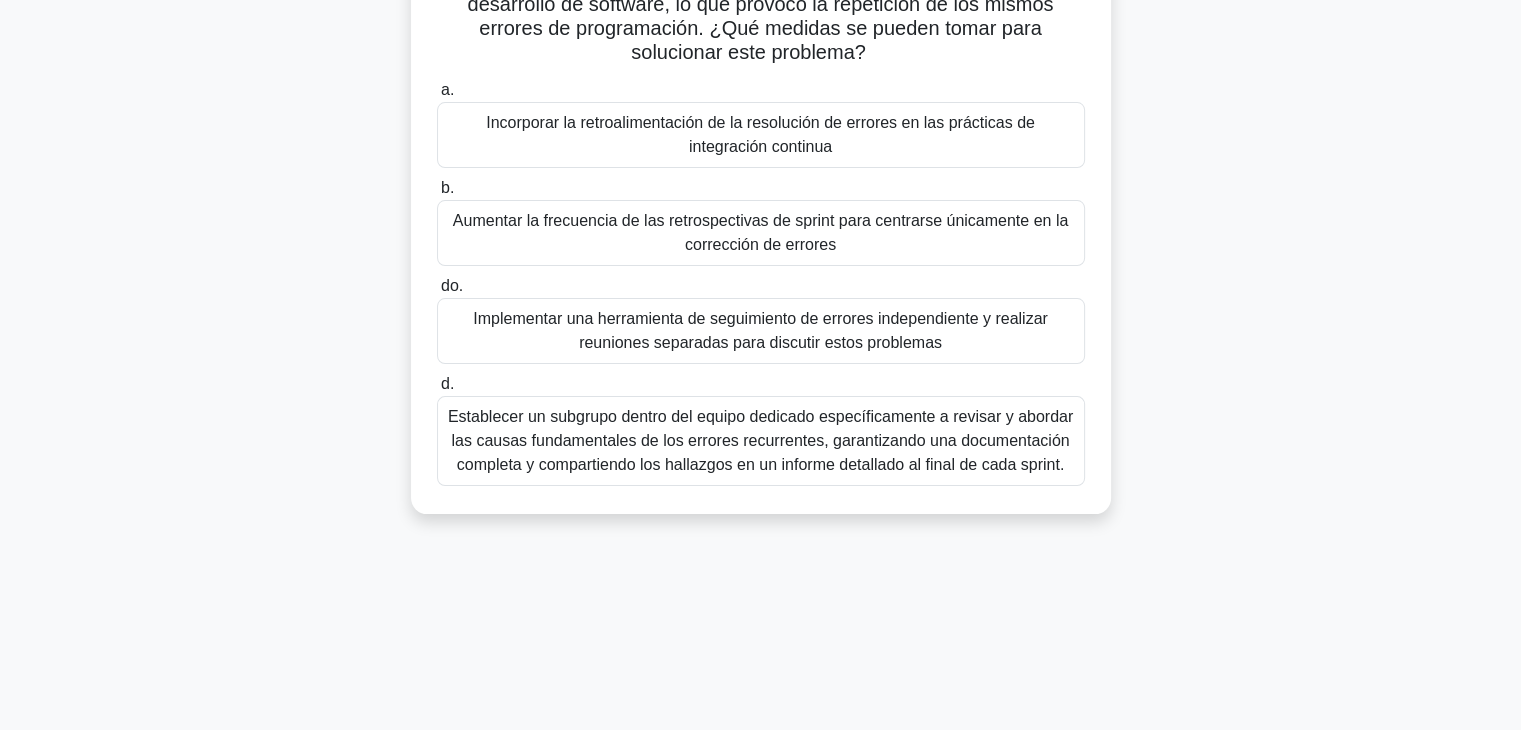 click on "Incorporar la retroalimentación de la resolución de errores en las prácticas de integración continua" at bounding box center (760, 134) 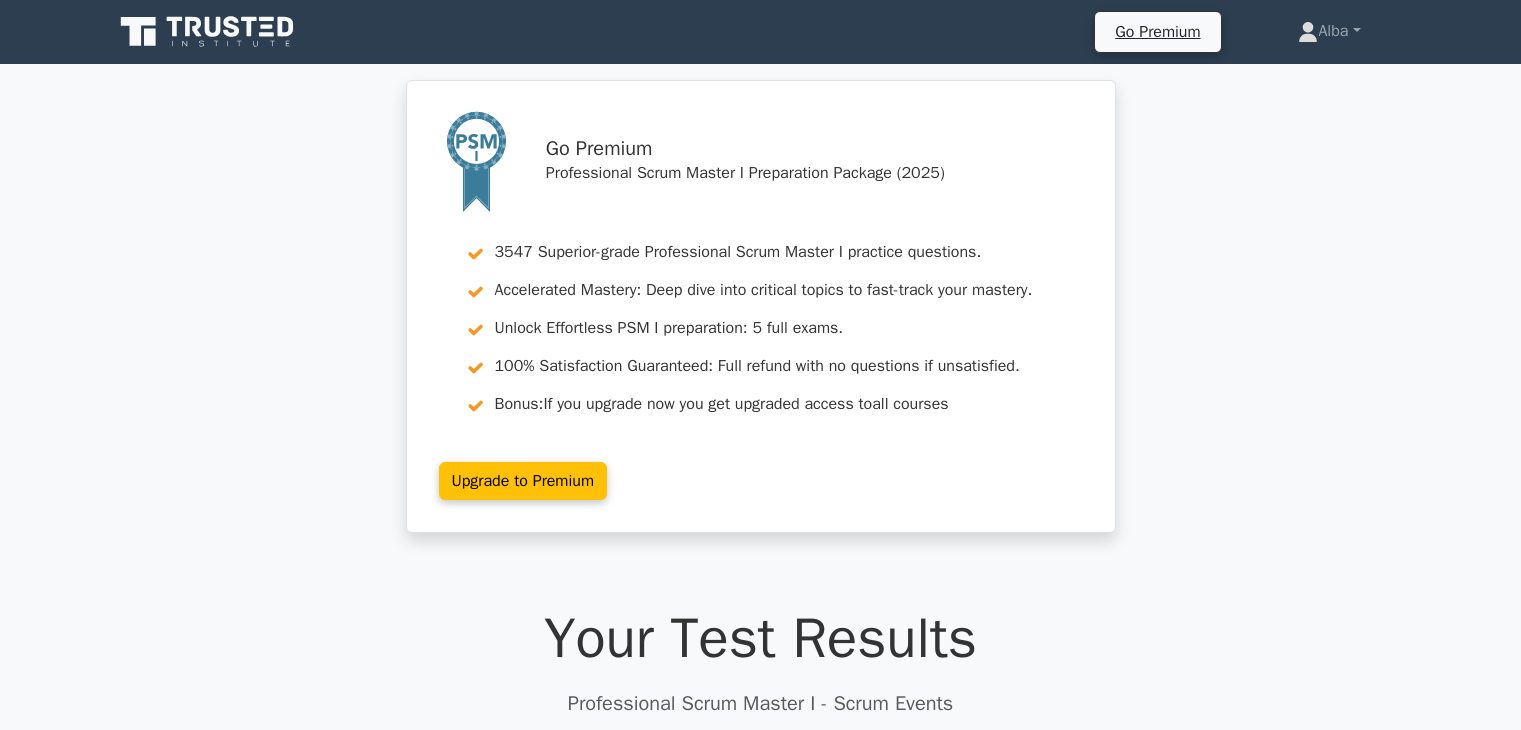 scroll, scrollTop: 0, scrollLeft: 0, axis: both 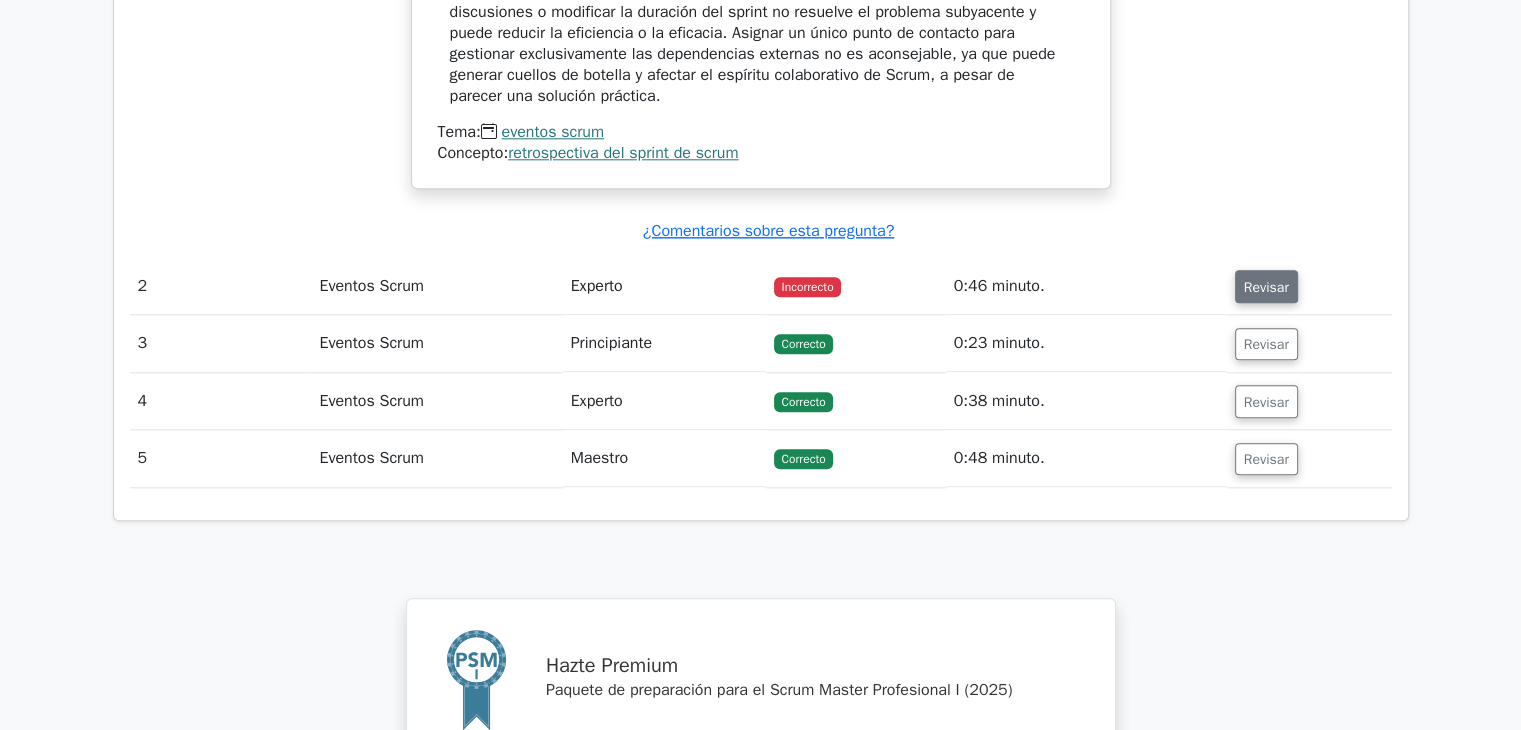 click on "Revisar" at bounding box center (1266, 287) 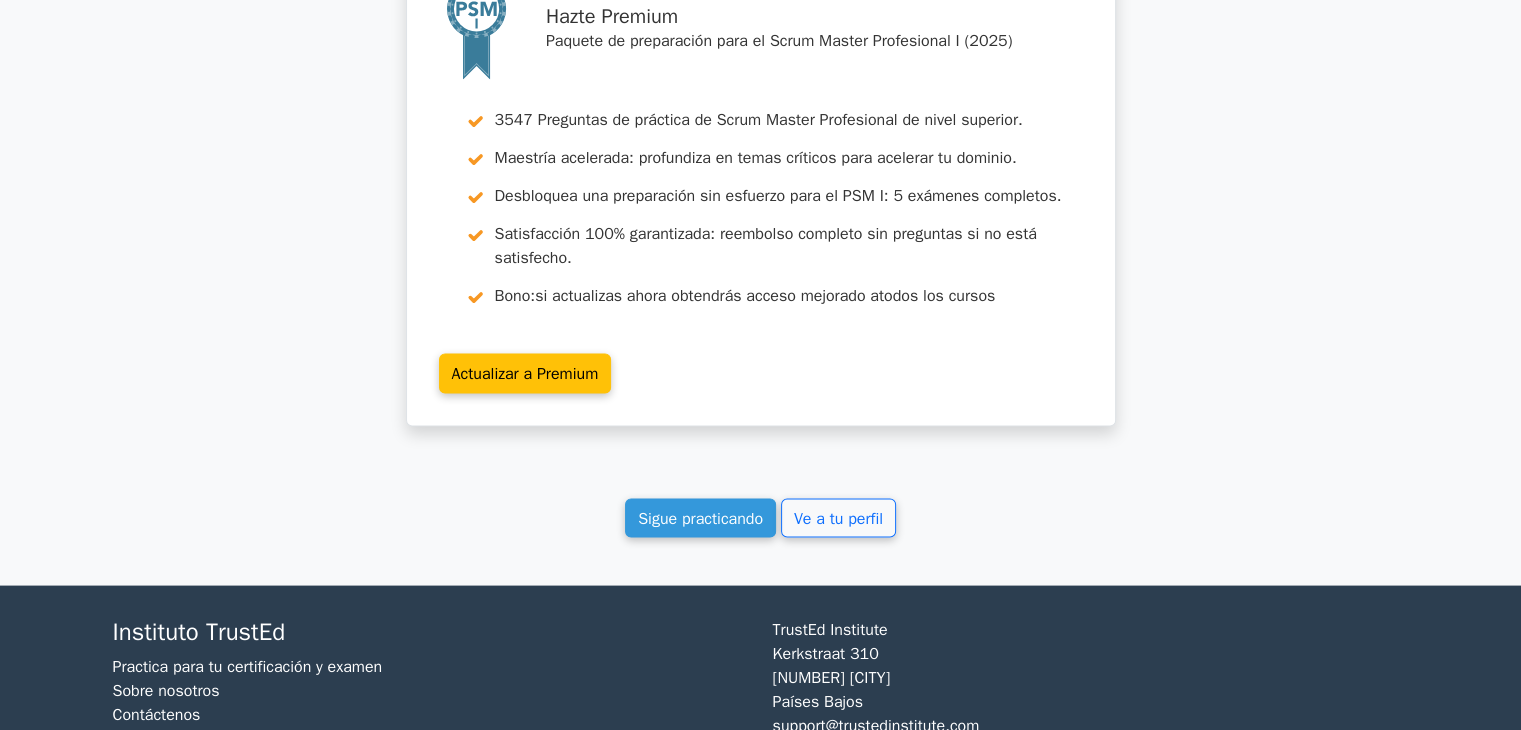 scroll, scrollTop: 3940, scrollLeft: 0, axis: vertical 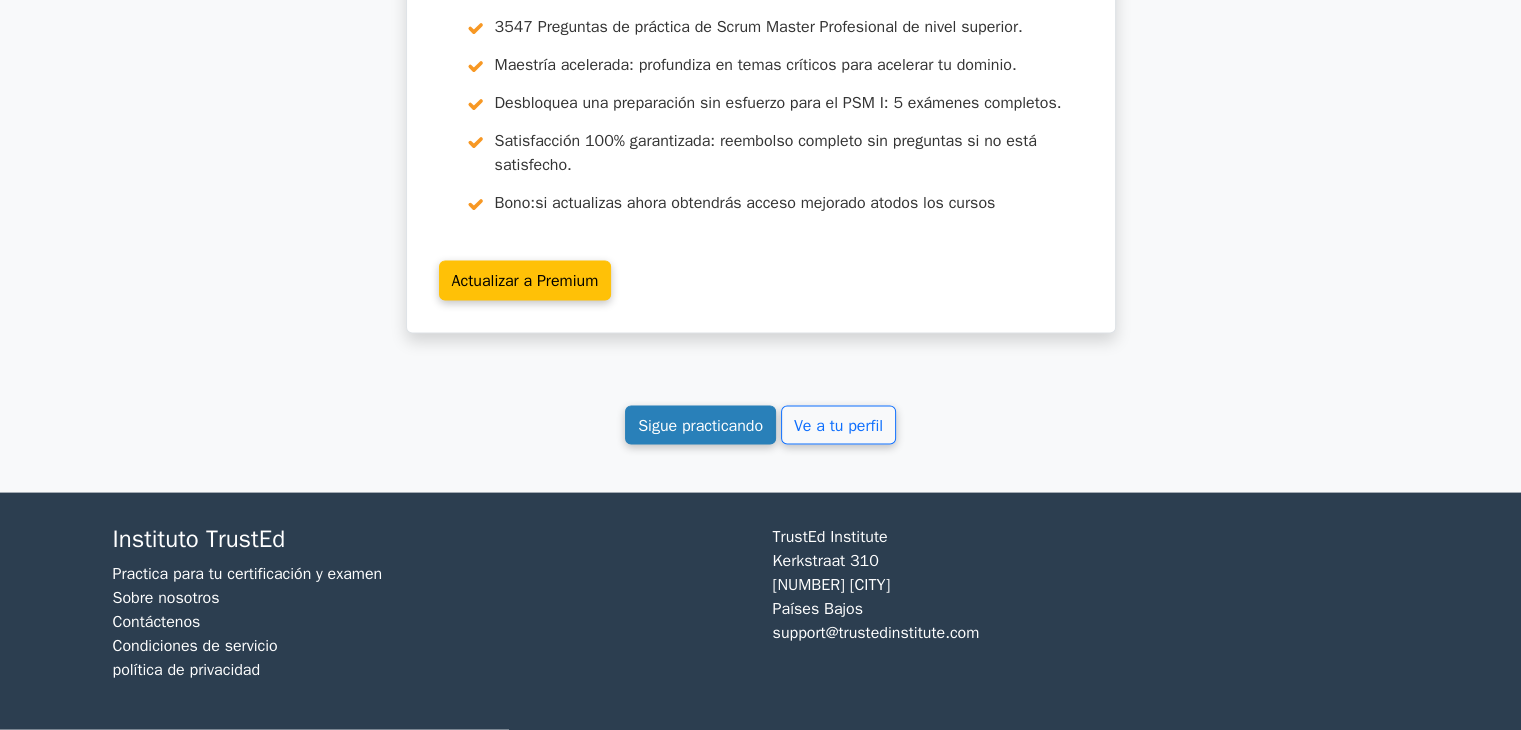 click on "Sigue practicando" at bounding box center (700, 426) 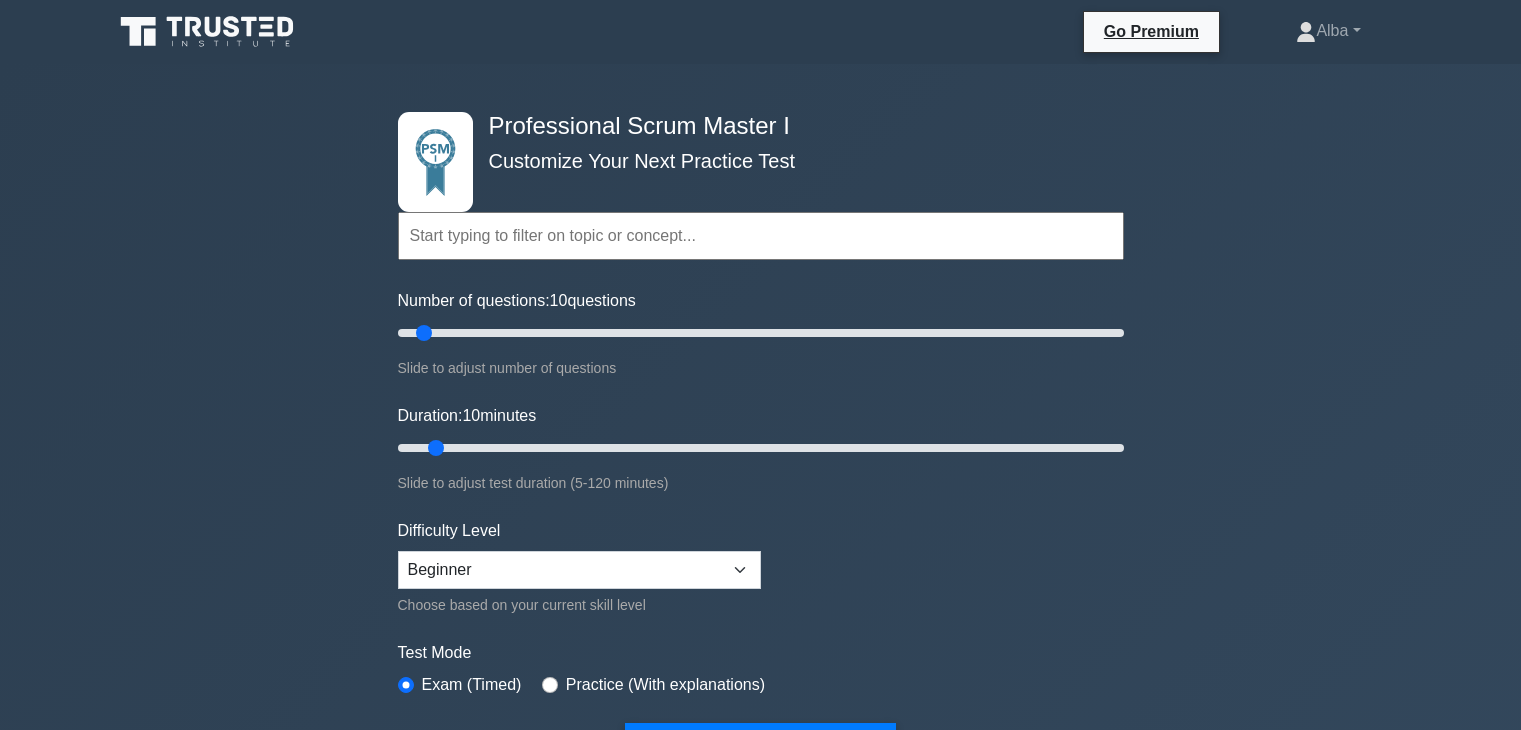 scroll, scrollTop: 0, scrollLeft: 0, axis: both 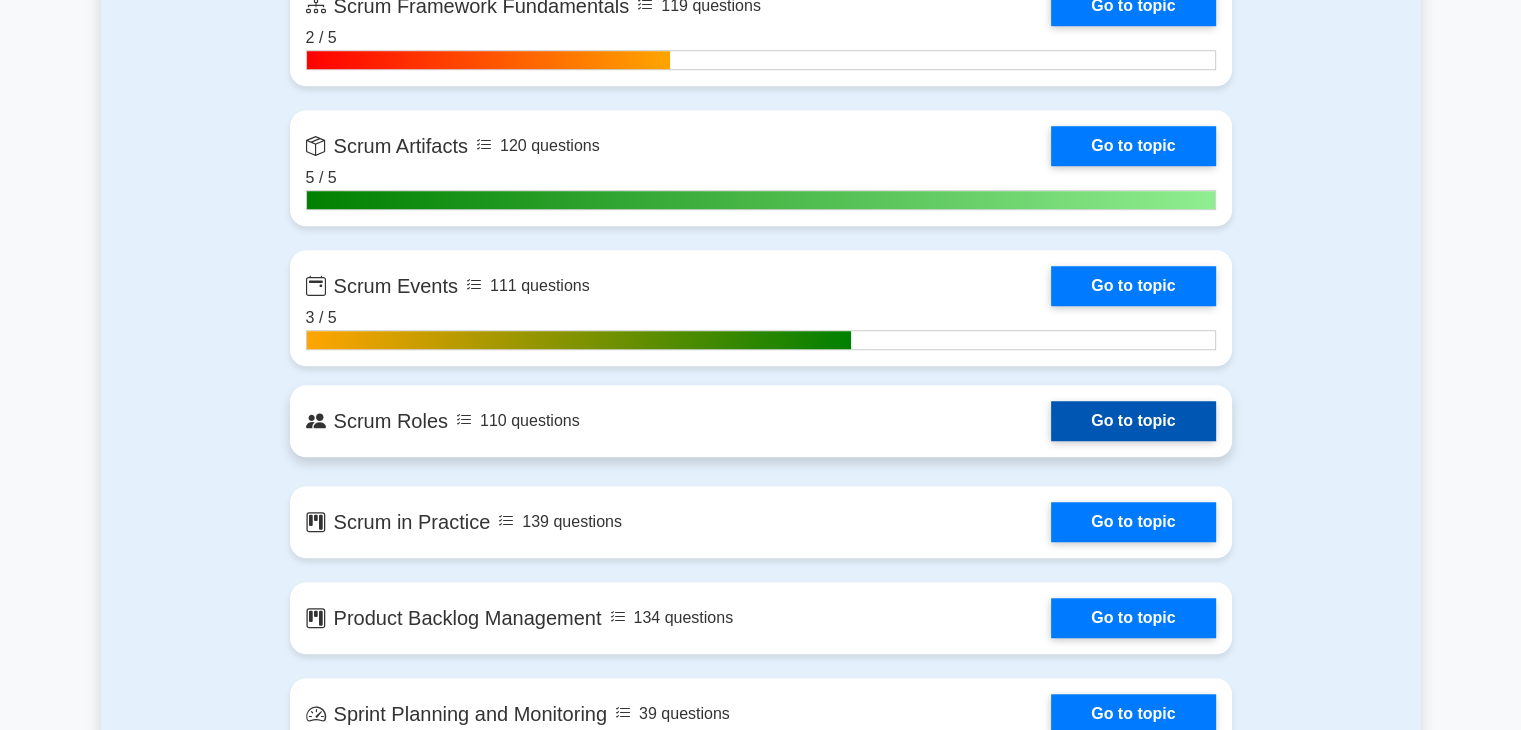 click on "Go to topic" at bounding box center (1133, 421) 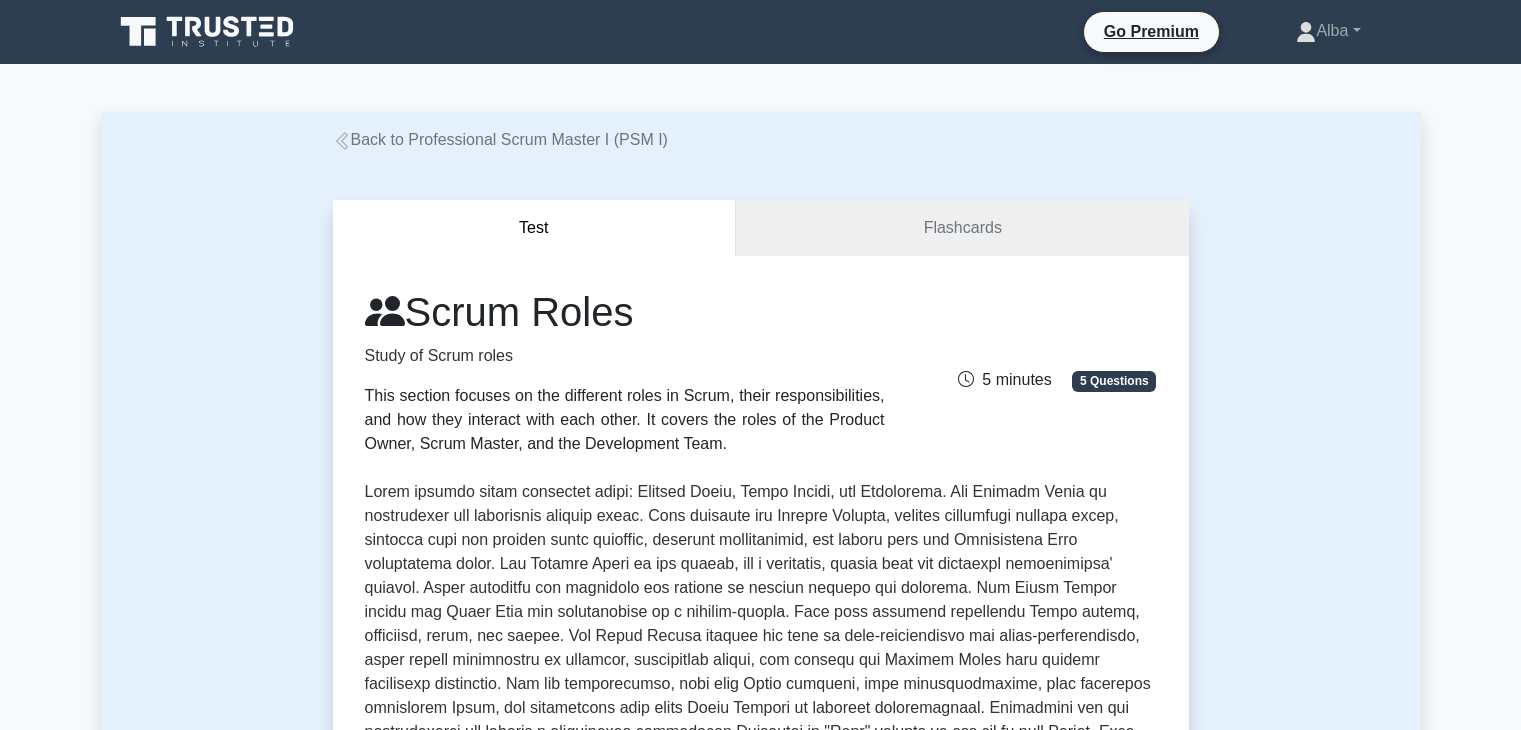 scroll, scrollTop: 0, scrollLeft: 0, axis: both 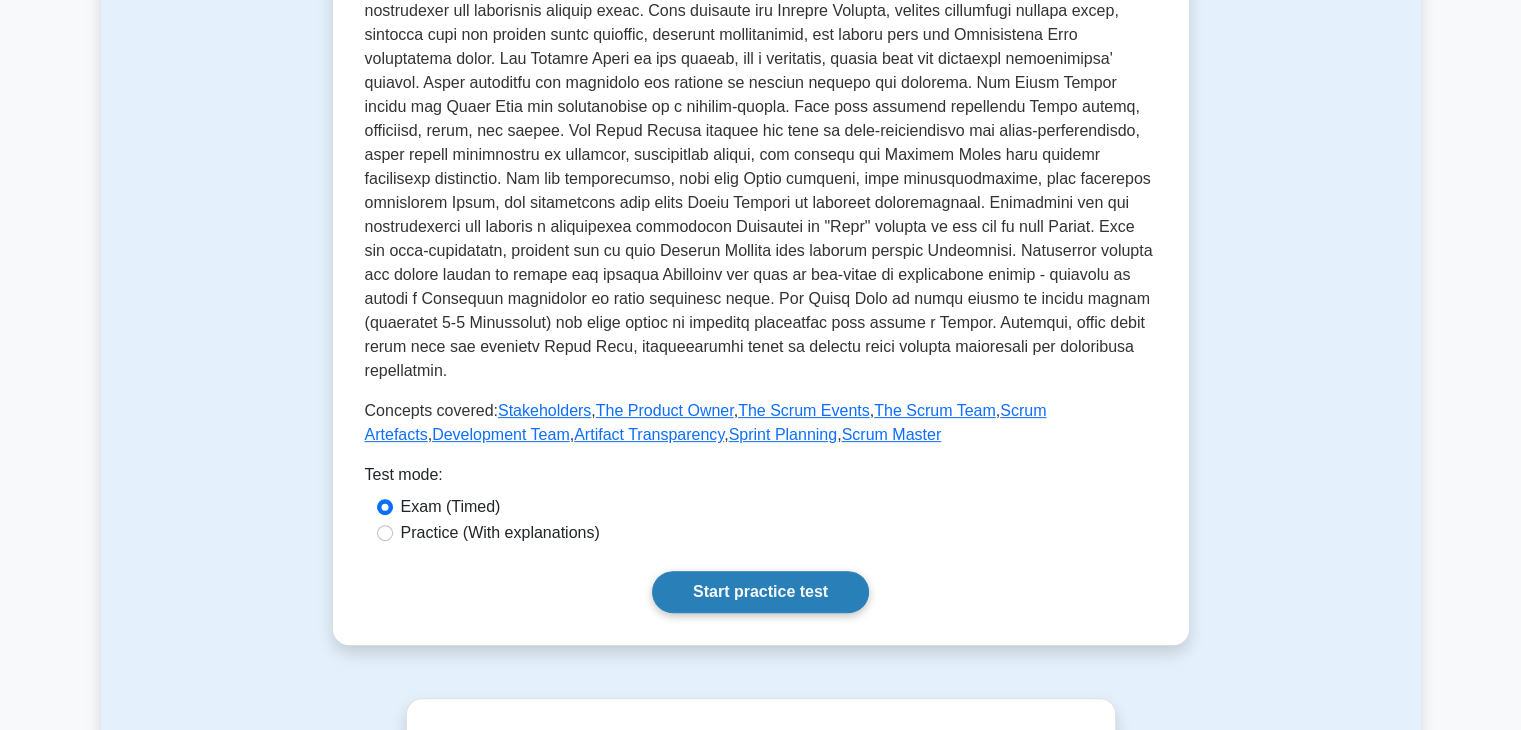 click on "Start practice test" at bounding box center (760, 592) 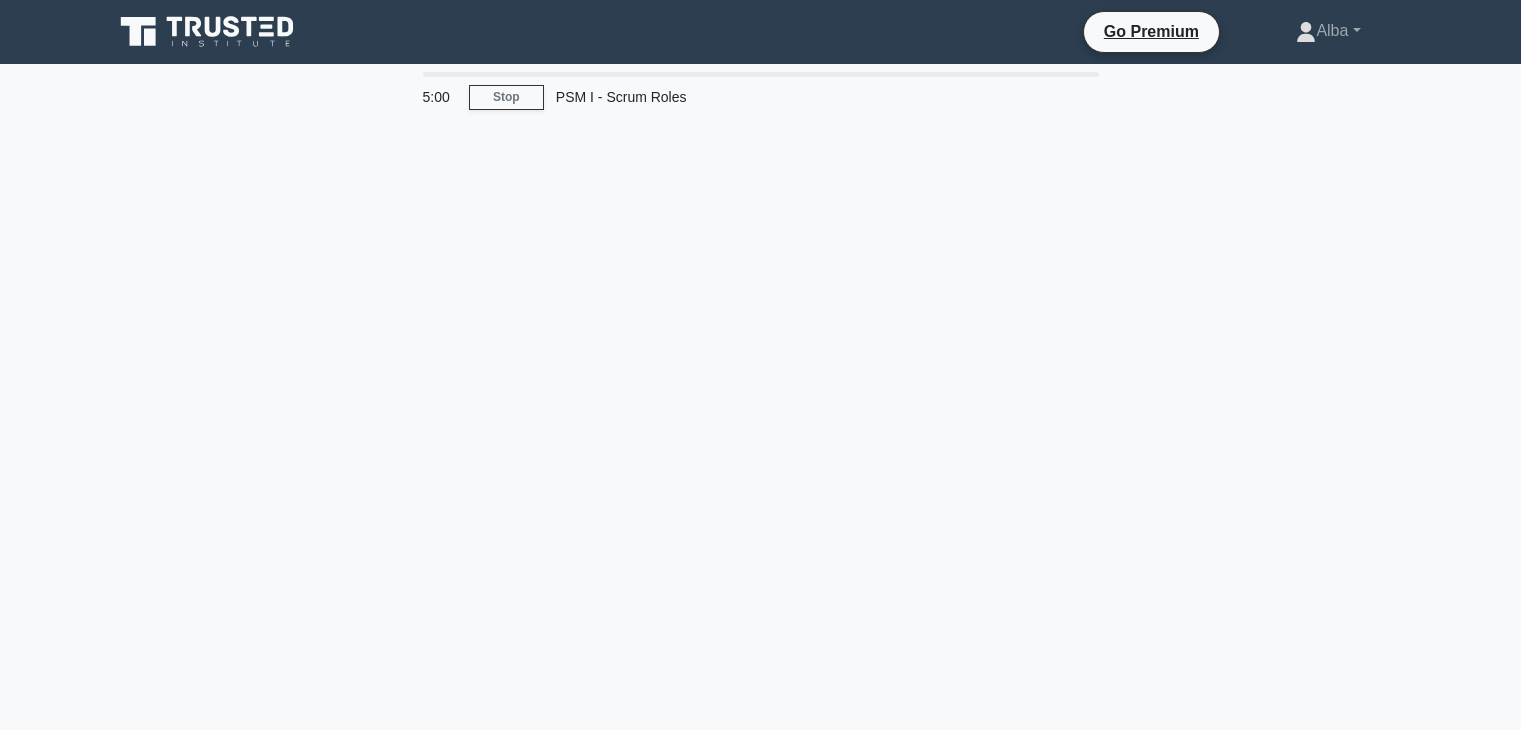 scroll, scrollTop: 0, scrollLeft: 0, axis: both 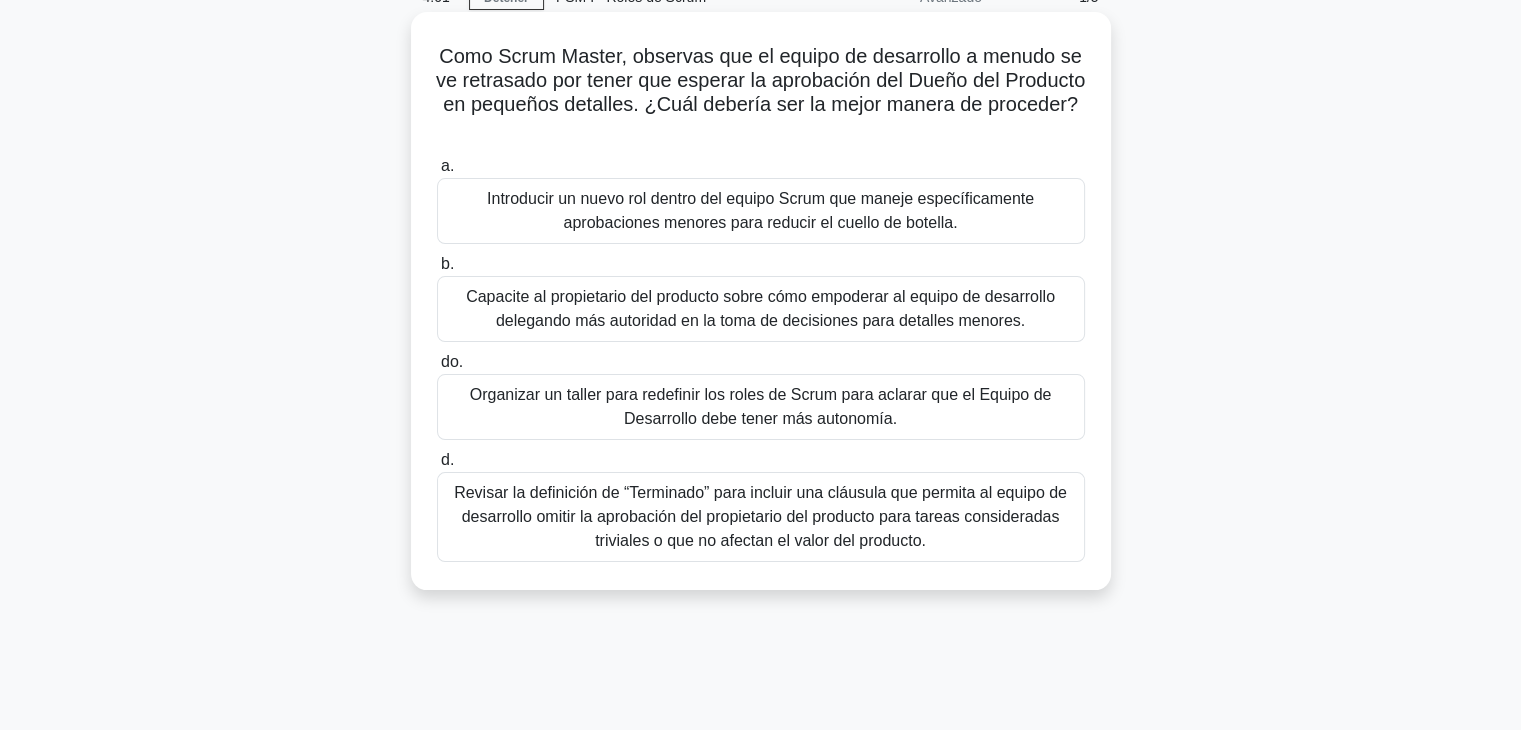 click on "Capacite al propietario del producto sobre cómo empoderar al equipo de desarrollo delegando más autoridad en la toma de decisiones para detalles menores." at bounding box center [760, 308] 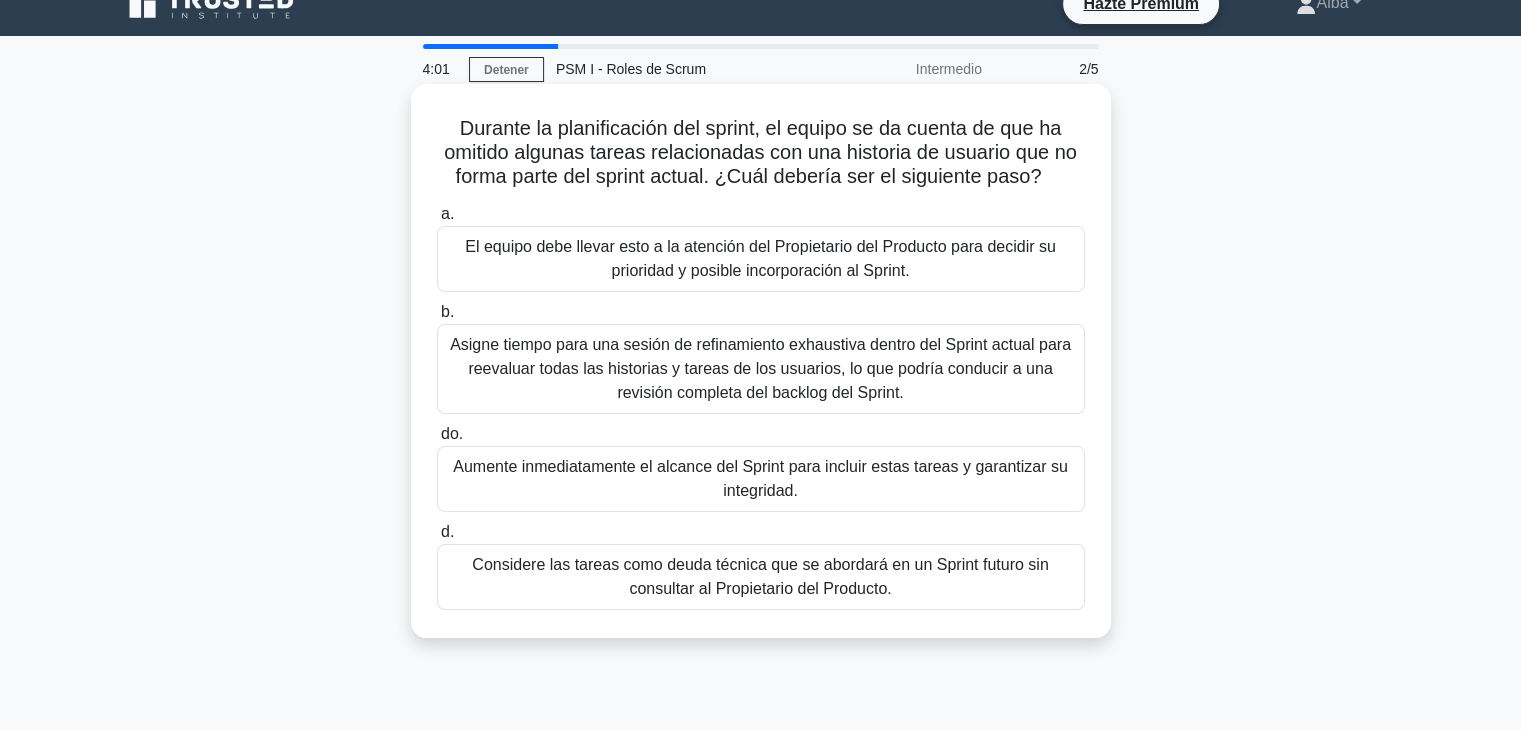 scroll, scrollTop: 0, scrollLeft: 0, axis: both 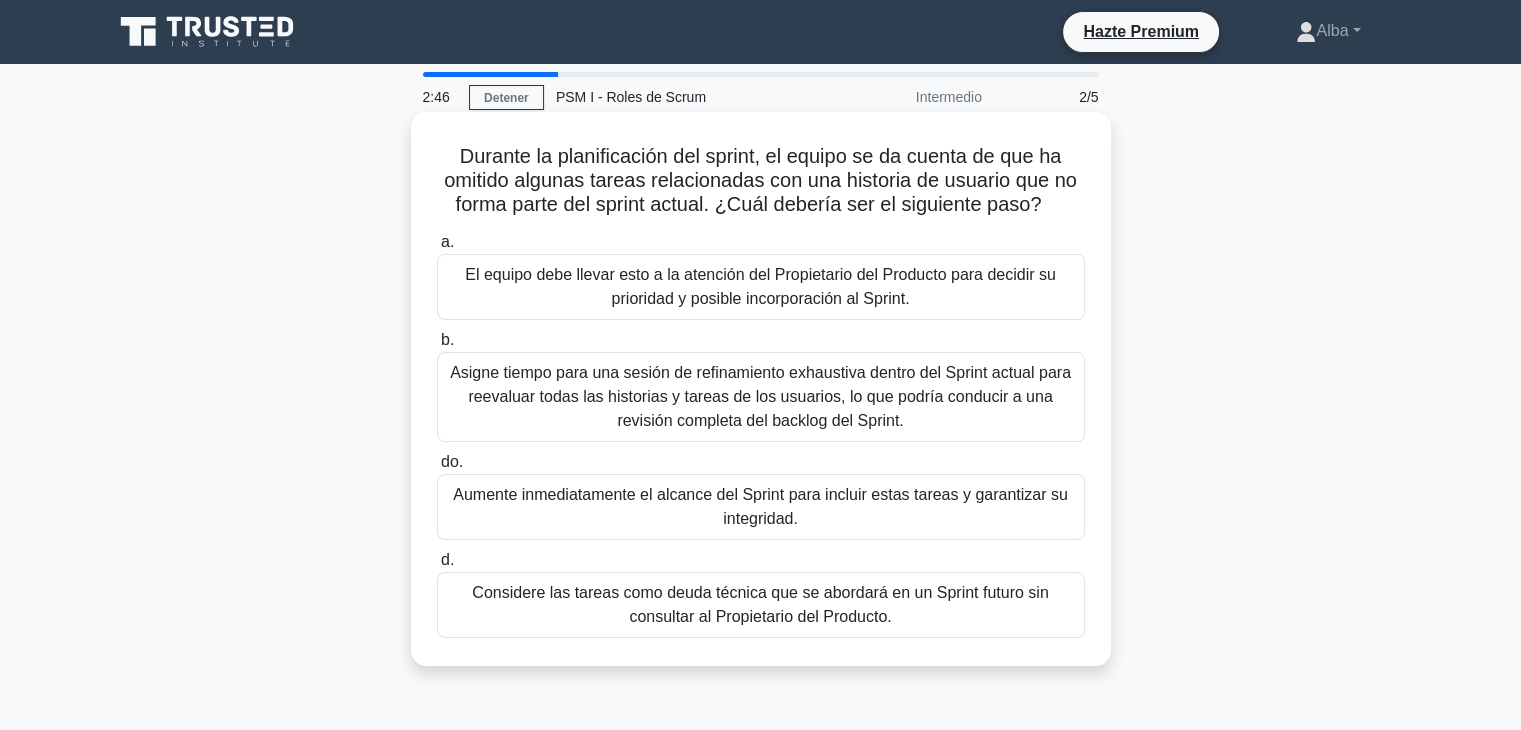click on "El equipo debe llevar esto a la atención del Propietario del Producto para decidir su prioridad y posible incorporación al Sprint." at bounding box center [760, 286] 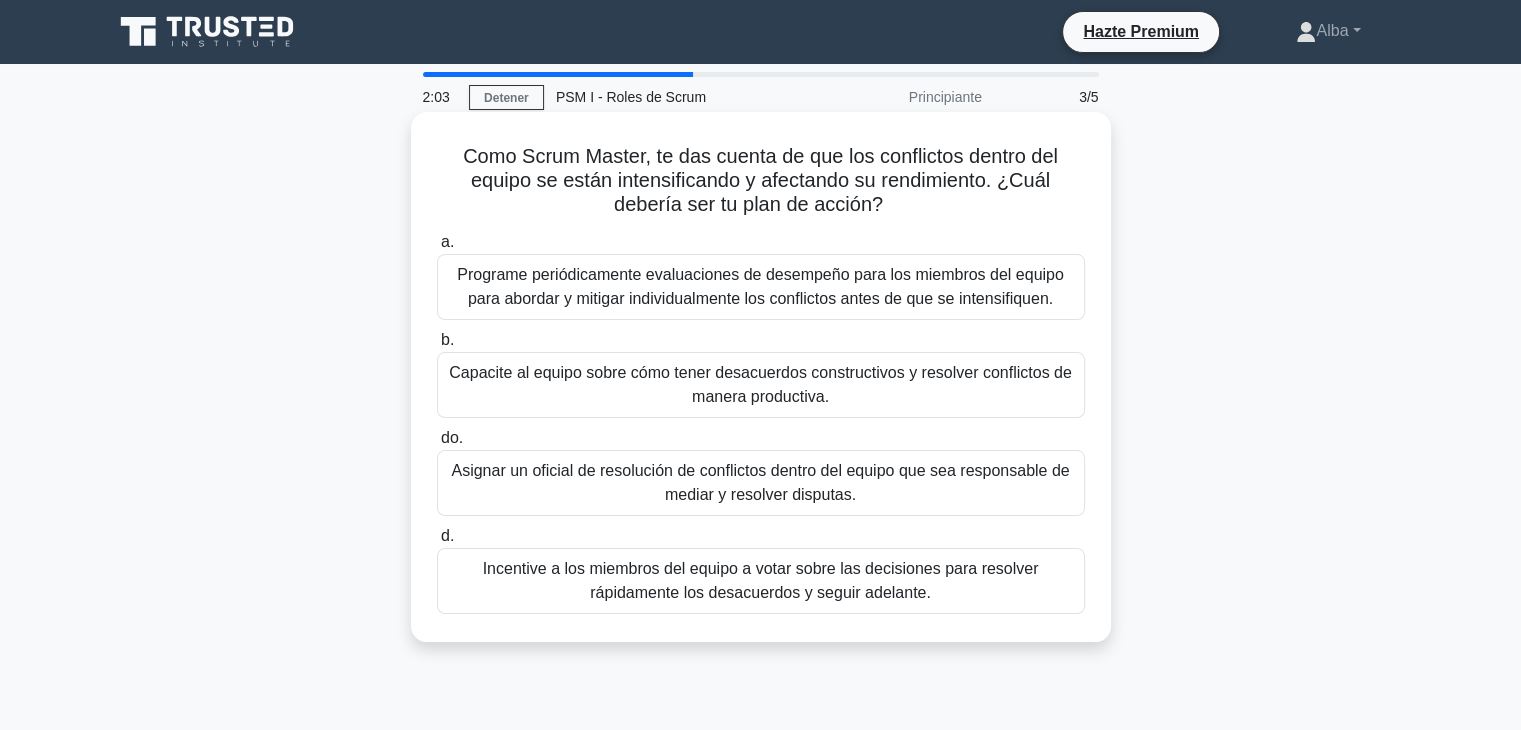 click on "Capacite al equipo sobre cómo tener desacuerdos constructivos y resolver conflictos de manera productiva." at bounding box center (760, 384) 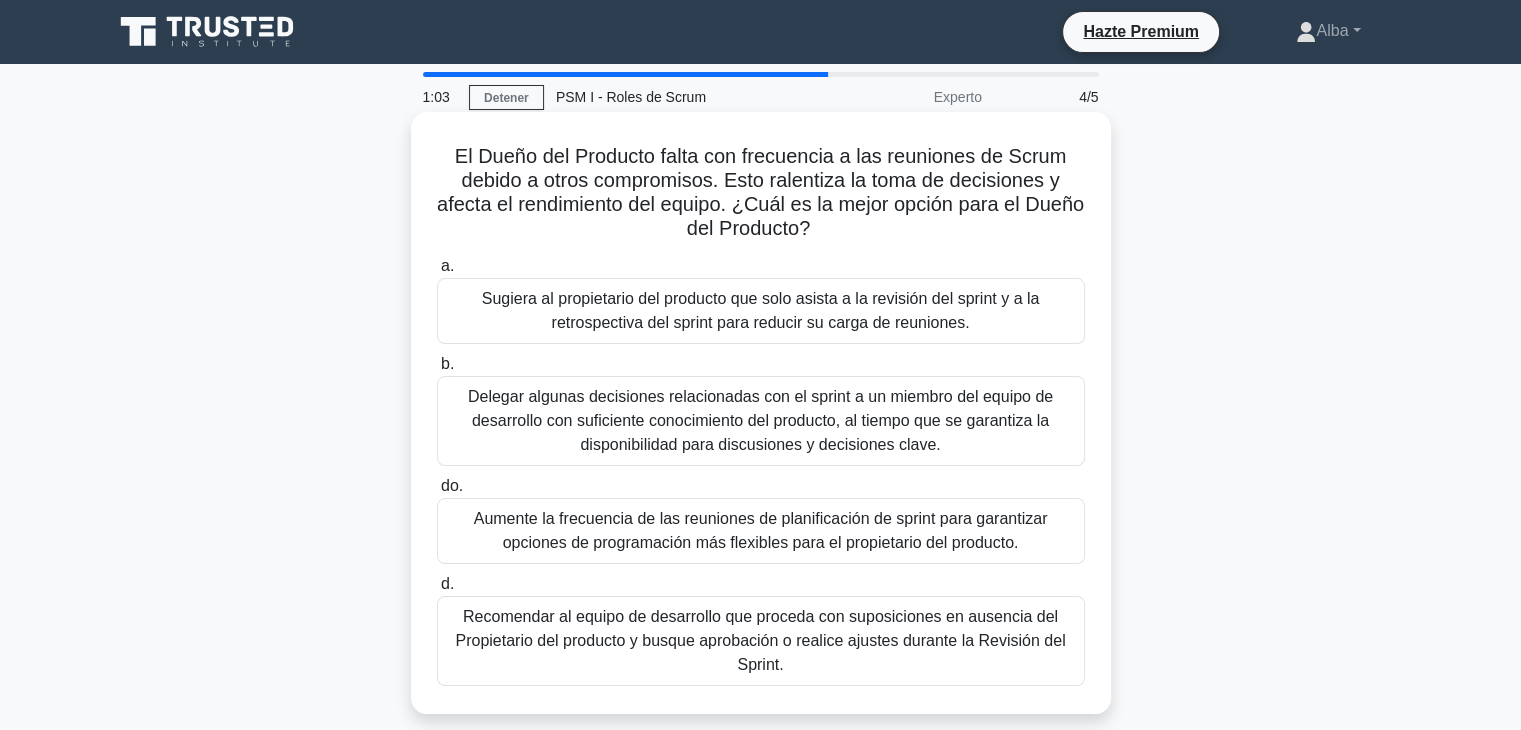 scroll, scrollTop: 100, scrollLeft: 0, axis: vertical 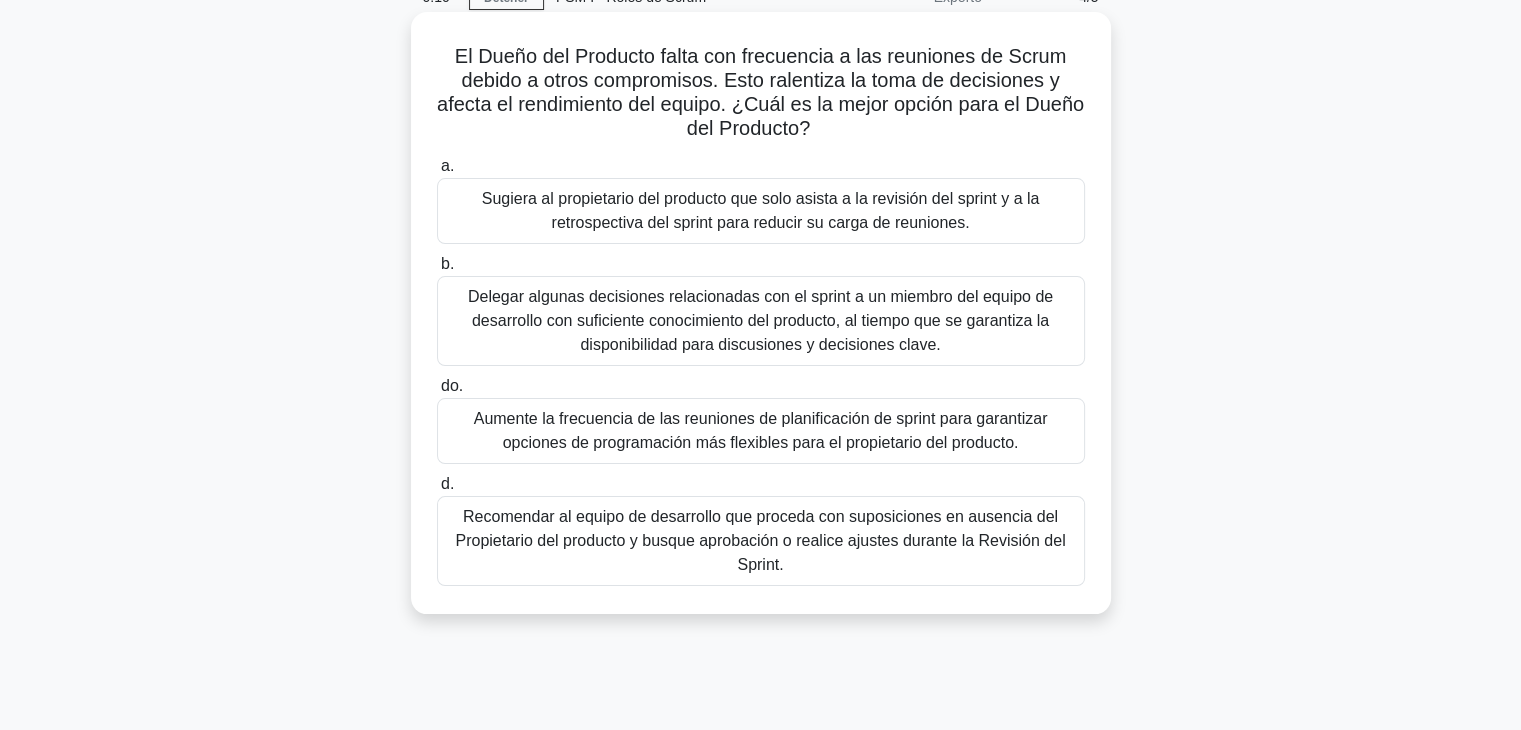 click on "Delegar algunas decisiones relacionadas con el sprint a un miembro del equipo de desarrollo con suficiente conocimiento del producto, al tiempo que se garantiza la disponibilidad para discusiones y decisiones clave." at bounding box center (760, 320) 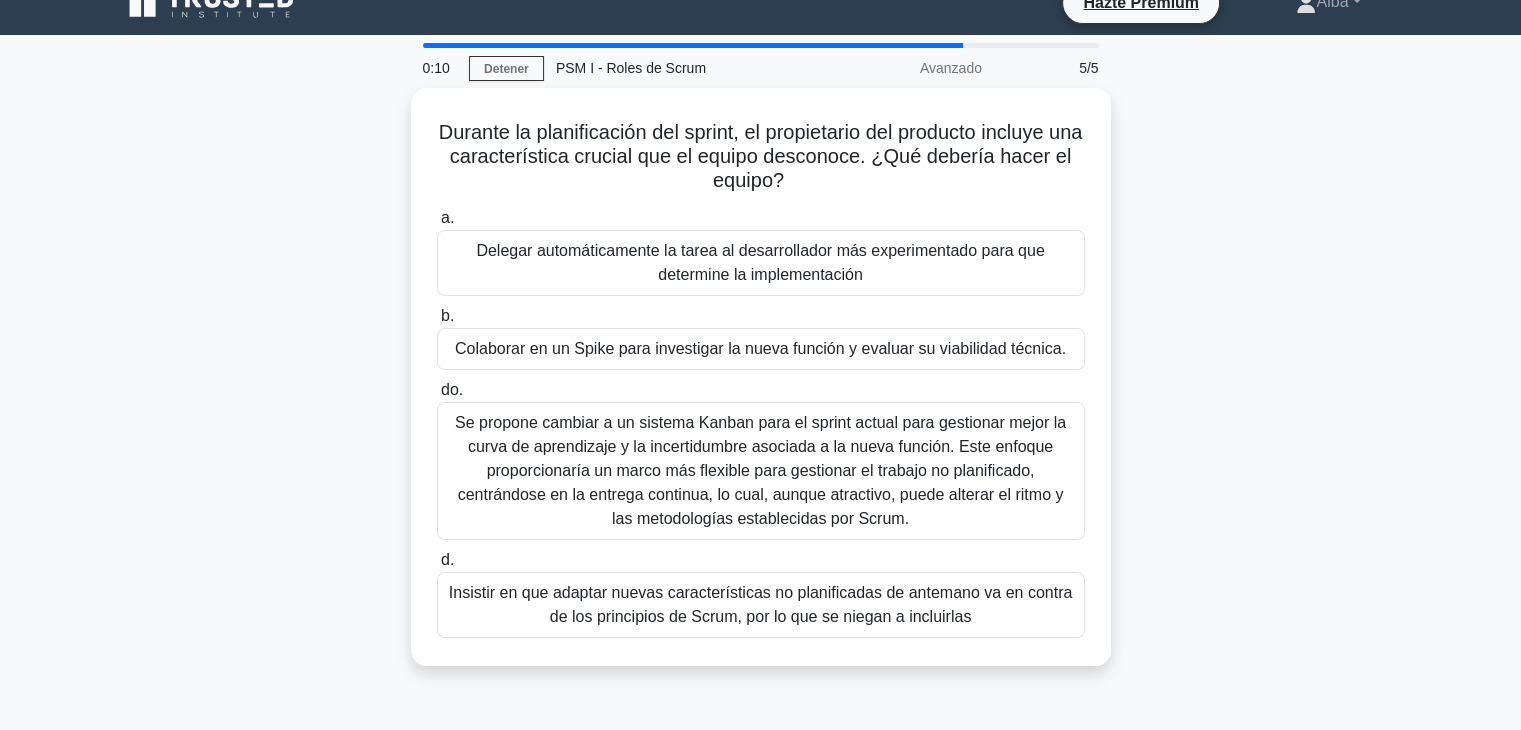 scroll, scrollTop: 0, scrollLeft: 0, axis: both 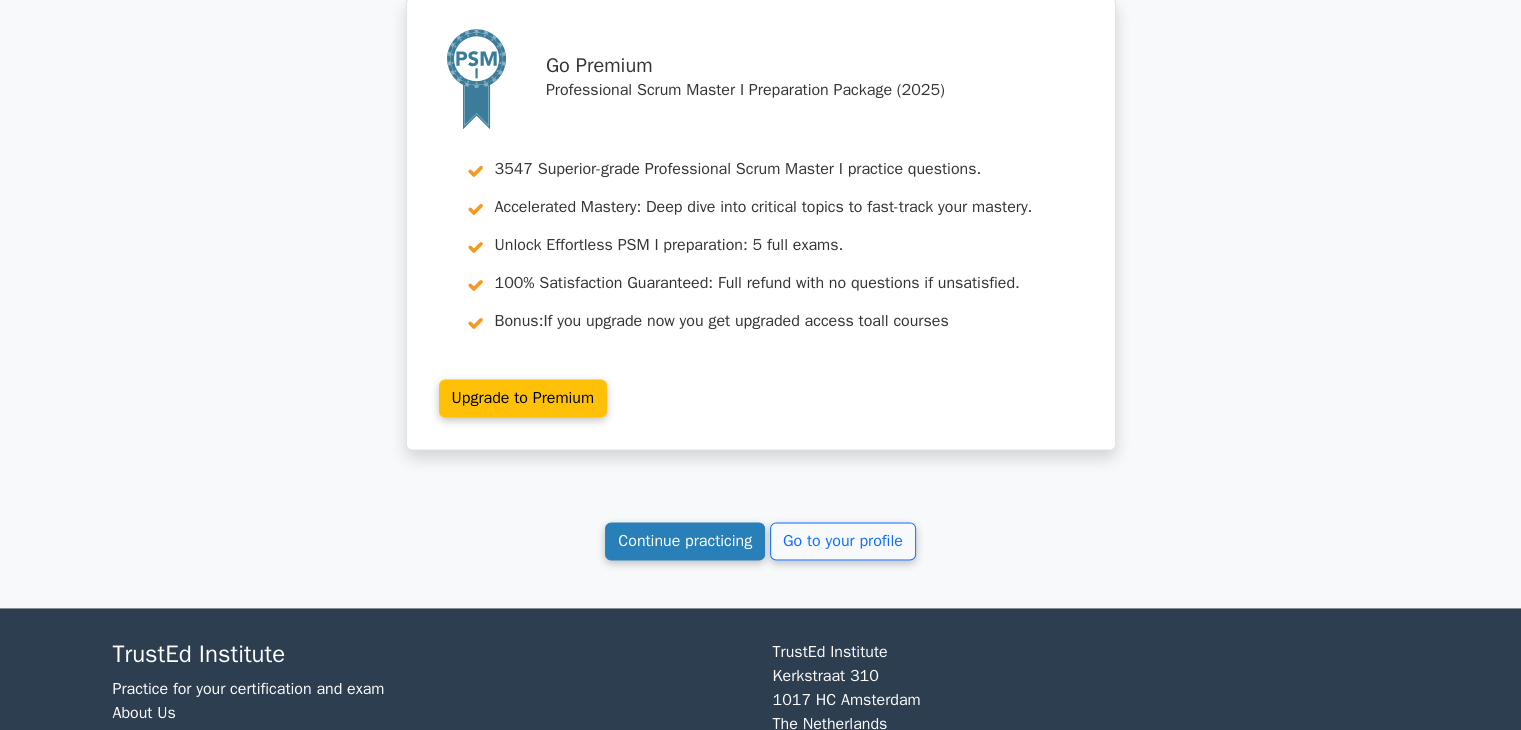 click on "Continue practicing" at bounding box center [685, 541] 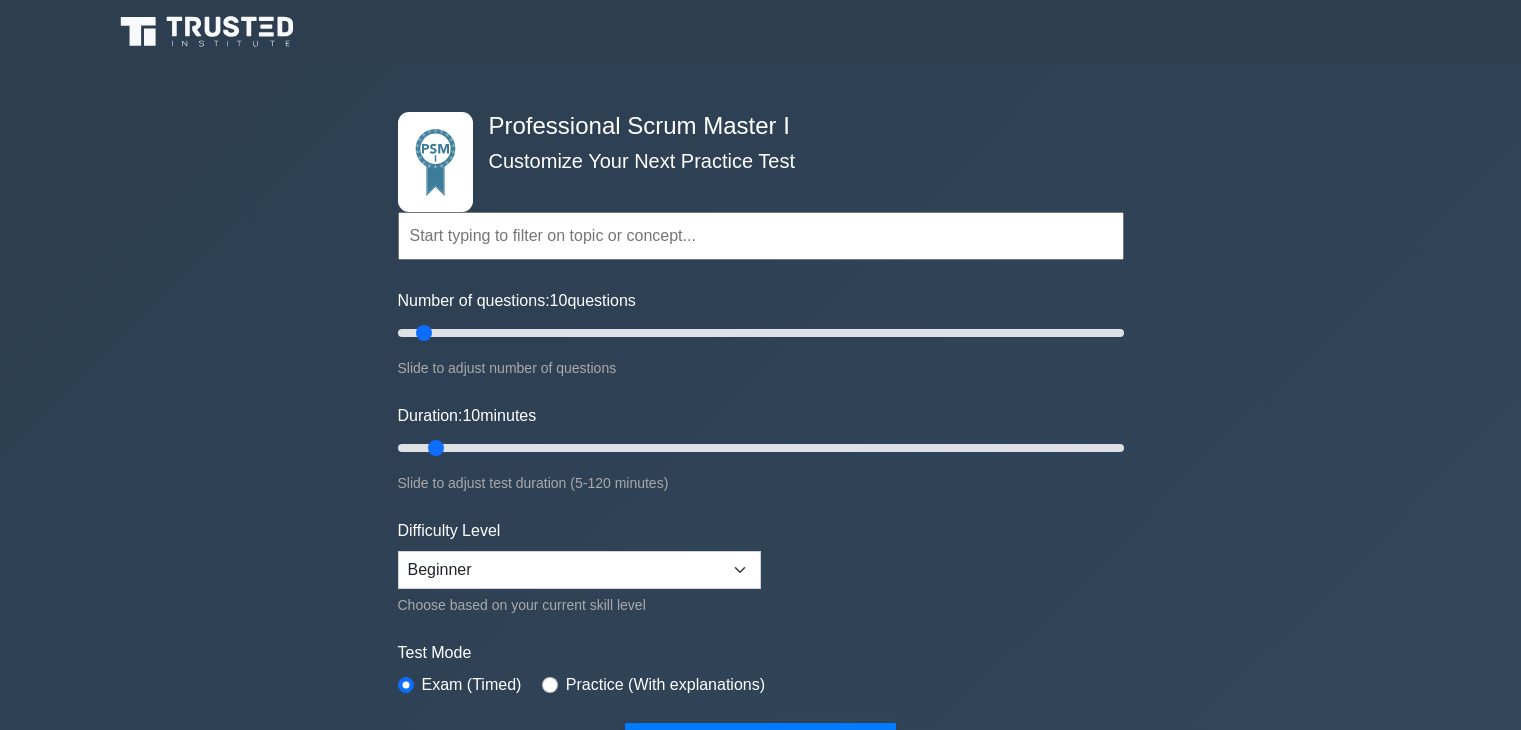 scroll, scrollTop: 0, scrollLeft: 0, axis: both 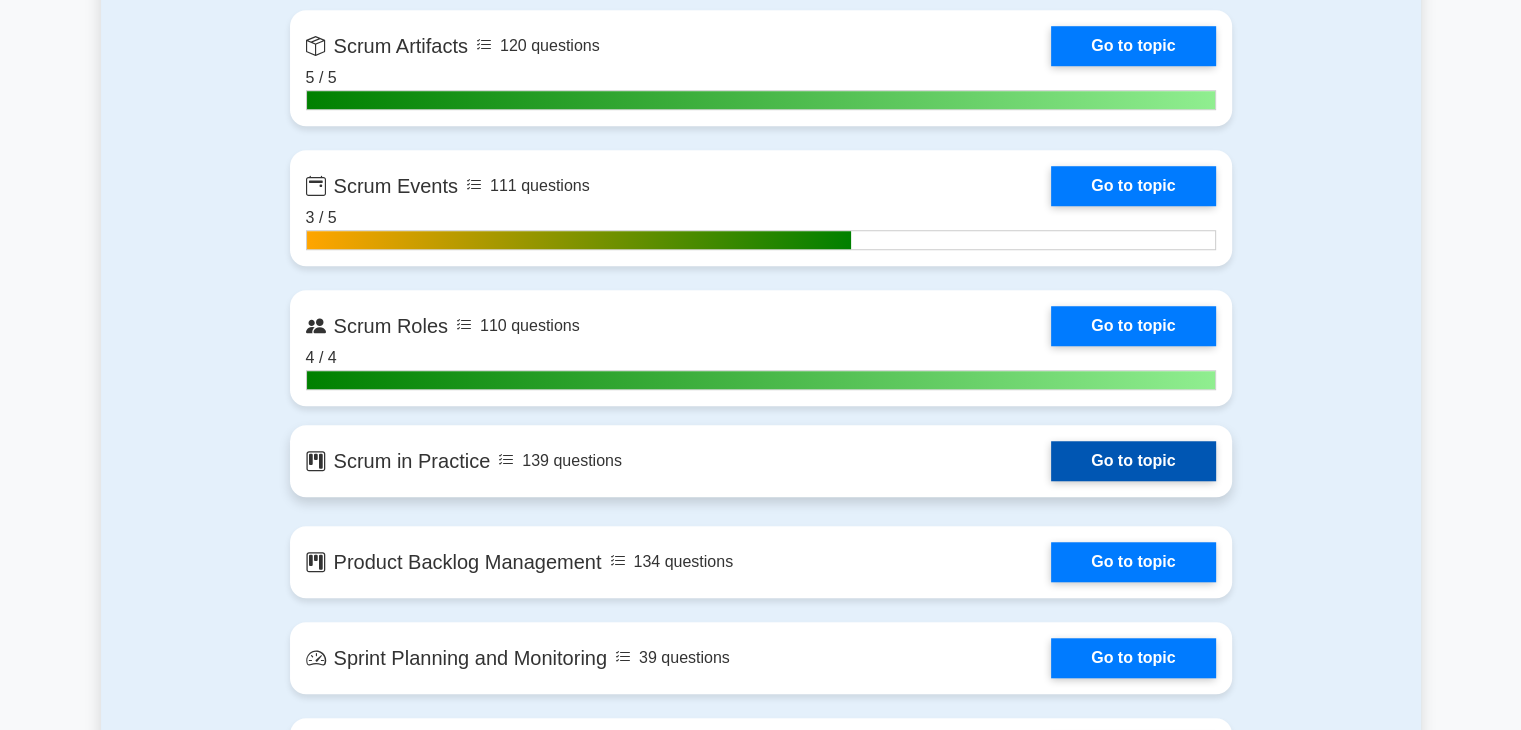 click on "Go to topic" at bounding box center (1133, 461) 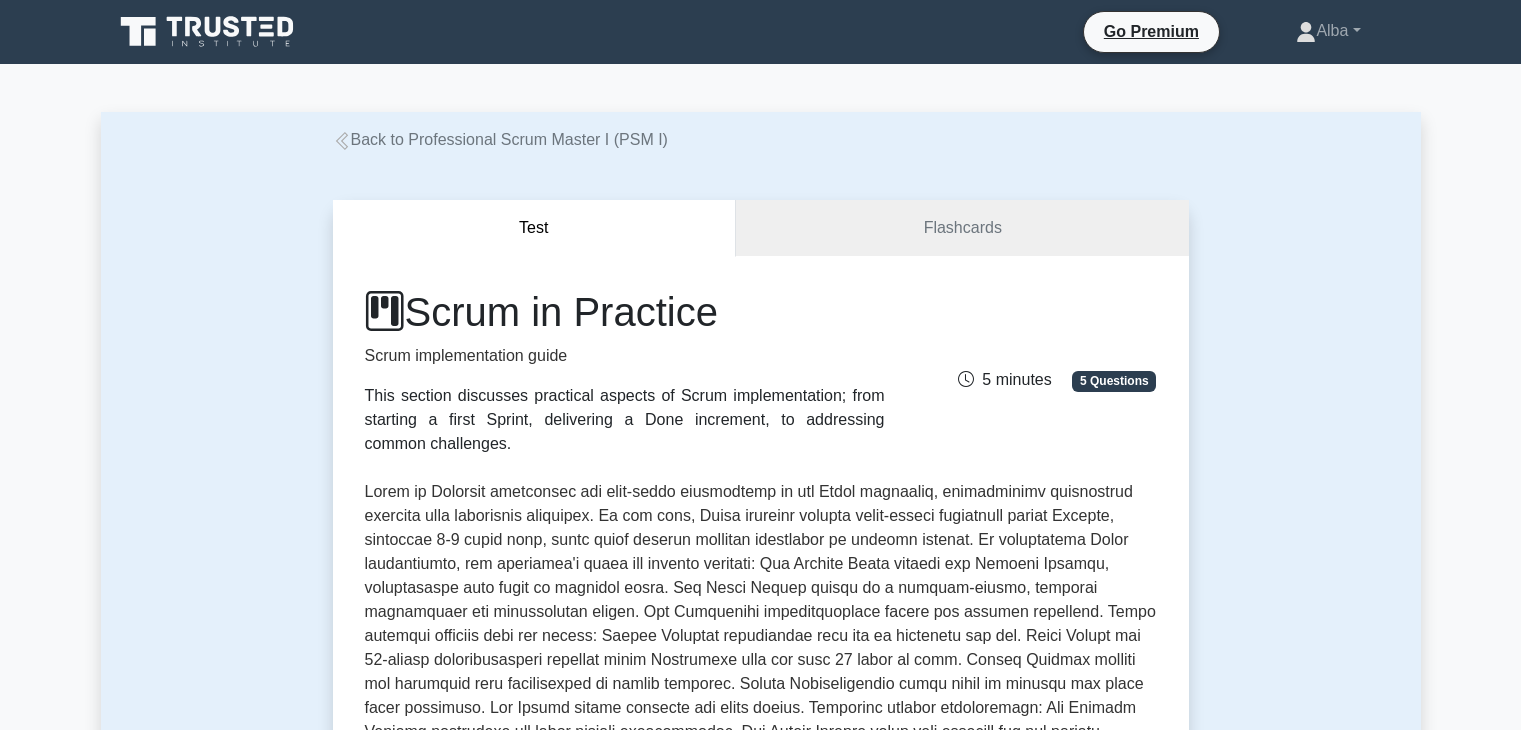 scroll, scrollTop: 0, scrollLeft: 0, axis: both 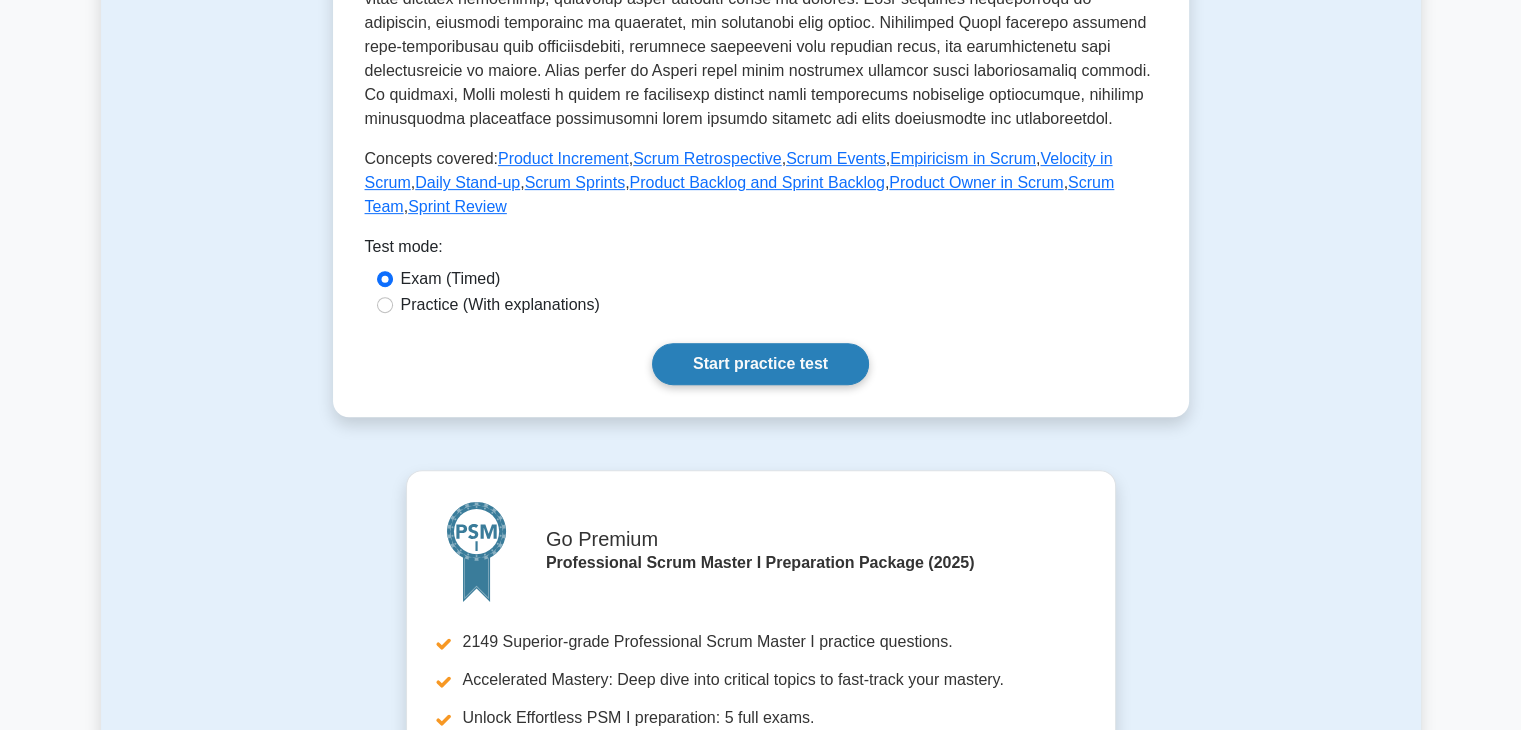 click on "Start practice test" at bounding box center (760, 364) 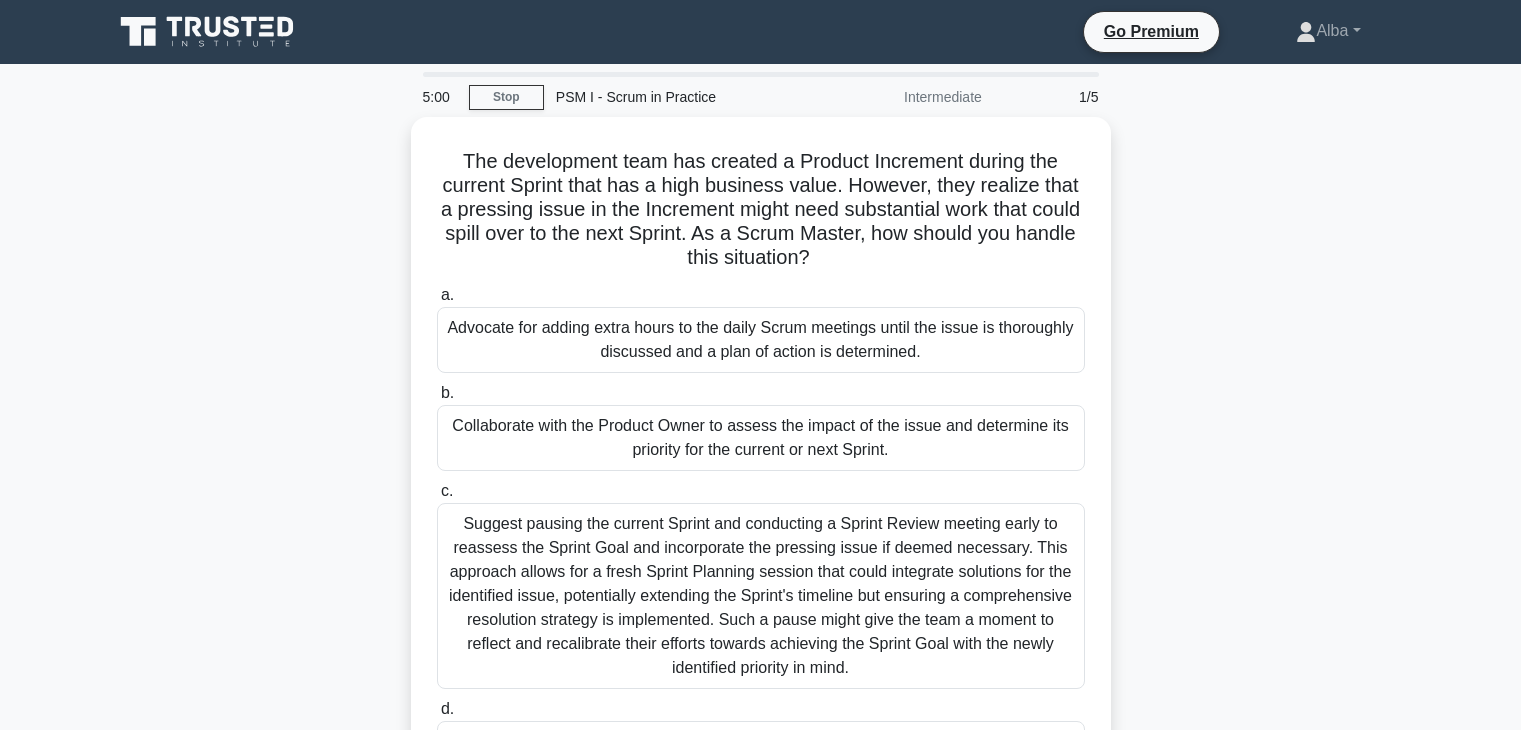 scroll, scrollTop: 0, scrollLeft: 0, axis: both 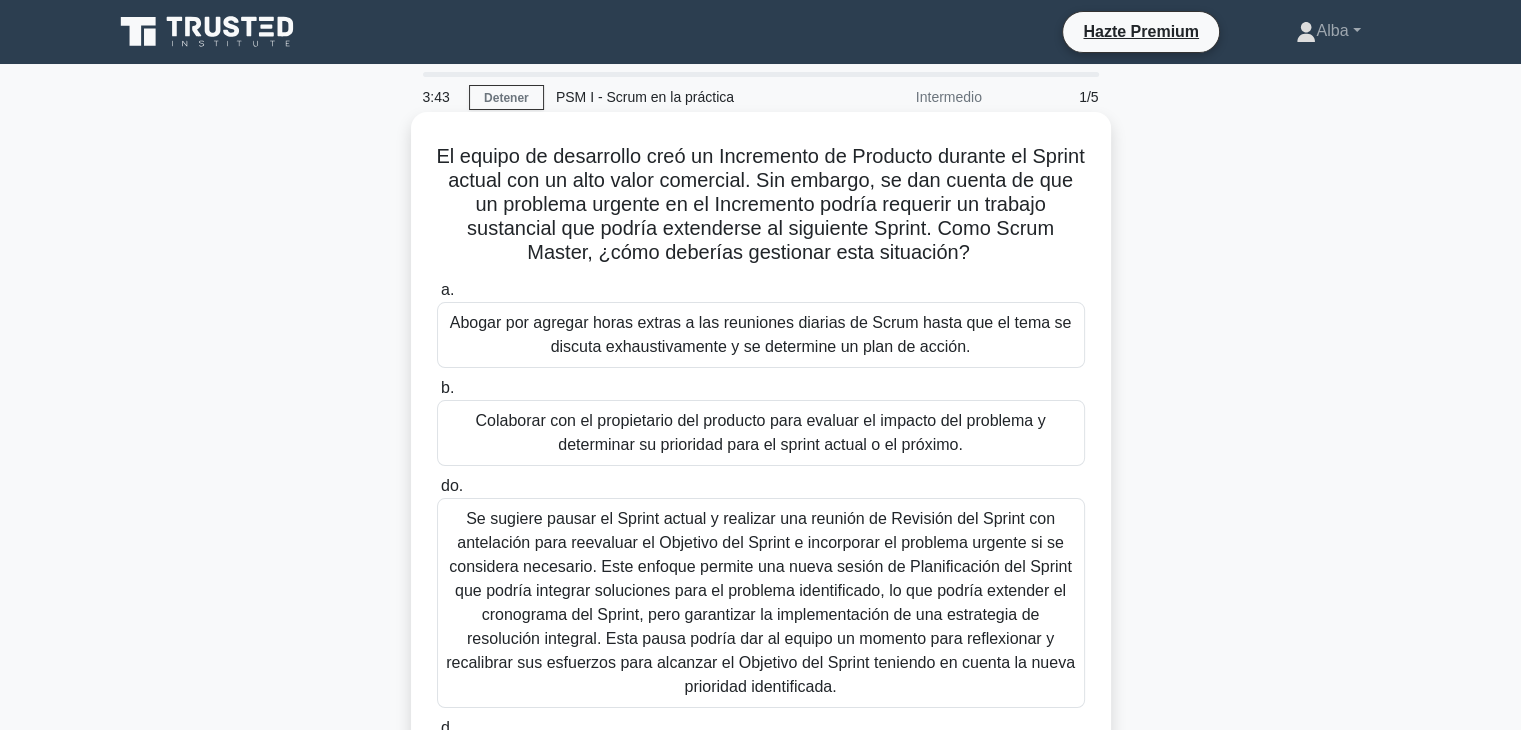 click on "Colaborar con el propietario del producto para evaluar el impacto del problema y determinar su prioridad para el sprint actual o el próximo." at bounding box center [760, 432] 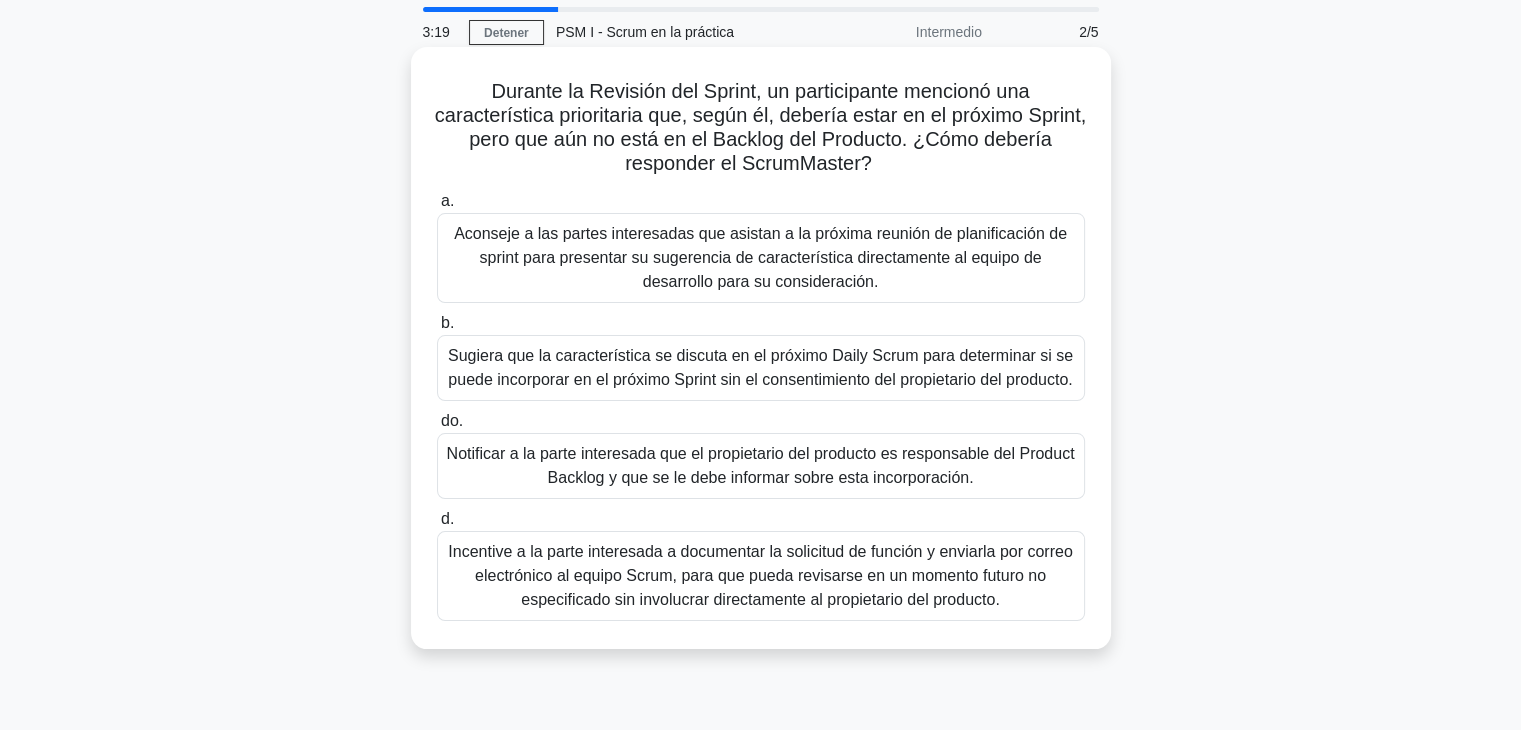 scroll, scrollTop: 100, scrollLeft: 0, axis: vertical 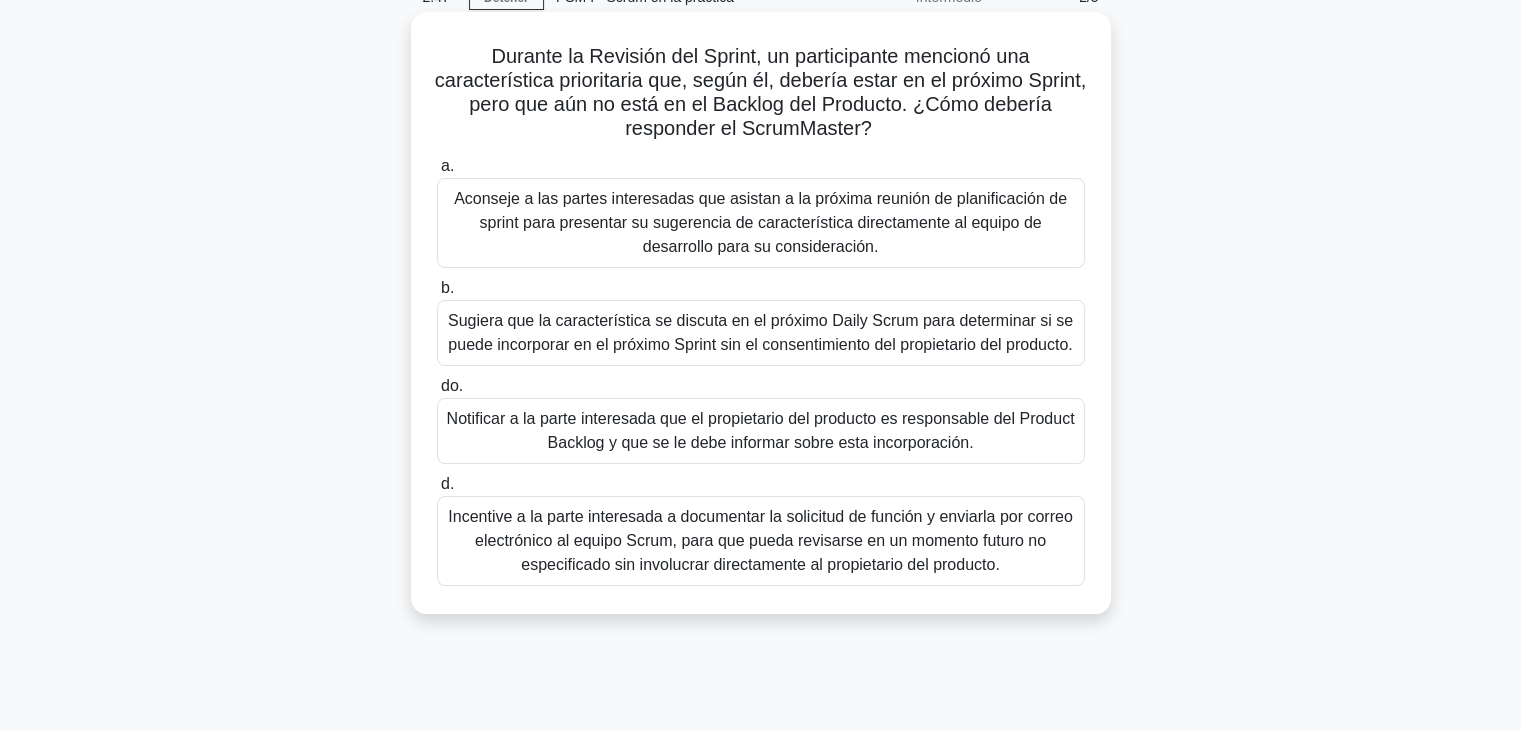 click on "Notificar a la parte interesada que el propietario del producto es responsable del Product Backlog y que se le debe informar sobre esta incorporación." at bounding box center [761, 430] 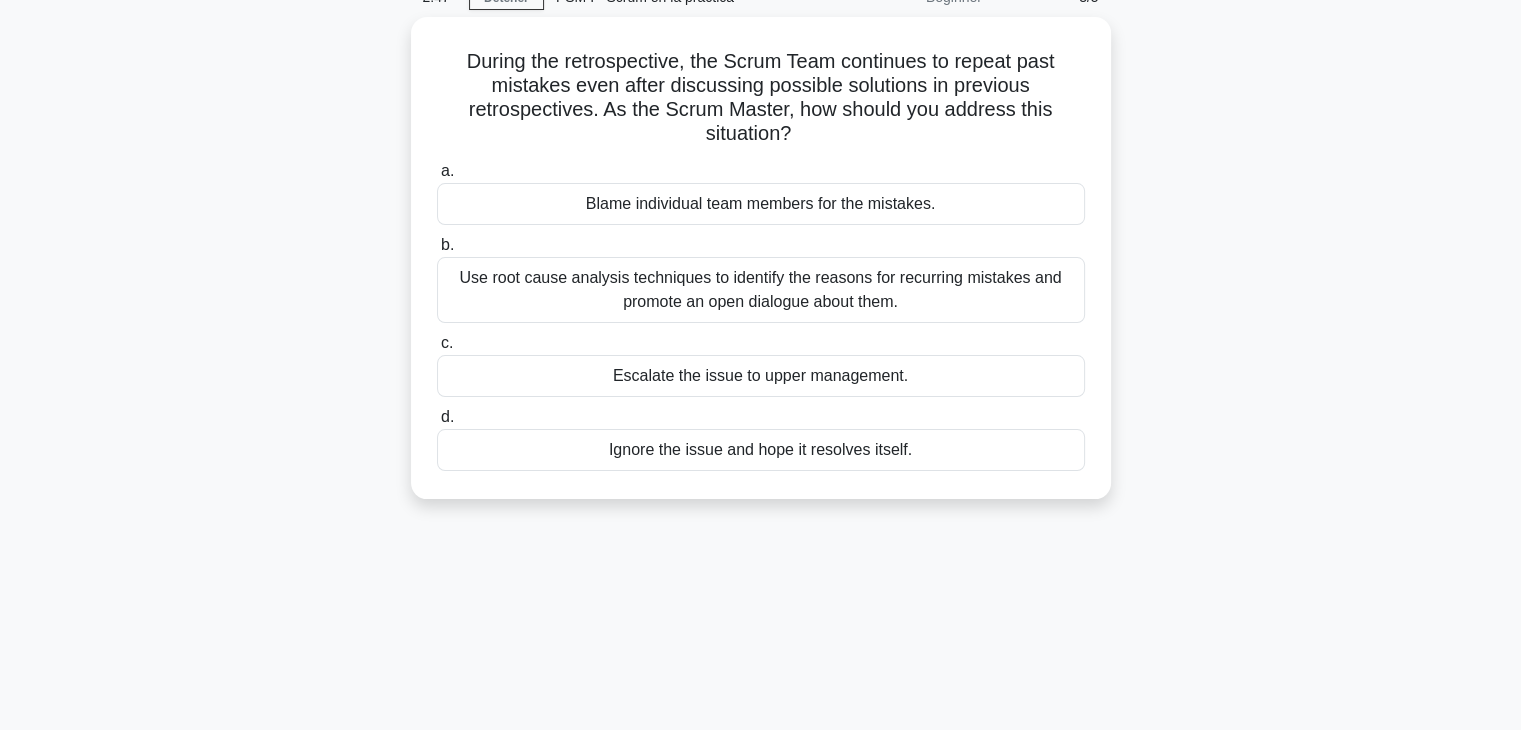 scroll, scrollTop: 0, scrollLeft: 0, axis: both 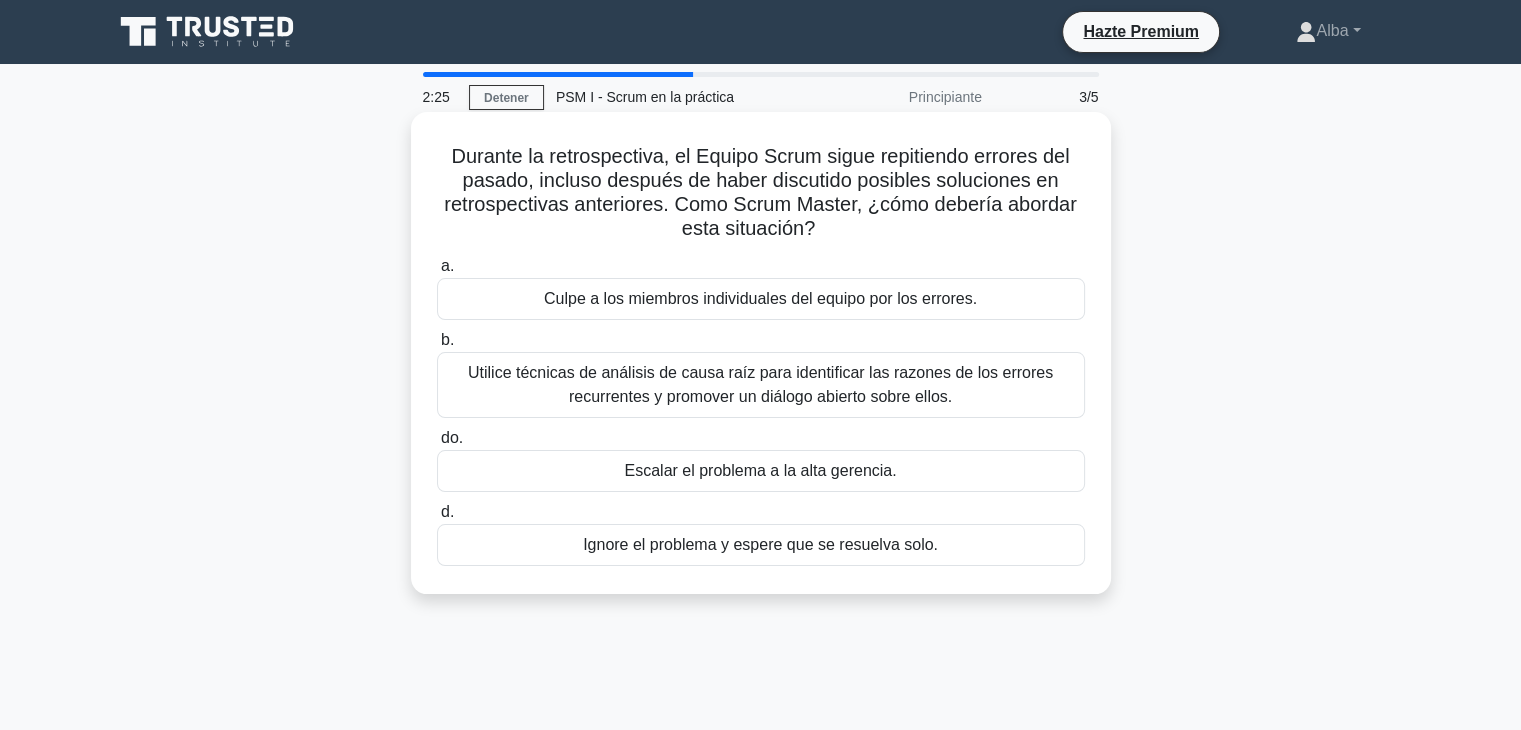 click on "Utilice técnicas de análisis de causa raíz para identificar las razones de los errores recurrentes y promover un diálogo abierto sobre ellos." at bounding box center [760, 384] 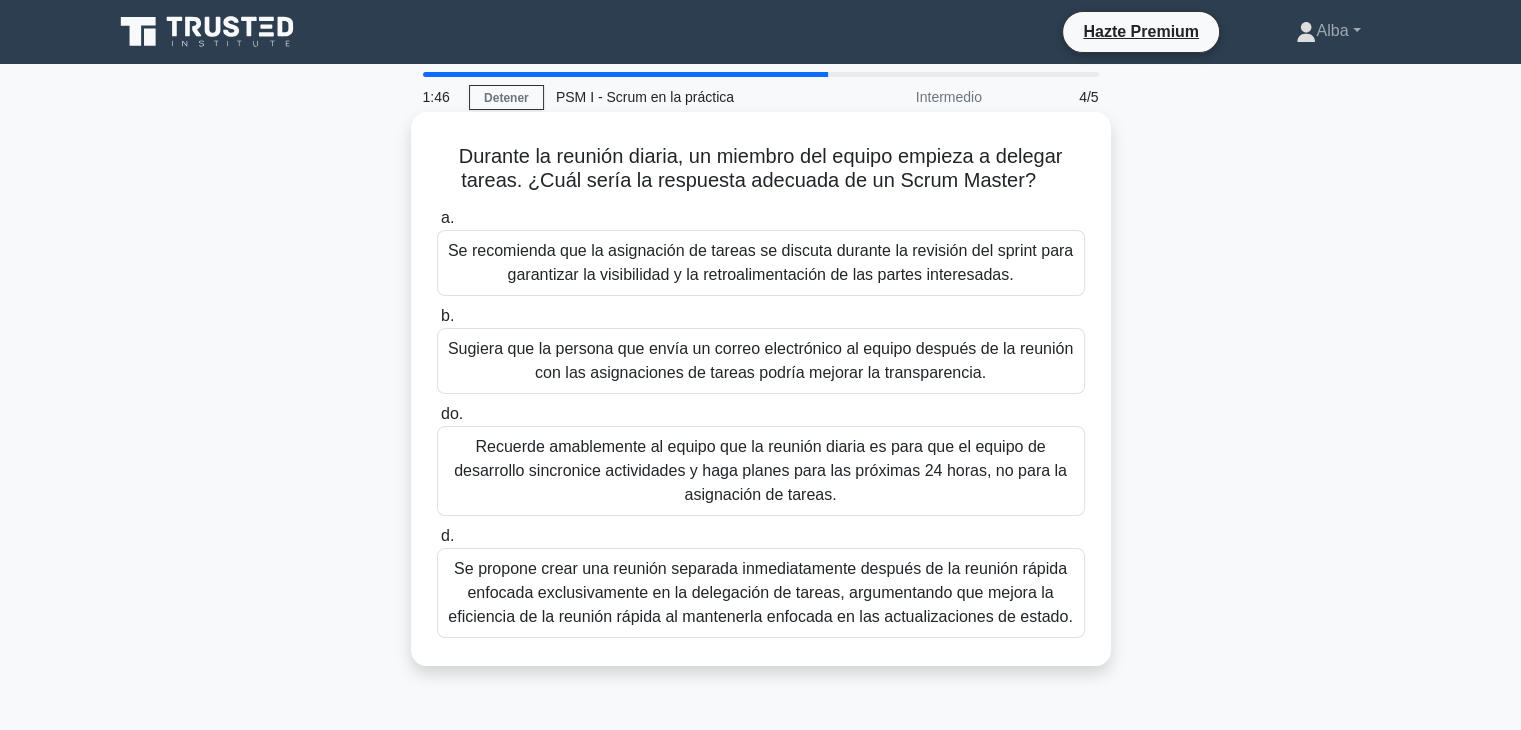 click on "Recuerde amablemente al equipo que la reunión diaria es para que el equipo de desarrollo sincronice actividades y haga planes para las próximas 24 horas, no para la asignación de tareas." at bounding box center [761, 471] 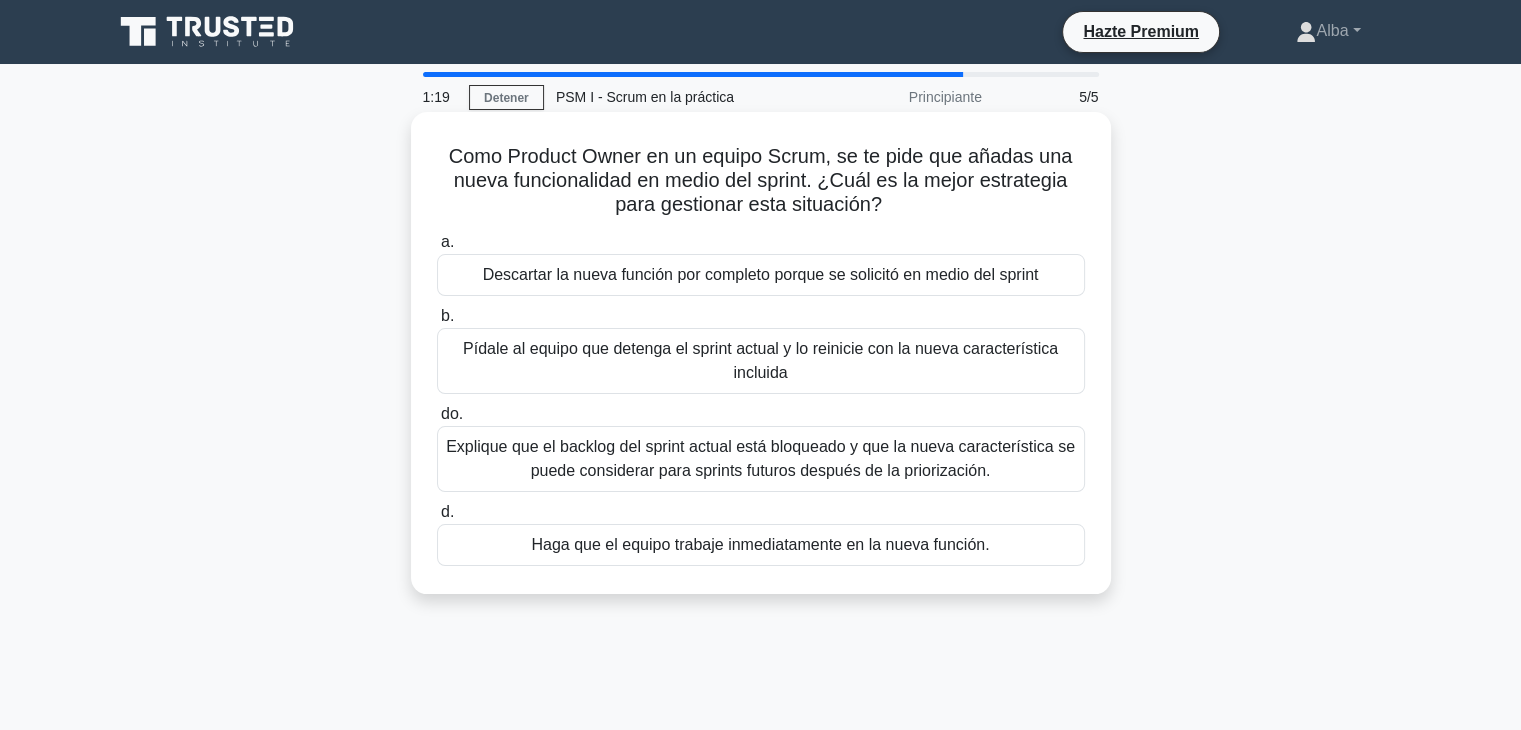 click on "Explique que el backlog del sprint actual está bloqueado y que la nueva característica se puede considerar para sprints futuros después de la priorización." at bounding box center (760, 458) 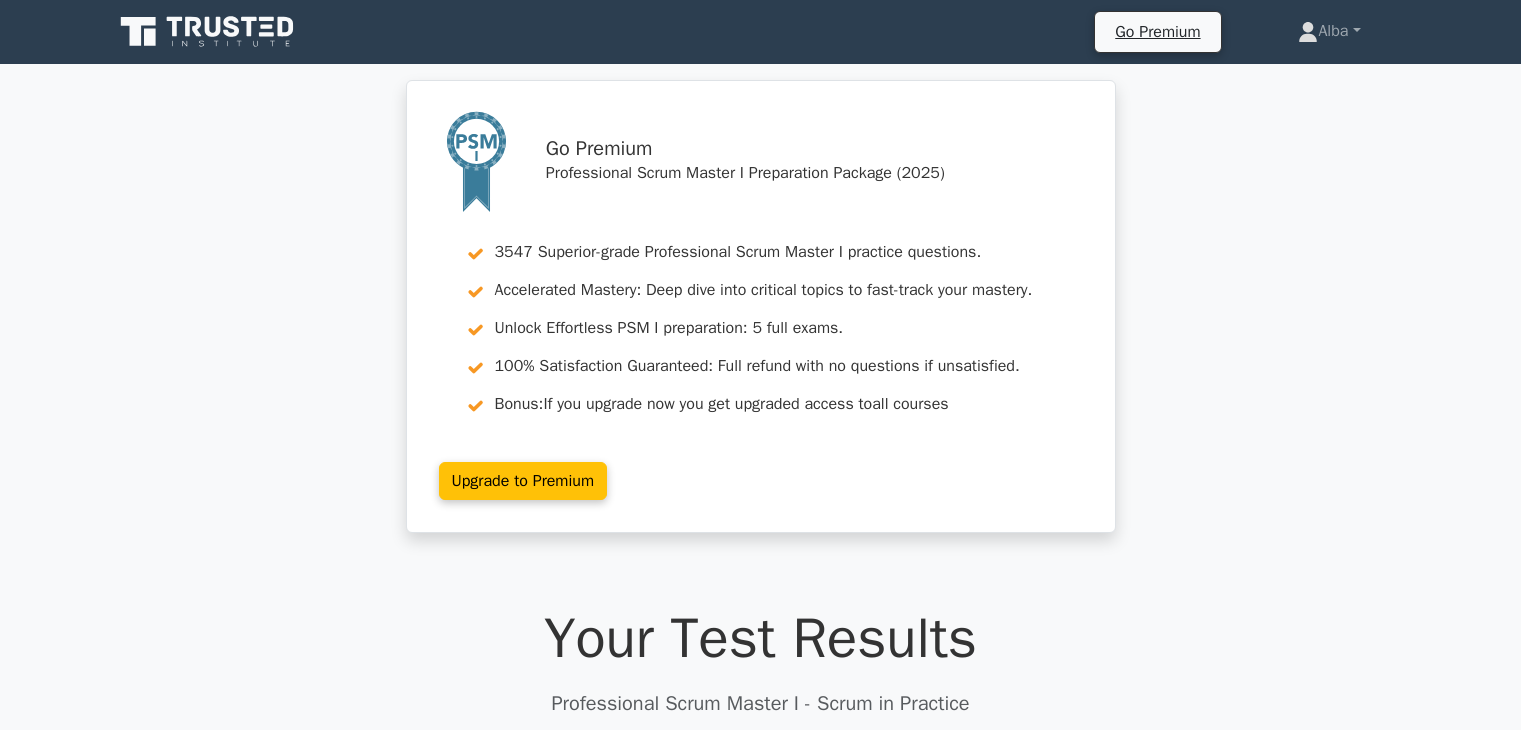 scroll, scrollTop: 0, scrollLeft: 0, axis: both 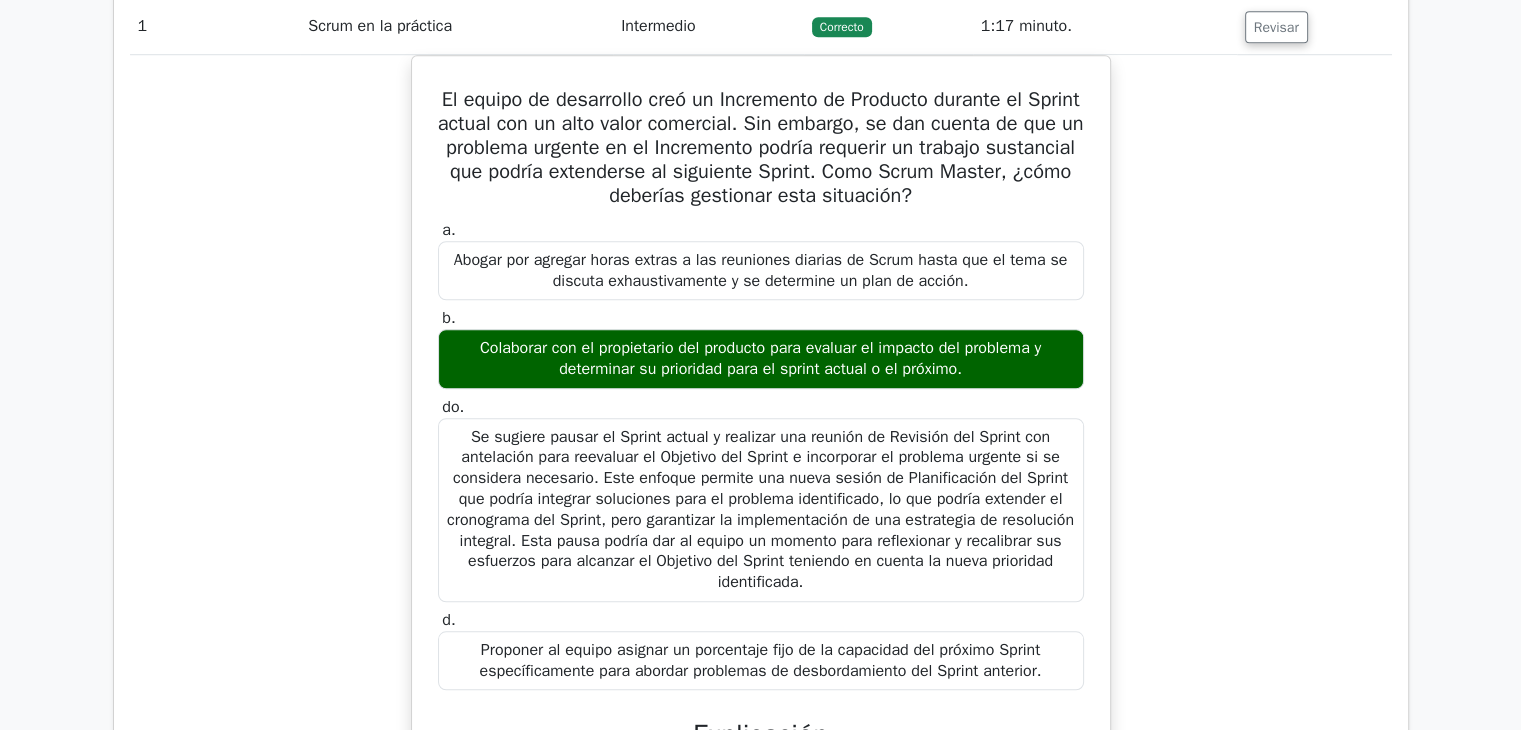 click on "El equipo de desarrollo creó un Incremento de Producto durante el Sprint actual con un alto valor comercial. Sin embargo, se dan cuenta de que un problema urgente en el Incremento podría requerir un trabajo sustancial que podría extenderse al siguiente Sprint. Como Scrum Master, ¿cómo deberías gestionar esta situación?
a.
Abogar por agregar horas extras a las reuniones diarias de Scrum hasta que el tema se discuta exhaustivamente y se determine un plan de acción.
b. do." at bounding box center (761, 579) 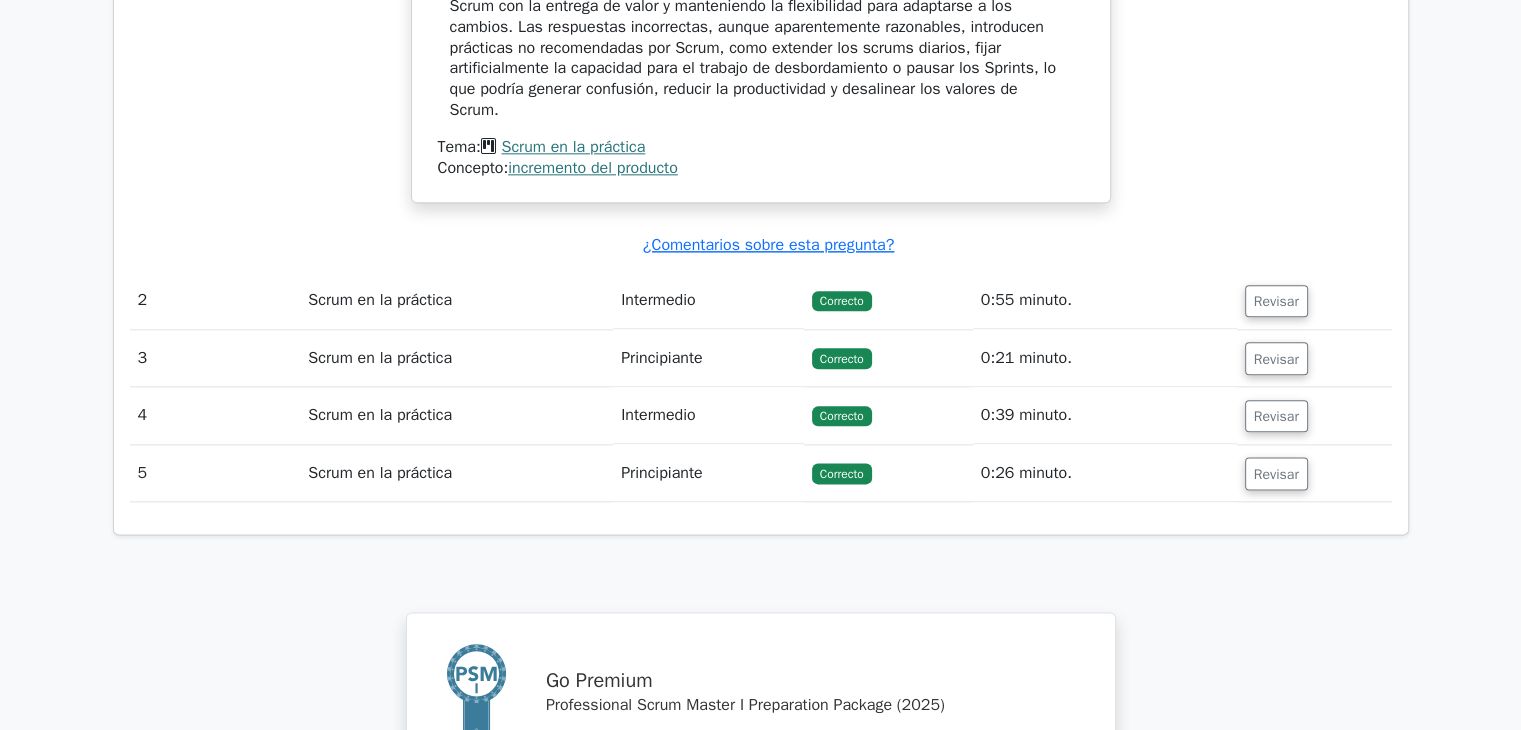 scroll, scrollTop: 2427, scrollLeft: 0, axis: vertical 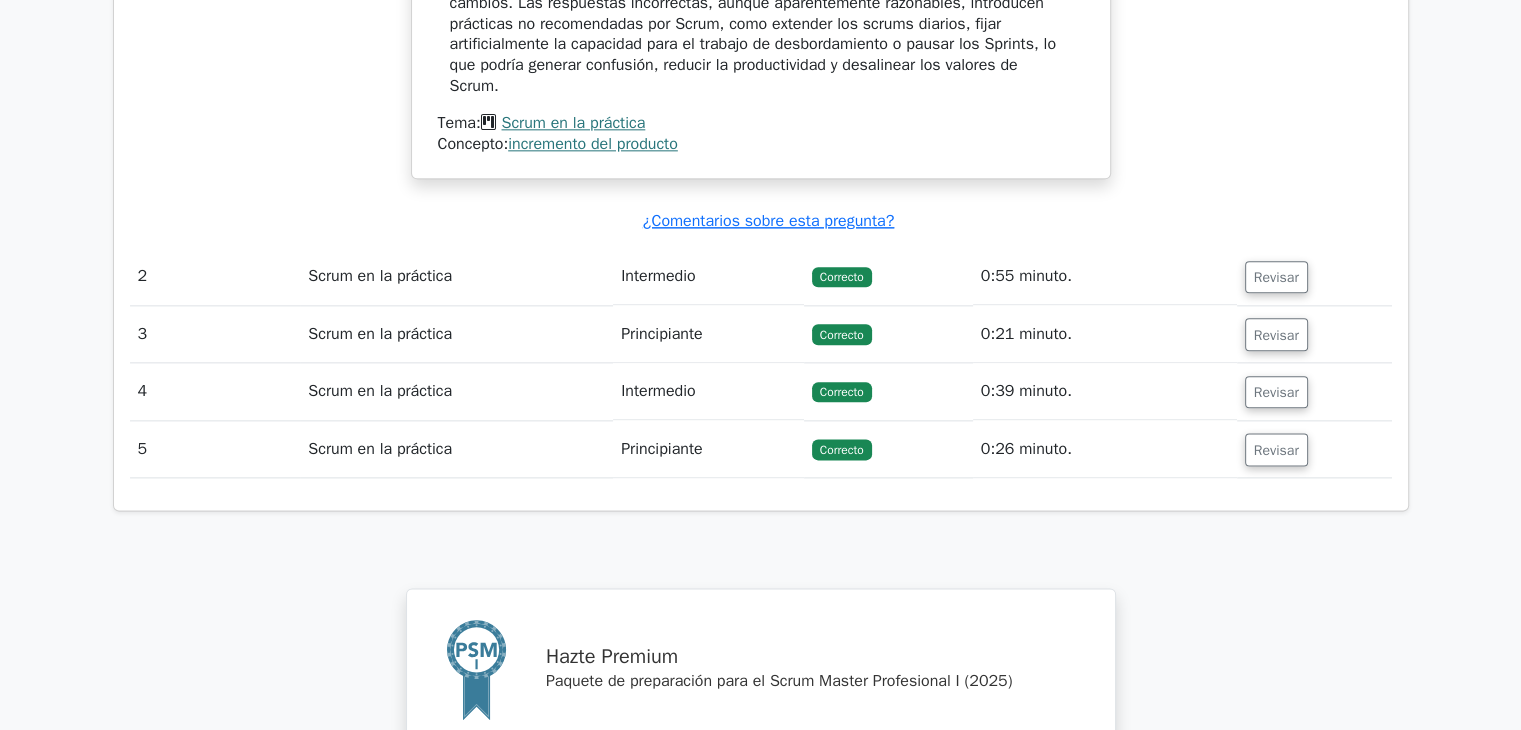 click on "Intermedio" at bounding box center (658, 276) 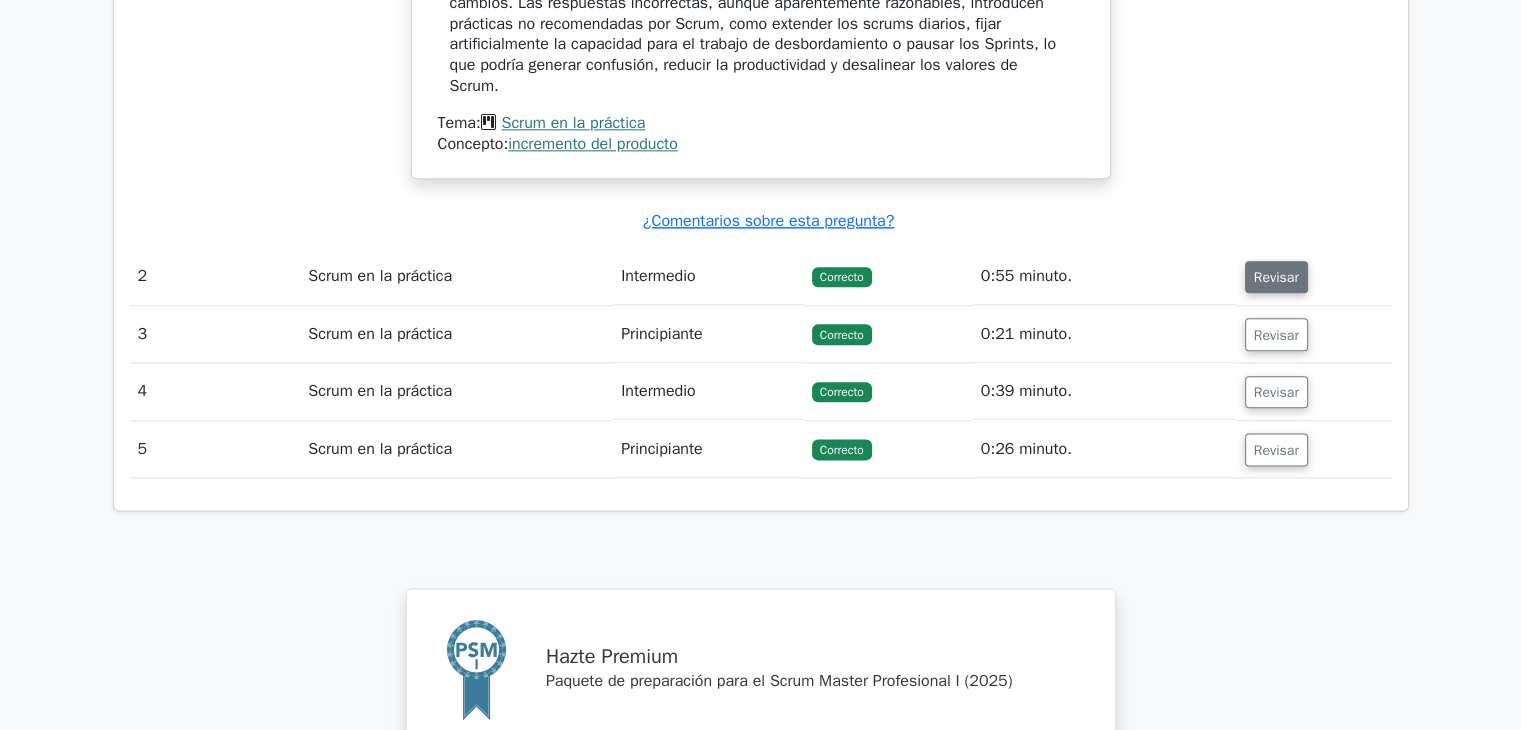 click on "Revisar" at bounding box center [1276, 277] 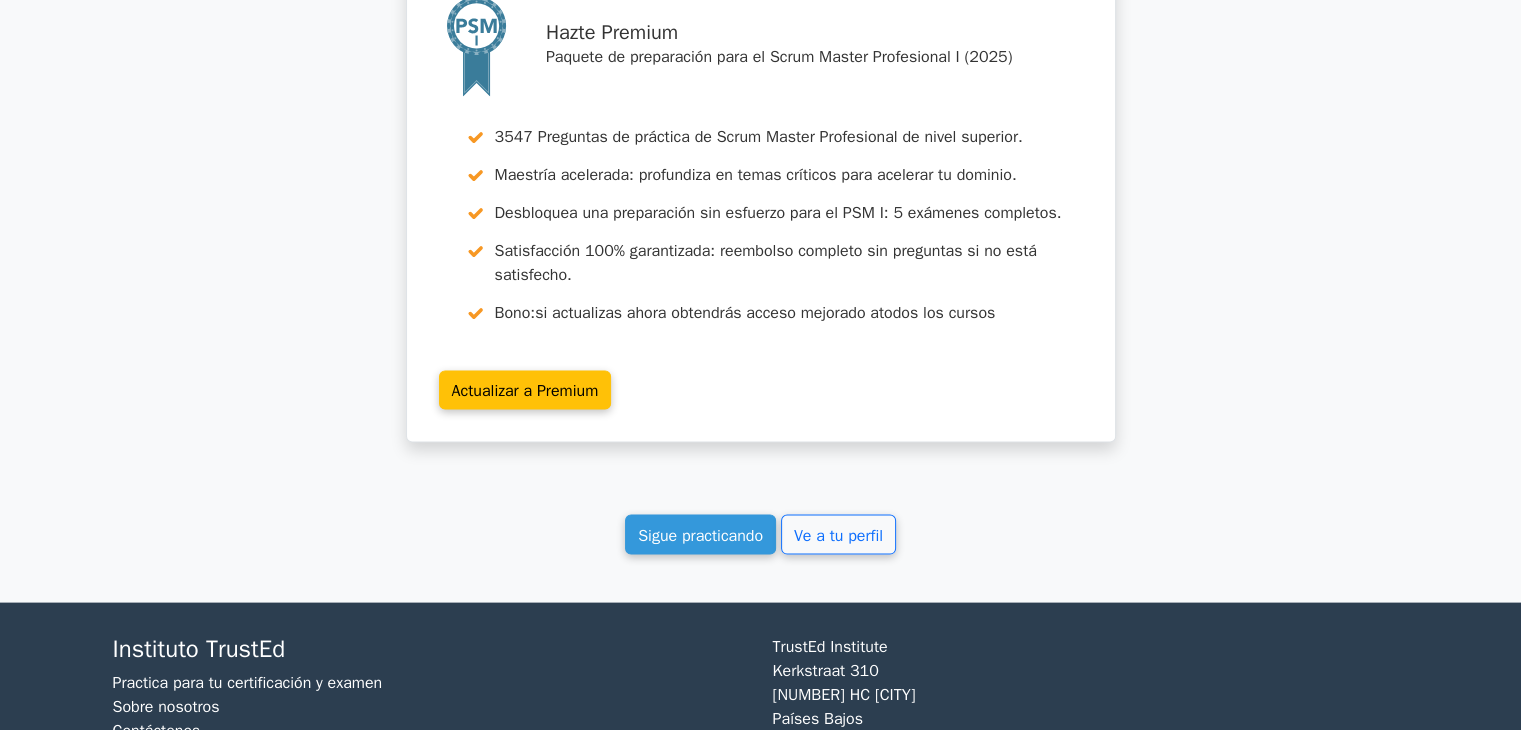 scroll, scrollTop: 4096, scrollLeft: 0, axis: vertical 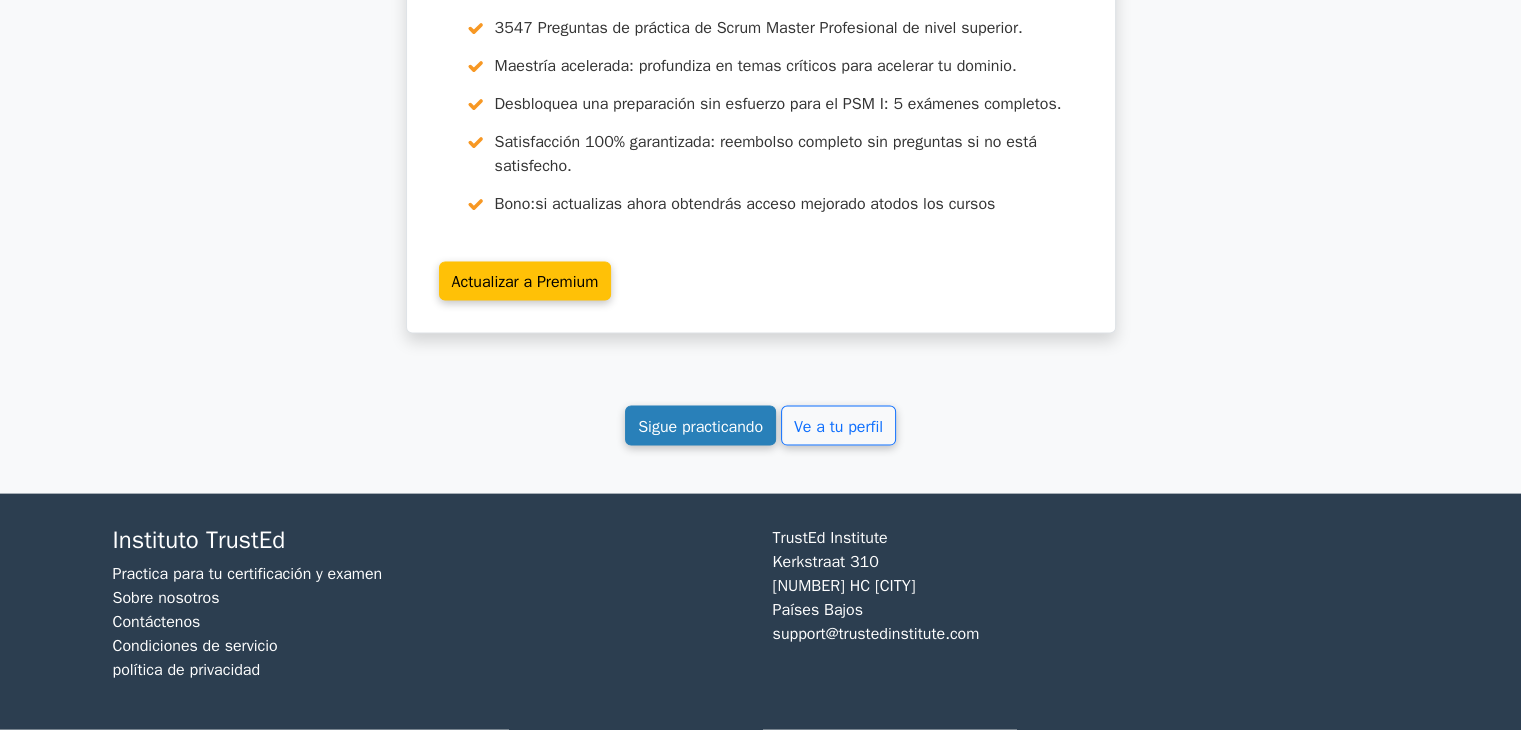 click on "Sigue practicando" at bounding box center (700, 427) 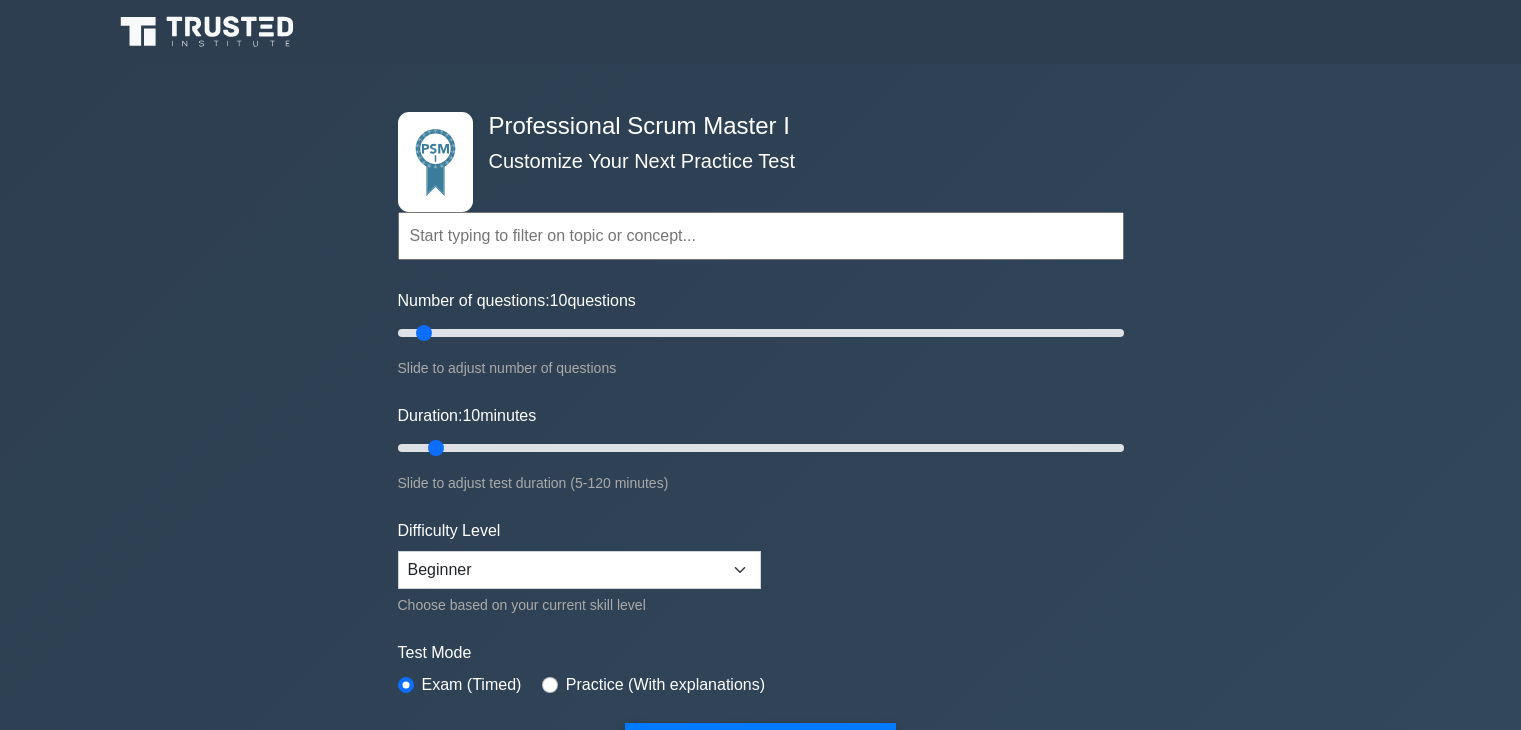 scroll, scrollTop: 0, scrollLeft: 0, axis: both 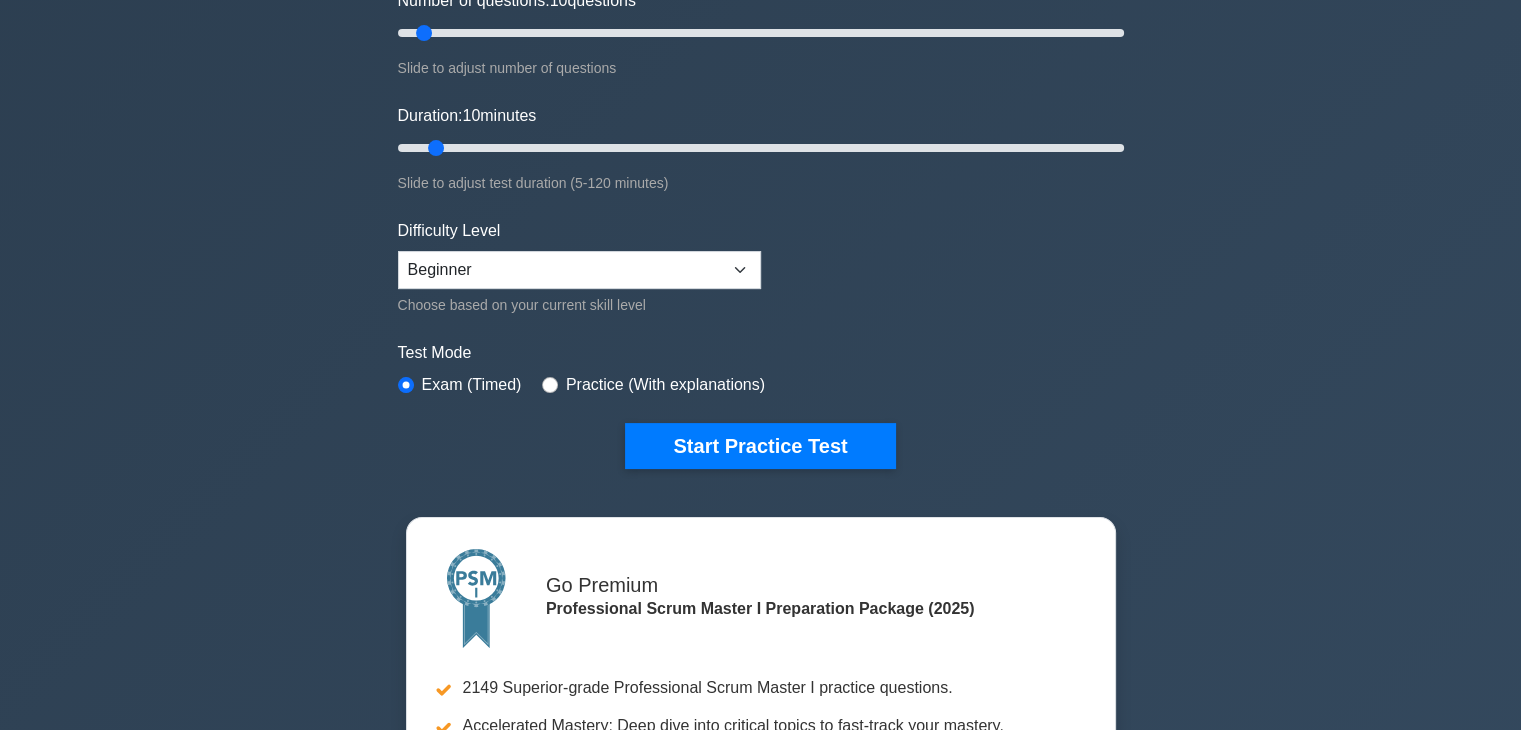 click on "Practice (With explanations)" at bounding box center [653, 385] 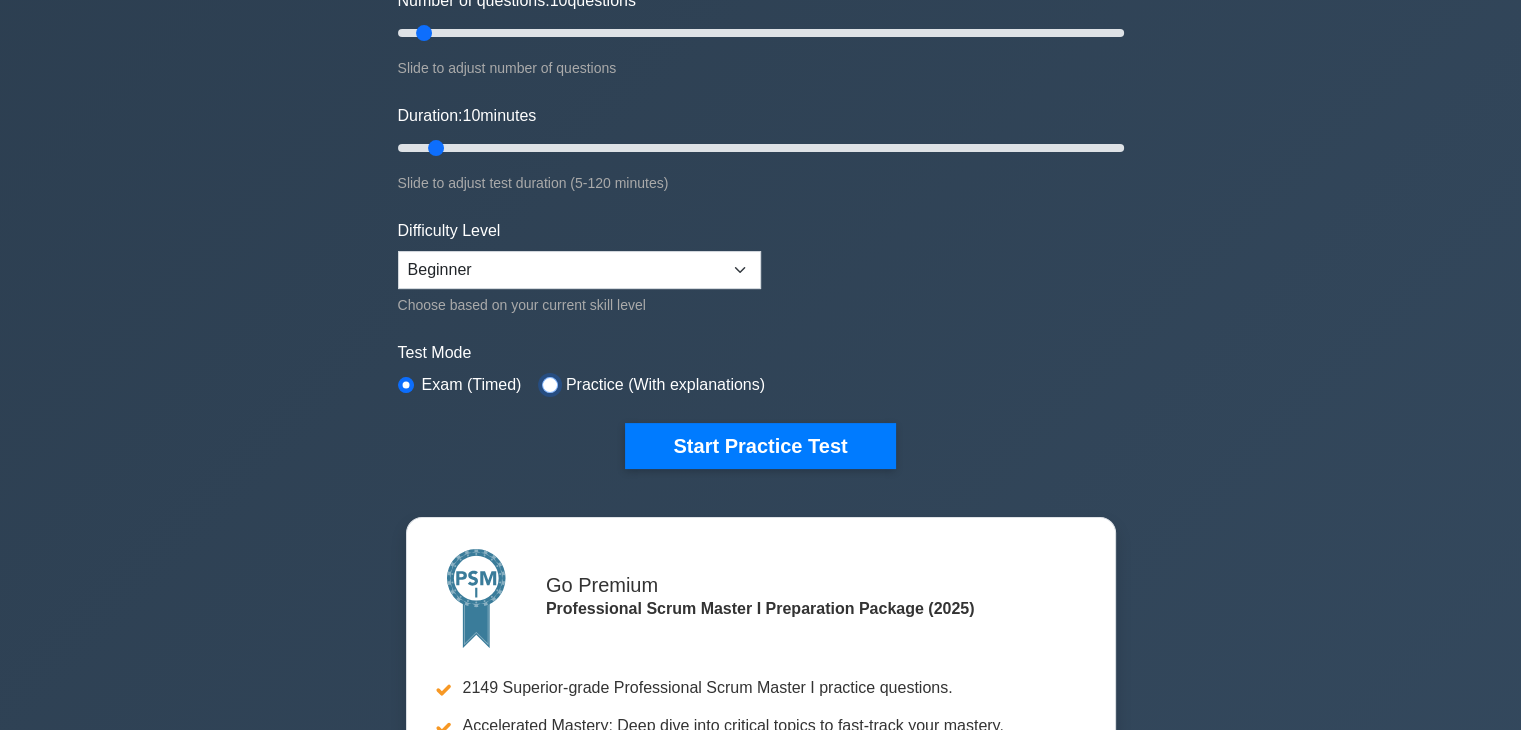 click at bounding box center (550, 385) 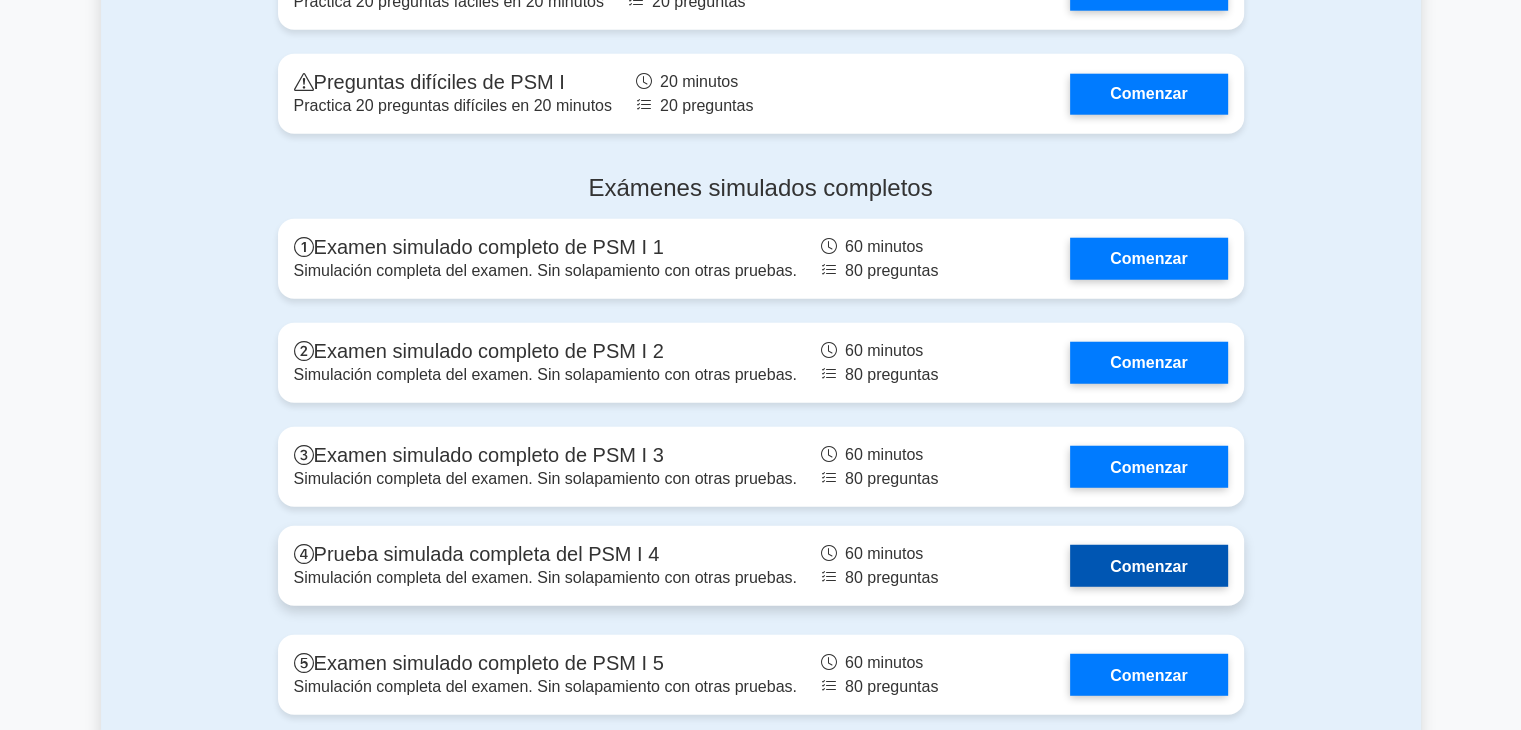 scroll, scrollTop: 5204, scrollLeft: 0, axis: vertical 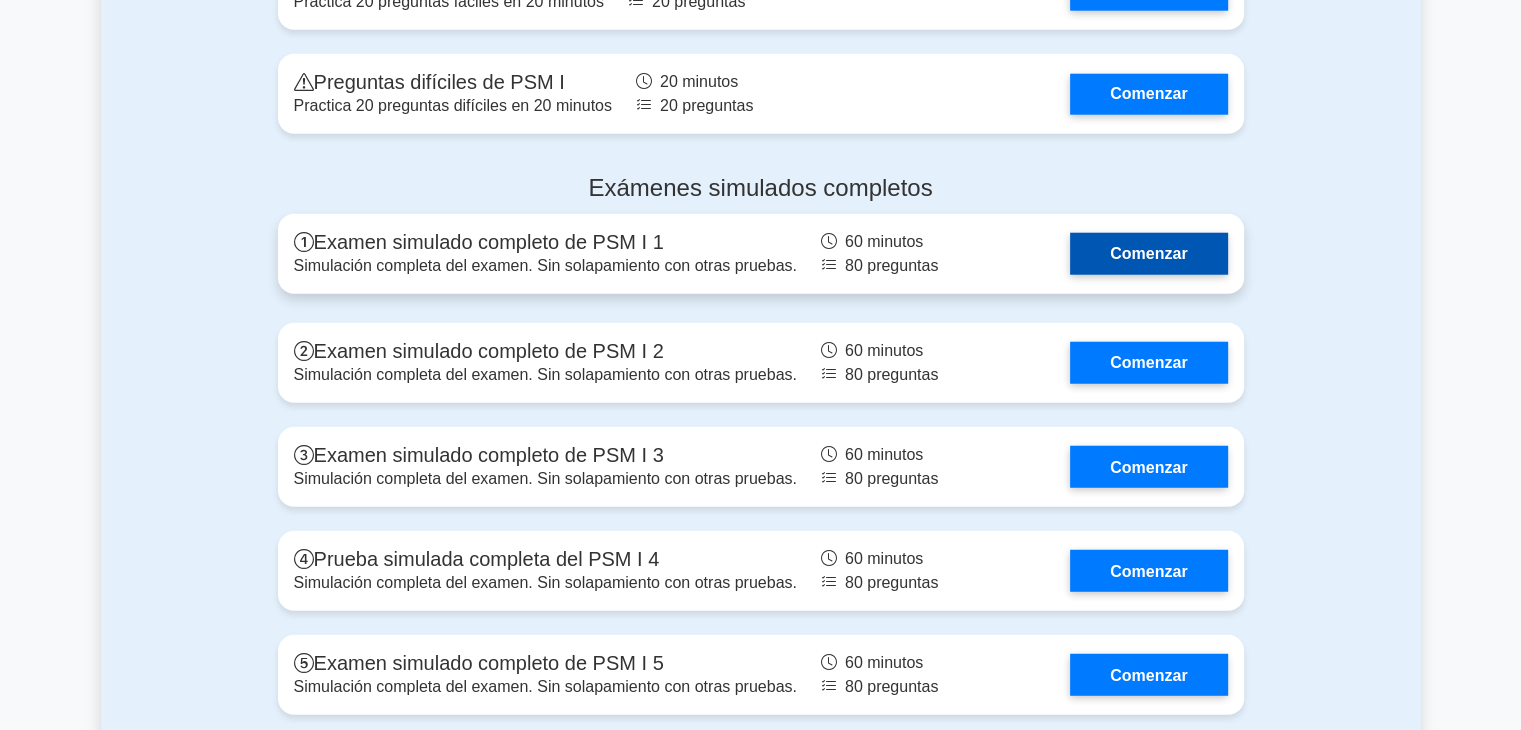 click on "Comenzar" at bounding box center [1148, 253] 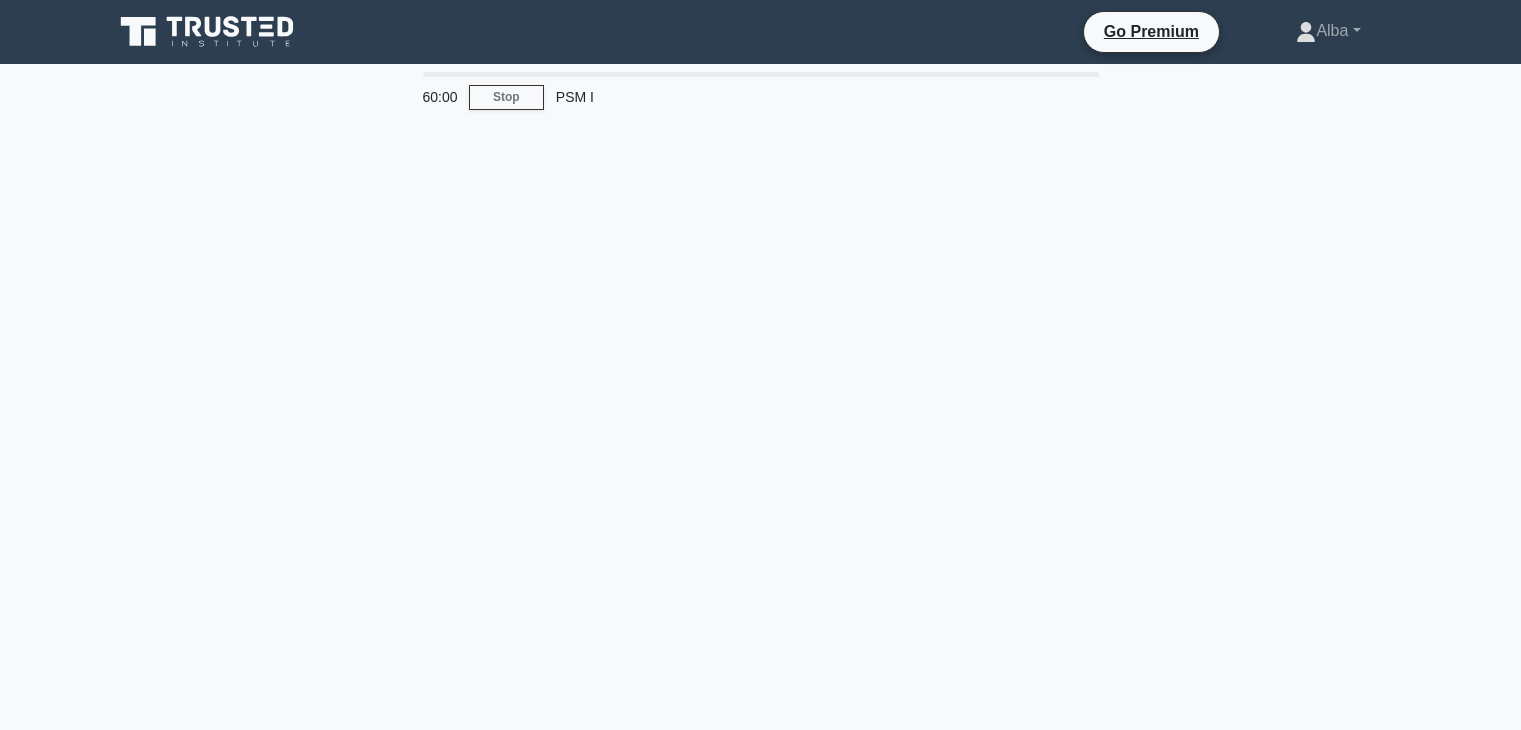 scroll, scrollTop: 0, scrollLeft: 0, axis: both 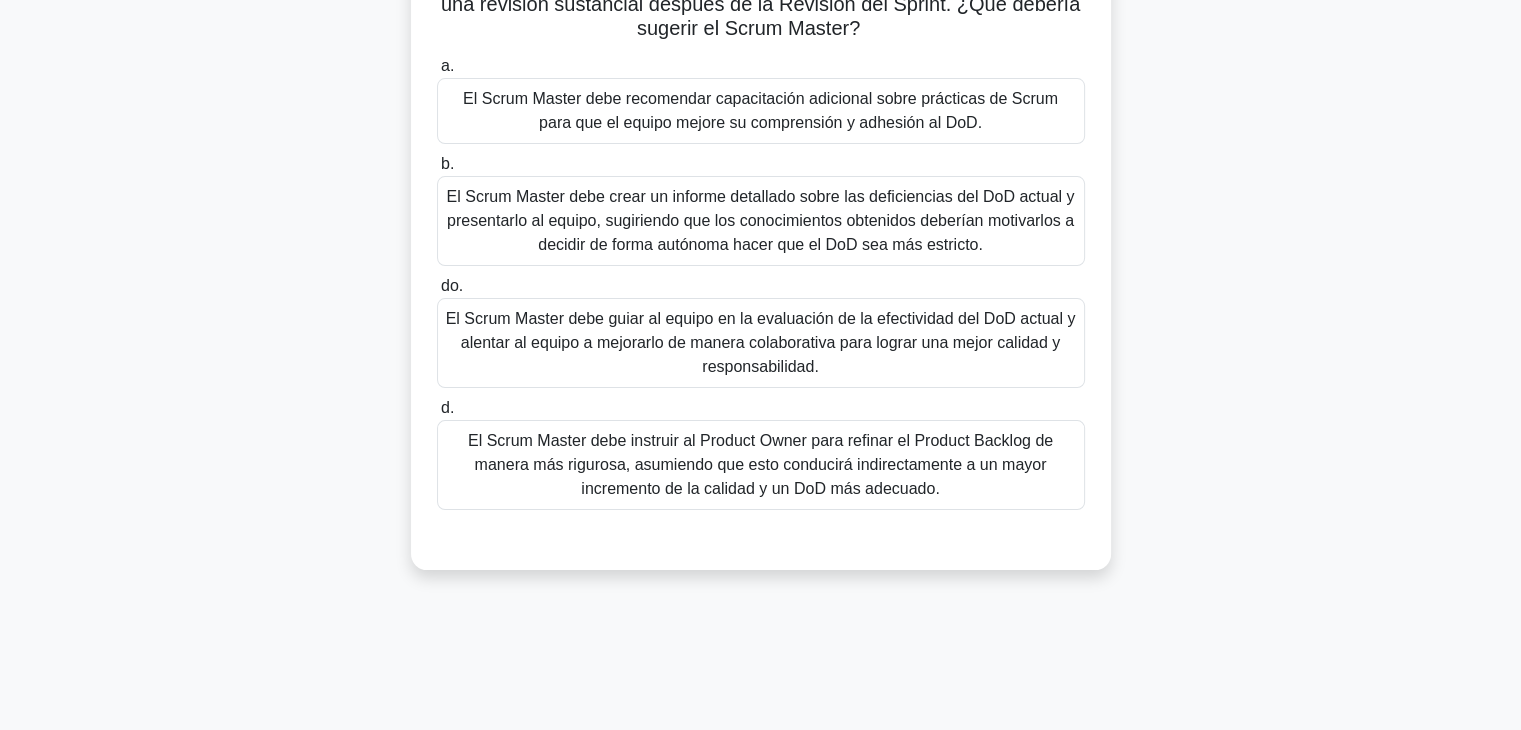 click on "El Scrum Master debe guiar al equipo en la evaluación de la efectividad del DoD actual y alentar al equipo a mejorarlo de manera colaborativa para lograr una mejor calidad y responsabilidad." at bounding box center (761, 342) 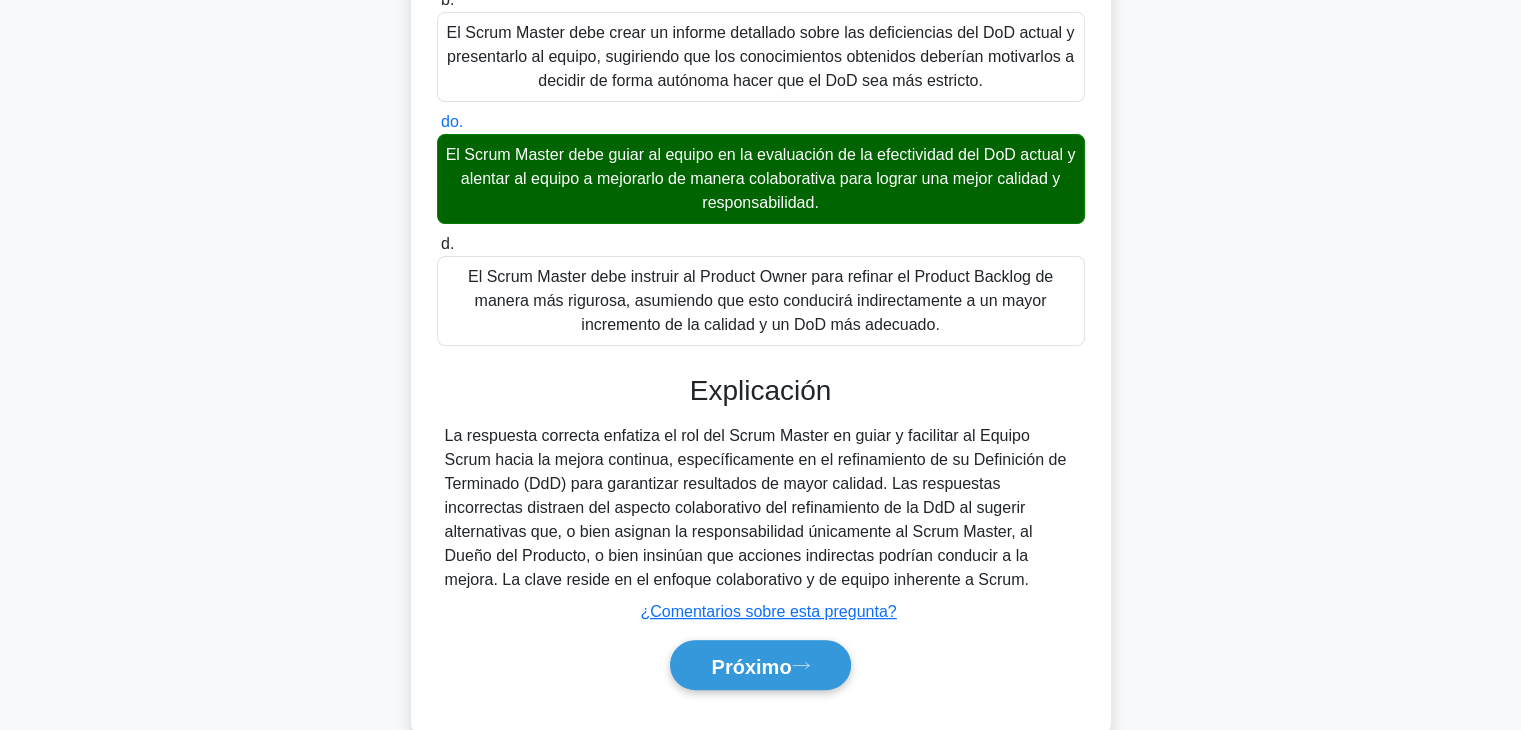 scroll, scrollTop: 408, scrollLeft: 0, axis: vertical 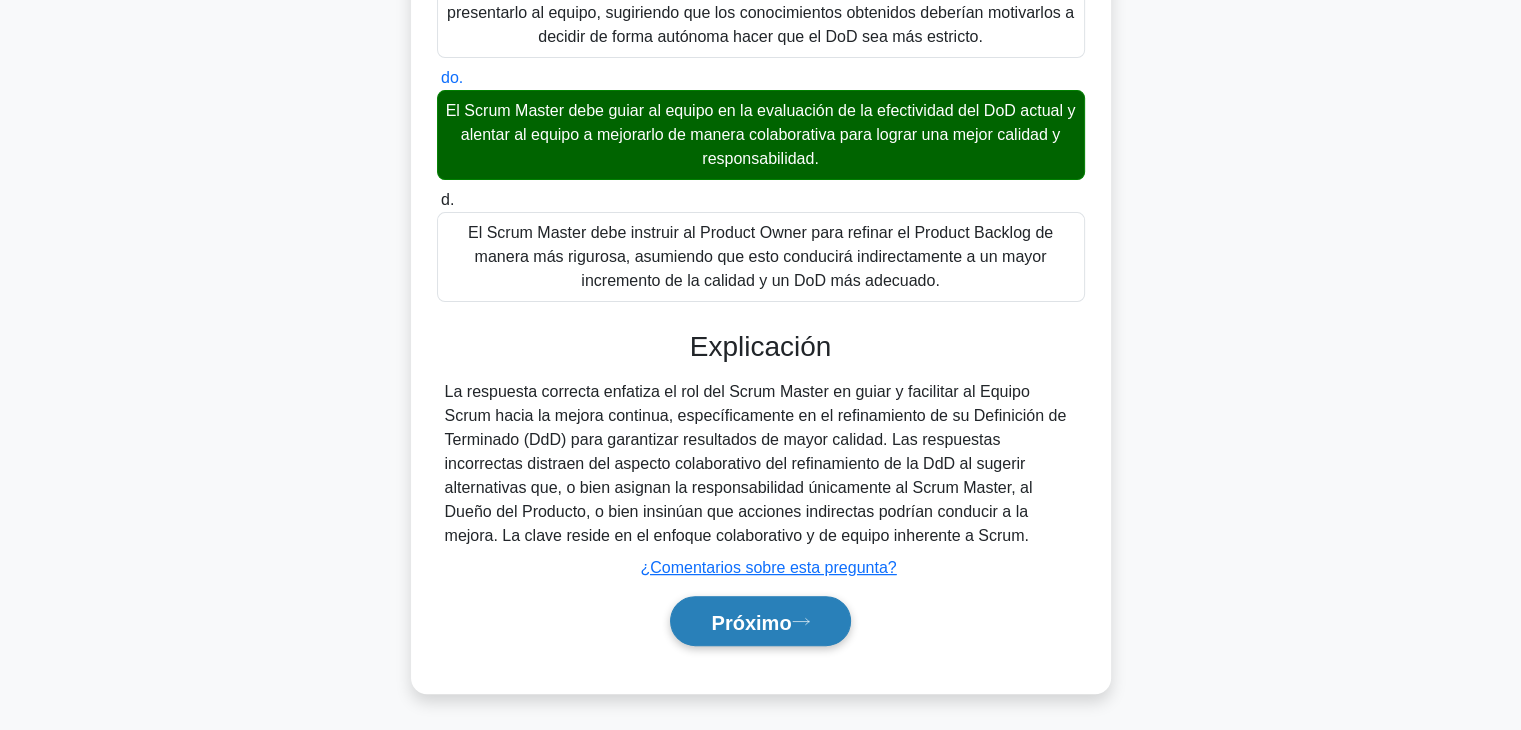 click on "Próximo" at bounding box center (751, 622) 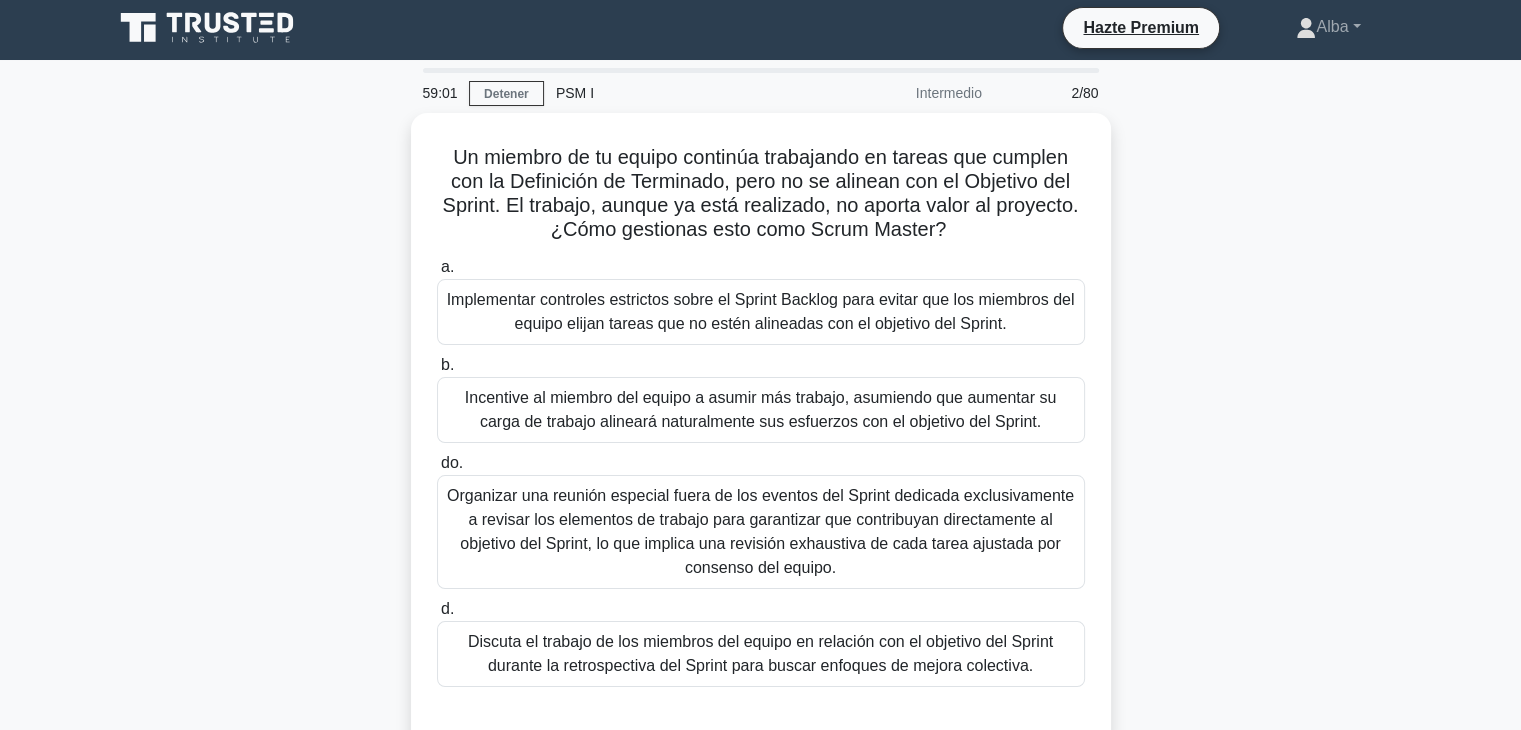 scroll, scrollTop: 0, scrollLeft: 0, axis: both 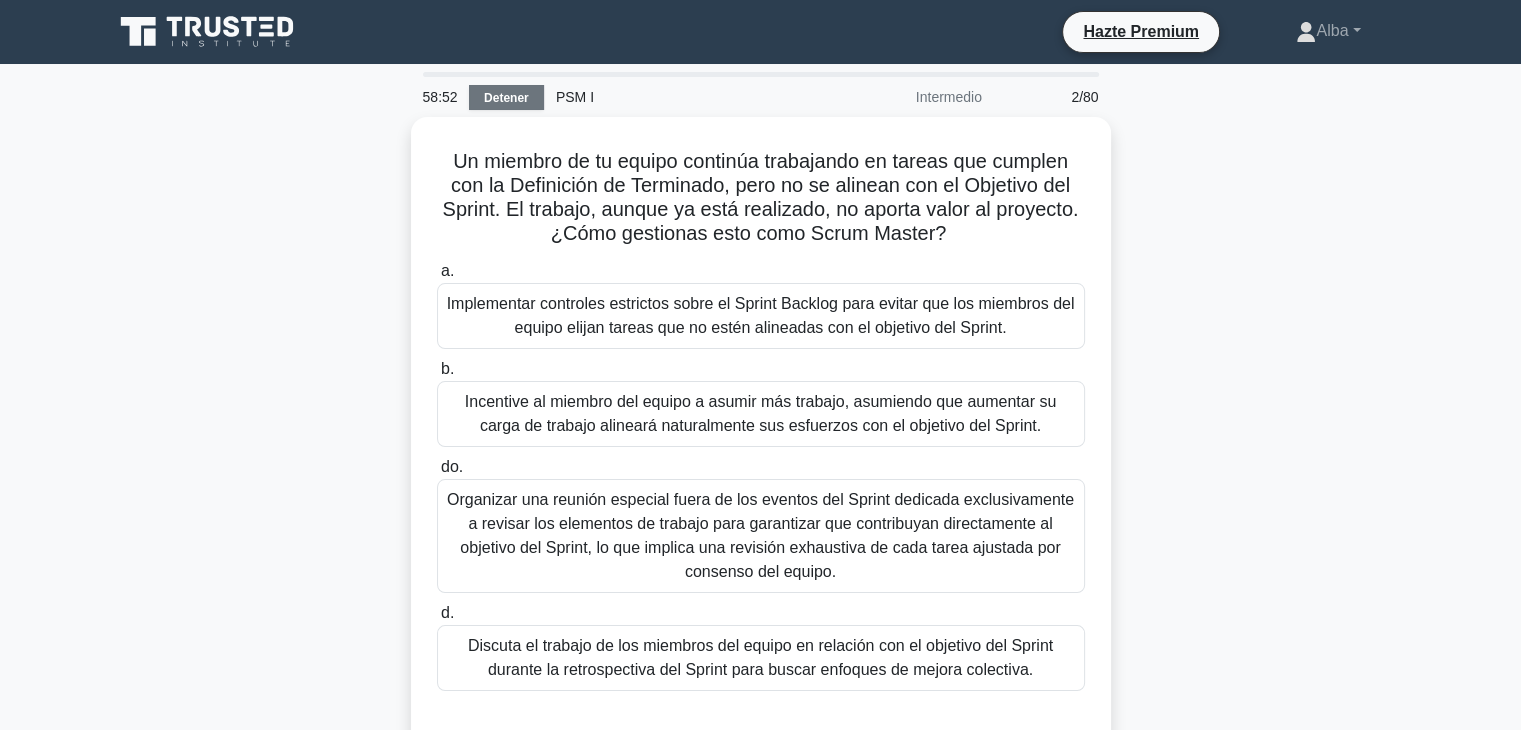 click on "Detener" at bounding box center (506, 97) 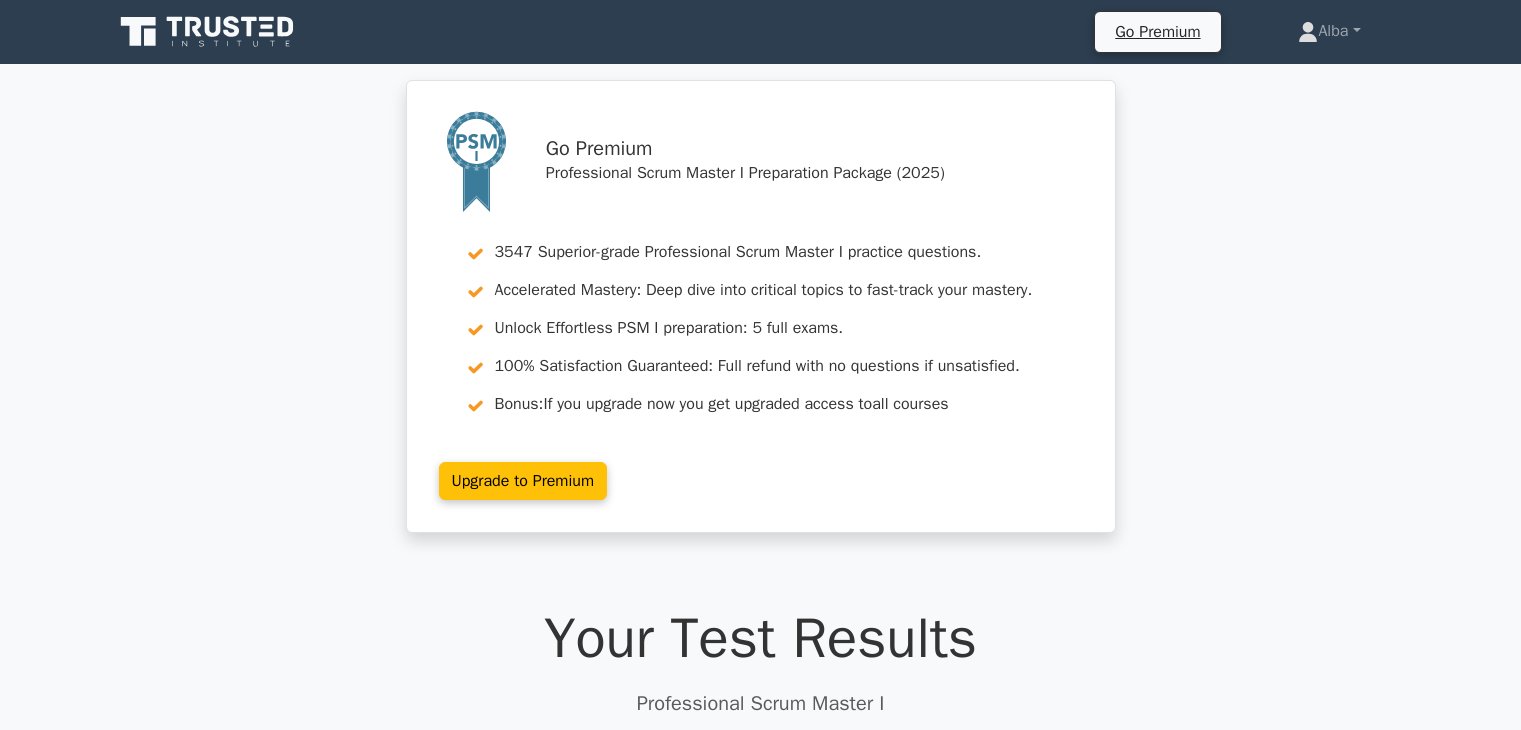 scroll, scrollTop: 0, scrollLeft: 0, axis: both 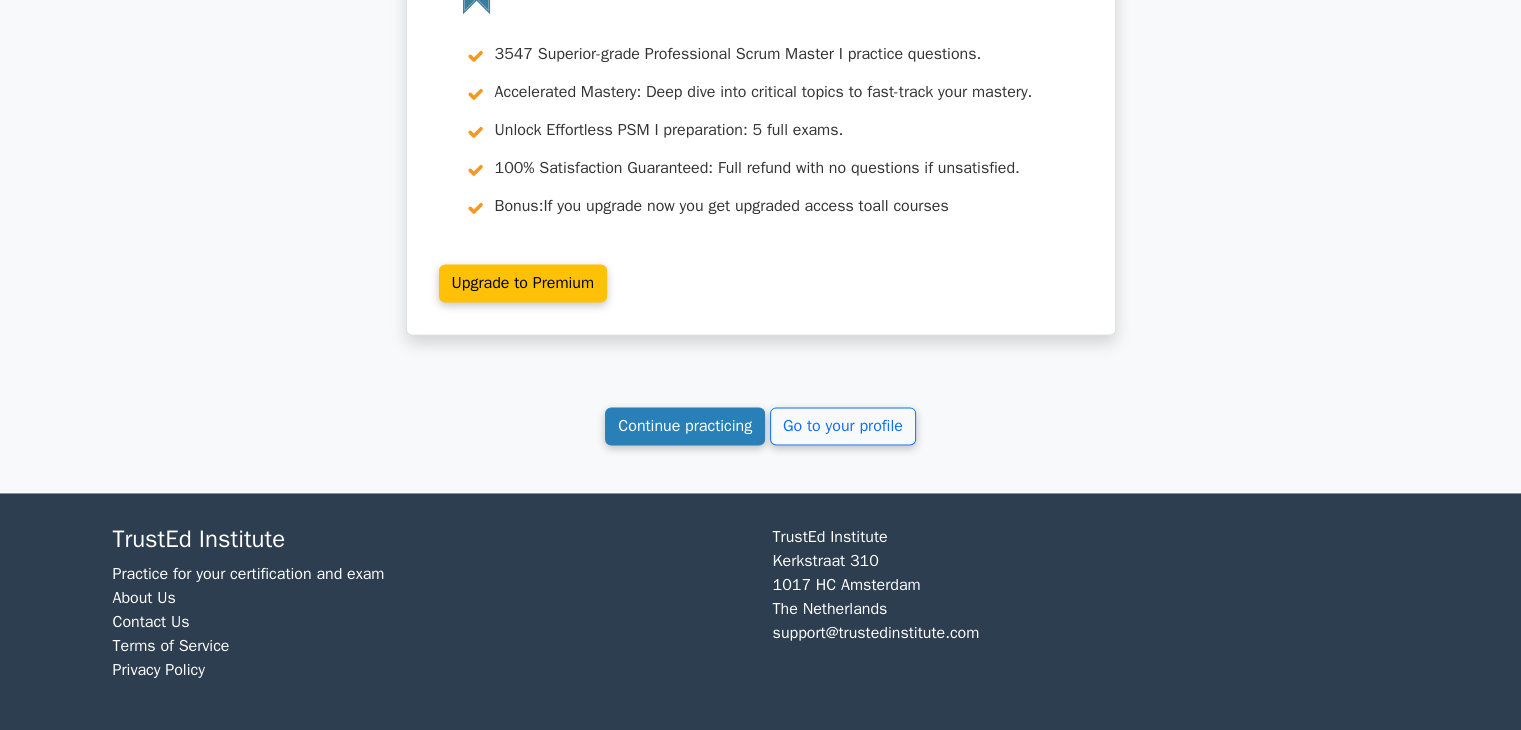 click on "Continue practicing" at bounding box center (685, 426) 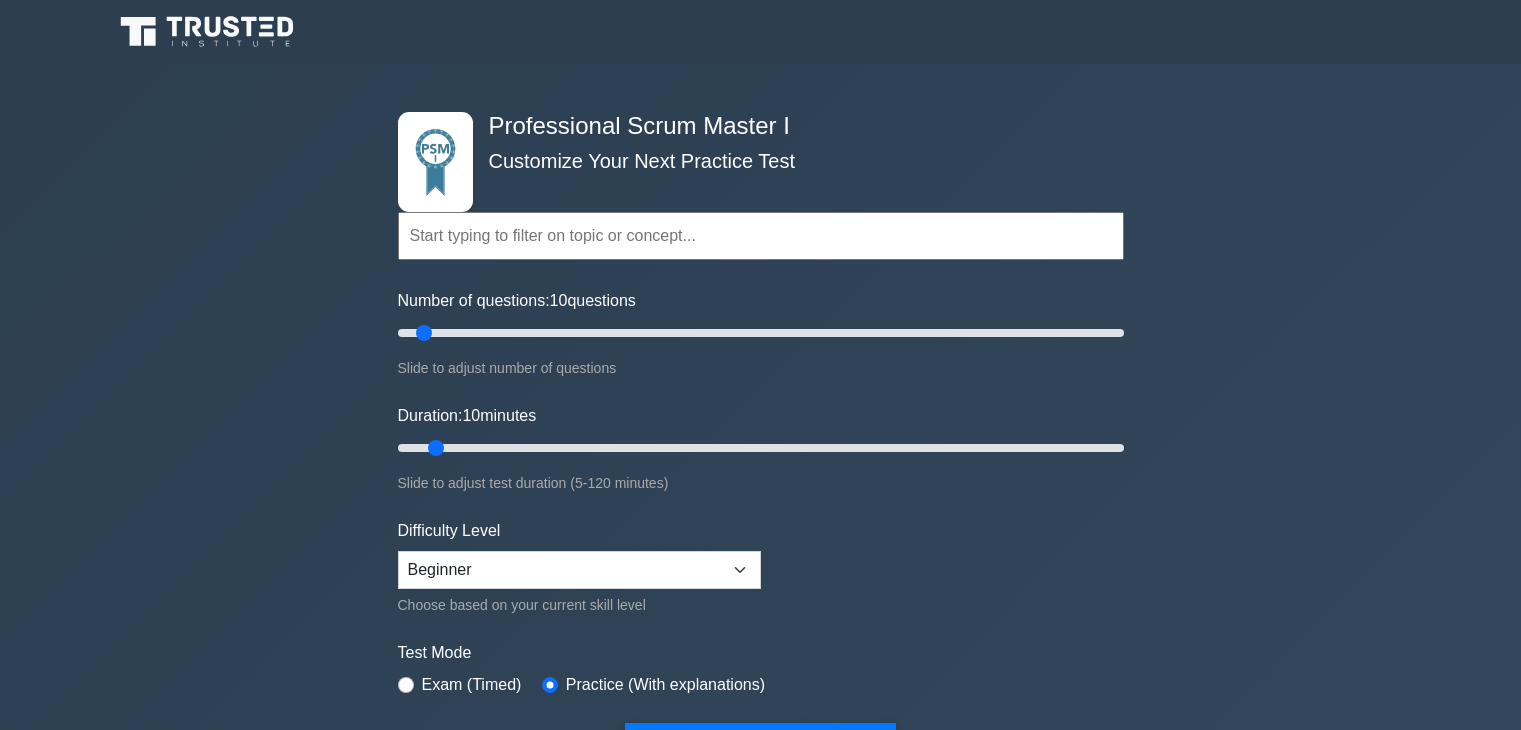 scroll, scrollTop: 0, scrollLeft: 0, axis: both 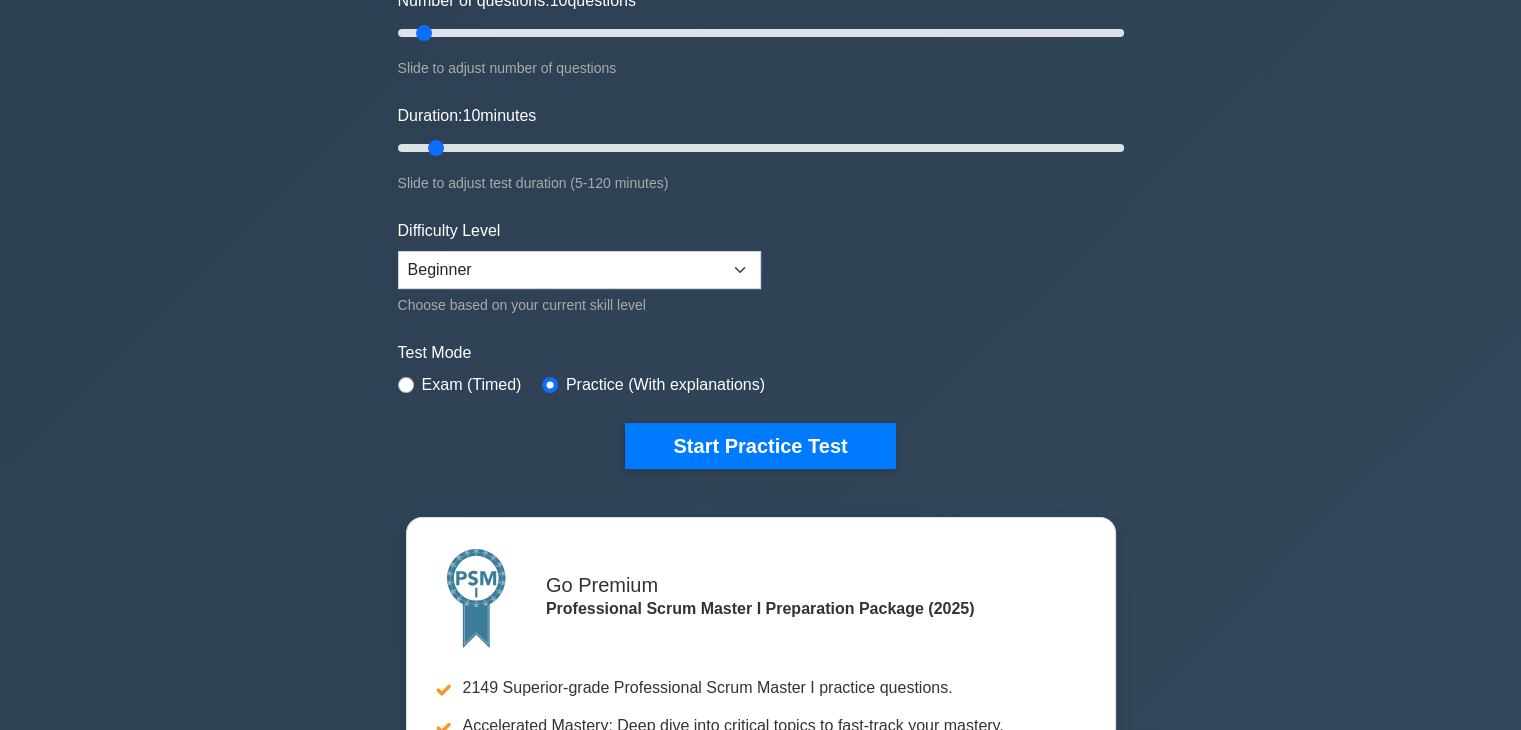 click on "Exam (Timed)" at bounding box center (472, 385) 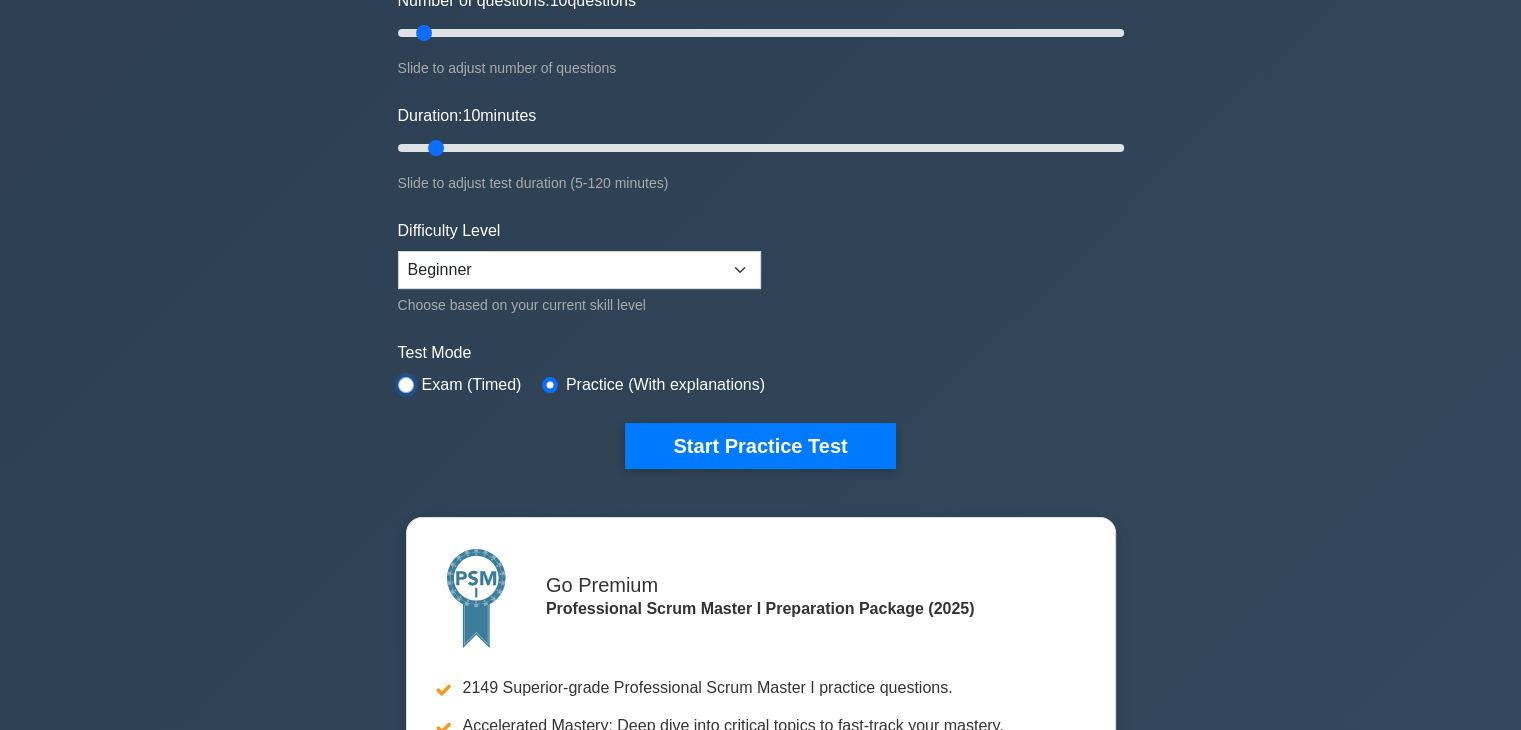 click at bounding box center (406, 385) 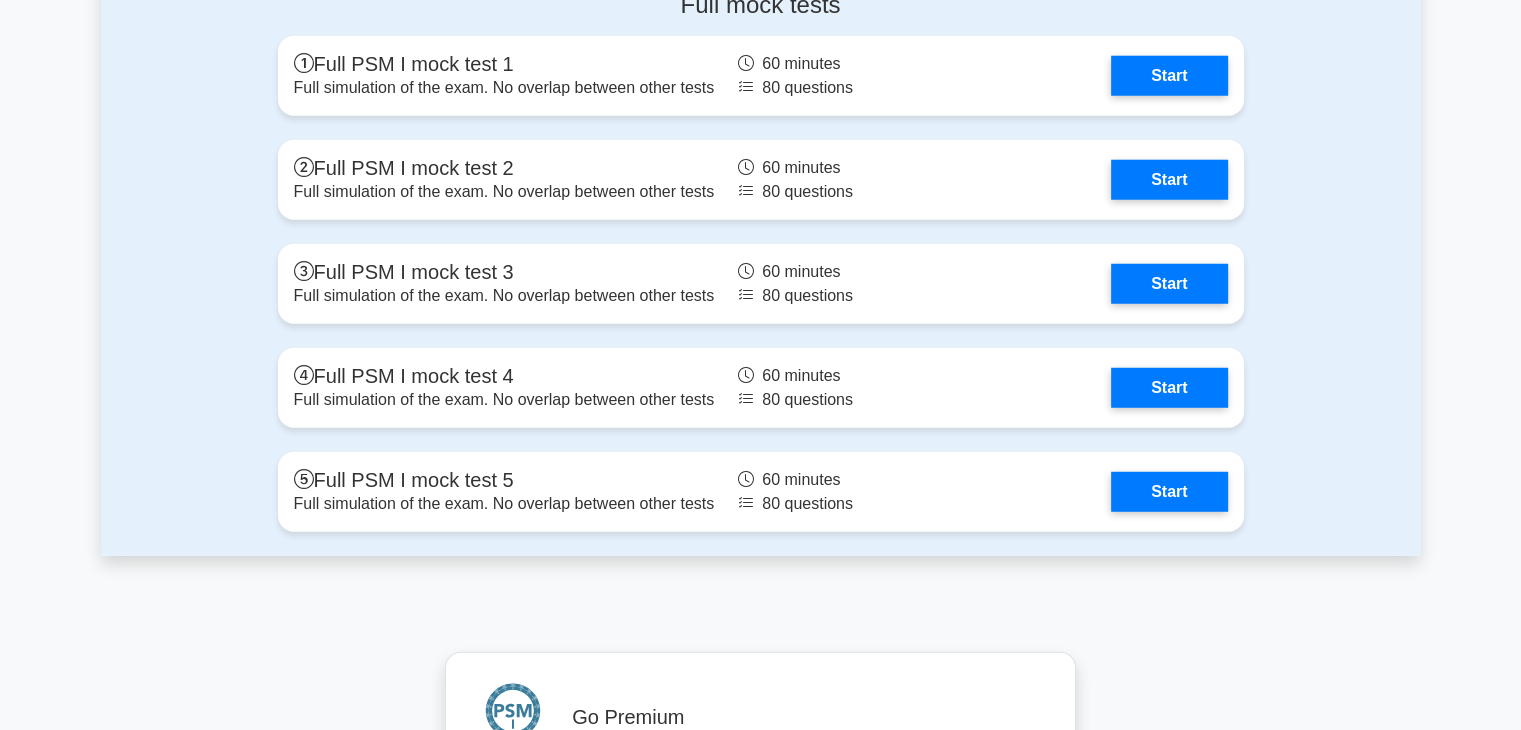 scroll, scrollTop: 5200, scrollLeft: 0, axis: vertical 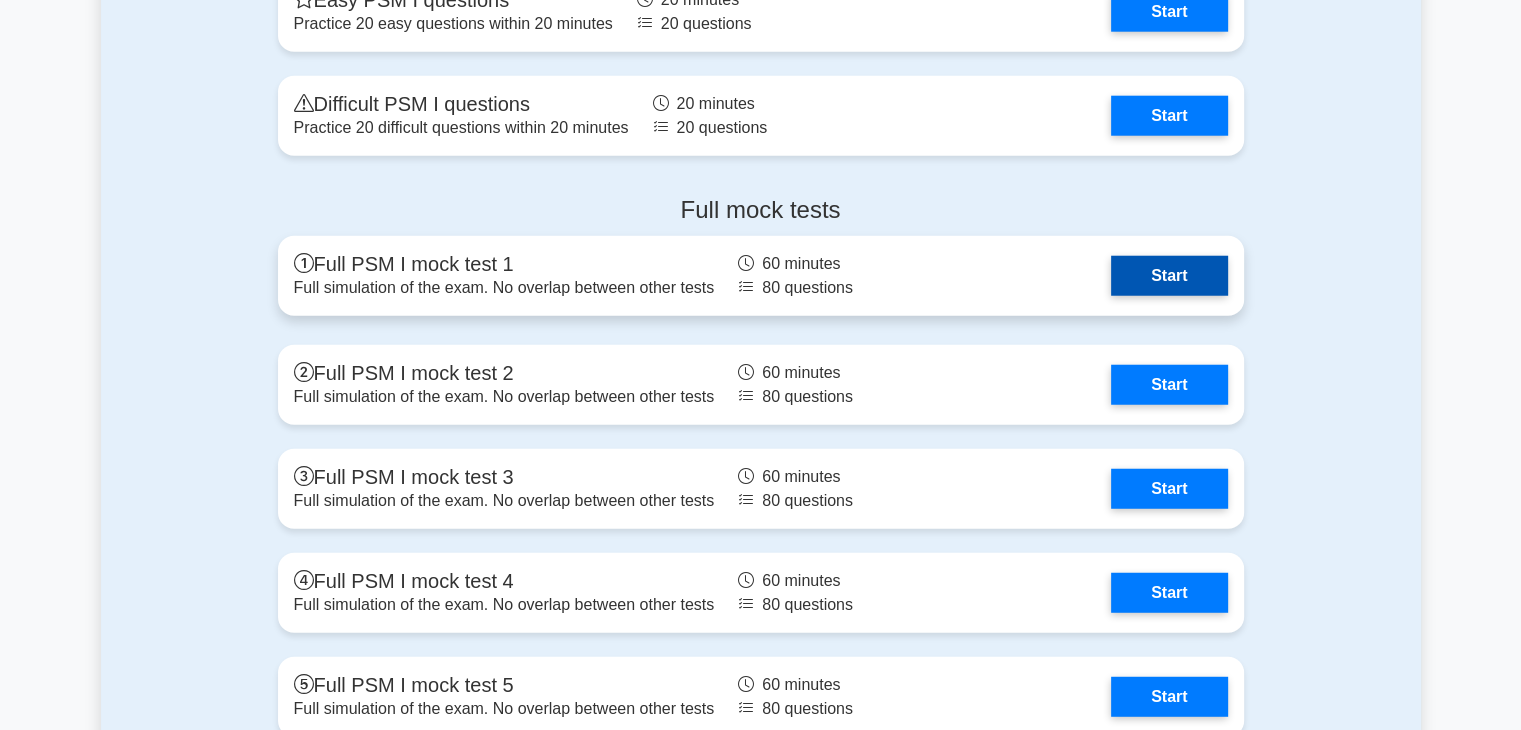 click on "Start" at bounding box center [1169, 276] 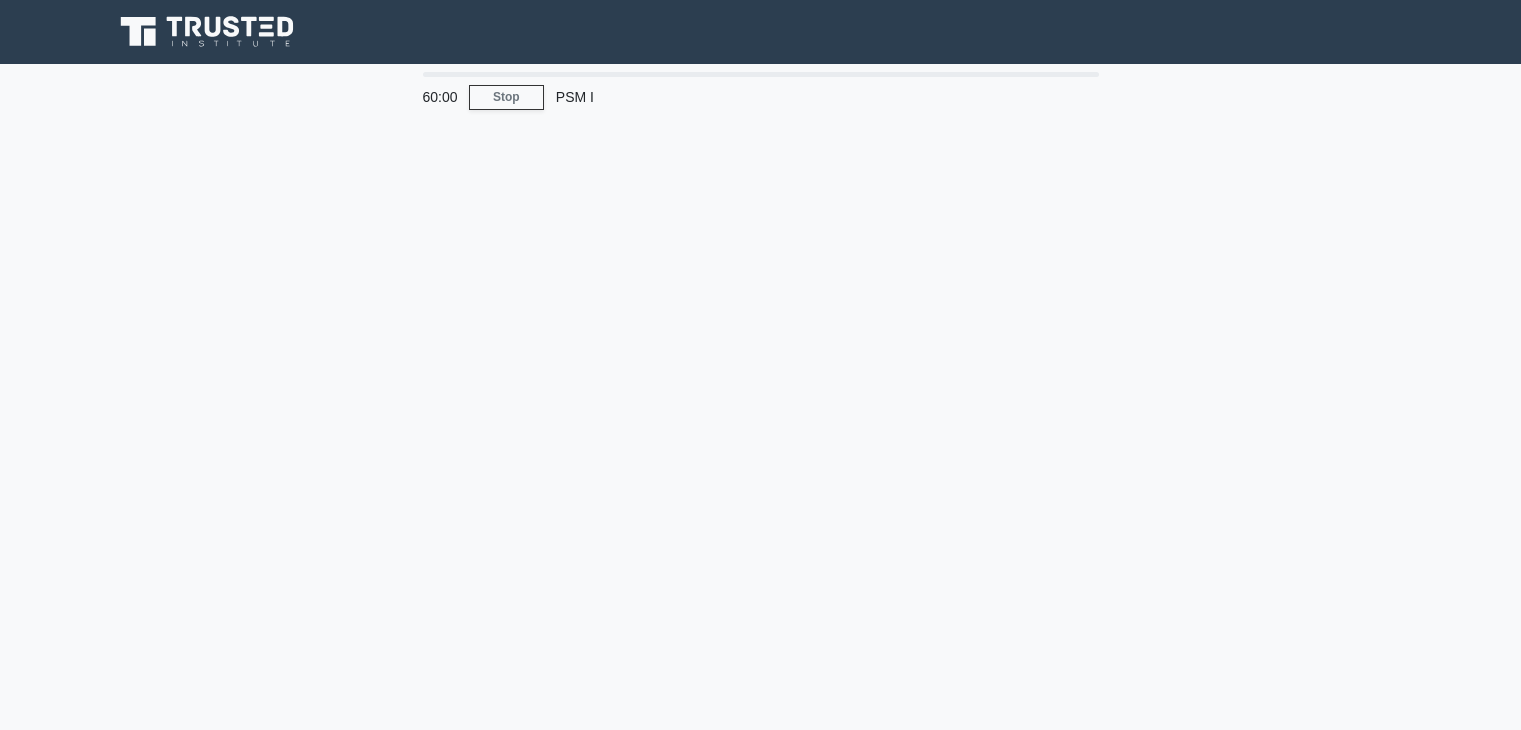 scroll, scrollTop: 0, scrollLeft: 0, axis: both 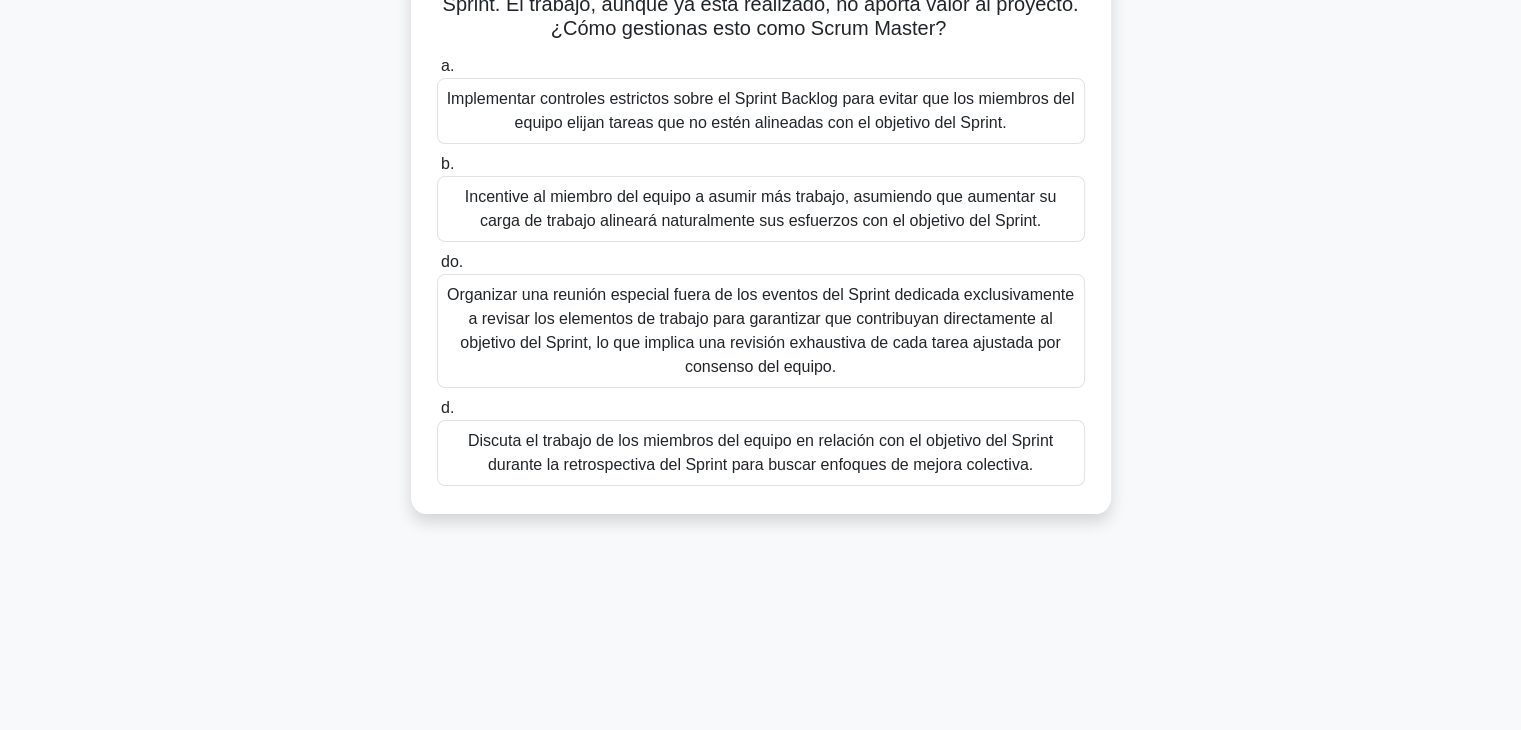 click on "Discuta el trabajo de los miembros del equipo en relación con el objetivo del Sprint durante la retrospectiva del Sprint para buscar enfoques de mejora colectiva." at bounding box center (760, 452) 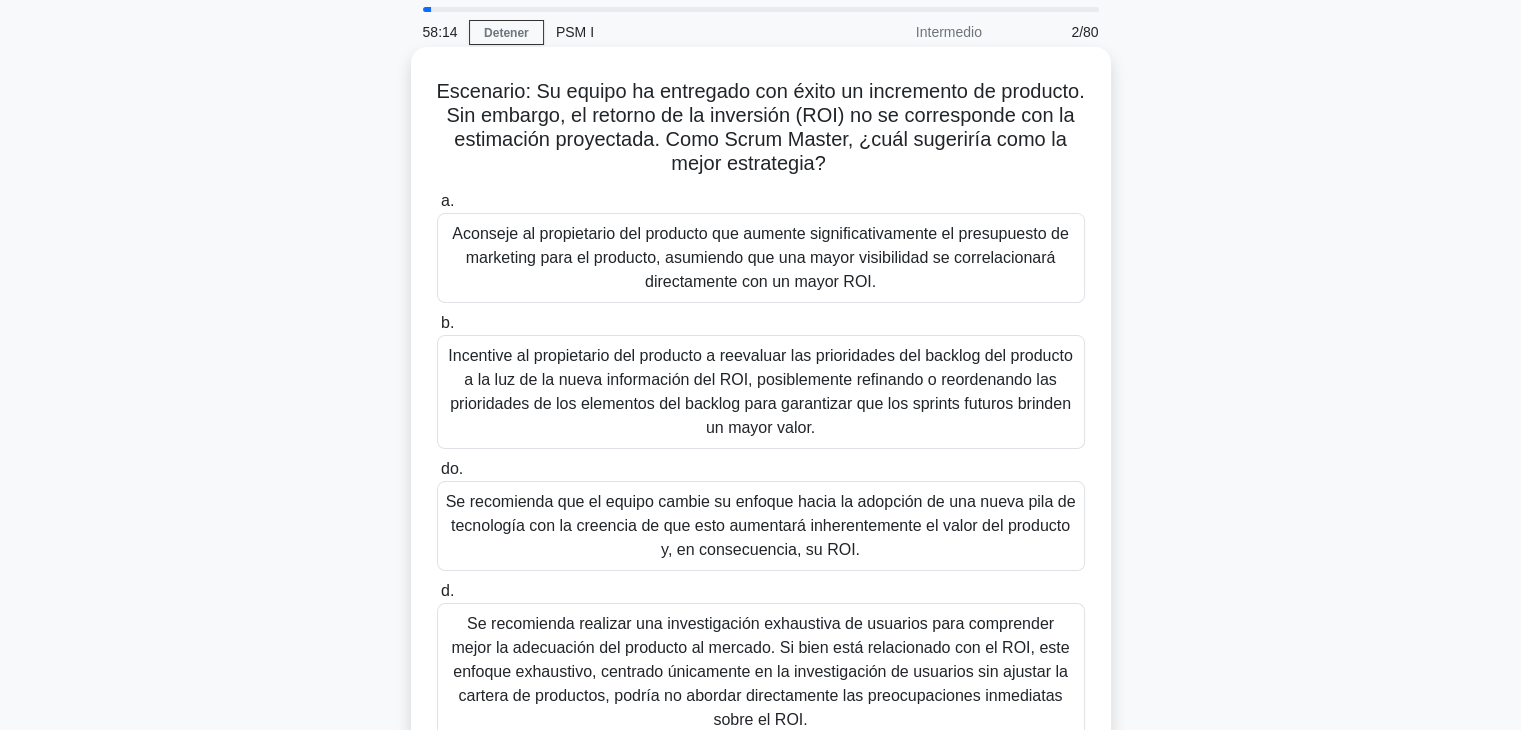 scroll, scrollTop: 100, scrollLeft: 0, axis: vertical 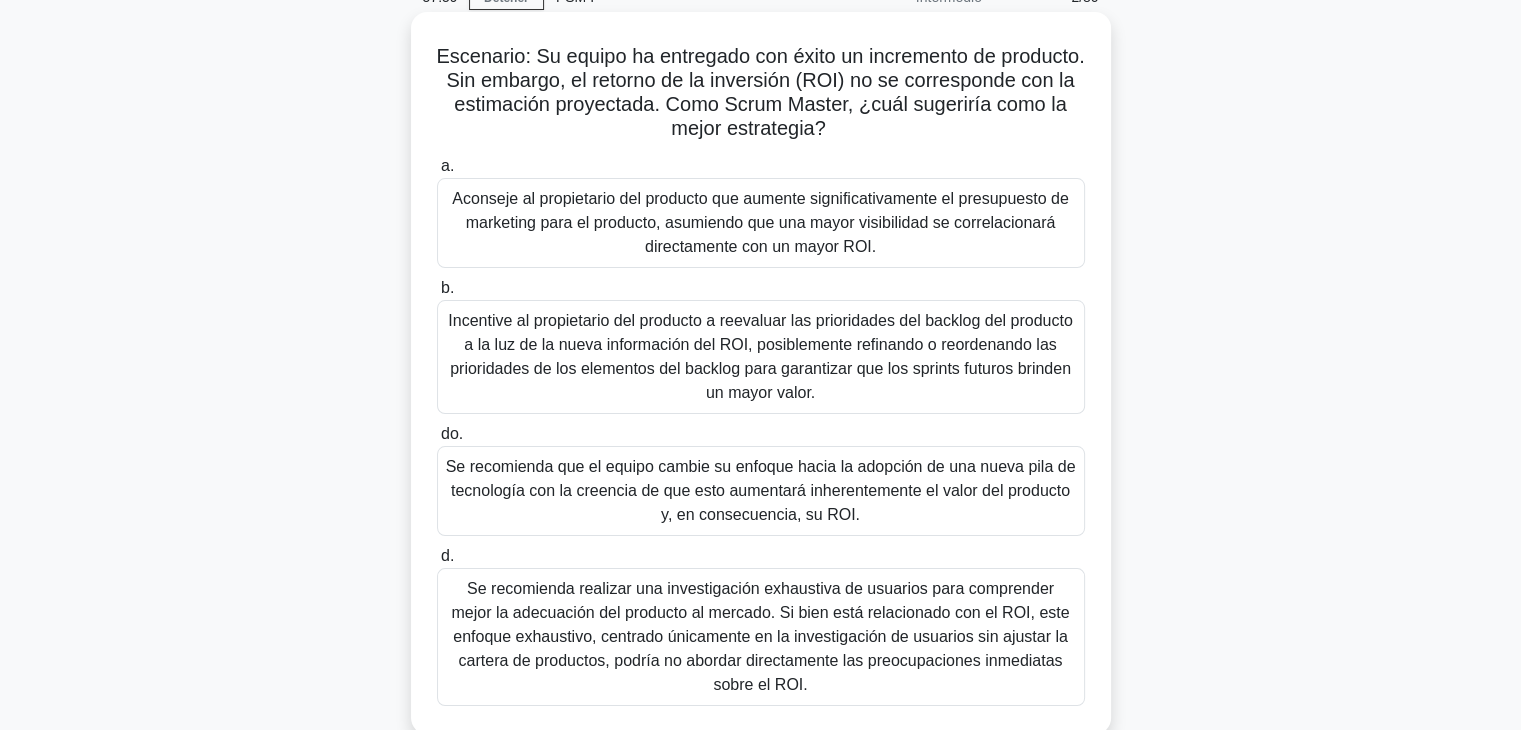 click on "Incentive al propietario del producto a reevaluar las prioridades del backlog del producto a la luz de la nueva información del ROI, posiblemente refinando o reordenando las prioridades de los elementos del backlog para garantizar que los sprints futuros brinden un mayor valor." at bounding box center [760, 356] 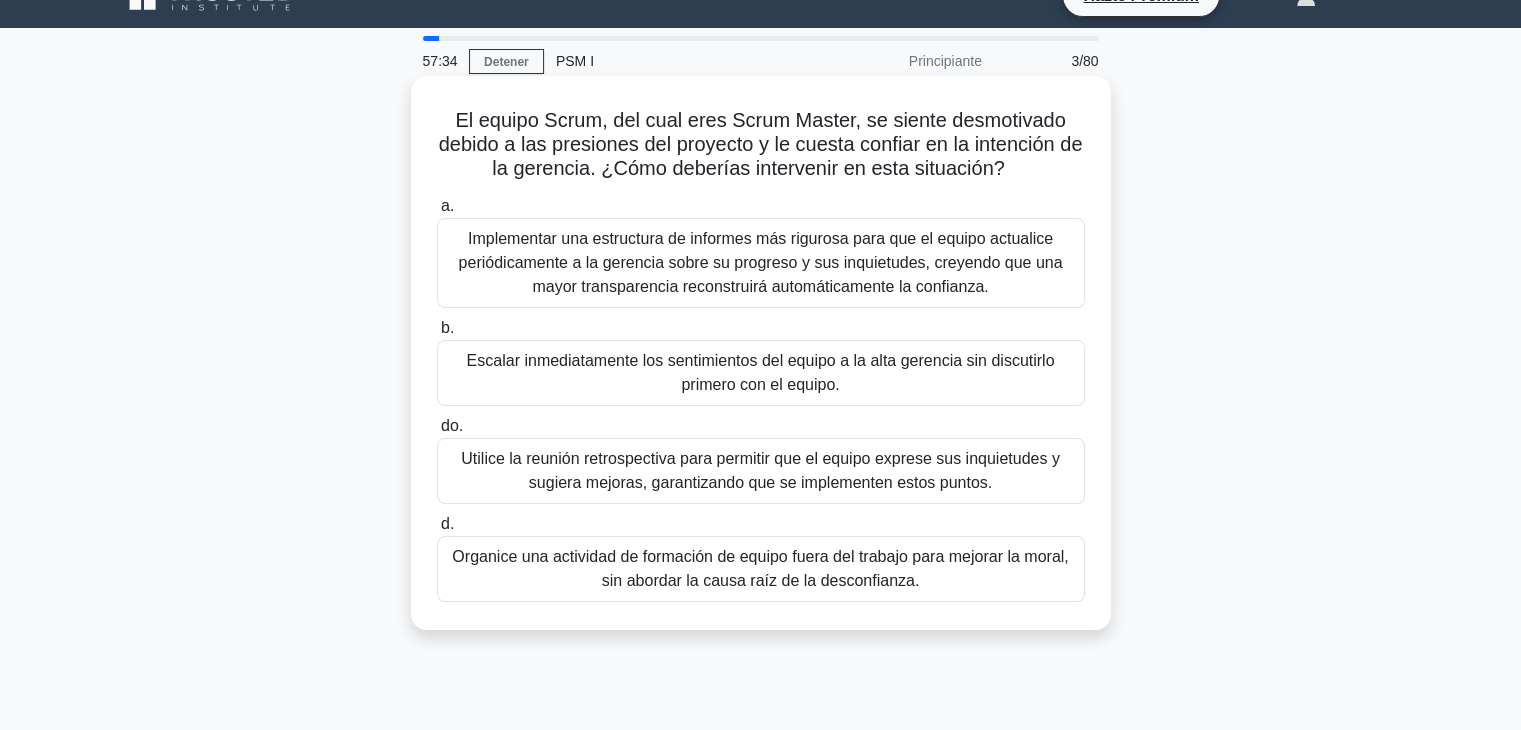 scroll, scrollTop: 100, scrollLeft: 0, axis: vertical 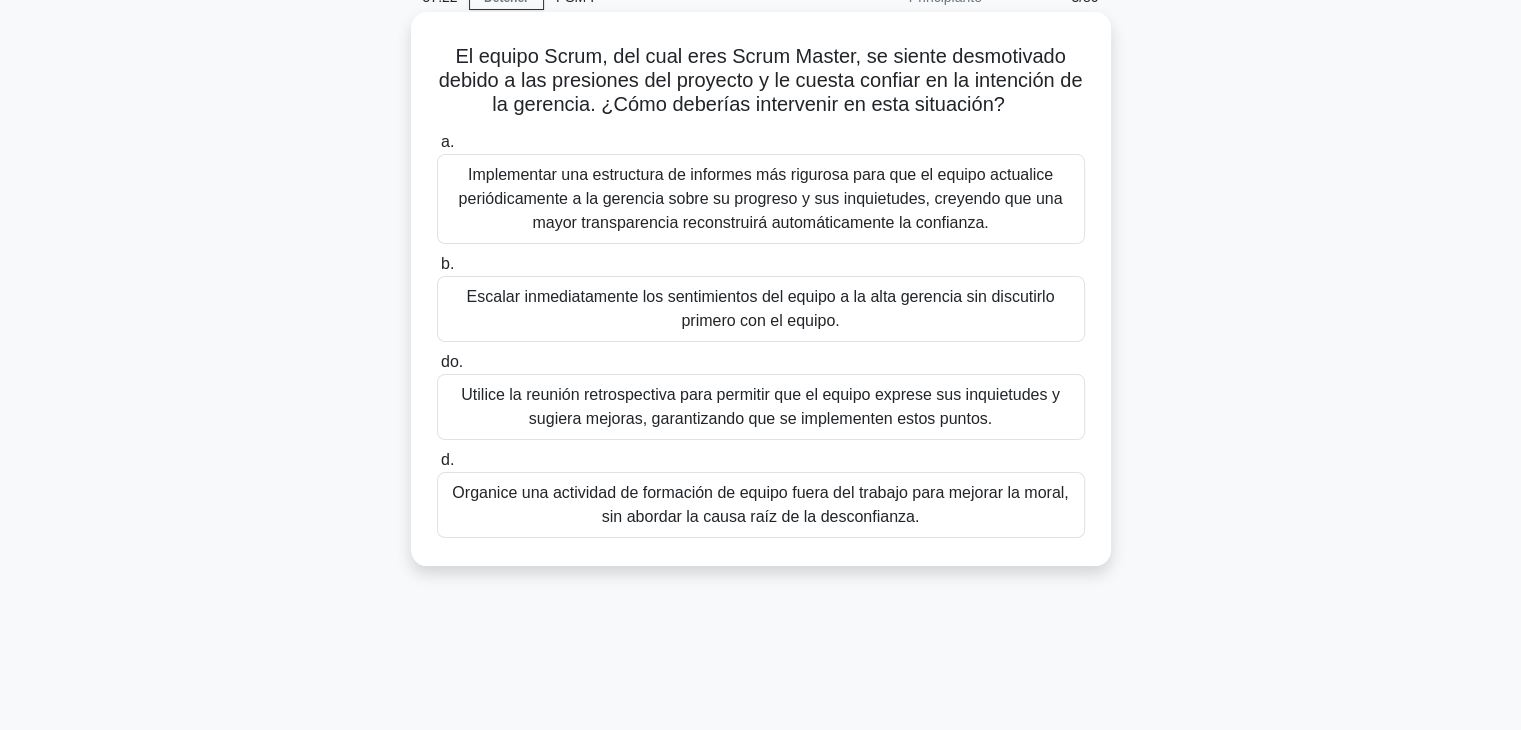 click on "Utilice la reunión retrospectiva para permitir que el equipo exprese sus inquietudes y sugiera mejoras, garantizando que se implementen estos puntos." at bounding box center [760, 406] 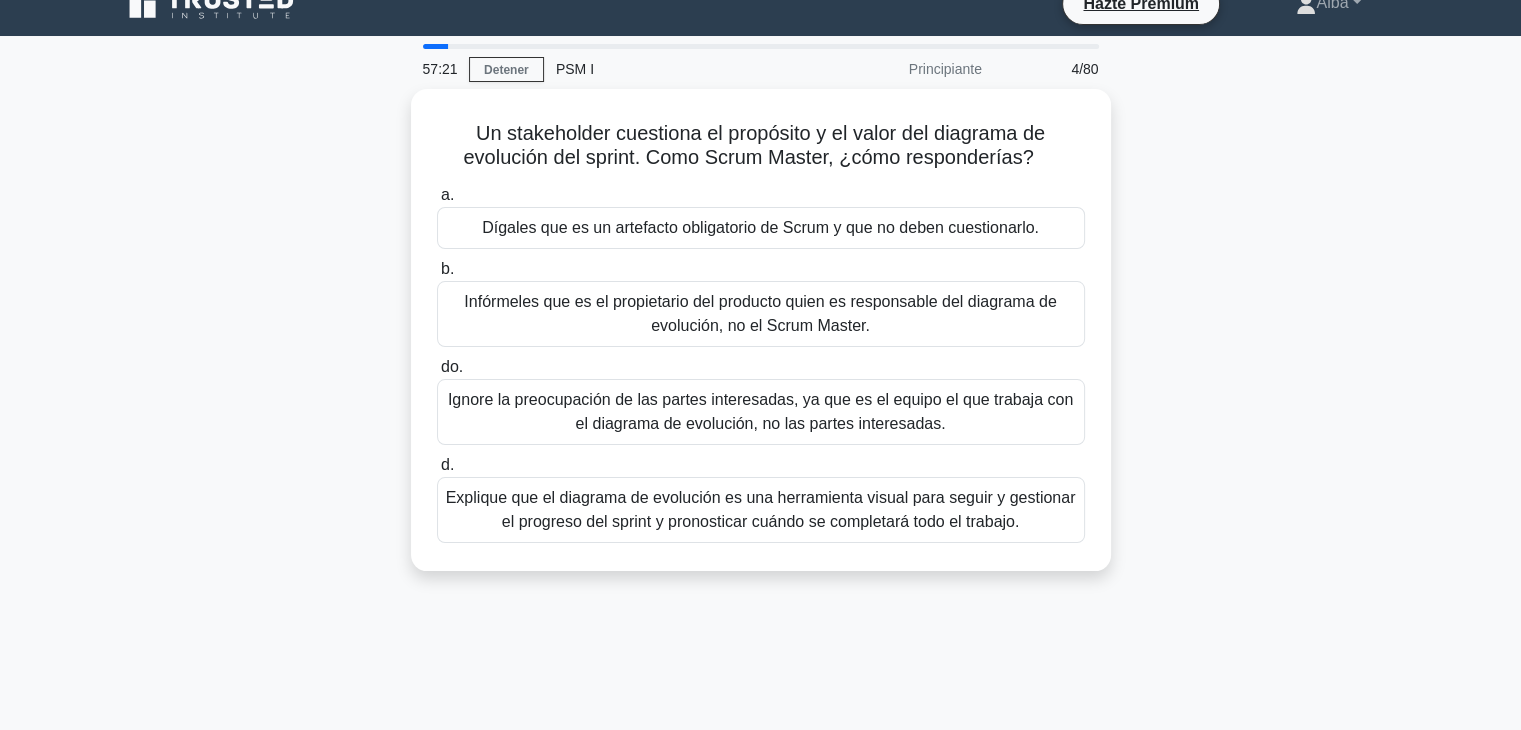 scroll, scrollTop: 0, scrollLeft: 0, axis: both 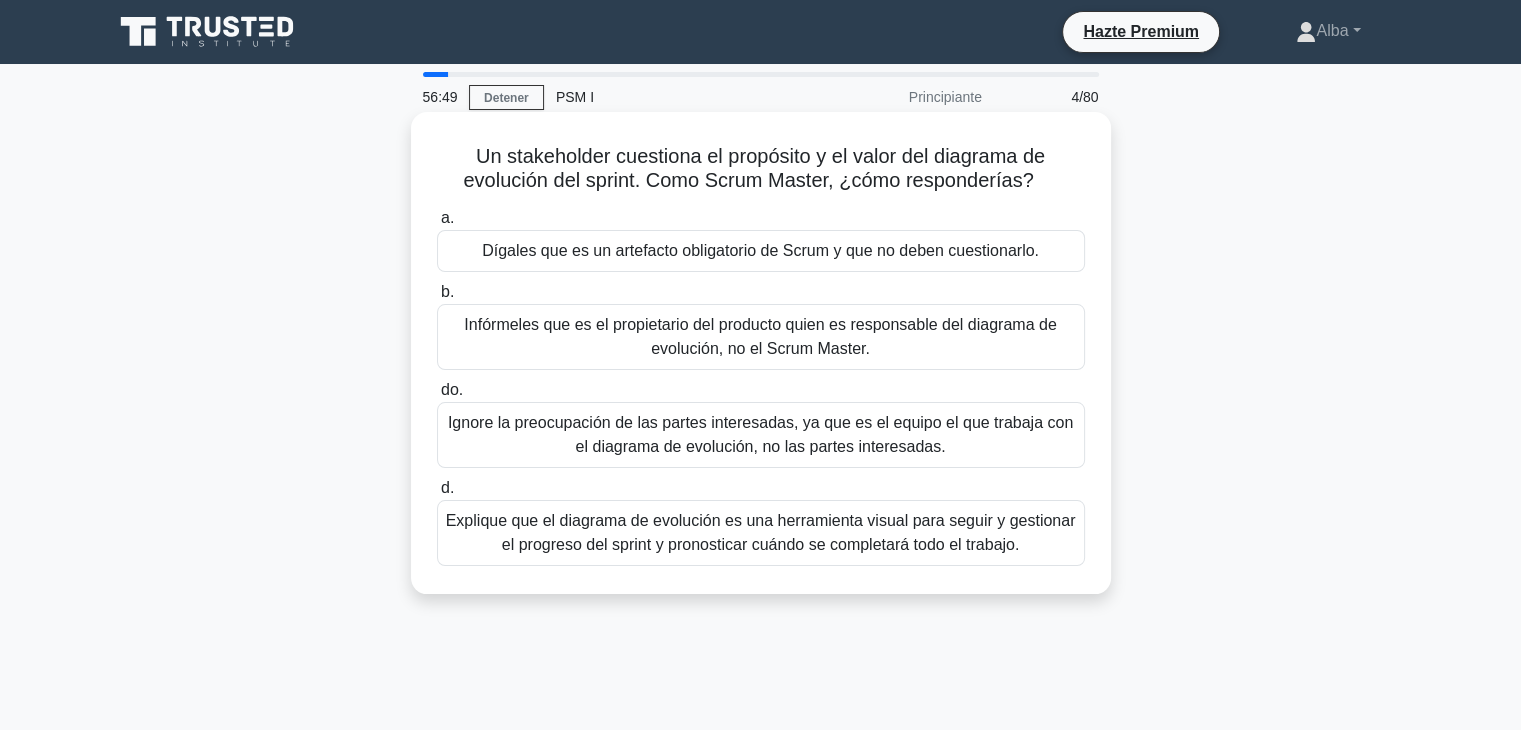 click on "Explique que el diagrama de evolución es una herramienta visual para seguir y gestionar el progreso del sprint y pronosticar cuándo se completará todo el trabajo." at bounding box center [761, 532] 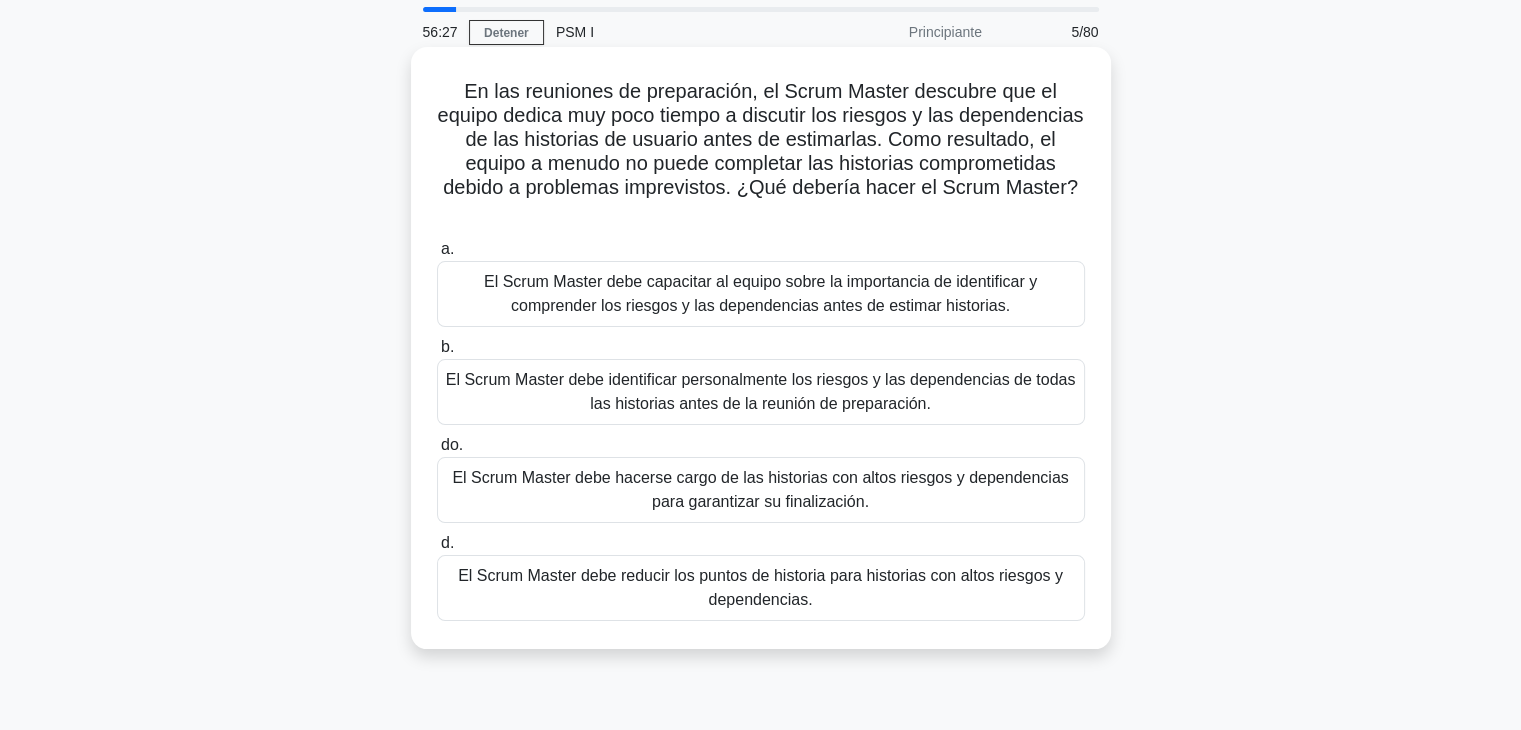 scroll, scrollTop: 100, scrollLeft: 0, axis: vertical 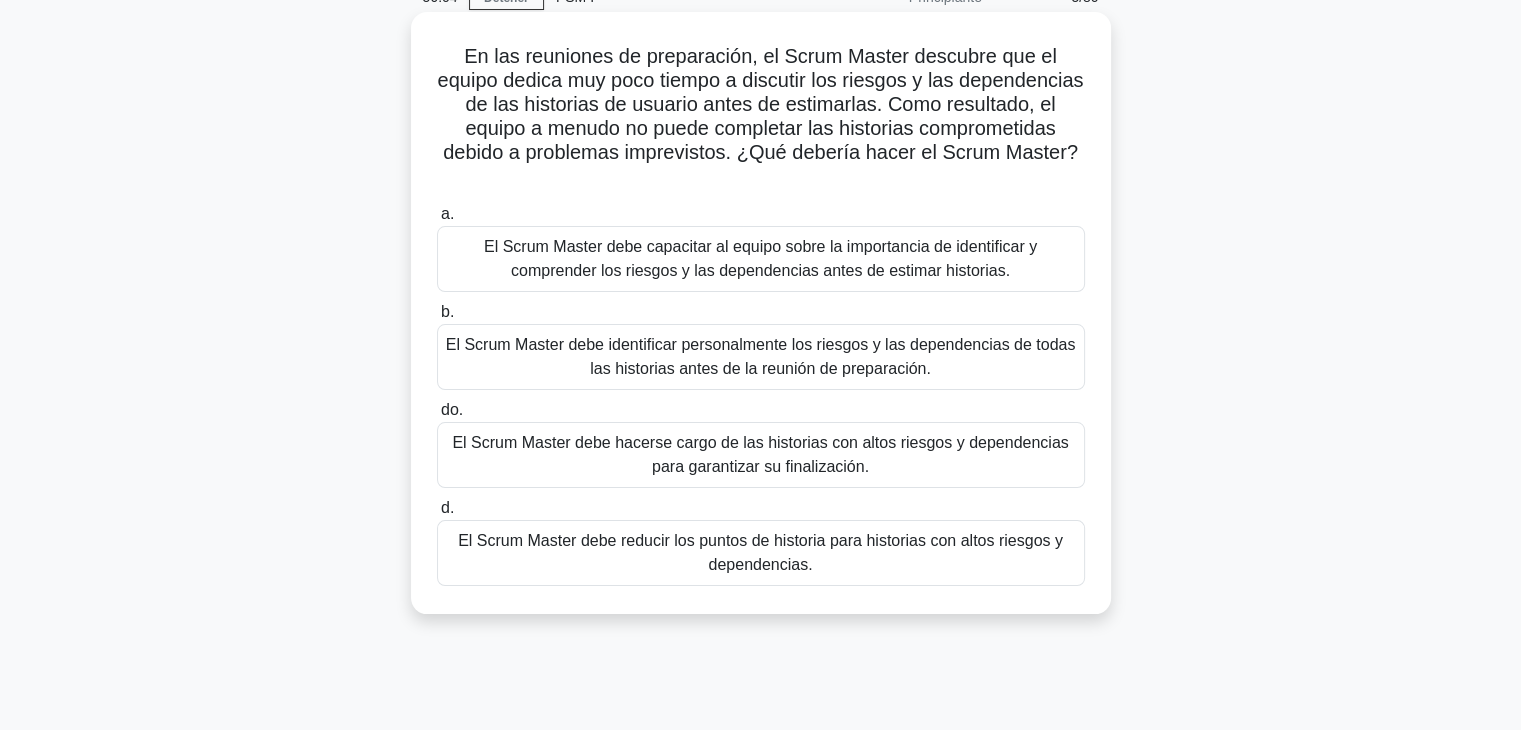 click on "El Scrum Master debe capacitar al equipo sobre la importancia de identificar y comprender los riesgos y las dependencias antes de estimar historias." at bounding box center (760, 258) 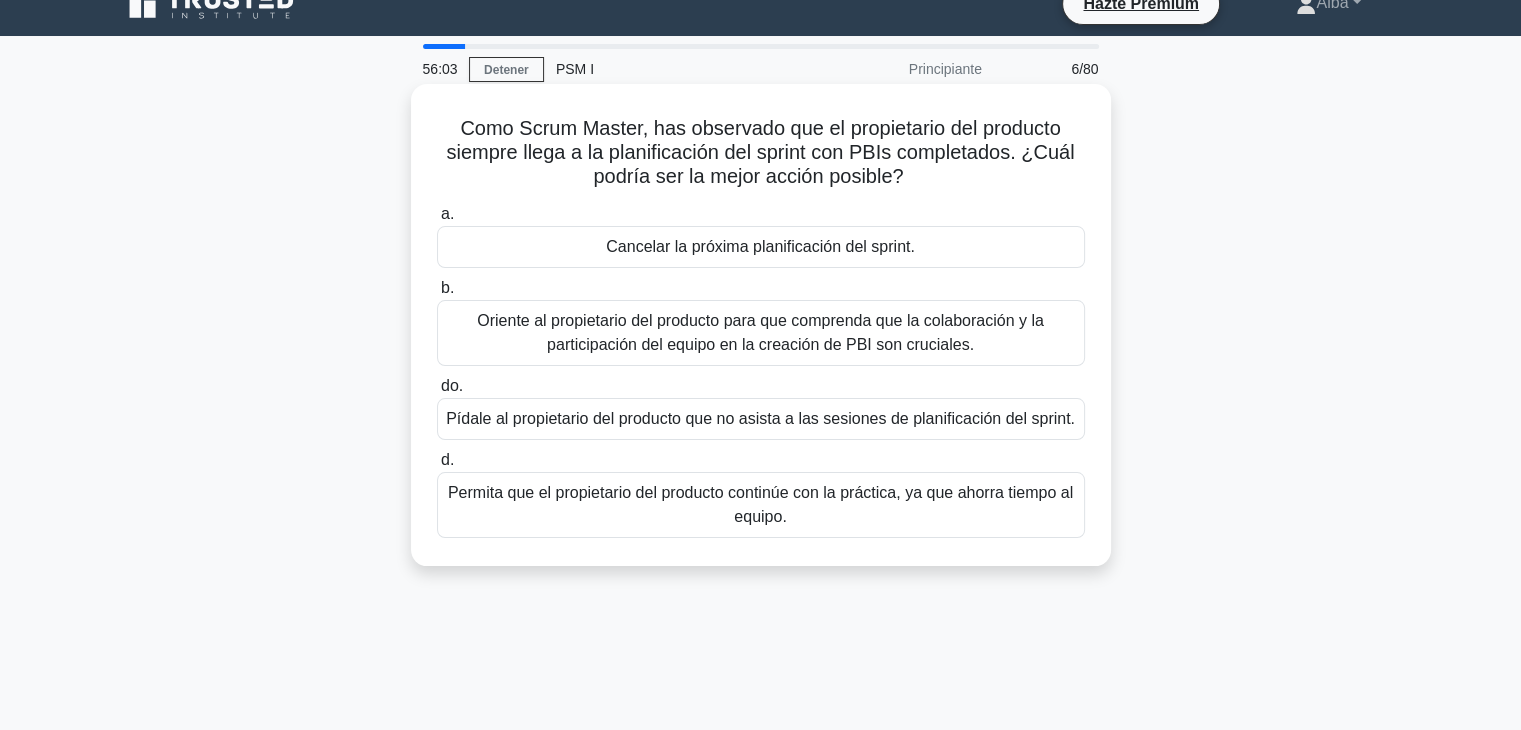 scroll, scrollTop: 0, scrollLeft: 0, axis: both 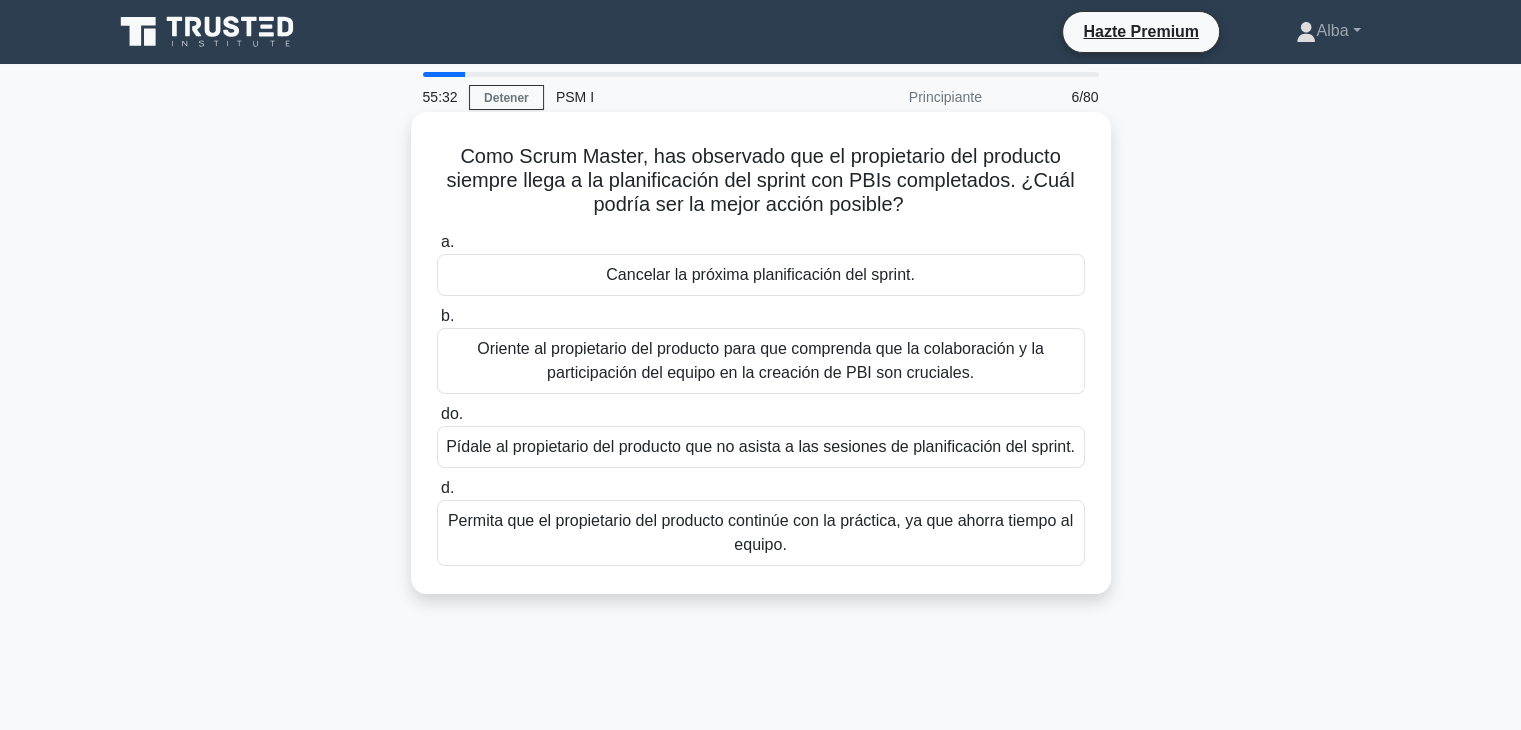 click on "Oriente al propietario del producto para que comprenda que la colaboración y la participación del equipo en la creación de PBI son cruciales." at bounding box center [760, 360] 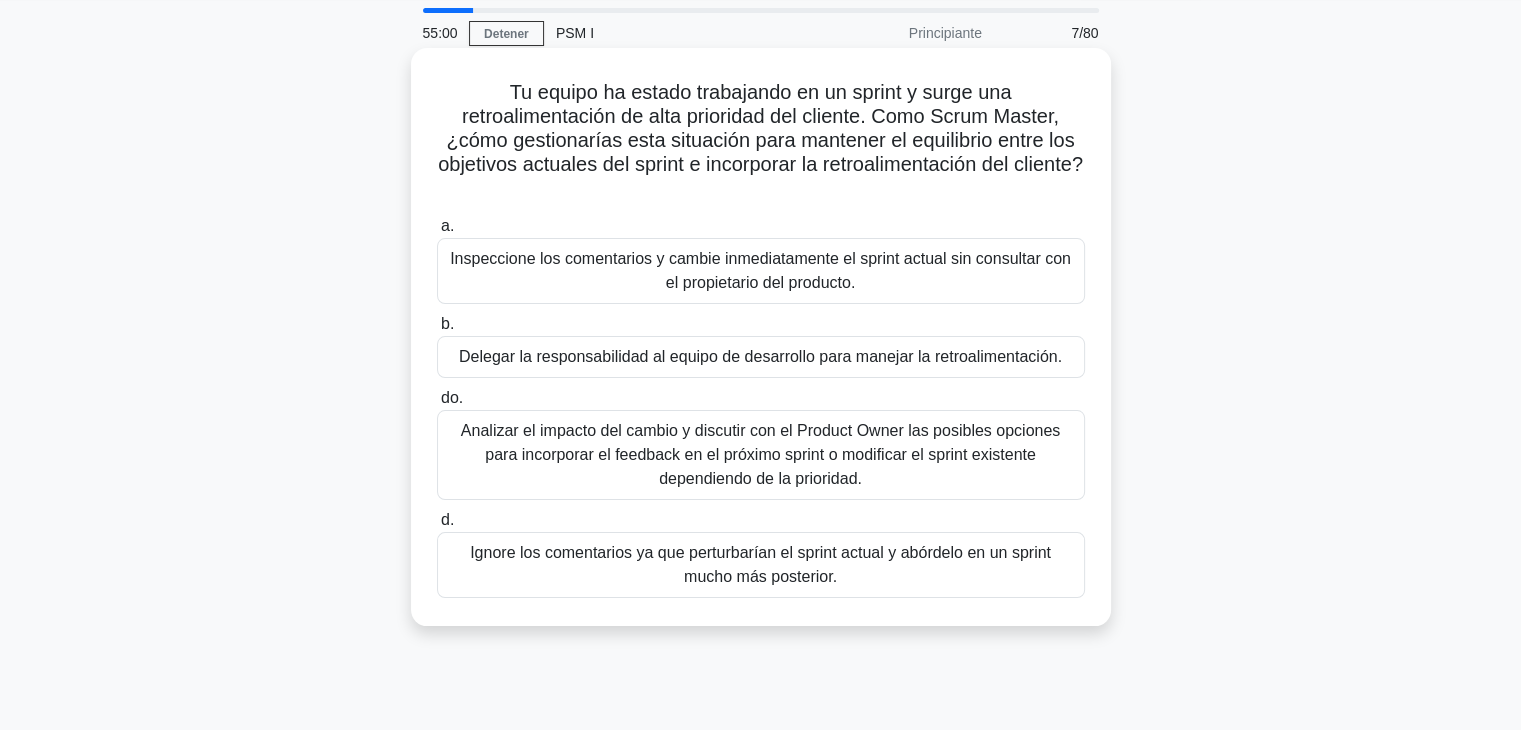scroll, scrollTop: 100, scrollLeft: 0, axis: vertical 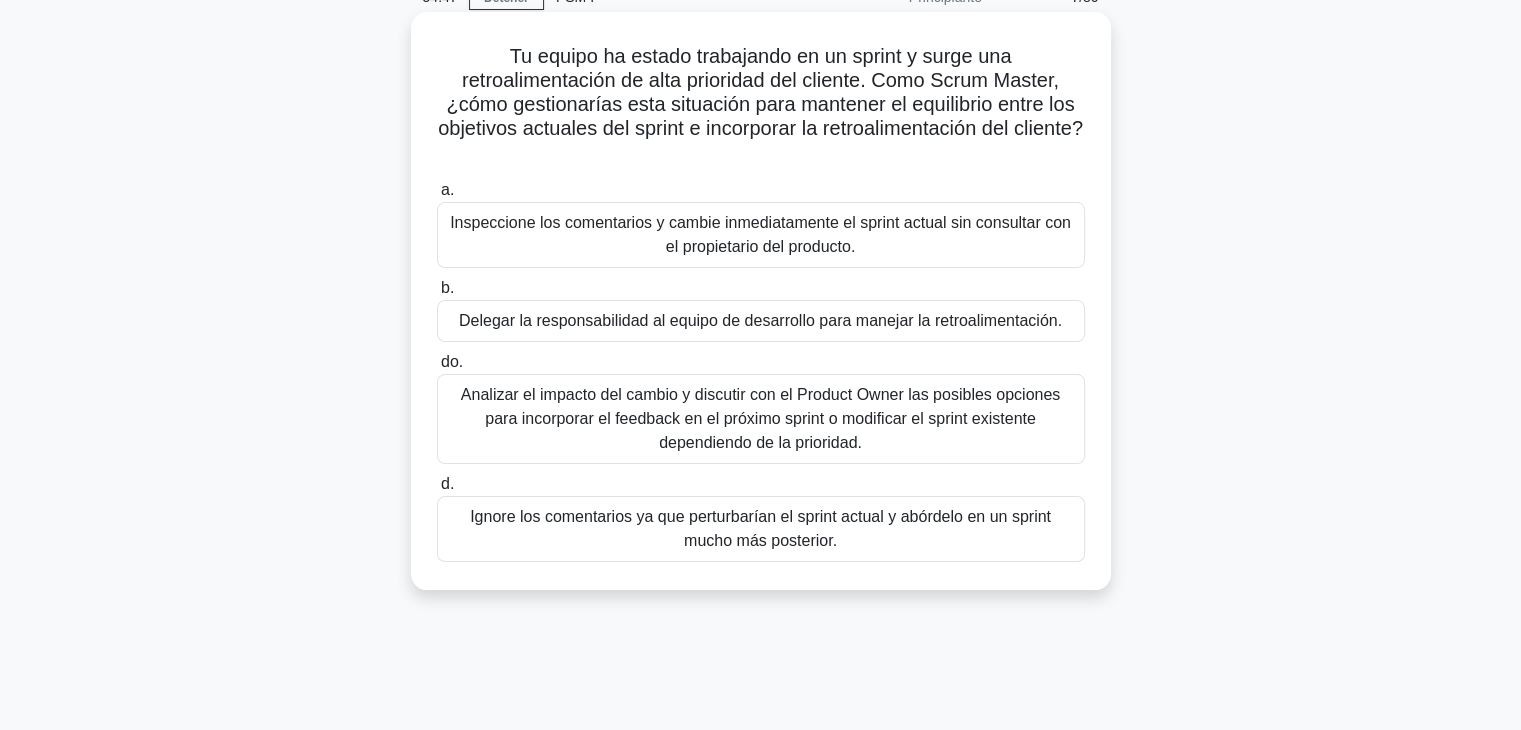 click on "Analizar el impacto del cambio y discutir con el Product Owner las posibles opciones para incorporar el feedback en el próximo sprint o modificar el sprint existente dependiendo de la prioridad." at bounding box center [760, 418] 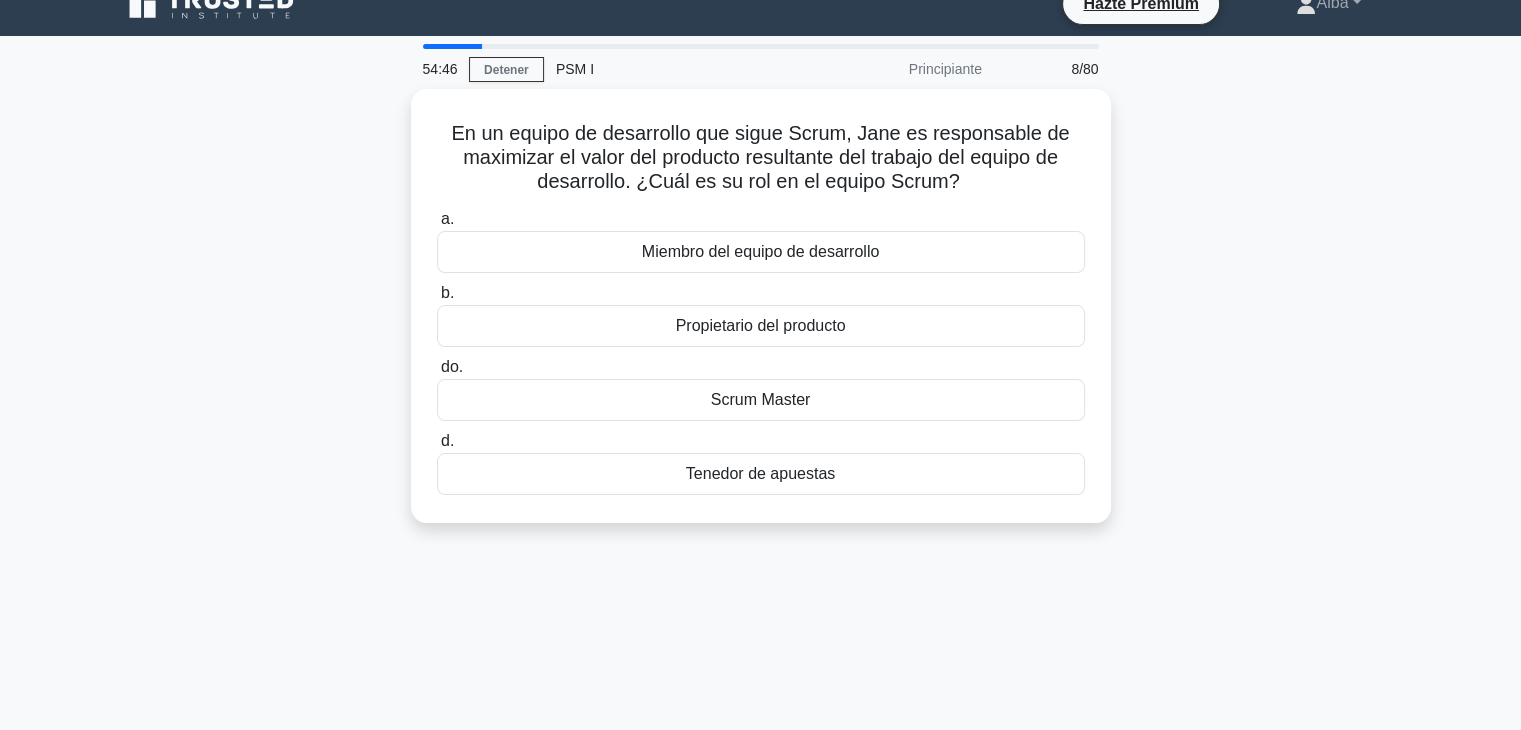 scroll, scrollTop: 0, scrollLeft: 0, axis: both 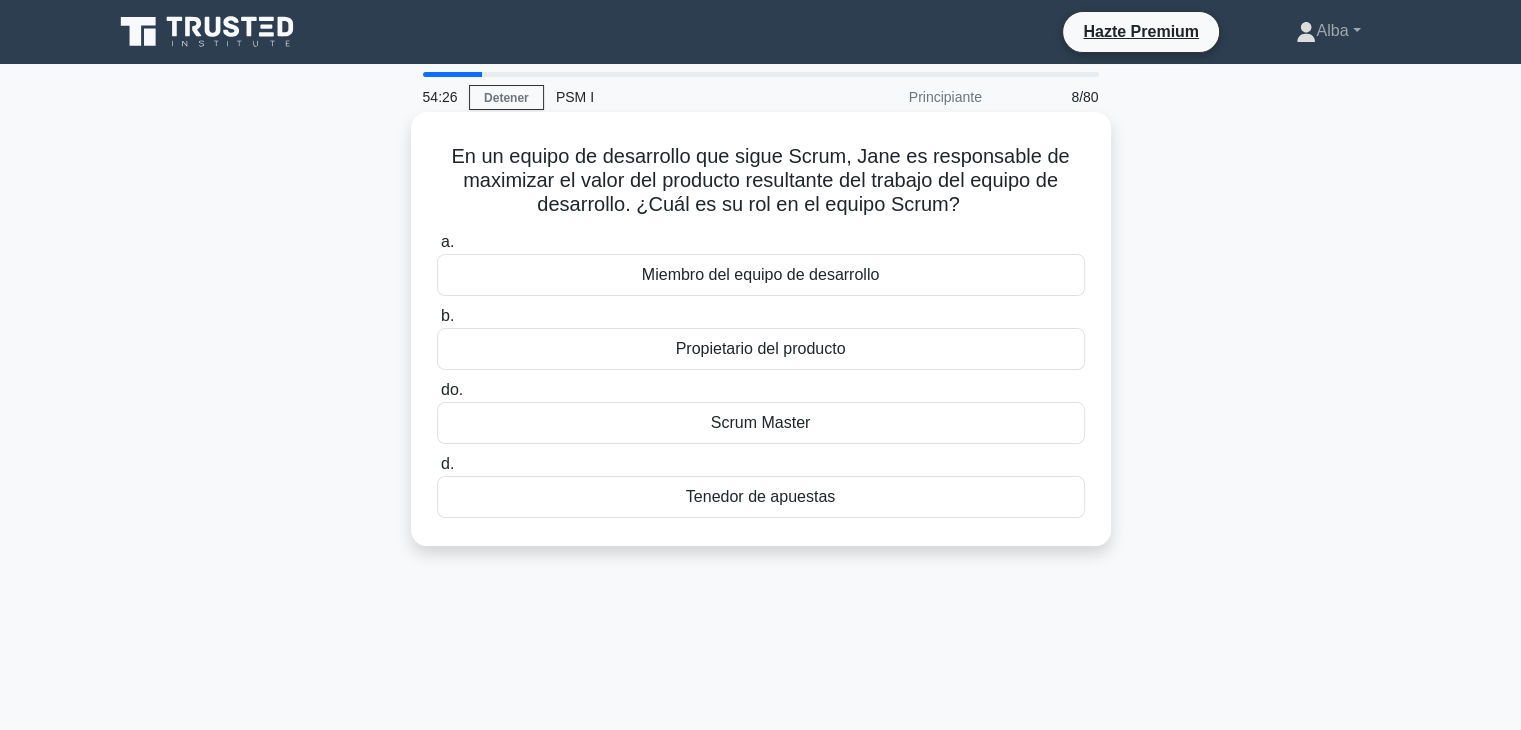 click on "Propietario del producto" at bounding box center (761, 348) 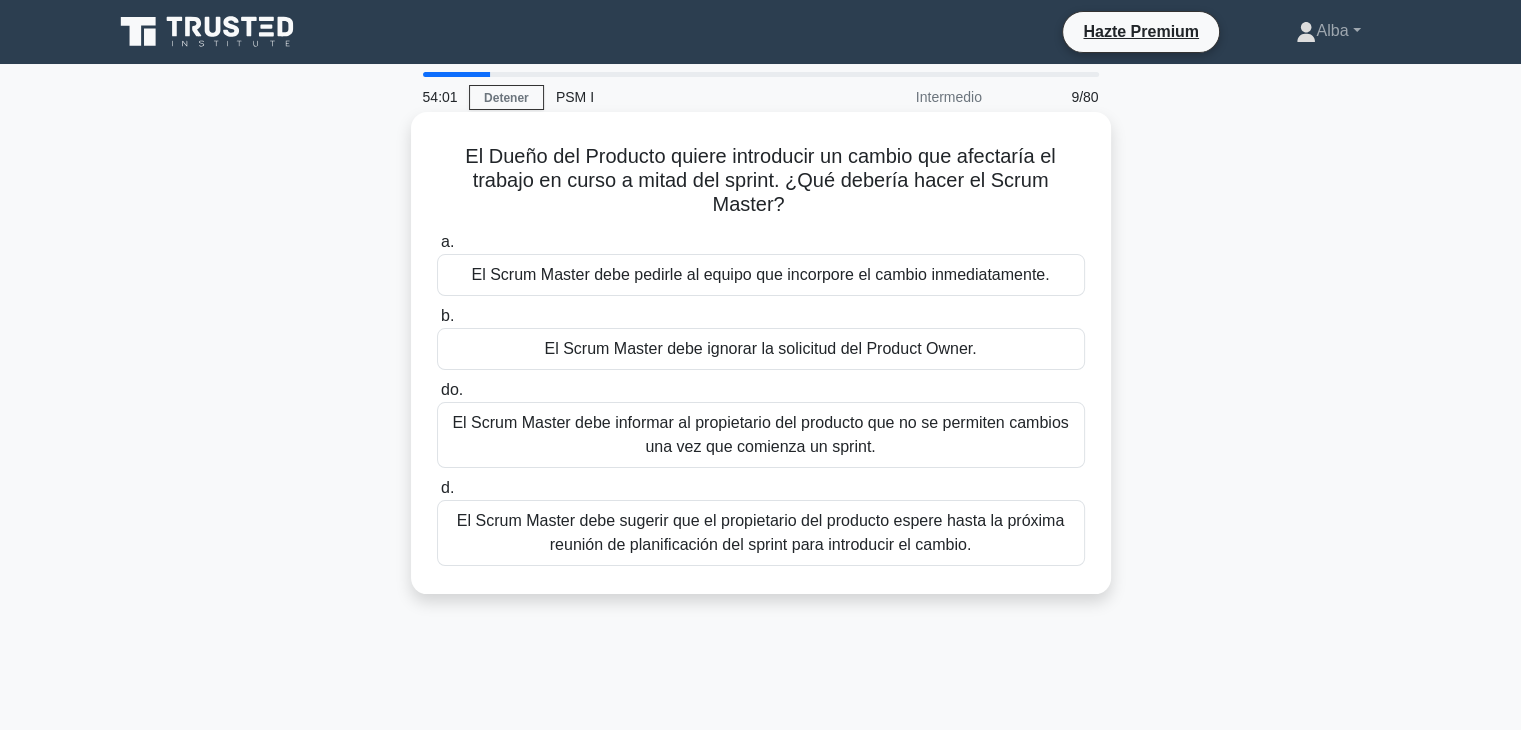 click on "El Scrum Master debe sugerir que el propietario del producto espere hasta la próxima reunión de planificación del sprint para introducir el cambio." at bounding box center (760, 532) 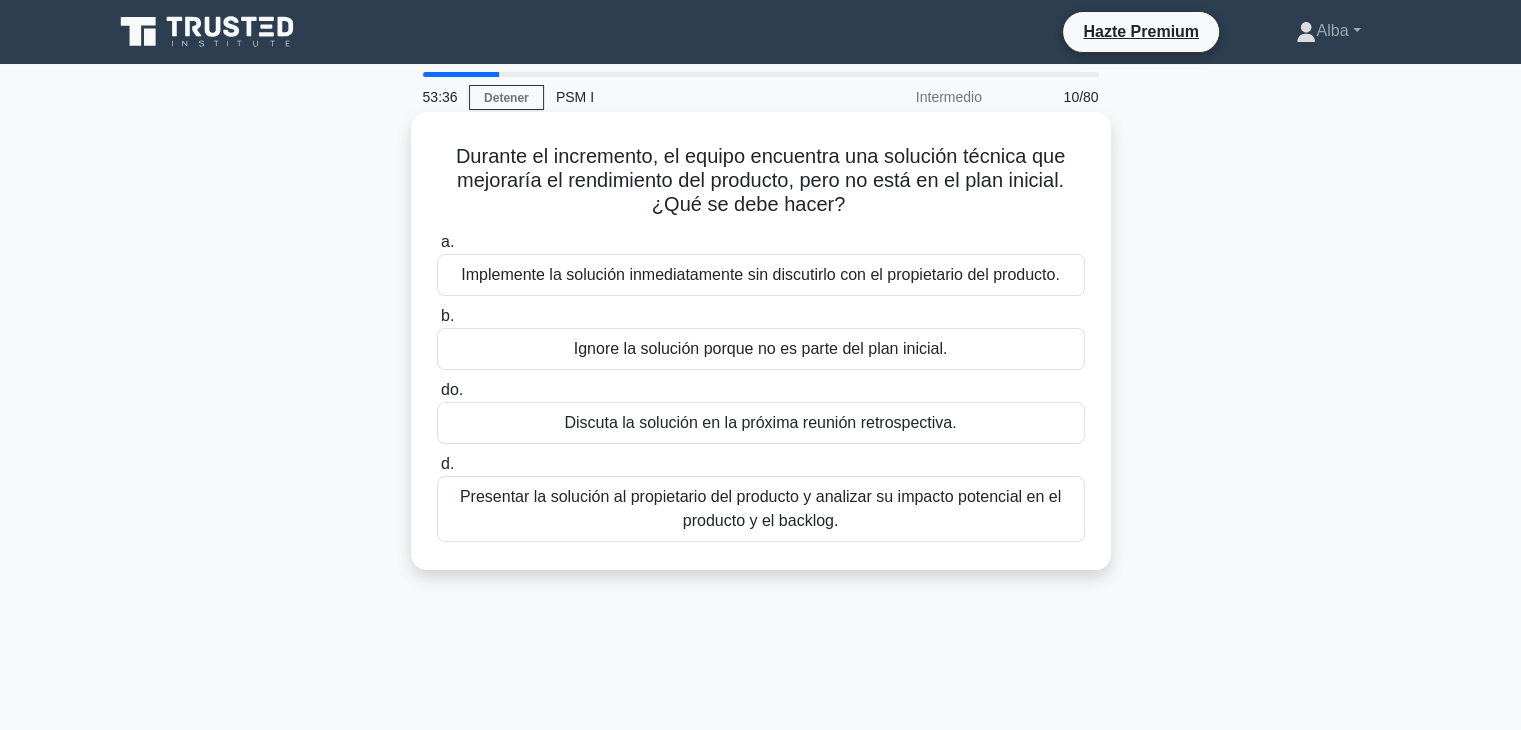 click on "Presentar la solución al propietario del producto y analizar su impacto potencial en el producto y el backlog." at bounding box center [760, 508] 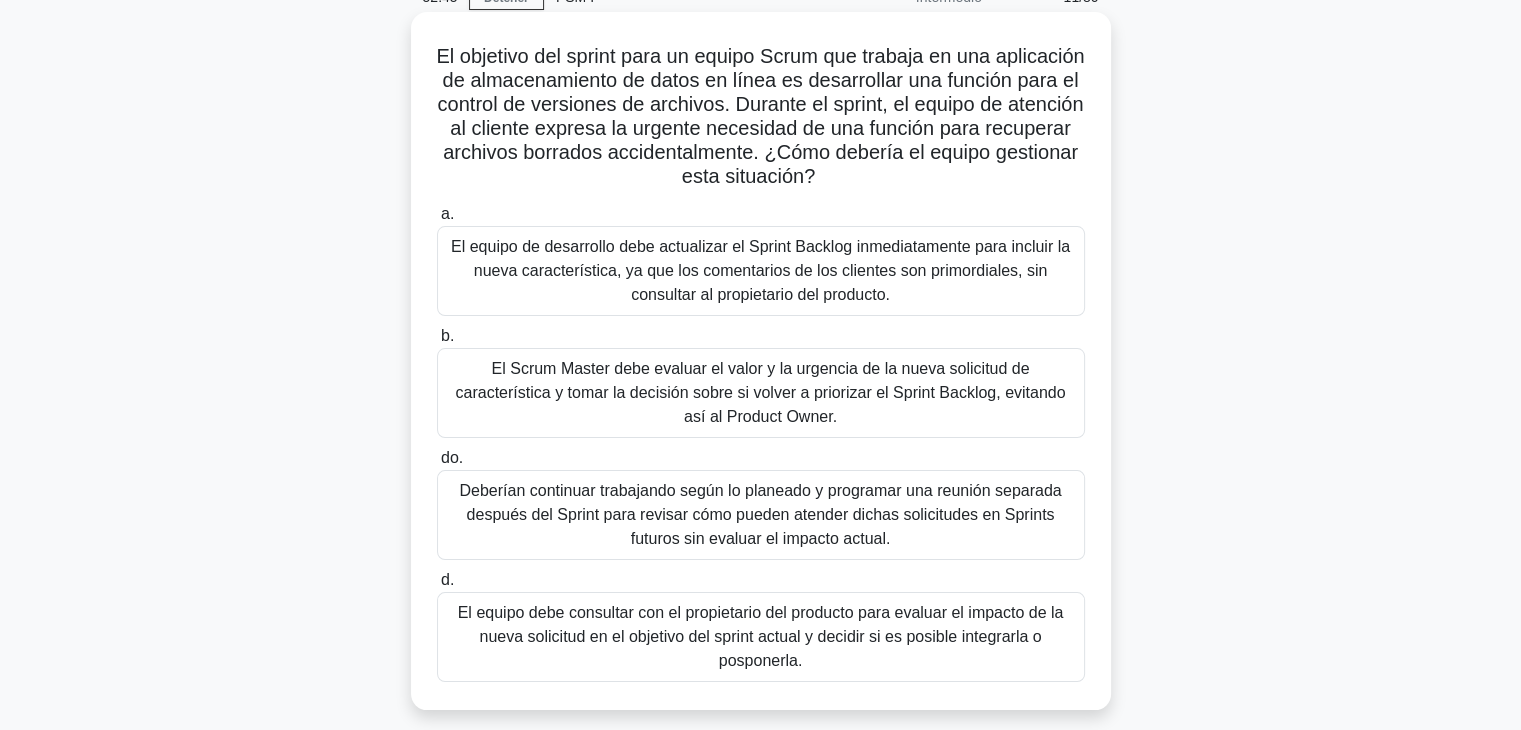 scroll, scrollTop: 200, scrollLeft: 0, axis: vertical 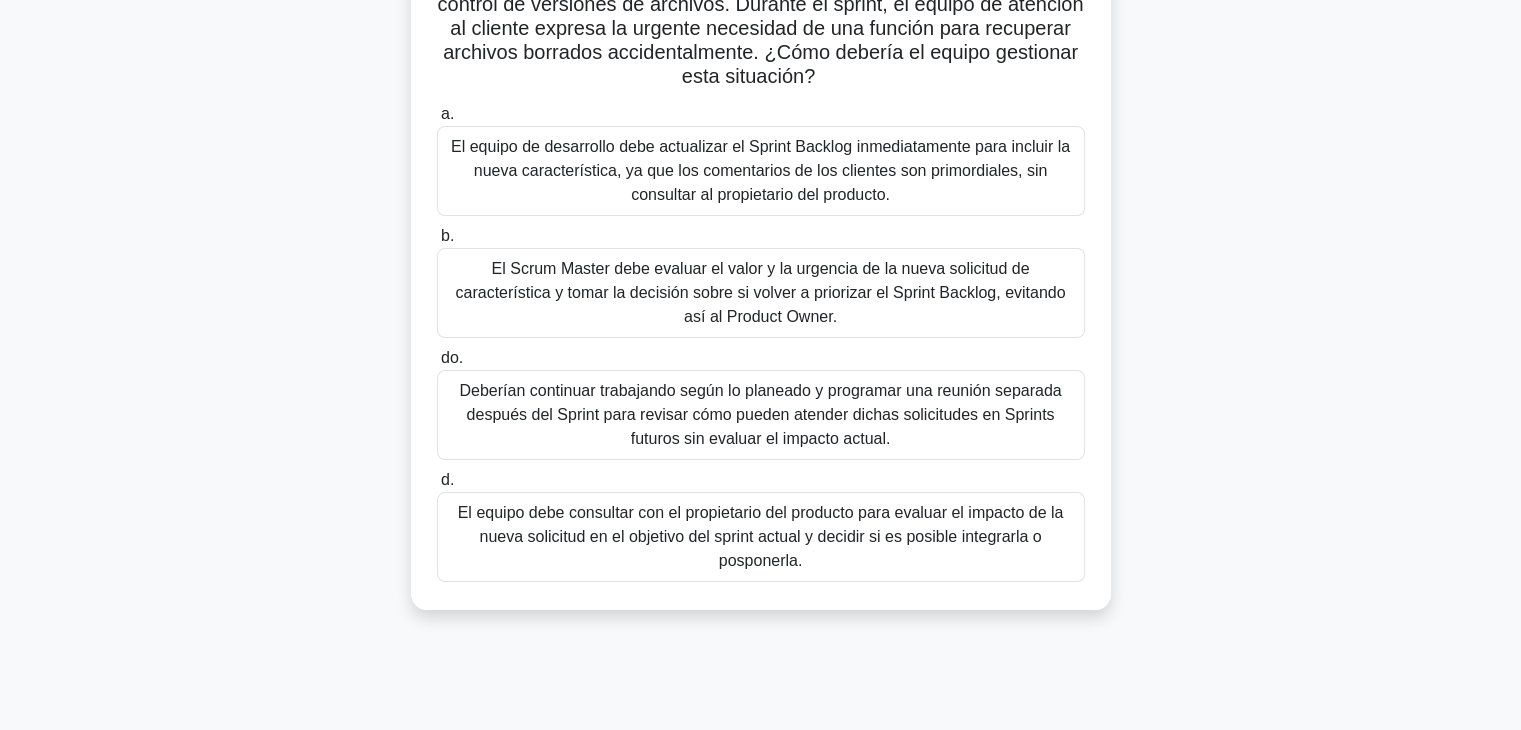click on "El equipo debe consultar con el propietario del producto para evaluar el impacto de la nueva solicitud en el objetivo del sprint actual y decidir si es posible integrarla o posponerla." at bounding box center (761, 536) 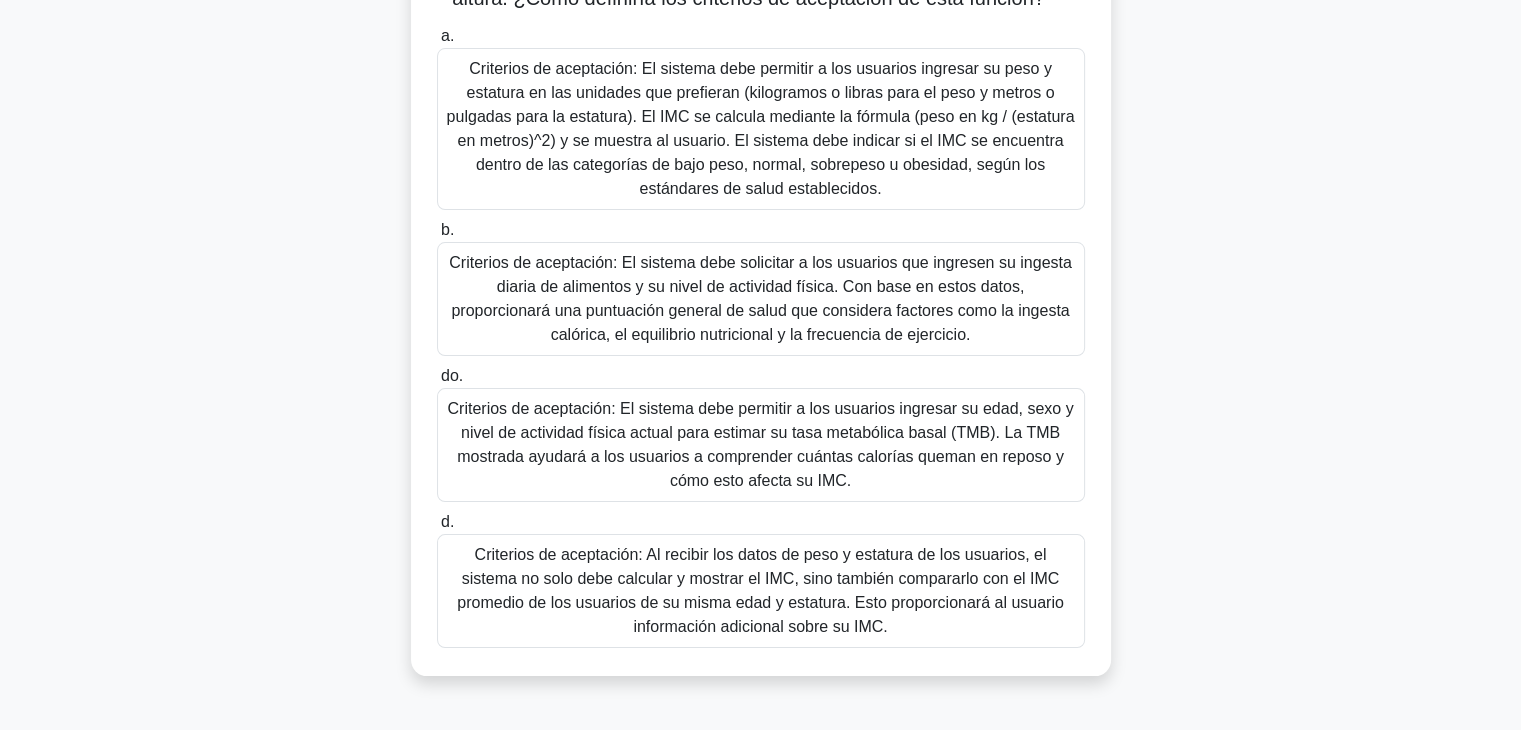 scroll, scrollTop: 0, scrollLeft: 0, axis: both 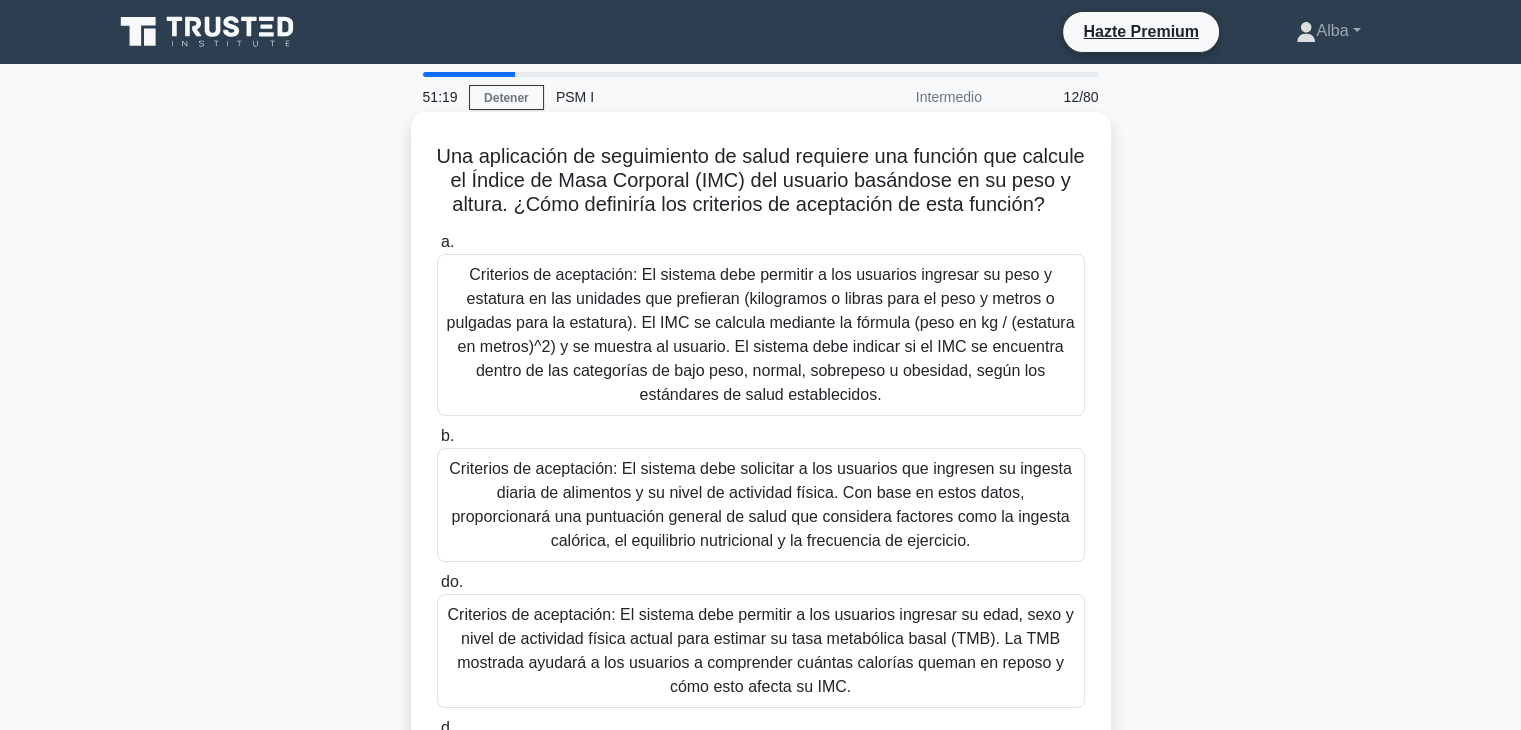 click on "Criterios de aceptación: El sistema debe permitir a los usuarios ingresar su peso y estatura en las unidades que prefieran (kilogramos o libras para el peso y metros o pulgadas para la estatura). El IMC se calcula mediante la fórmula (peso en kg / (estatura en metros)^2) y se muestra al usuario. El sistema debe indicar si el IMC se encuentra dentro de las categorías de bajo peso, normal, sobrepeso u obesidad, según los estándares de salud establecidos." at bounding box center [761, 334] 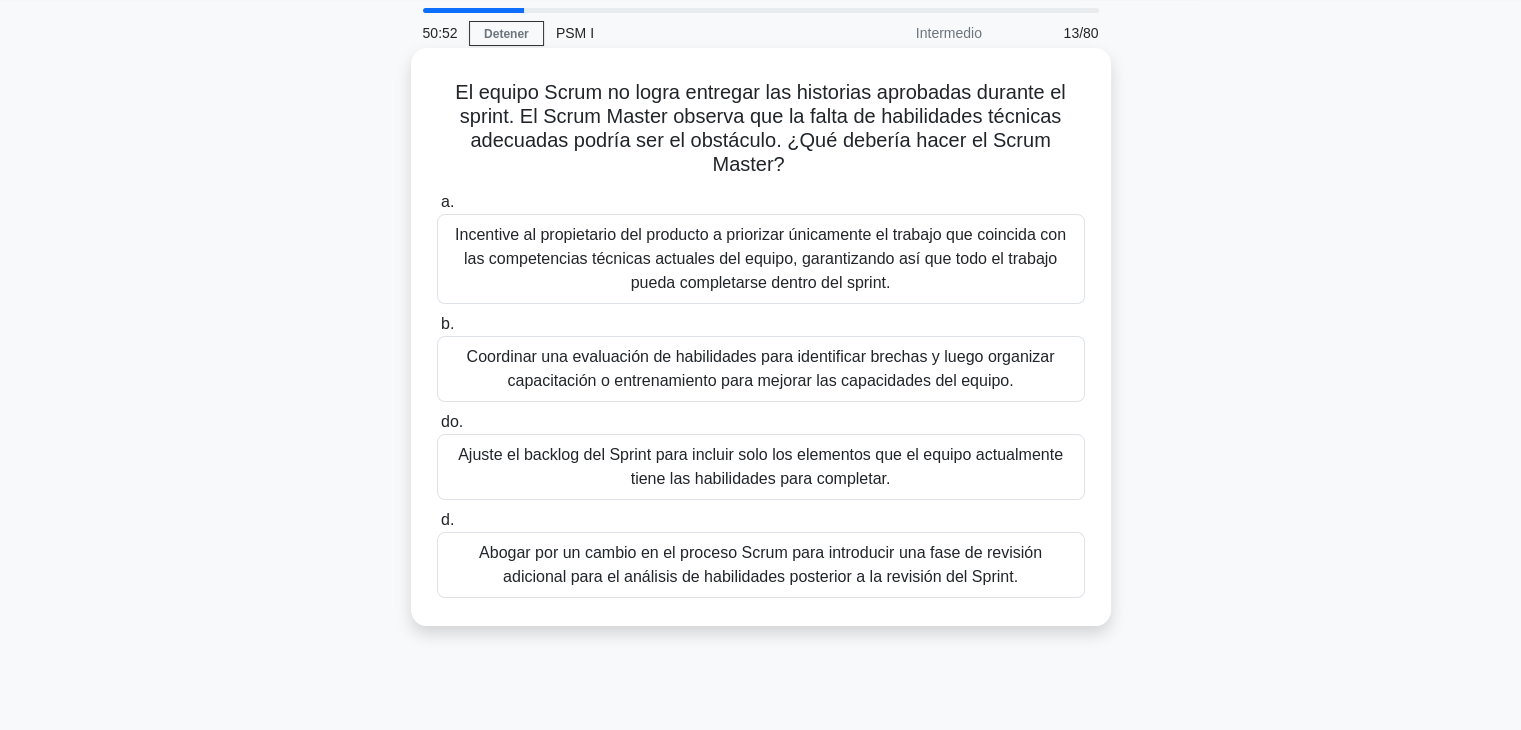 scroll, scrollTop: 100, scrollLeft: 0, axis: vertical 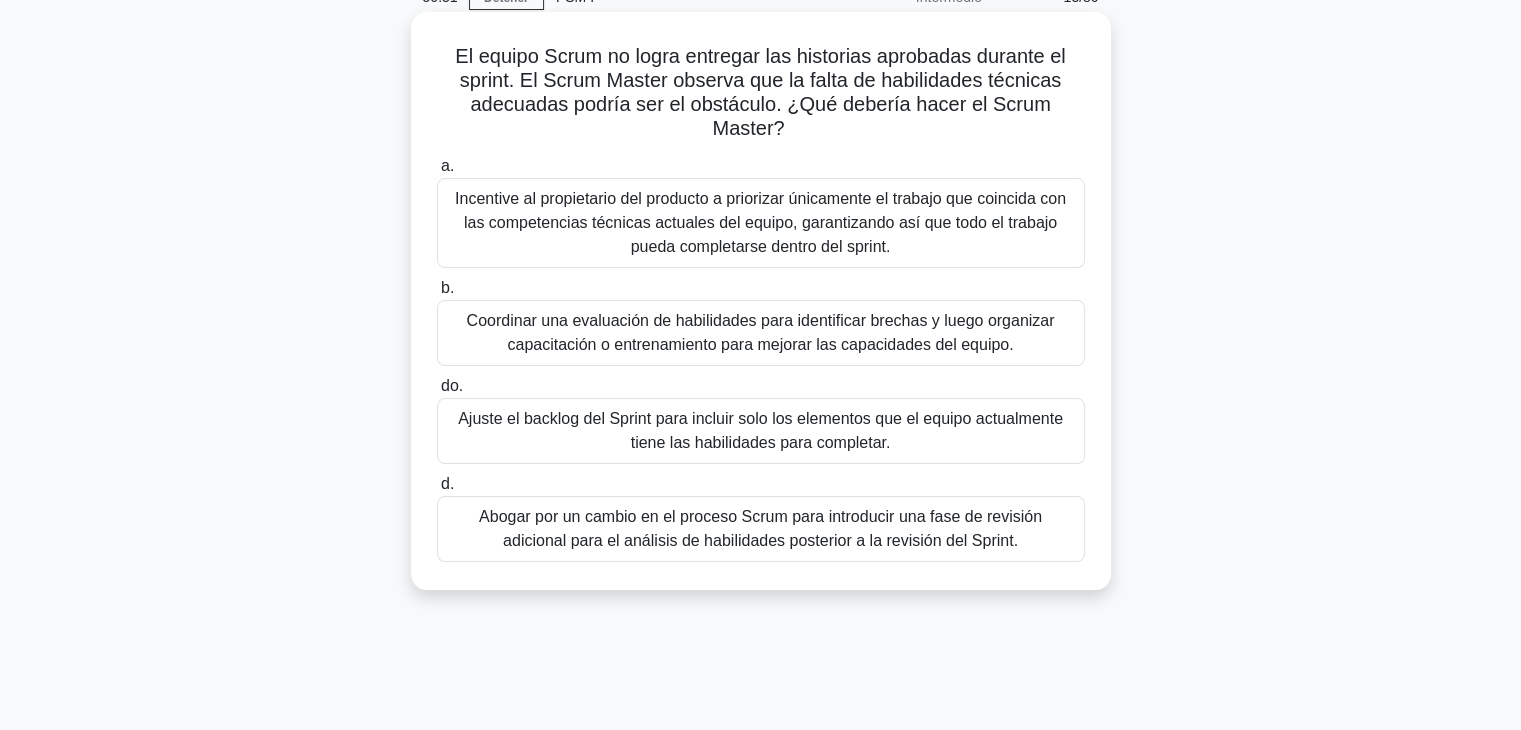 click on "Coordinar una evaluación de habilidades para identificar brechas y luego organizar capacitación o entrenamiento para mejorar las capacidades del equipo." at bounding box center (761, 332) 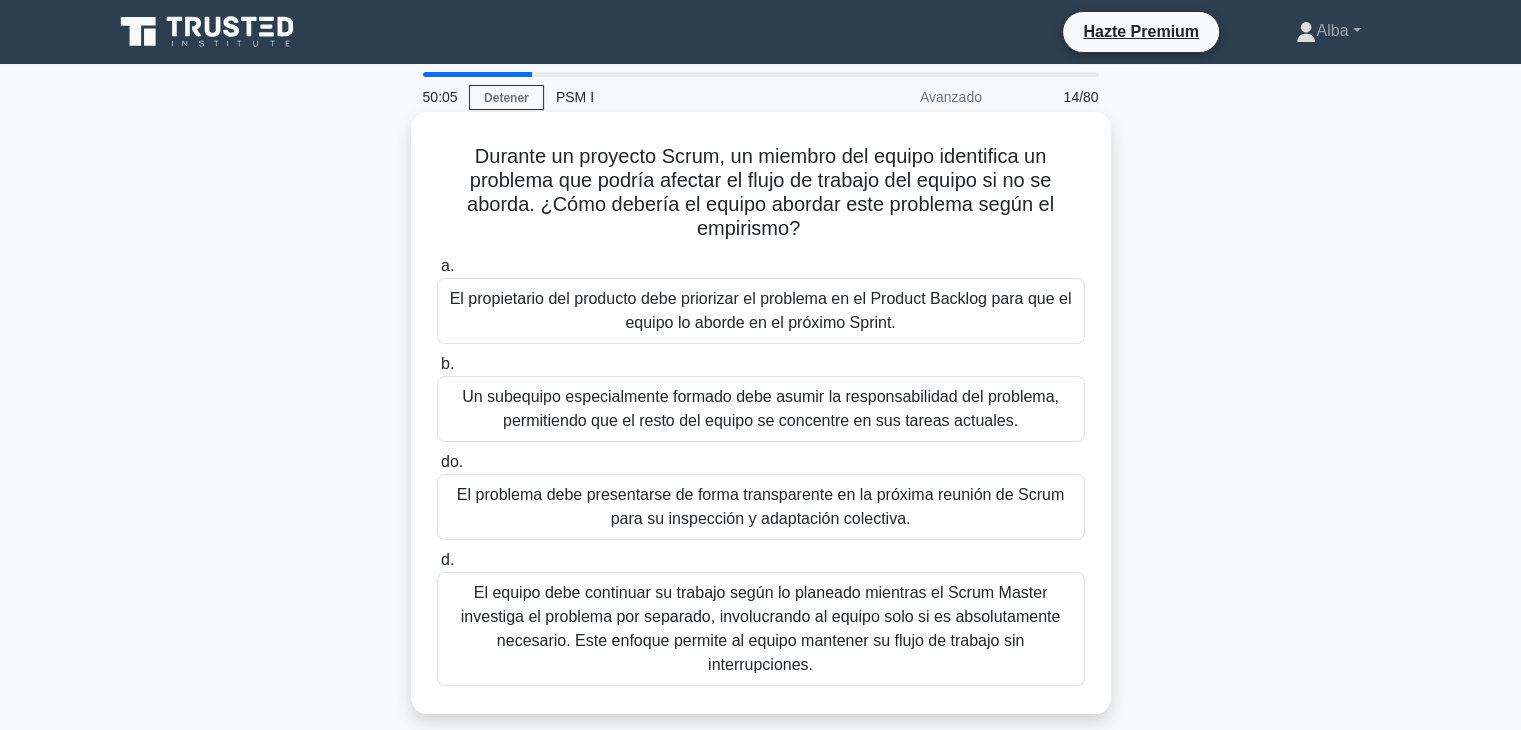 scroll, scrollTop: 100, scrollLeft: 0, axis: vertical 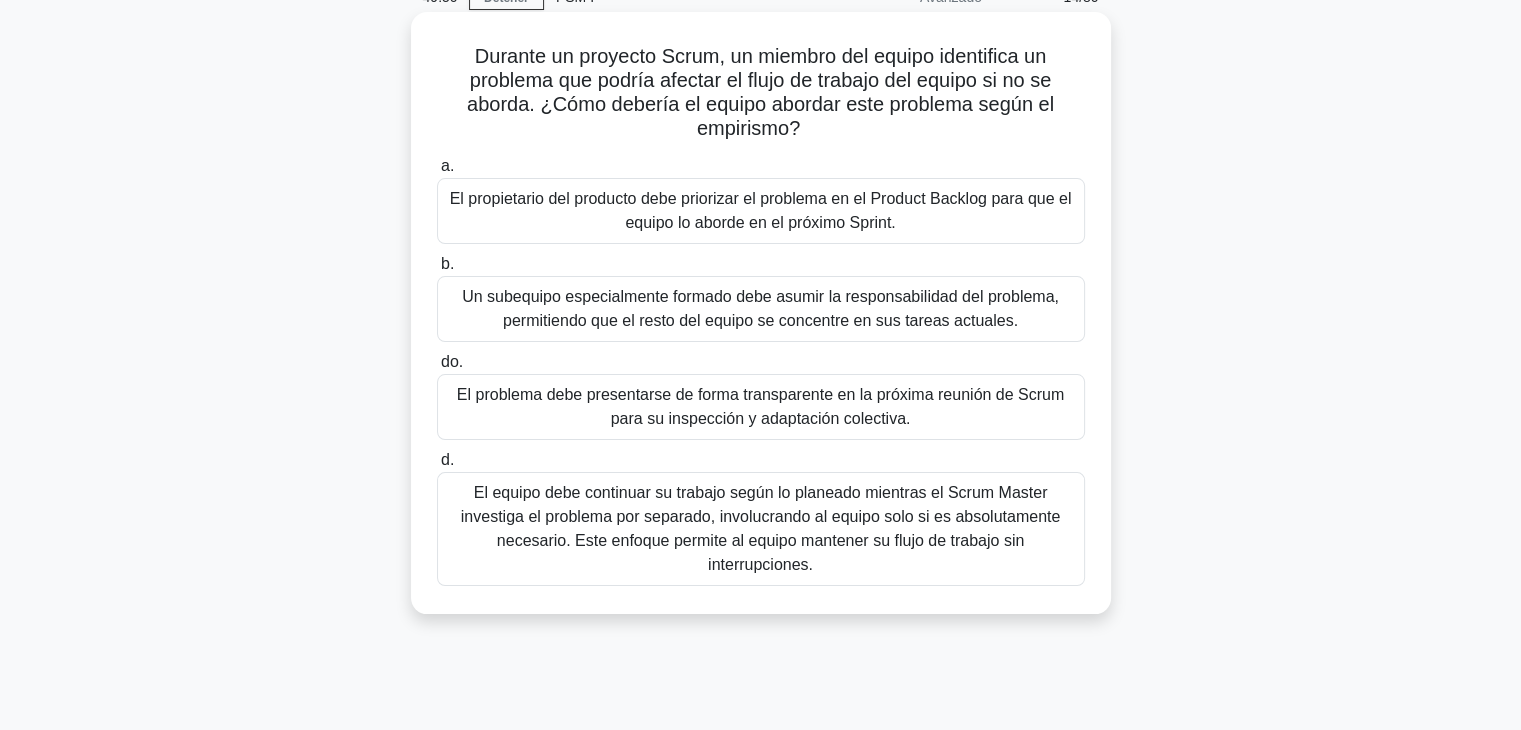 click on "El problema debe presentarse de forma transparente en la próxima reunión de Scrum para su inspección y adaptación colectiva." at bounding box center (760, 406) 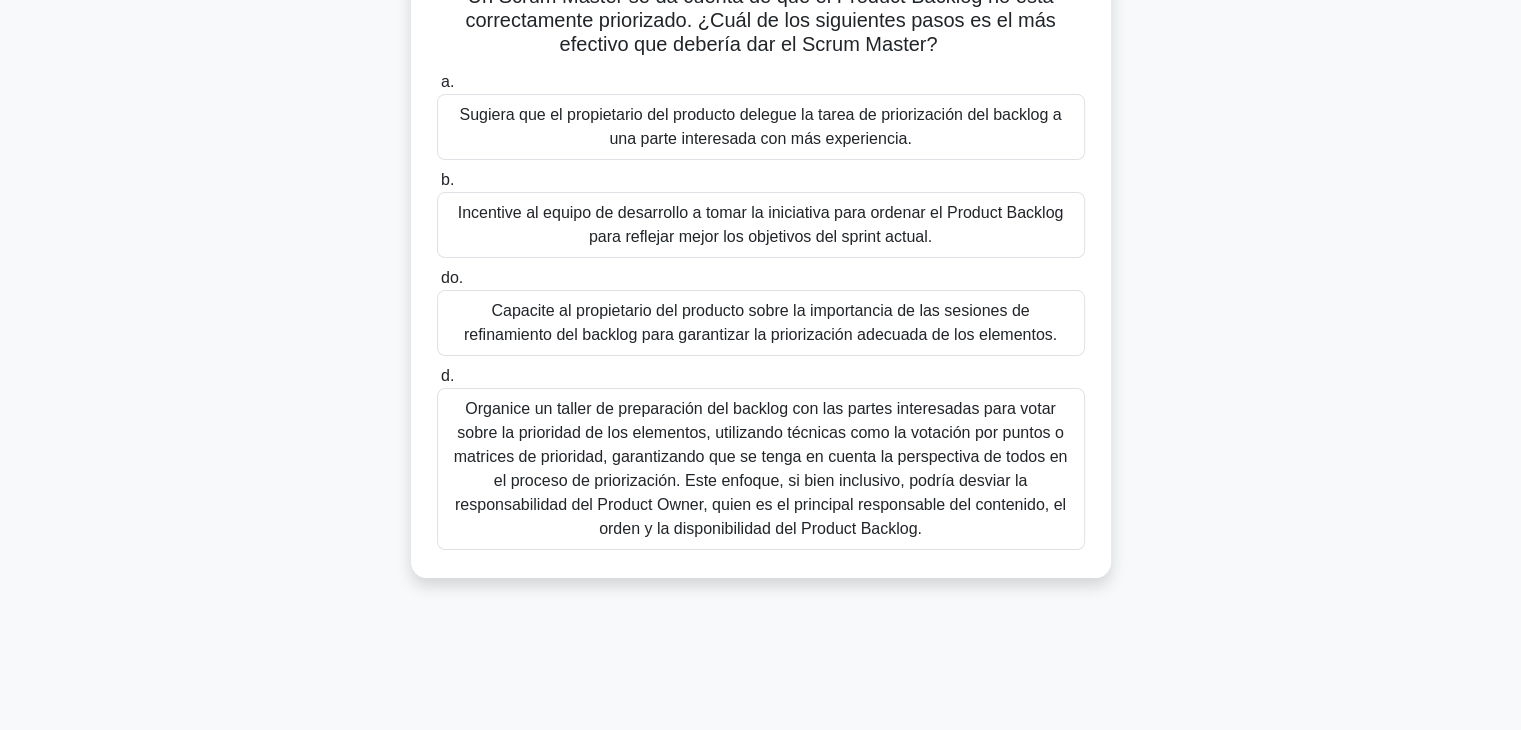 scroll, scrollTop: 200, scrollLeft: 0, axis: vertical 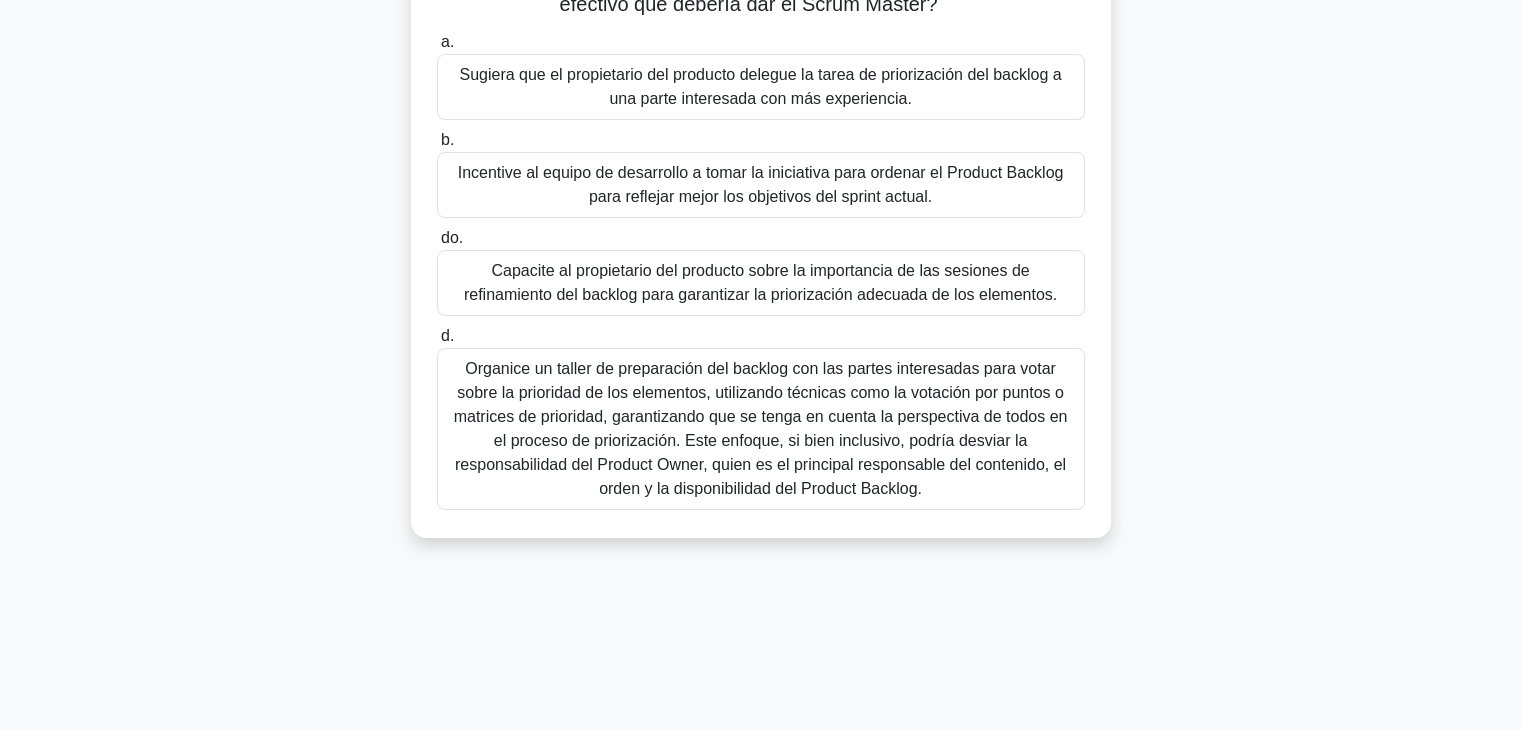 click on "Capacite al propietario del producto sobre la importancia de las sesiones de refinamiento del backlog para garantizar la priorización adecuada de los elementos." at bounding box center (760, 282) 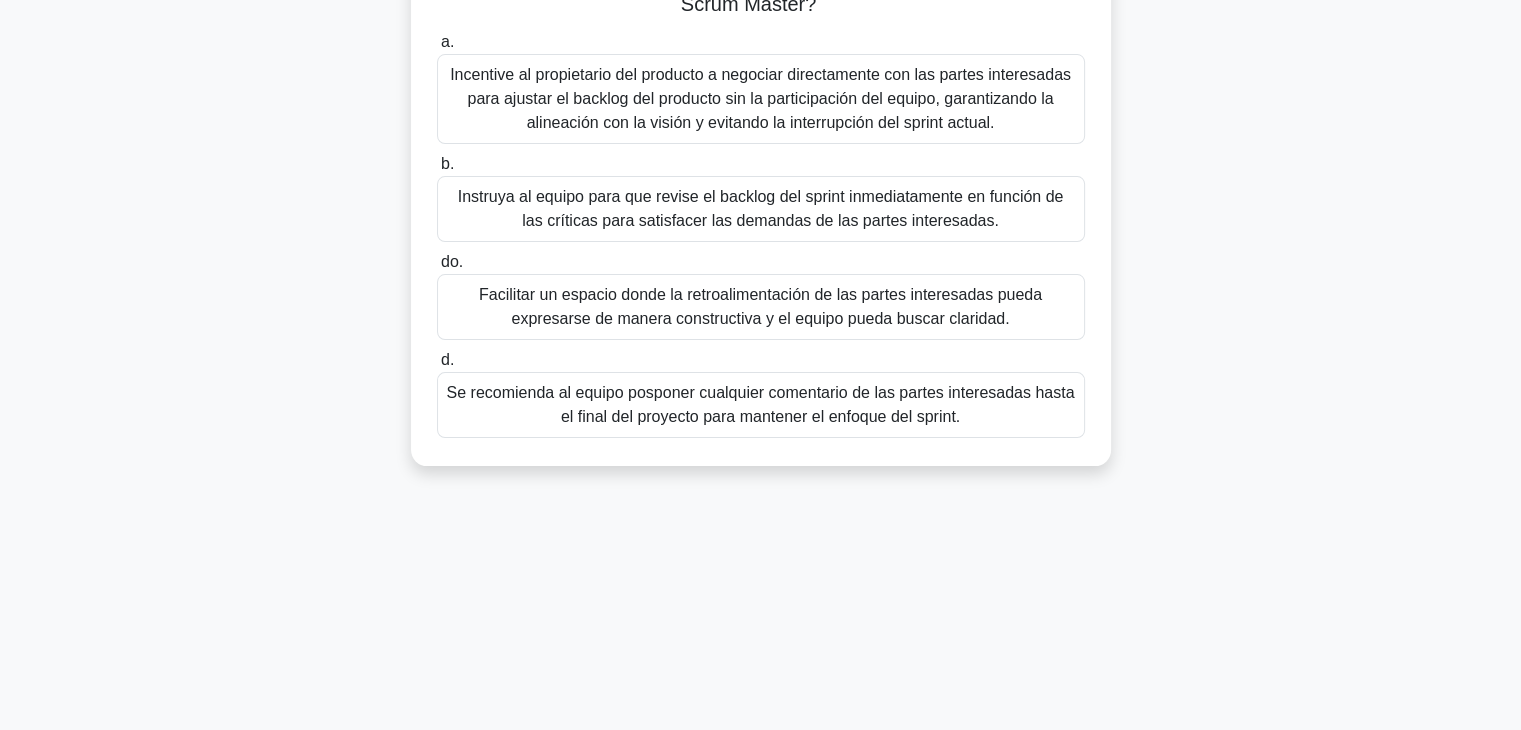 scroll, scrollTop: 100, scrollLeft: 0, axis: vertical 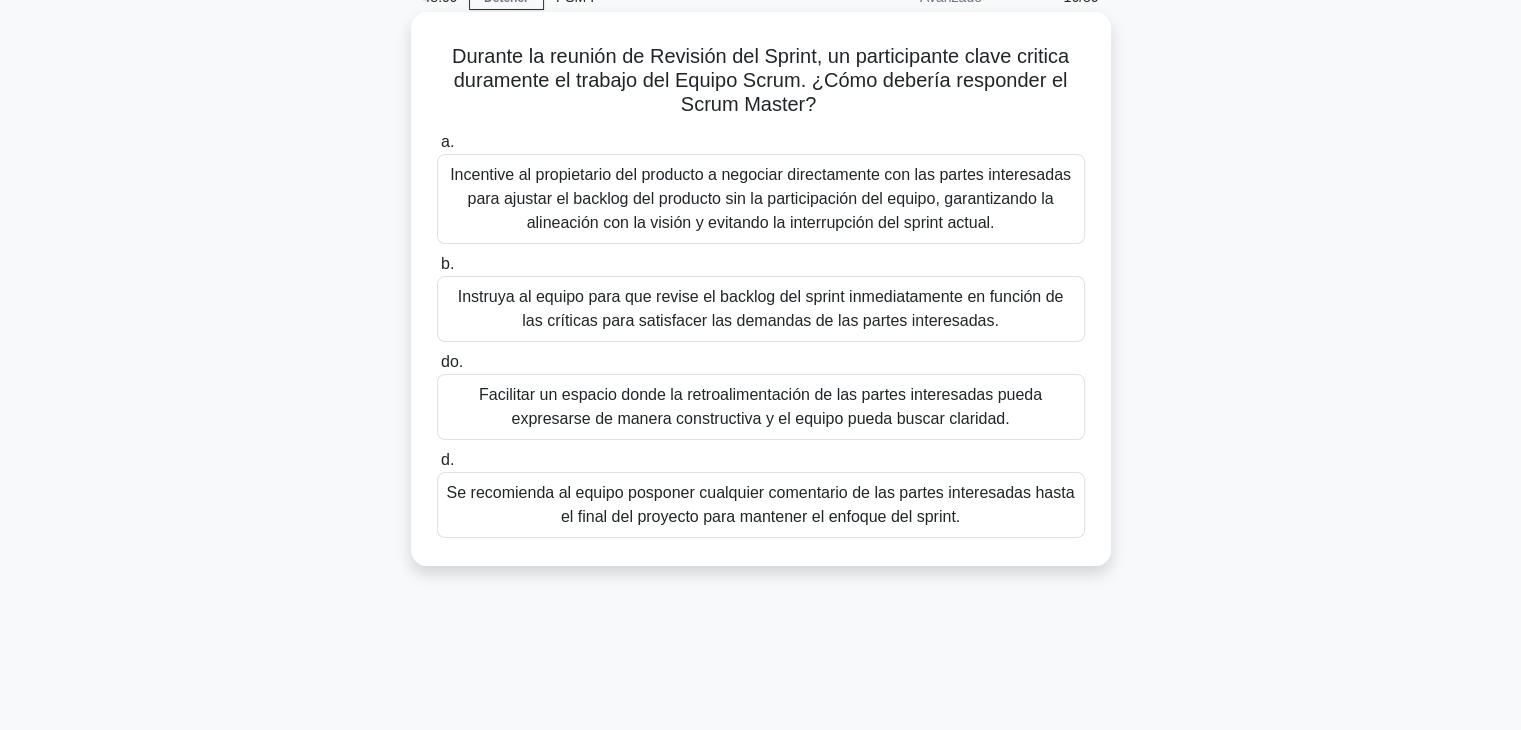click on "Facilitar un espacio donde la retroalimentación de las partes interesadas pueda expresarse de manera constructiva y el equipo pueda buscar claridad." at bounding box center (760, 406) 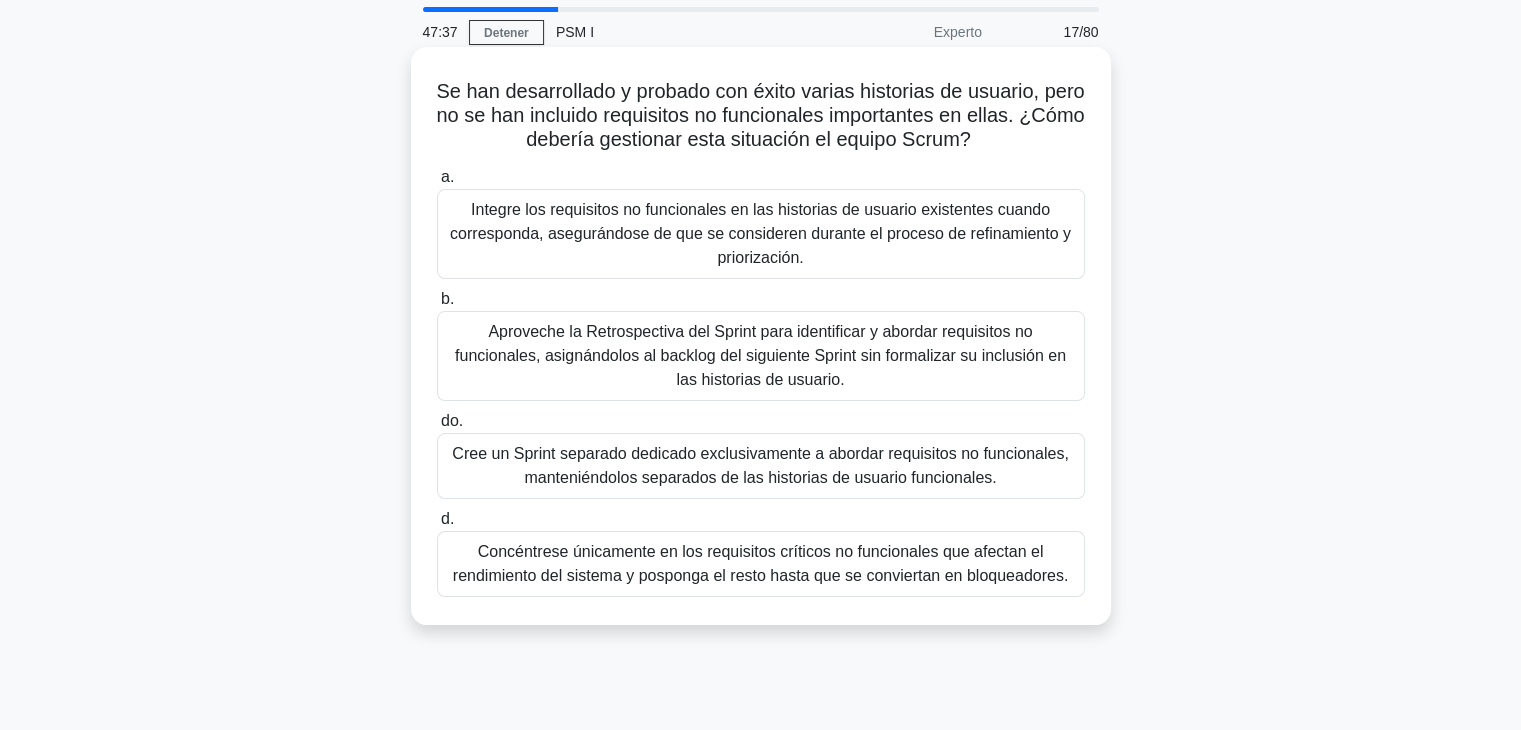 scroll, scrollTop: 100, scrollLeft: 0, axis: vertical 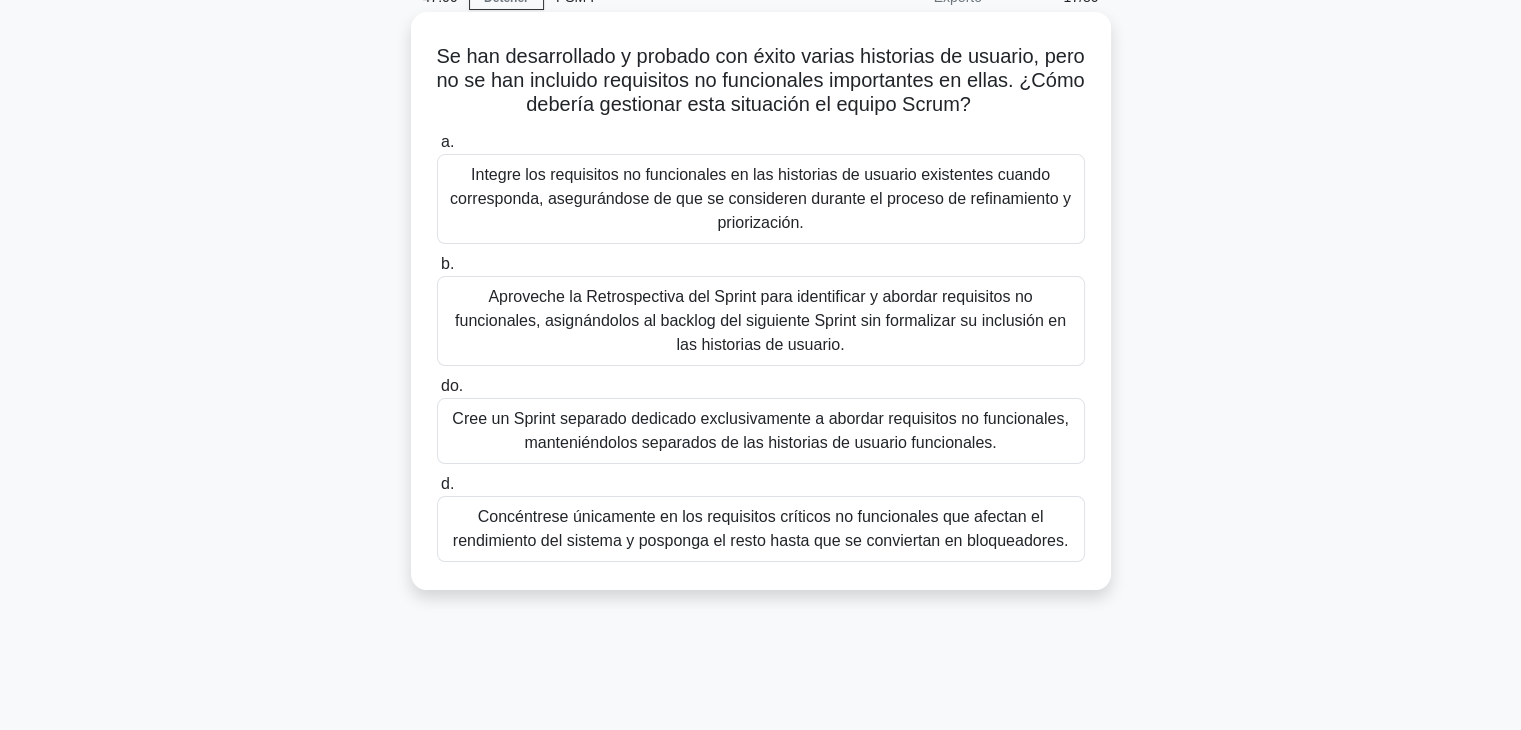 click on "Aproveche la Retrospectiva del Sprint para identificar y abordar requisitos no funcionales, asignándolos al backlog del siguiente Sprint sin formalizar su inclusión en las historias de usuario." at bounding box center [760, 320] 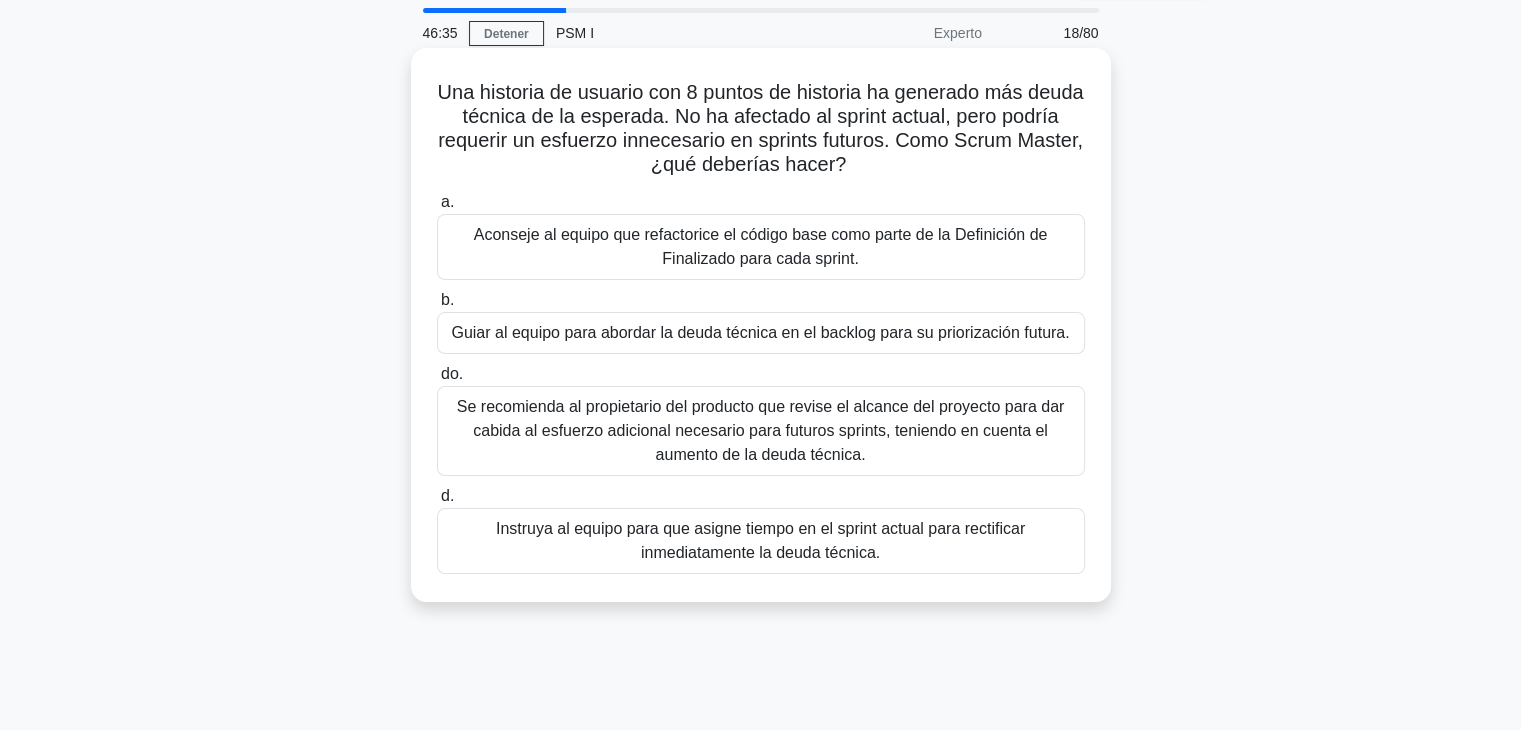 scroll, scrollTop: 100, scrollLeft: 0, axis: vertical 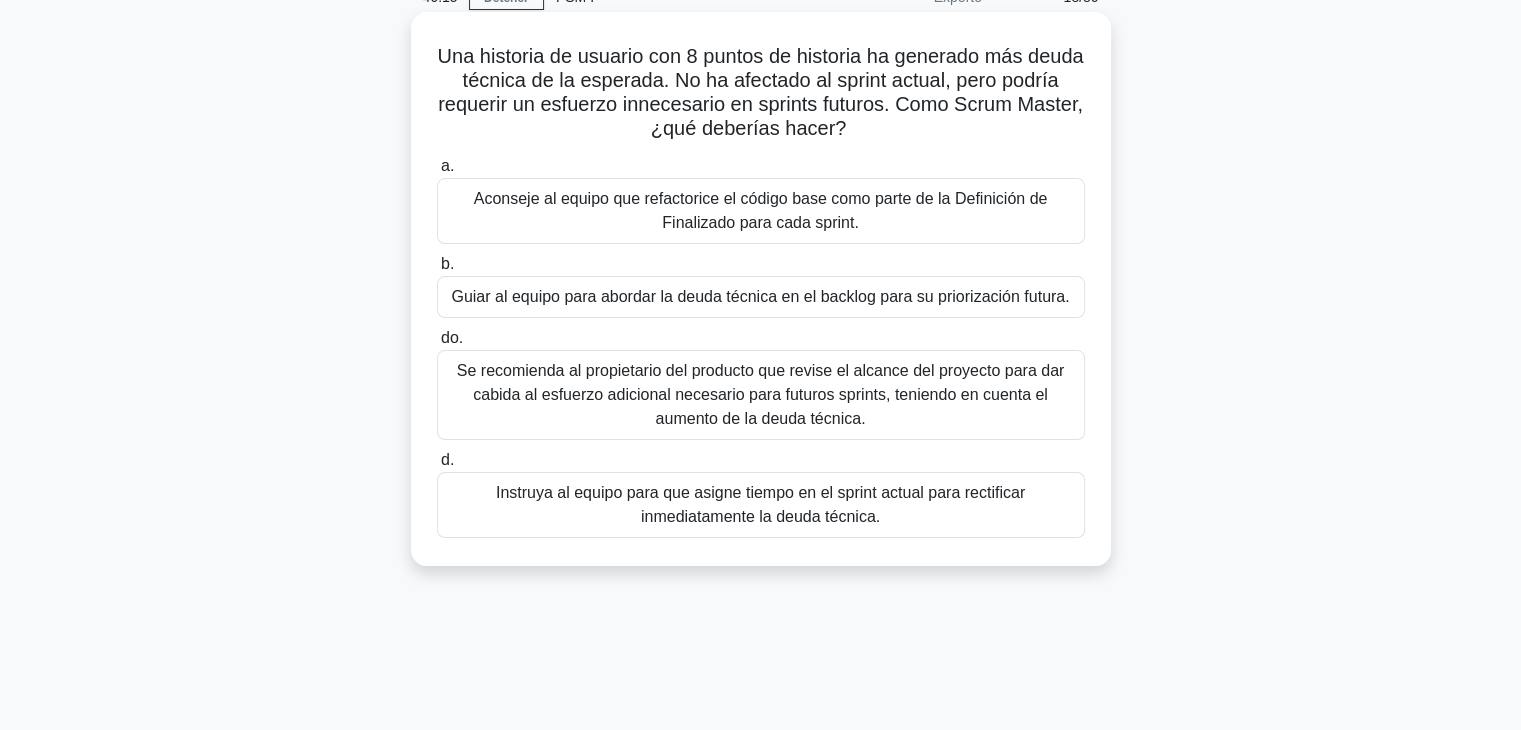 click on "Se recomienda al propietario del producto que revise el alcance del proyecto para dar cabida al esfuerzo adicional necesario para futuros sprints, teniendo en cuenta el aumento de la deuda técnica." at bounding box center [760, 394] 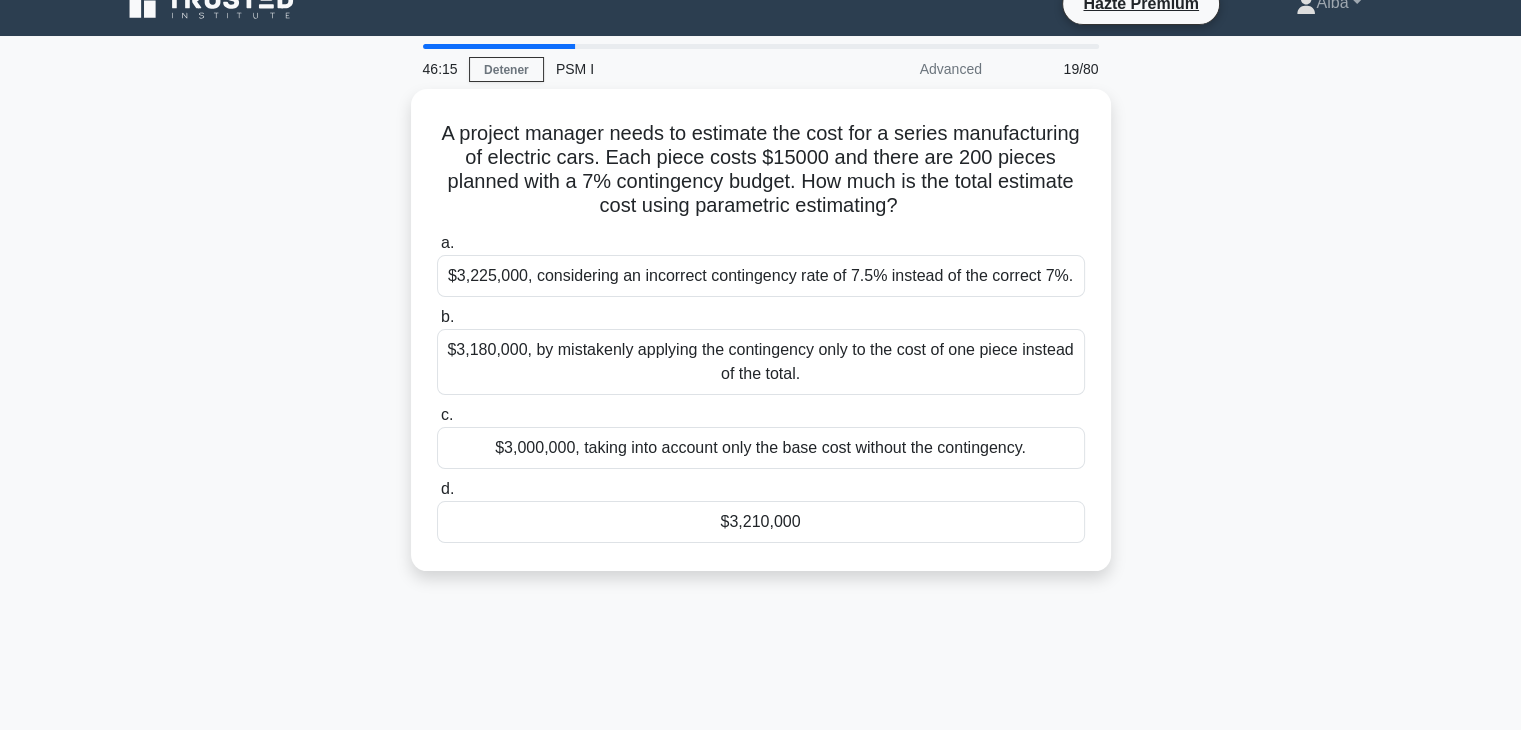 scroll, scrollTop: 0, scrollLeft: 0, axis: both 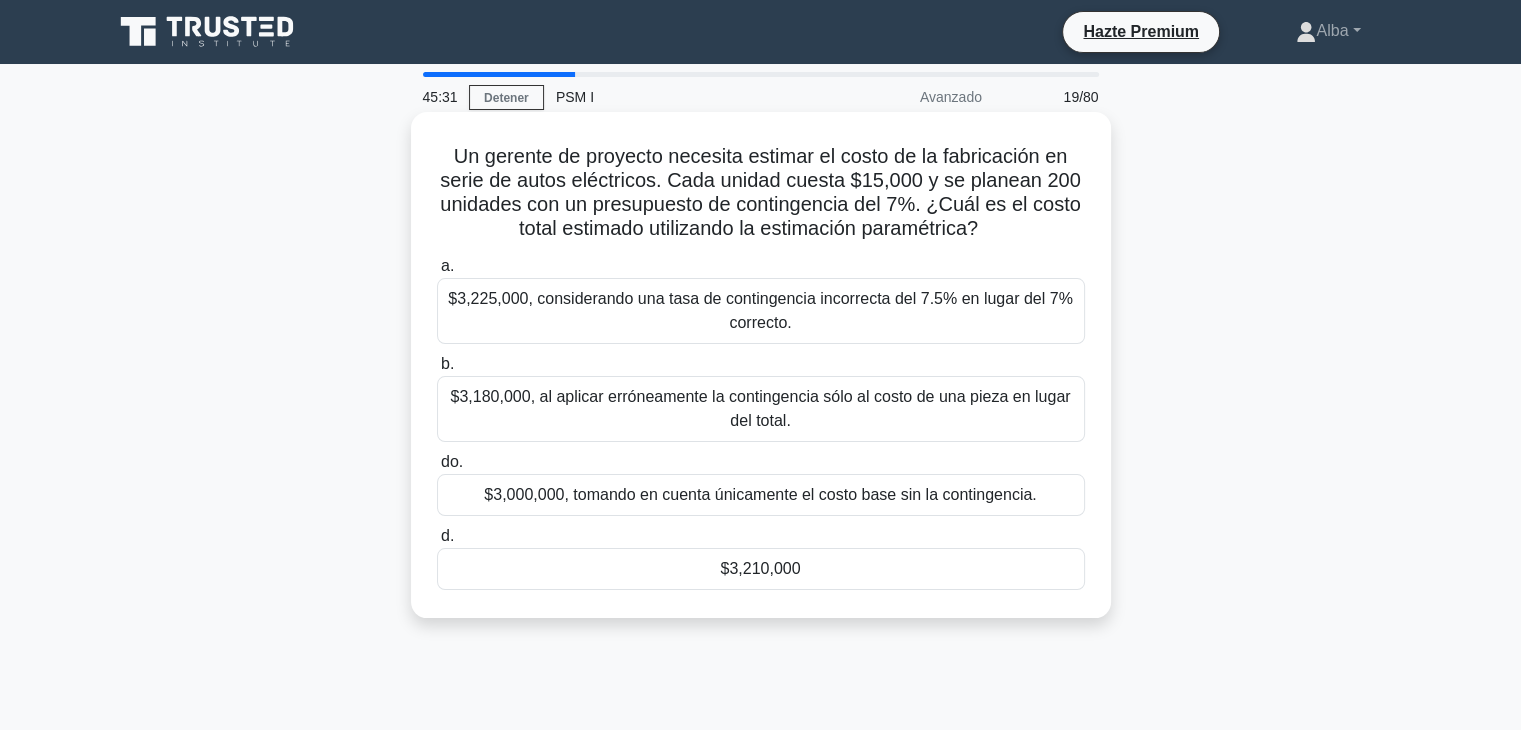 click on "$3,000,000, tomando en cuenta únicamente el costo base sin la contingencia." at bounding box center [760, 494] 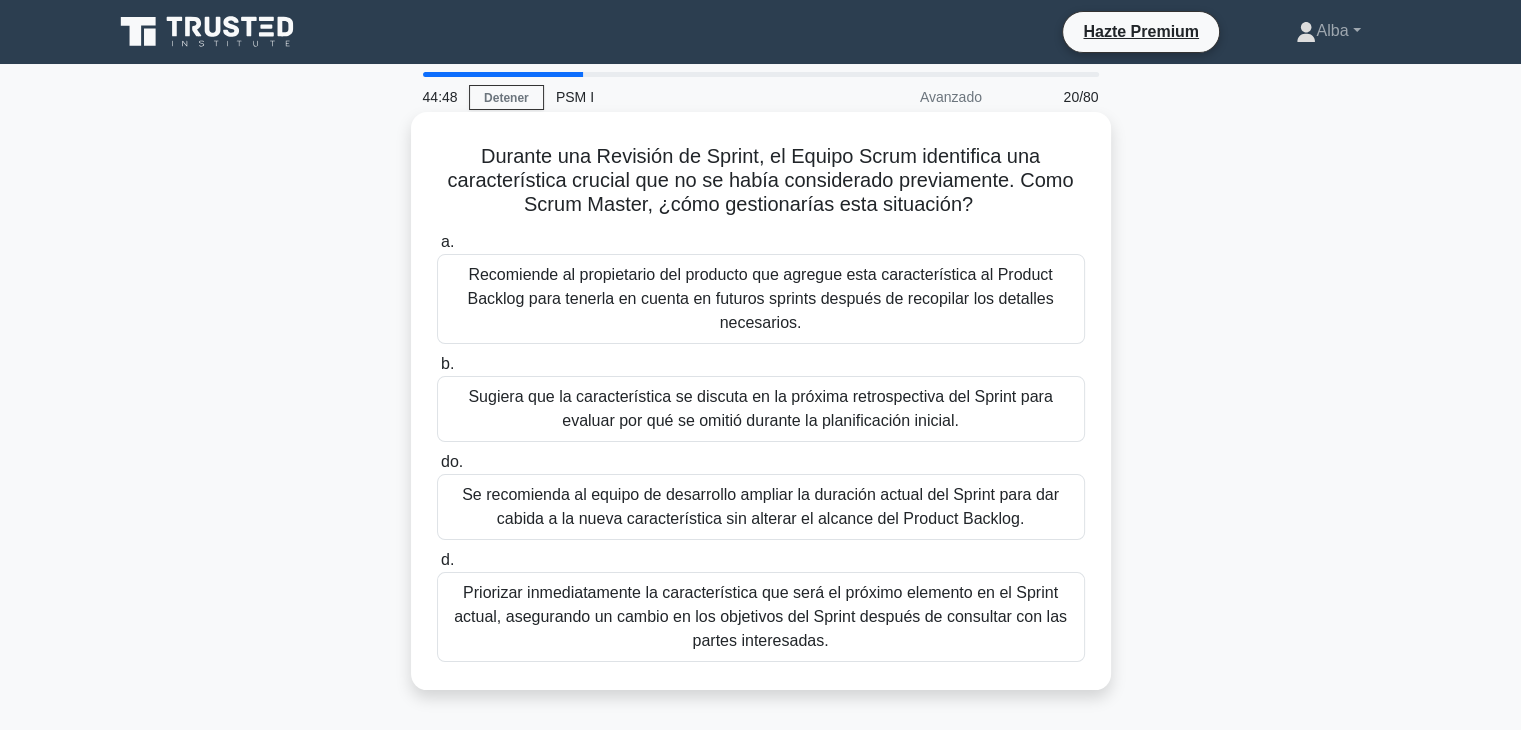 click on "Recomiende al propietario del producto que agregue esta característica al Product Backlog para tenerla en cuenta en futuros sprints después de recopilar los detalles necesarios." at bounding box center [760, 298] 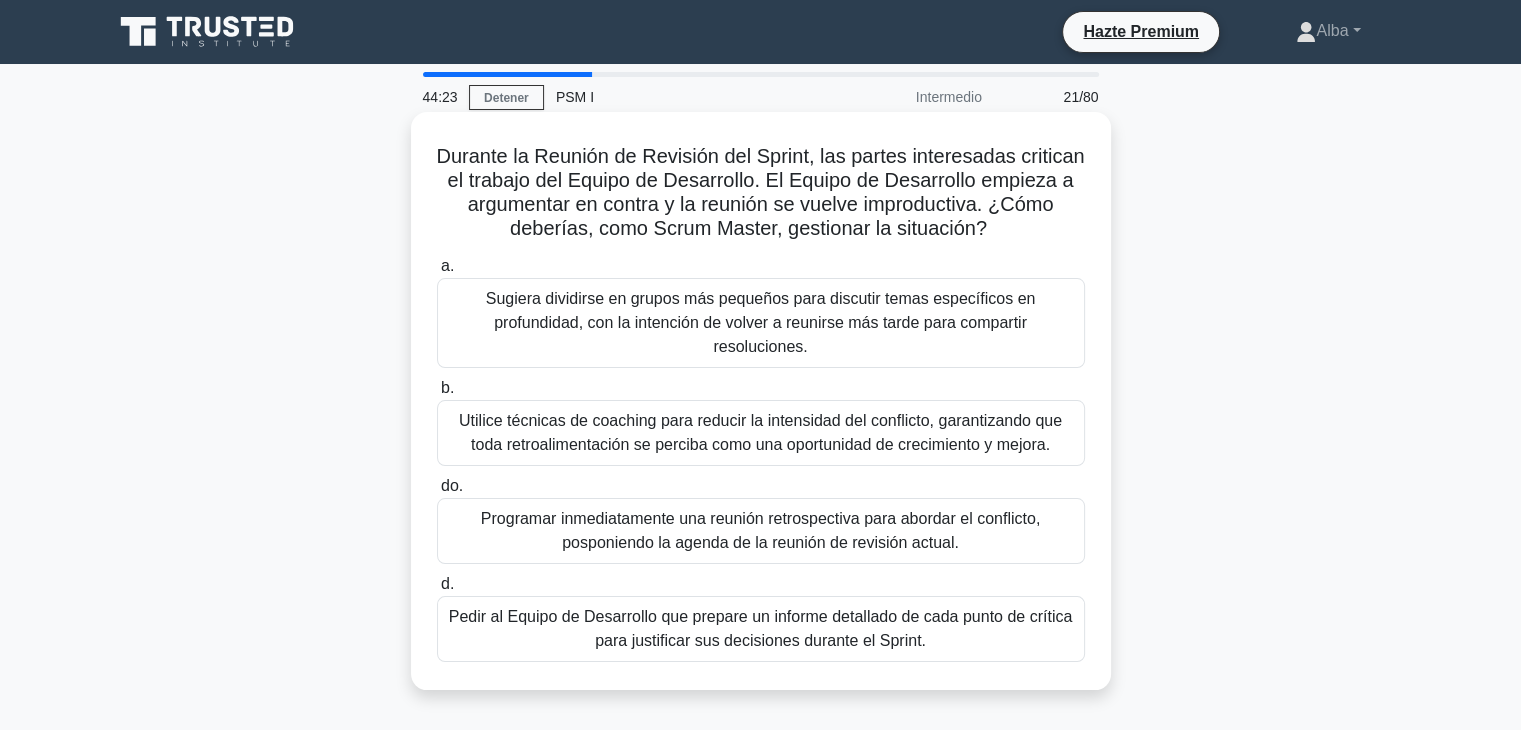 click on "Utilice técnicas de coaching para reducir la intensidad del conflicto, garantizando que toda retroalimentación se perciba como una oportunidad de crecimiento y mejora." at bounding box center [760, 432] 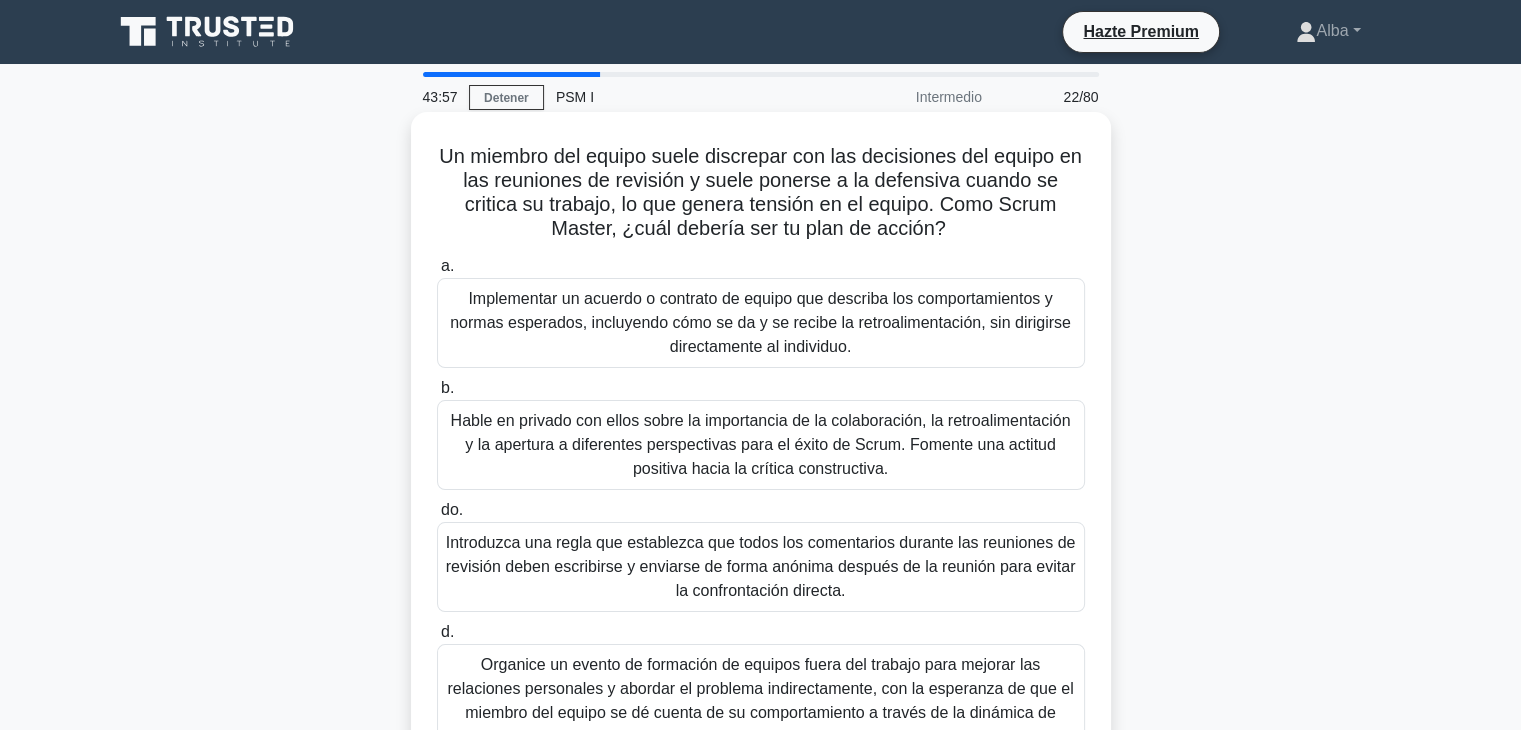 scroll, scrollTop: 100, scrollLeft: 0, axis: vertical 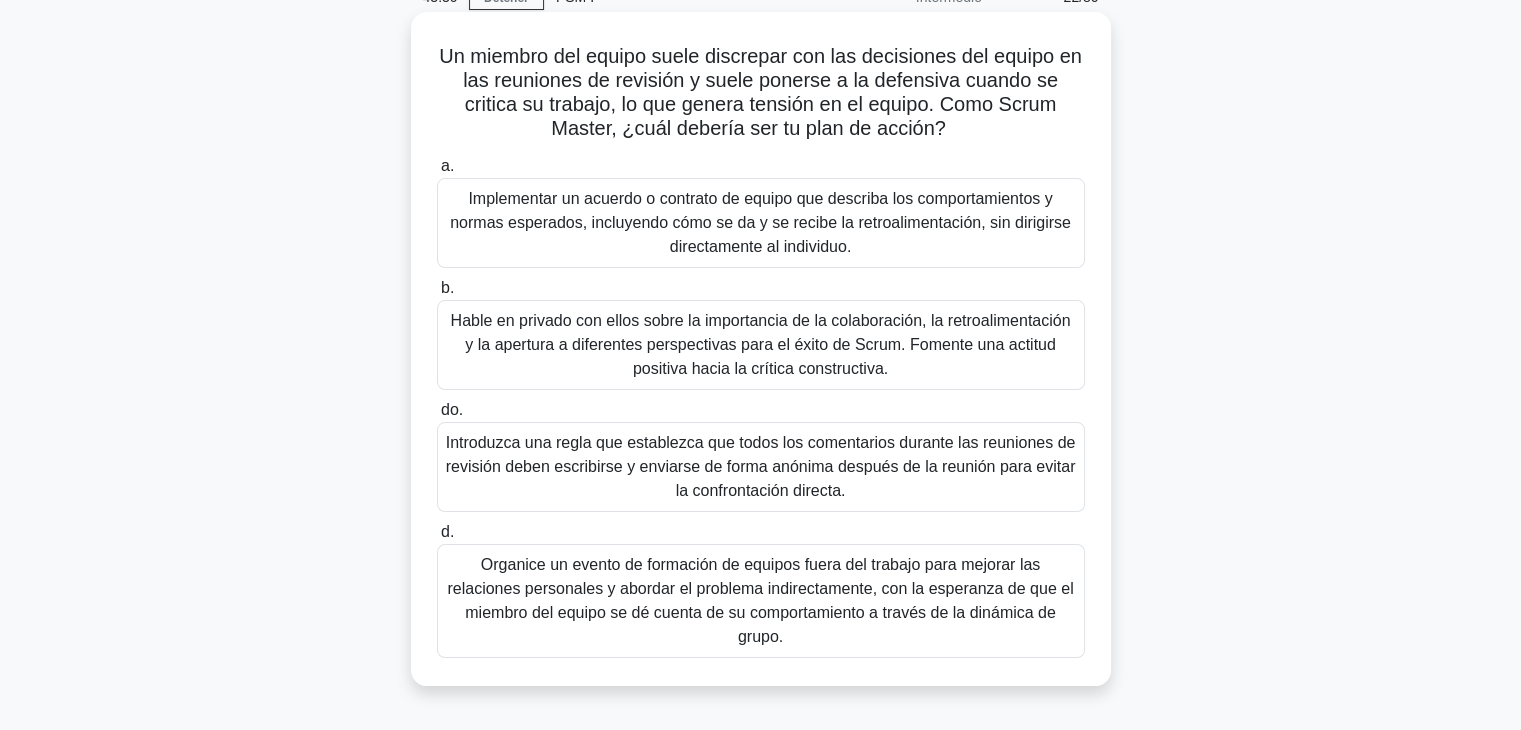 click on "Hable en privado con ellos sobre la importancia de la colaboración, la retroalimentación y la apertura a diferentes perspectivas para el éxito de Scrum. Fomente una actitud positiva hacia la crítica constructiva." at bounding box center [761, 344] 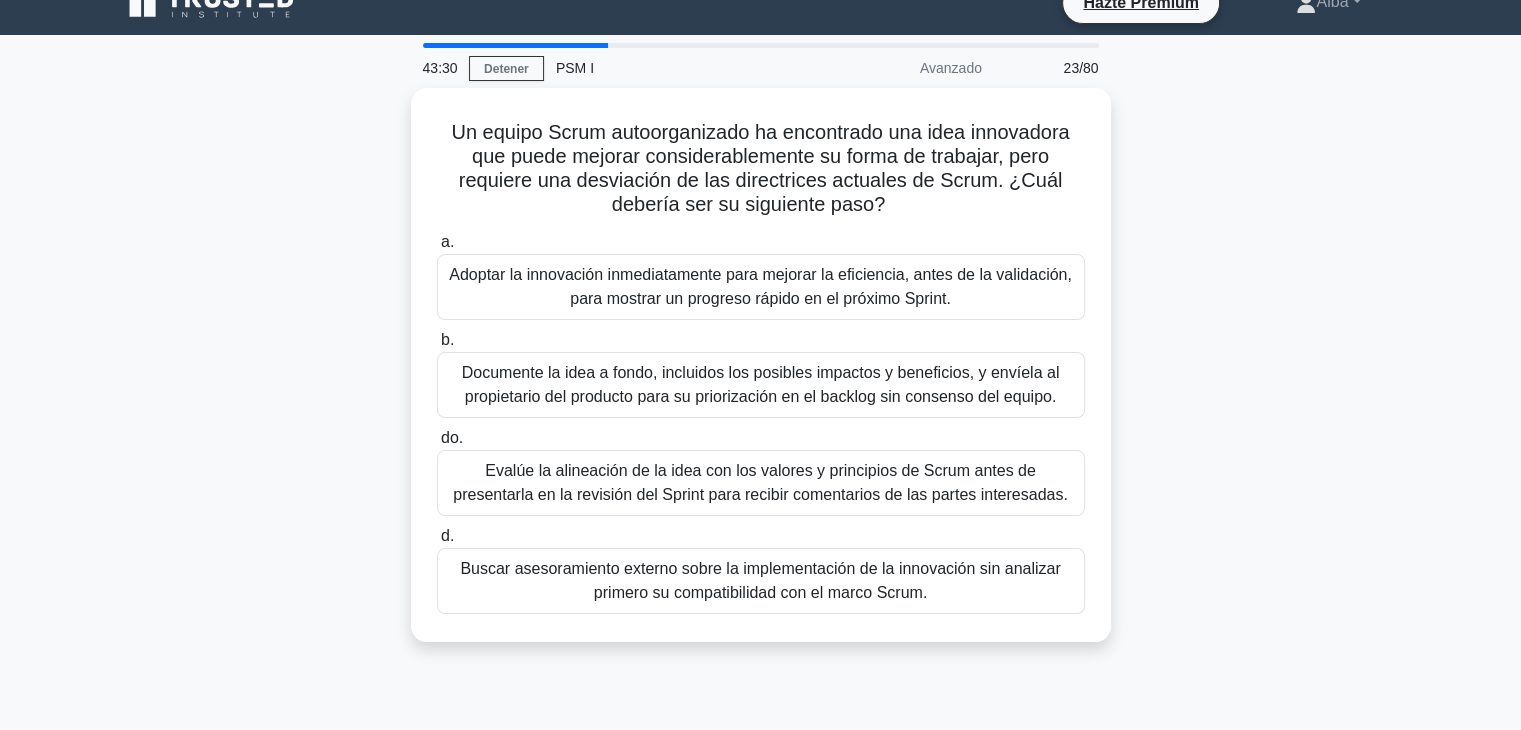 scroll, scrollTop: 0, scrollLeft: 0, axis: both 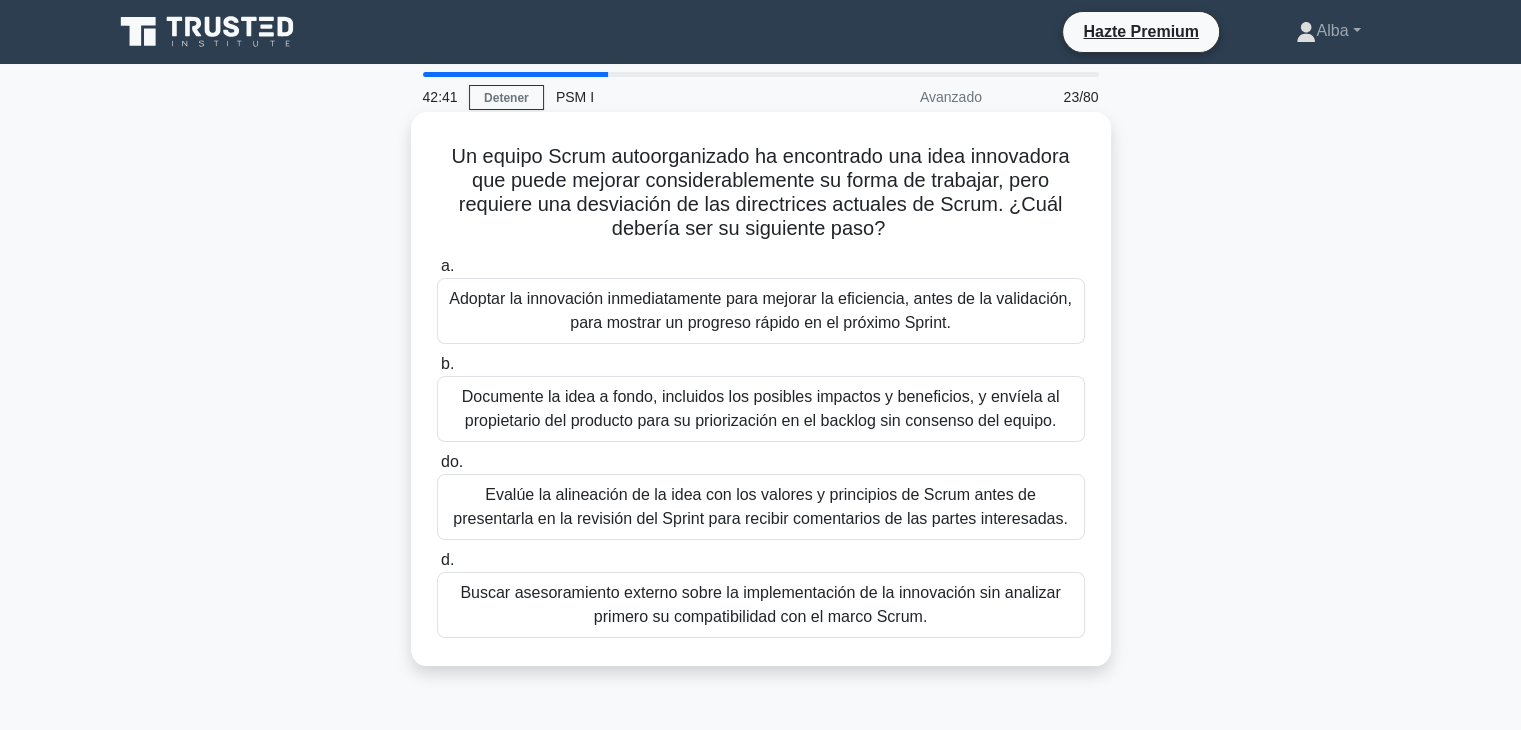 click on "Evalúe la alineación de la idea con los valores y principios de Scrum antes de presentarla en la revisión del Sprint para recibir comentarios de las partes interesadas." at bounding box center [760, 506] 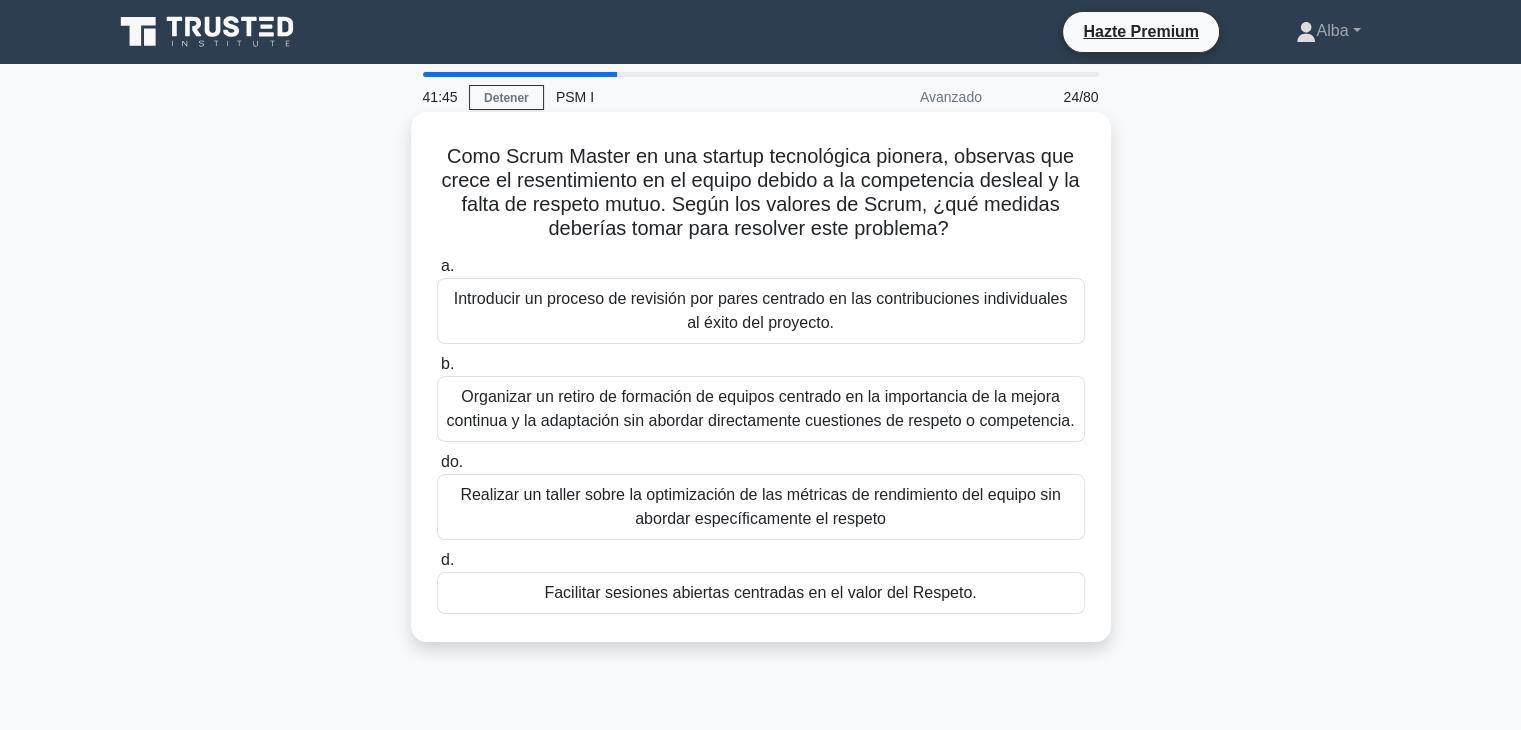 click on "Facilitar sesiones abiertas centradas en el valor del Respeto." at bounding box center (760, 592) 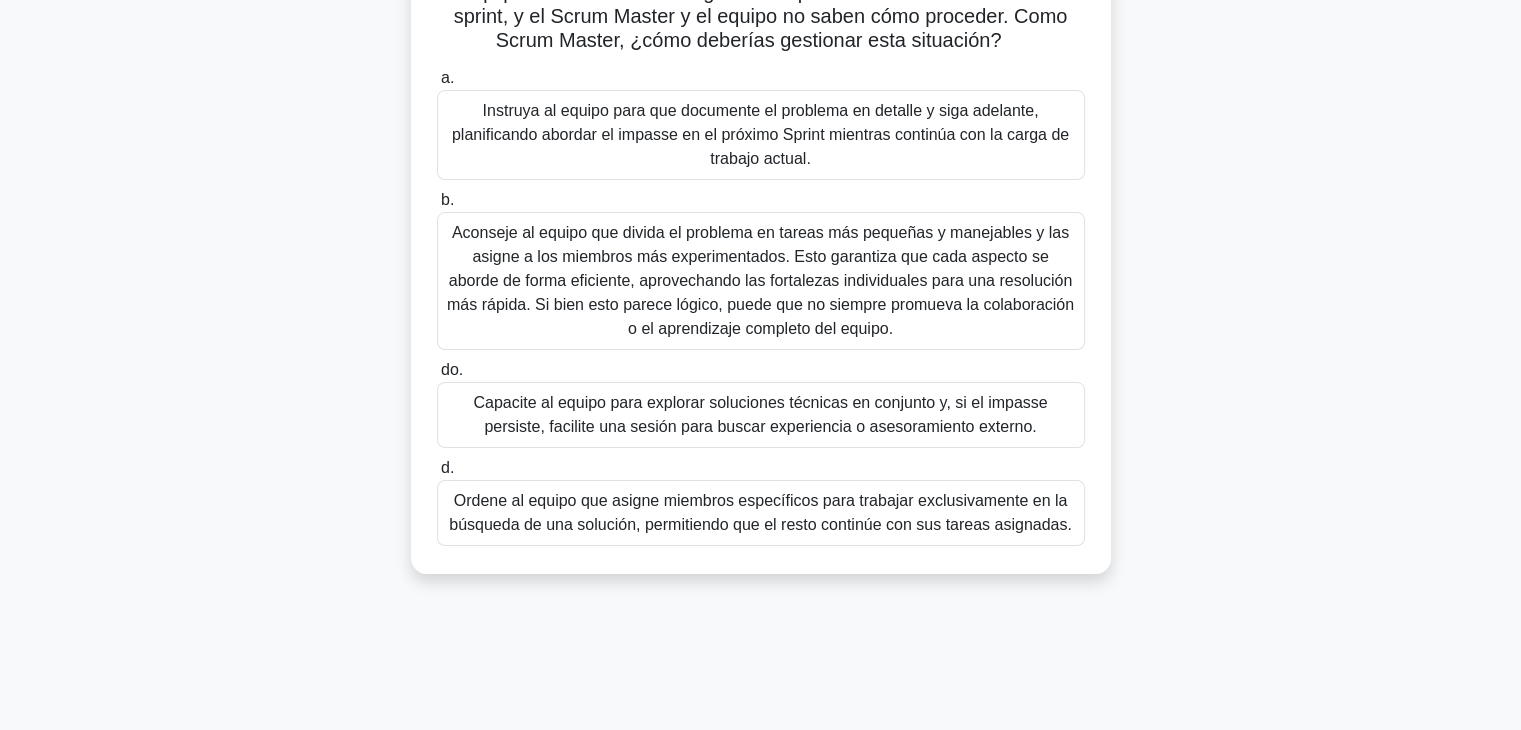 scroll, scrollTop: 200, scrollLeft: 0, axis: vertical 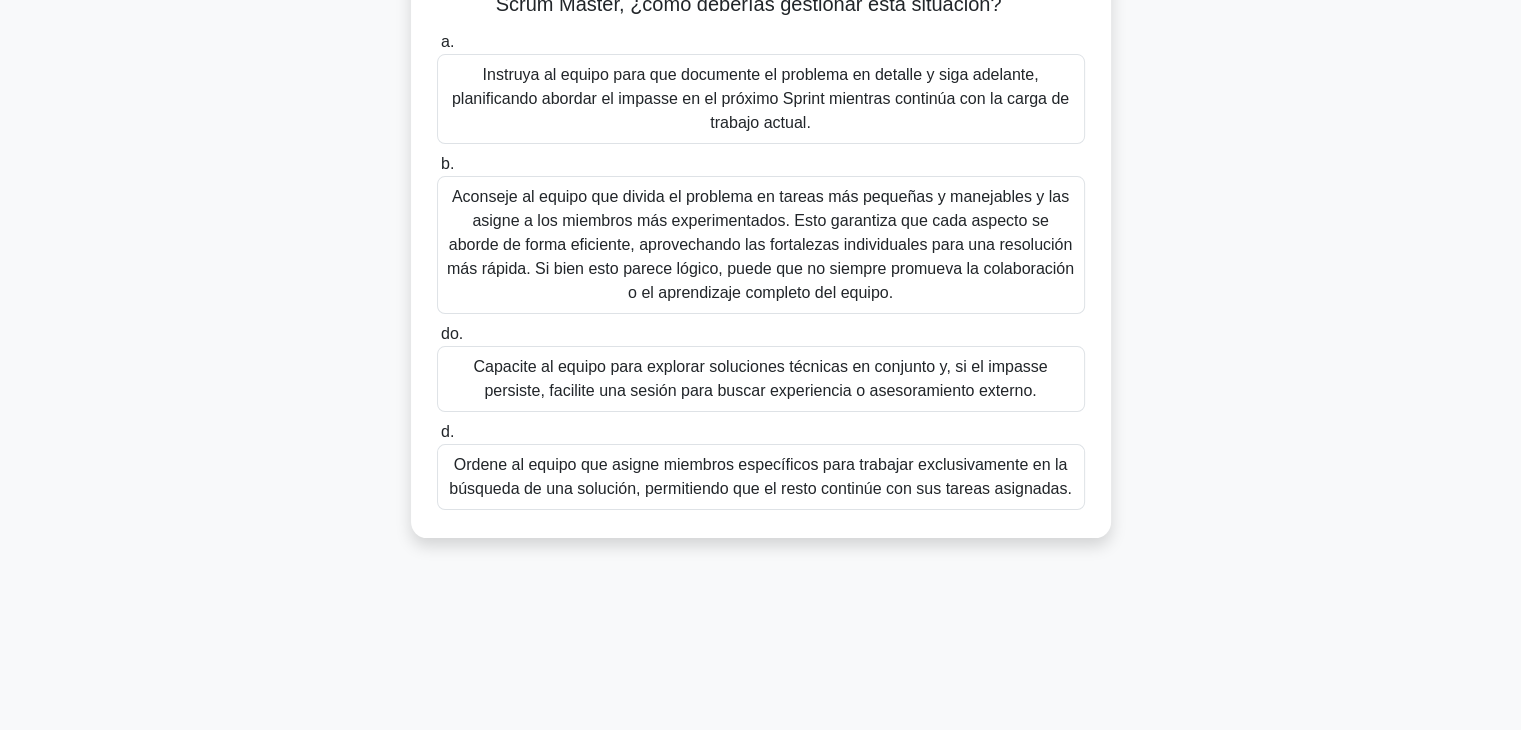 click on "do.
Capacite al equipo para explorar soluciones técnicas en conjunto y, si el impasse persiste, facilite una sesión para buscar experiencia o asesoramiento externo." at bounding box center (761, 367) 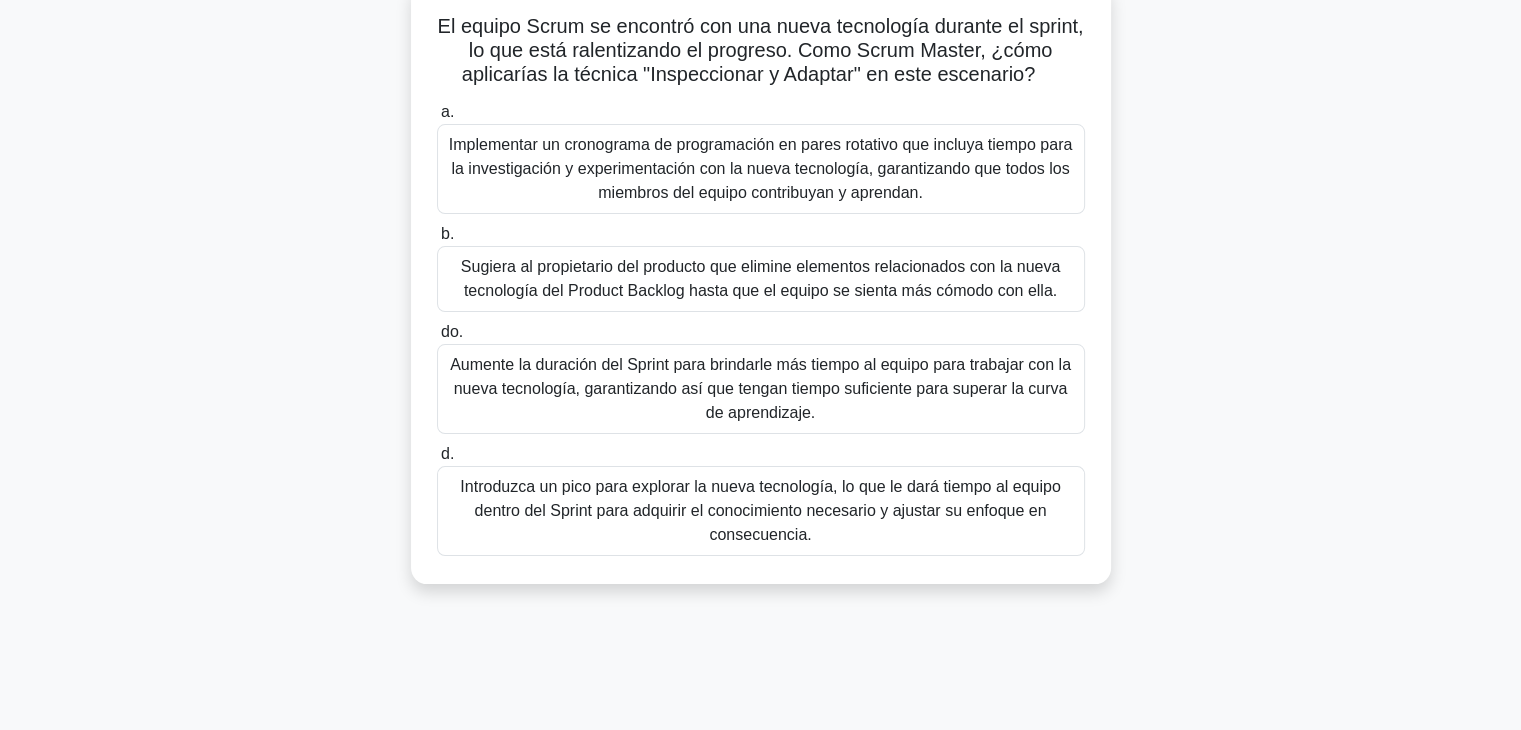 scroll, scrollTop: 100, scrollLeft: 0, axis: vertical 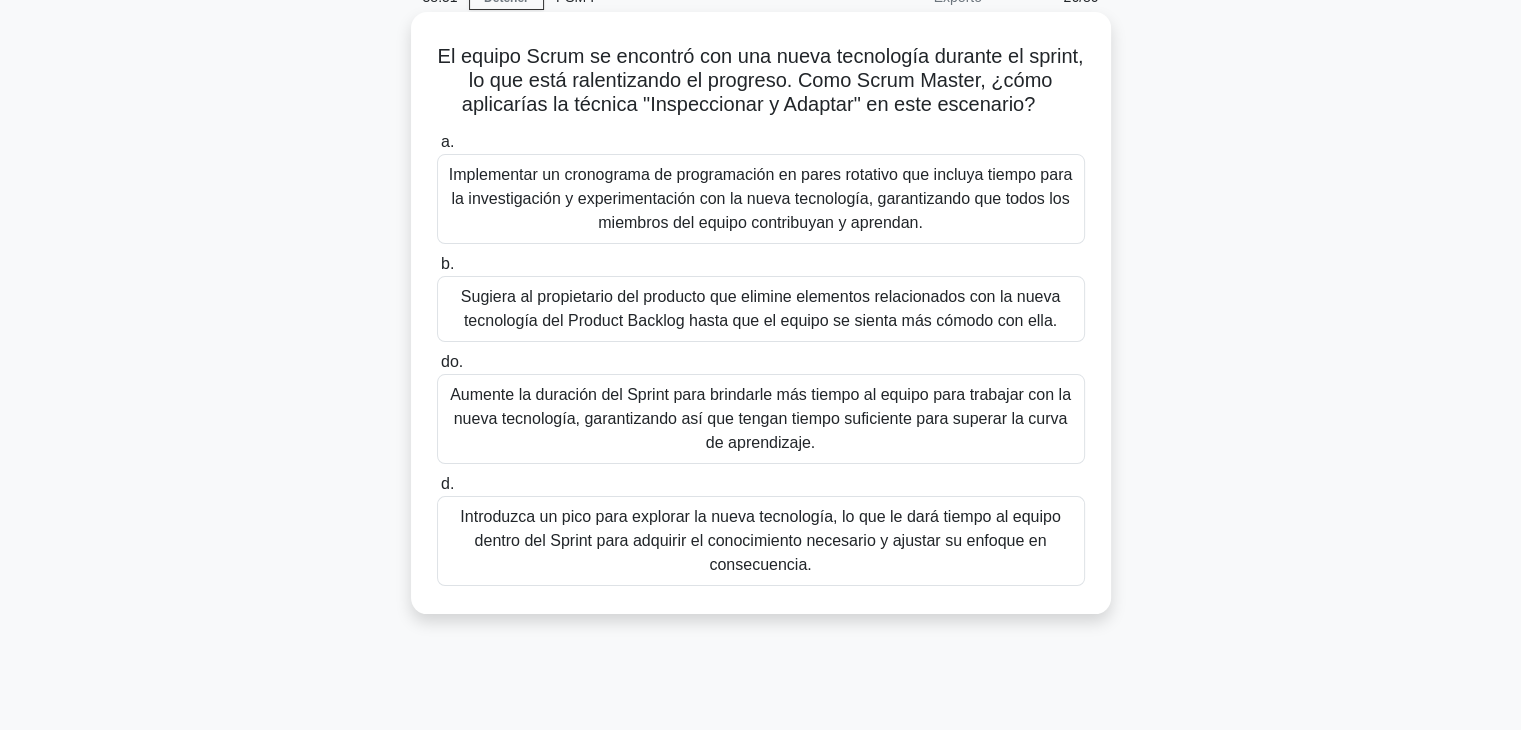 click on "Introduzca un pico para explorar la nueva tecnología, lo que le dará tiempo al equipo dentro del Sprint para adquirir el conocimiento necesario y ajustar su enfoque en consecuencia." at bounding box center [760, 540] 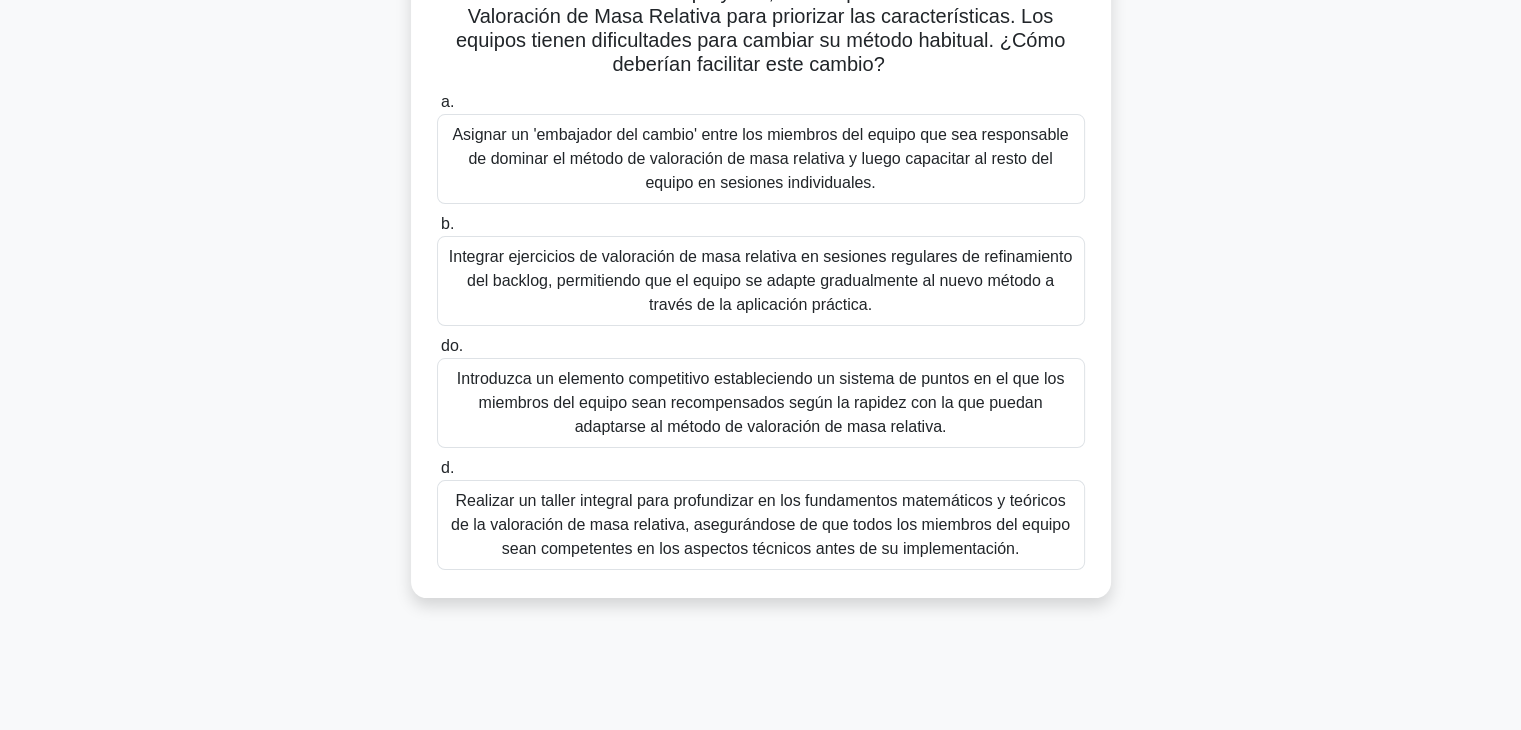 scroll, scrollTop: 200, scrollLeft: 0, axis: vertical 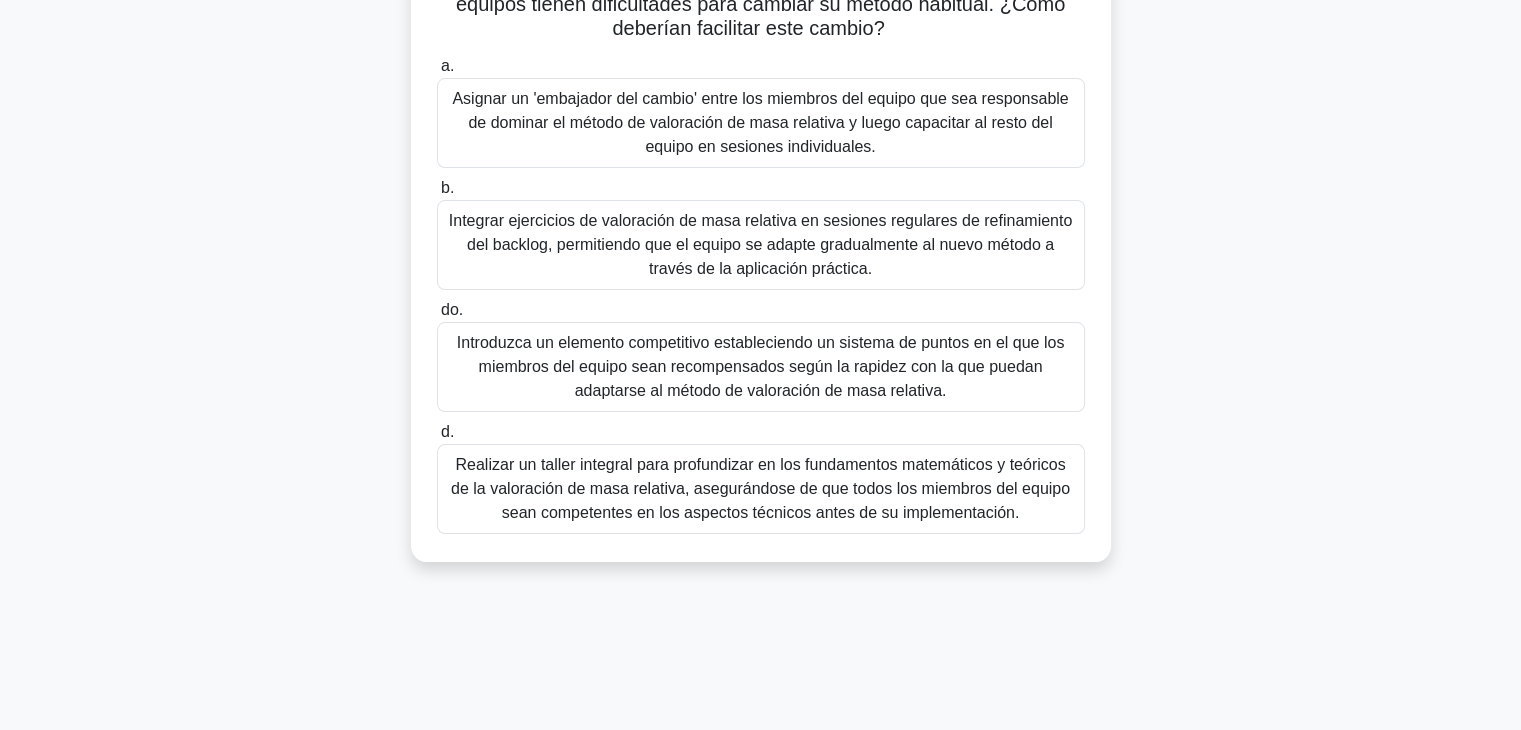 click on "Realizar un taller integral para profundizar en los fundamentos matemáticos y teóricos de la valoración de masa relativa, asegurándose de que todos los miembros del equipo sean competentes en los aspectos técnicos antes de su implementación." at bounding box center [760, 488] 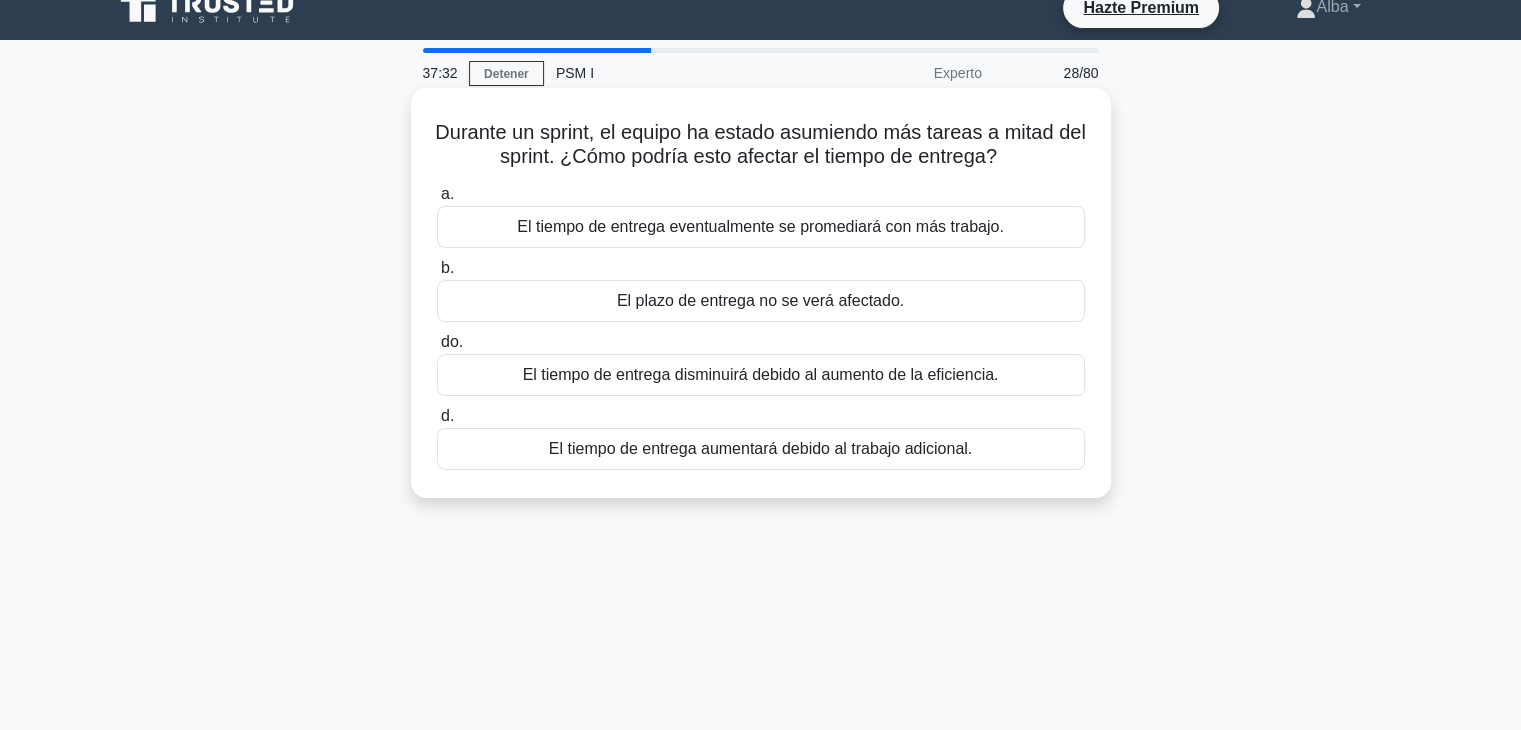 scroll, scrollTop: 0, scrollLeft: 0, axis: both 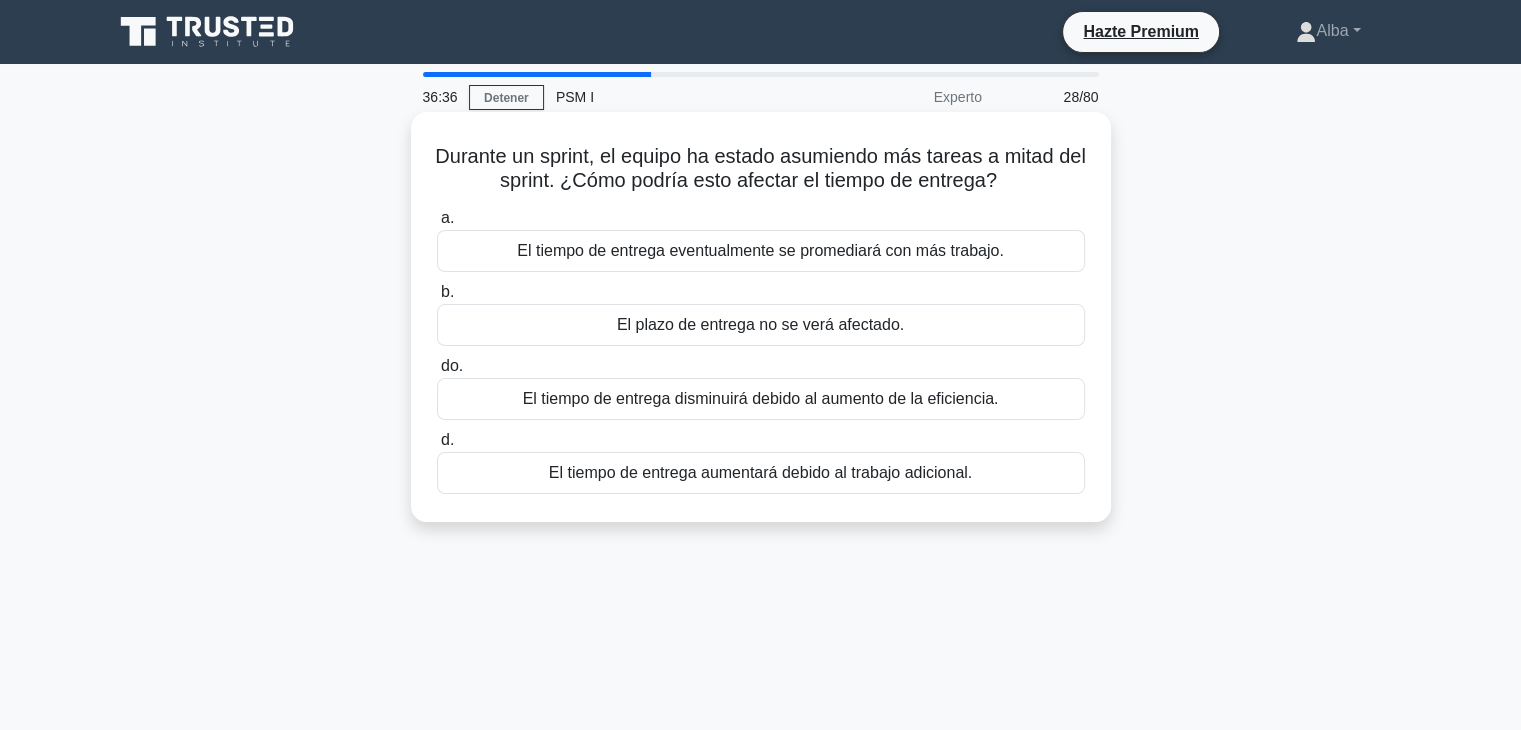 click on "El plazo de entrega no se verá afectado." at bounding box center (760, 324) 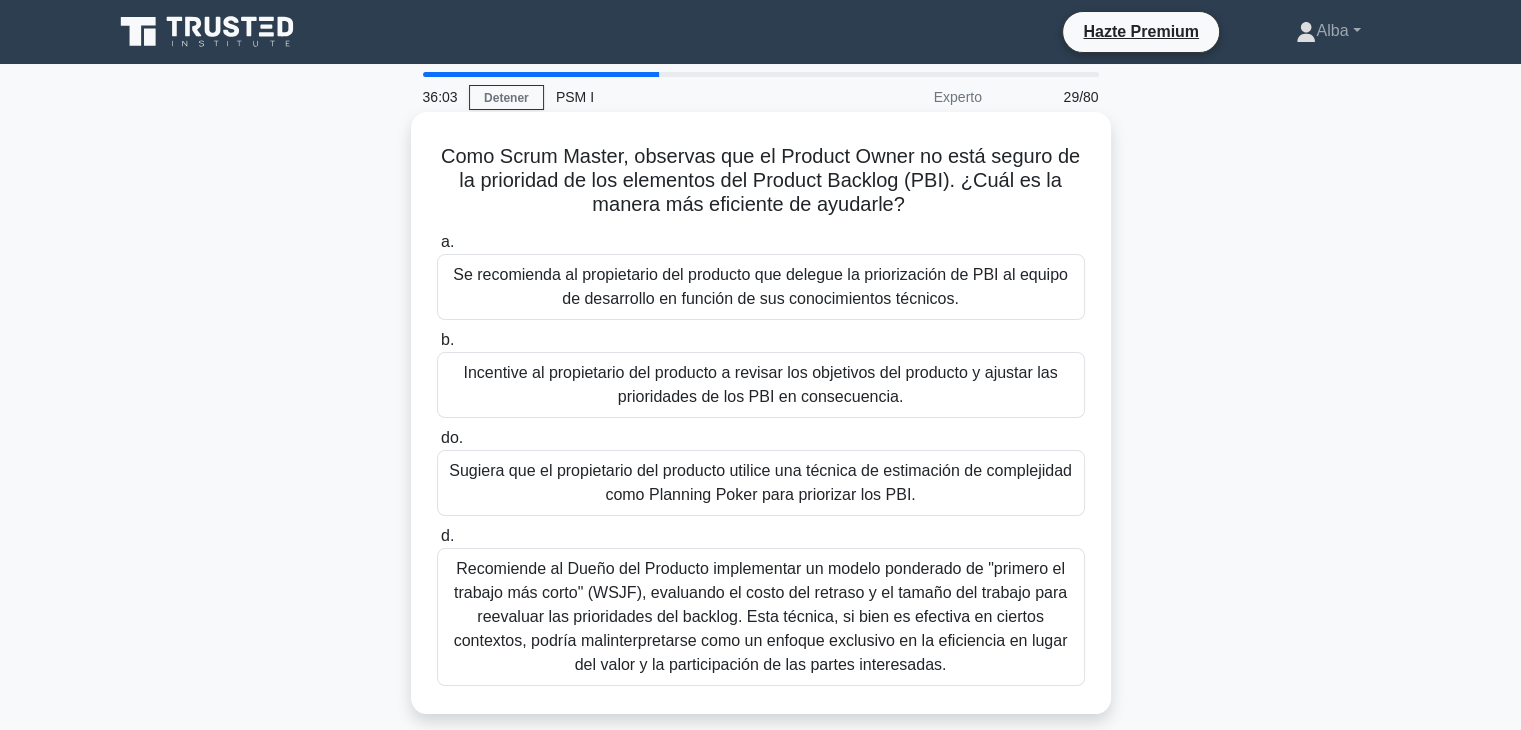 click on "Incentive al propietario del producto a revisar los objetivos del producto y ajustar las prioridades de los PBI en consecuencia." at bounding box center (761, 385) 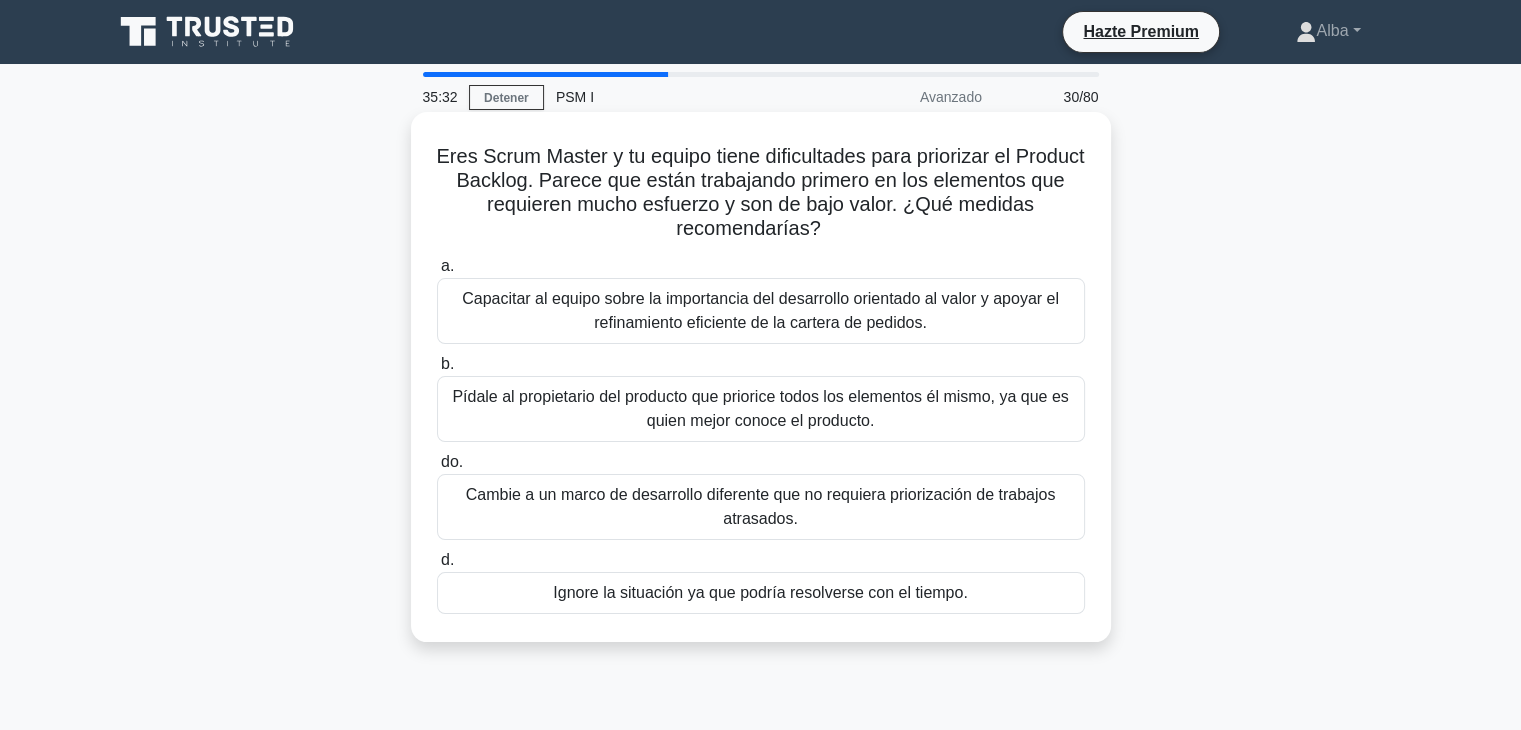 click on "Capacitar al equipo sobre la importancia del desarrollo orientado al valor y apoyar el refinamiento eficiente de la cartera de pedidos." at bounding box center [760, 310] 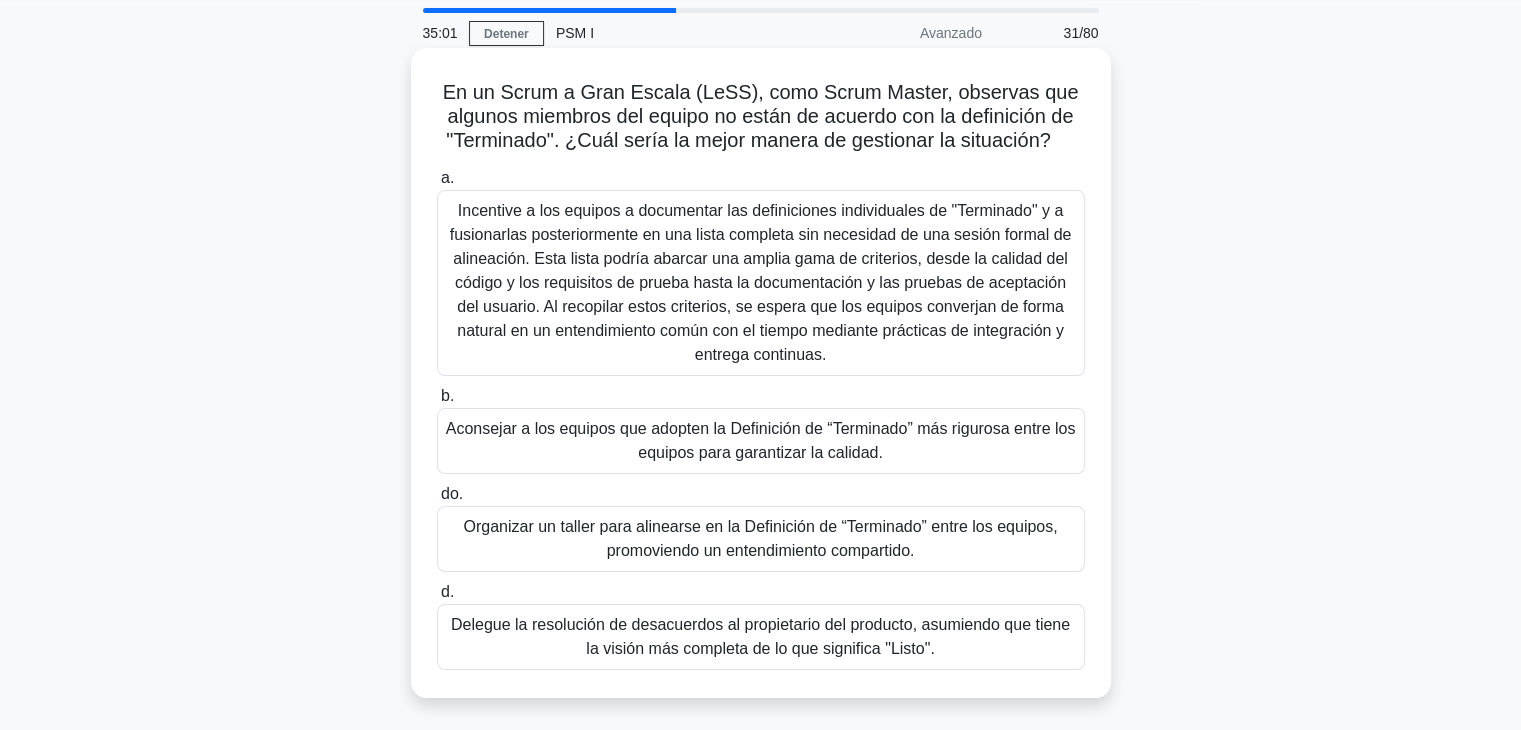 scroll, scrollTop: 100, scrollLeft: 0, axis: vertical 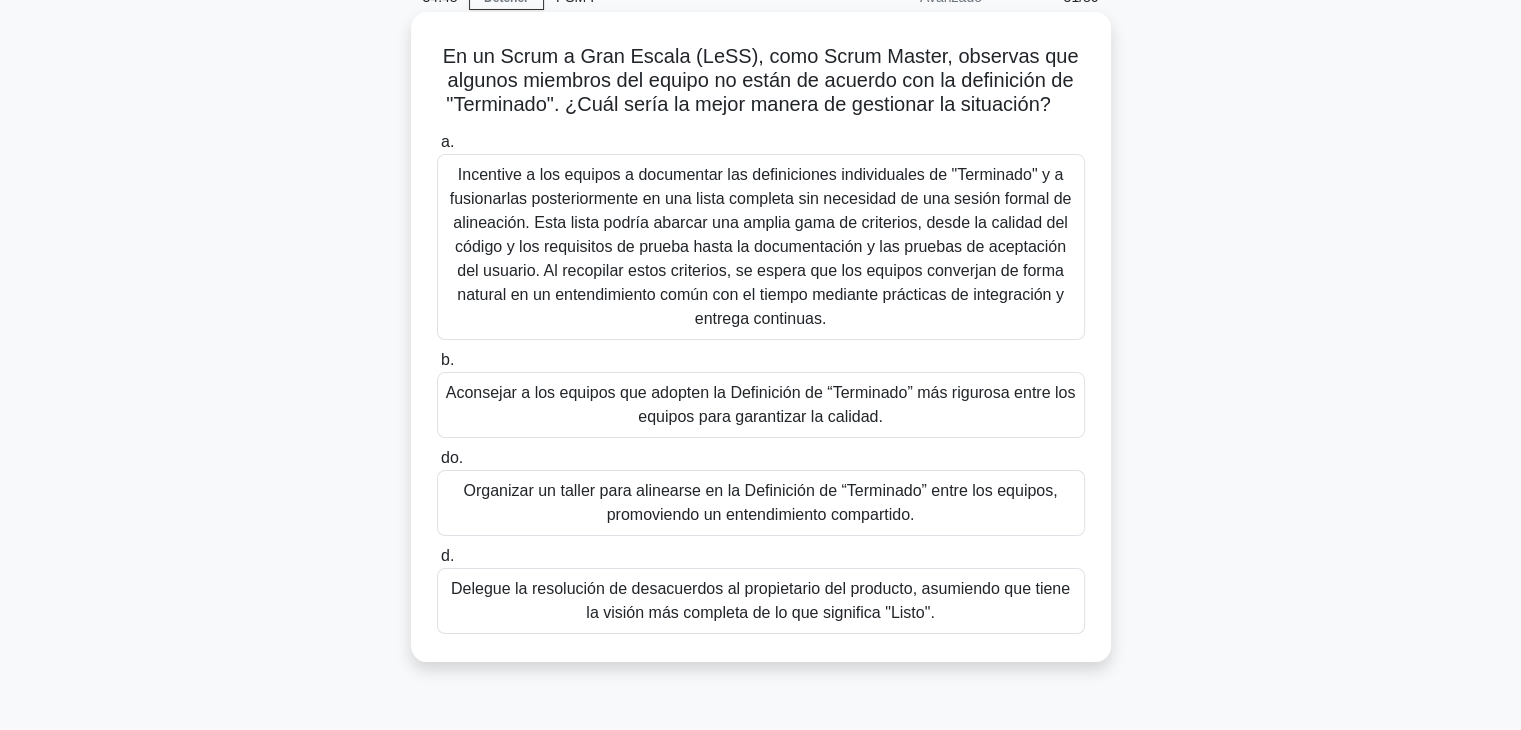 click on "Organizar un taller para alinearse en la Definición de “Terminado” entre los equipos, promoviendo un entendimiento compartido." at bounding box center [760, 502] 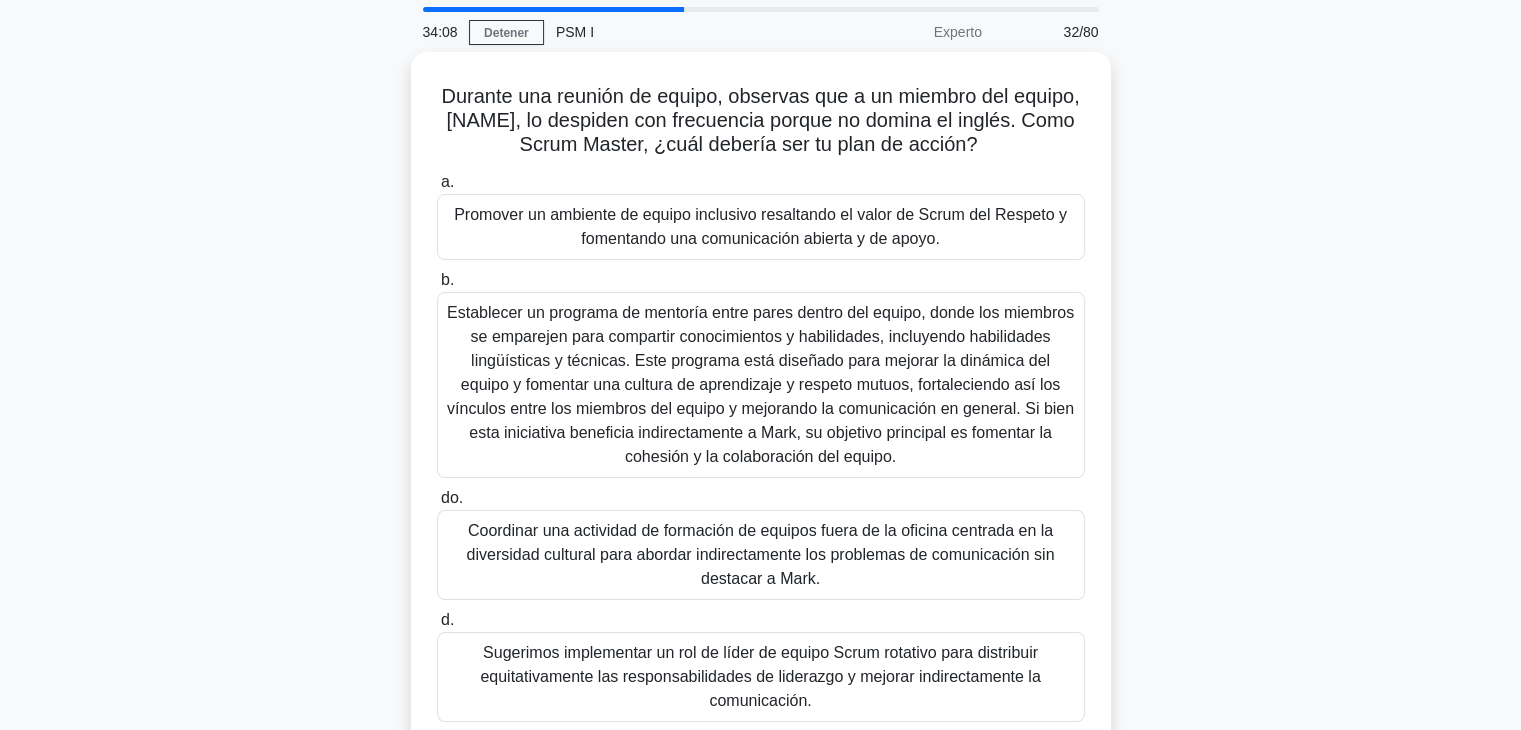 scroll, scrollTop: 100, scrollLeft: 0, axis: vertical 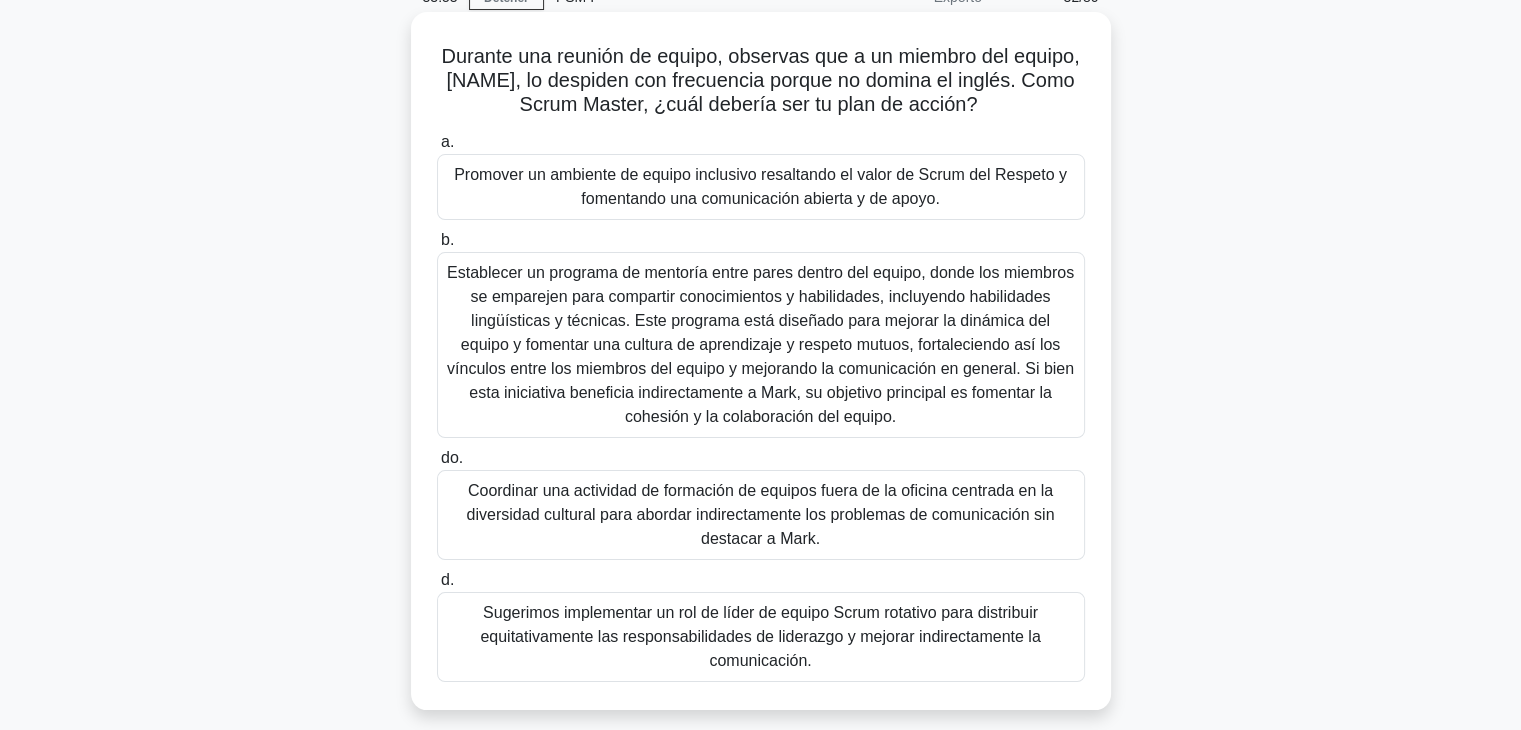 click on "Promover un ambiente de equipo inclusivo resaltando el valor de Scrum del Respeto y fomentando una comunicación abierta y de apoyo." at bounding box center [760, 186] 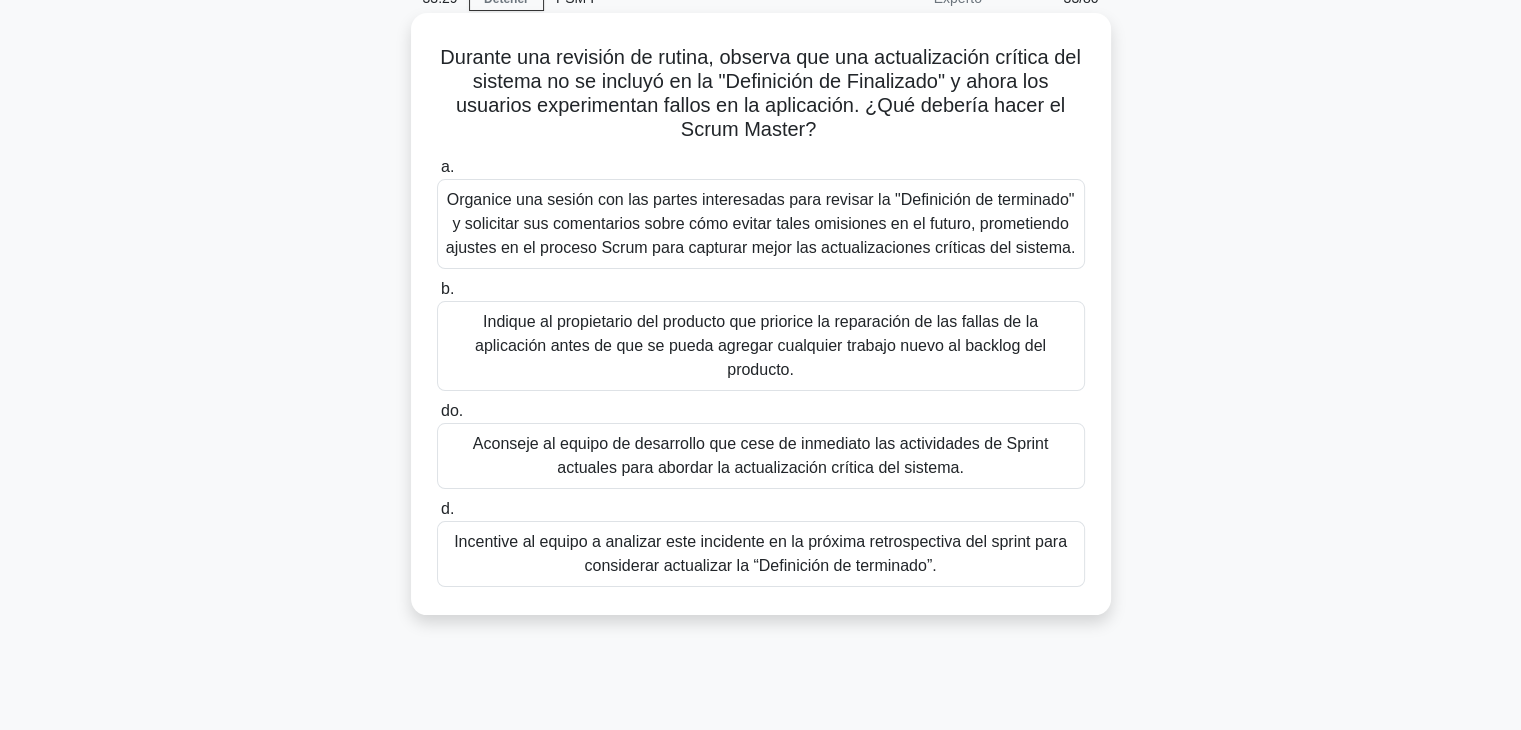 scroll, scrollTop: 100, scrollLeft: 0, axis: vertical 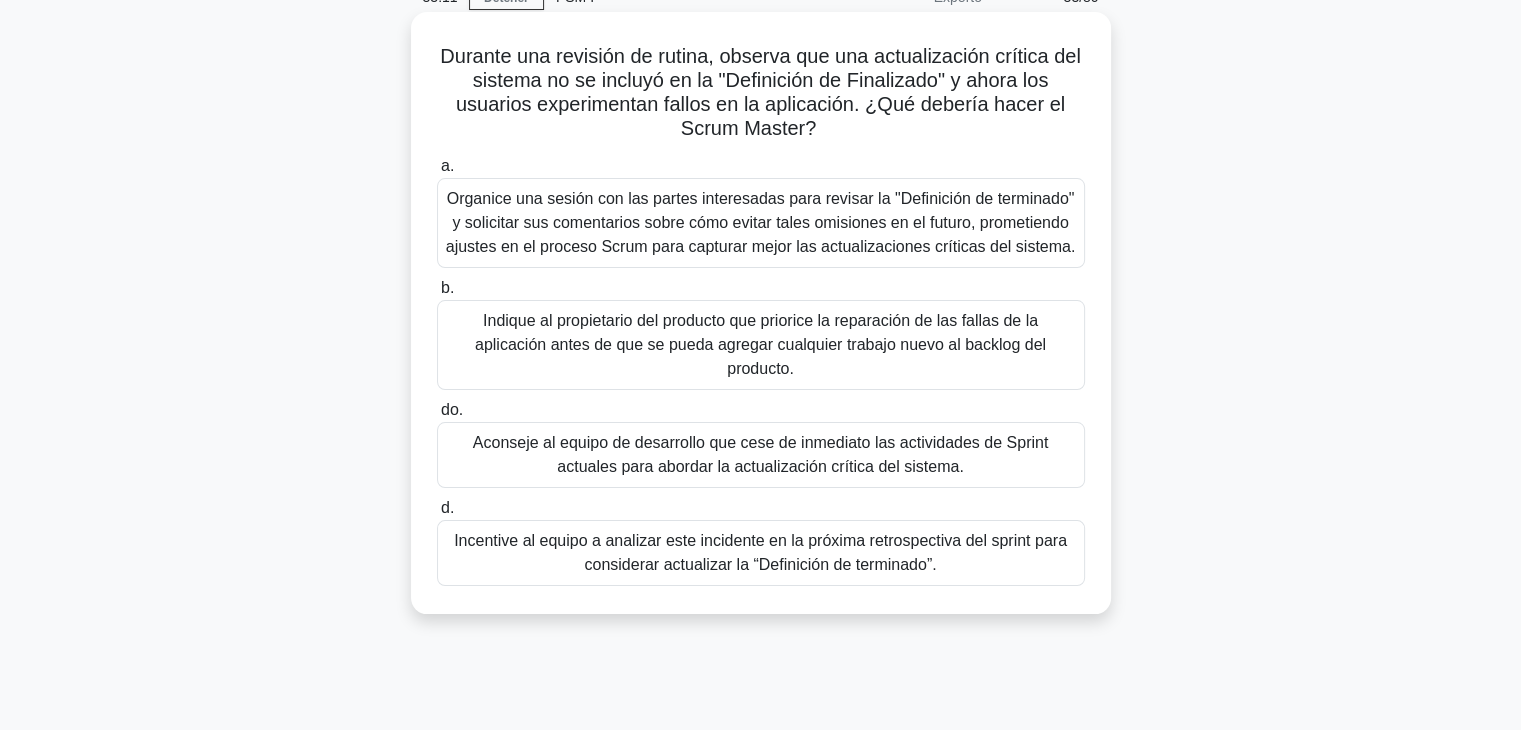 click on "Incentive al equipo a analizar este incidente en la próxima retrospectiva del sprint para considerar actualizar la “Definición de terminado”." at bounding box center (761, 553) 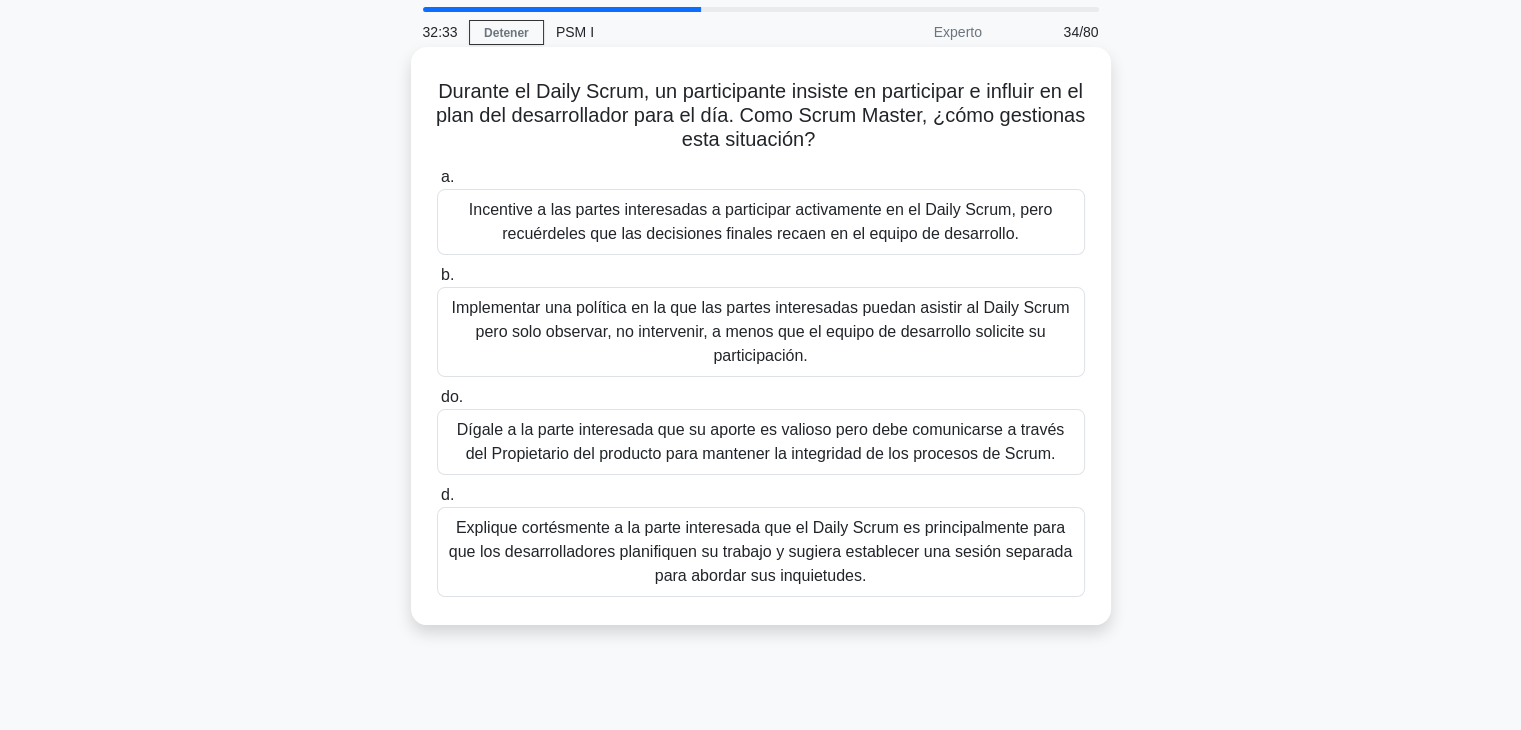 scroll, scrollTop: 100, scrollLeft: 0, axis: vertical 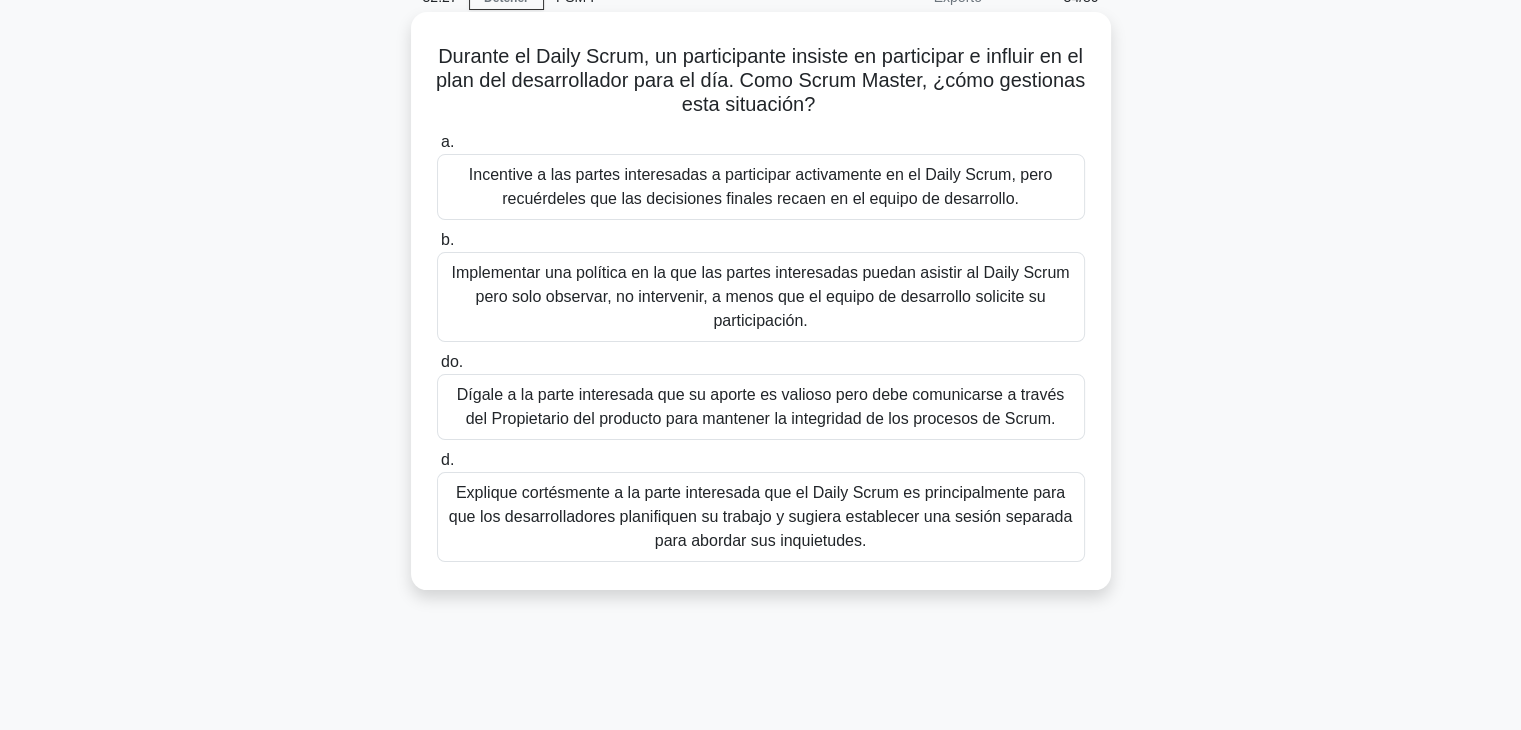 click on "Explique cortésmente a la parte interesada que el Daily Scrum es principalmente para que los desarrolladores planifiquen su trabajo y sugiera establecer una sesión separada para abordar sus inquietudes." at bounding box center [761, 516] 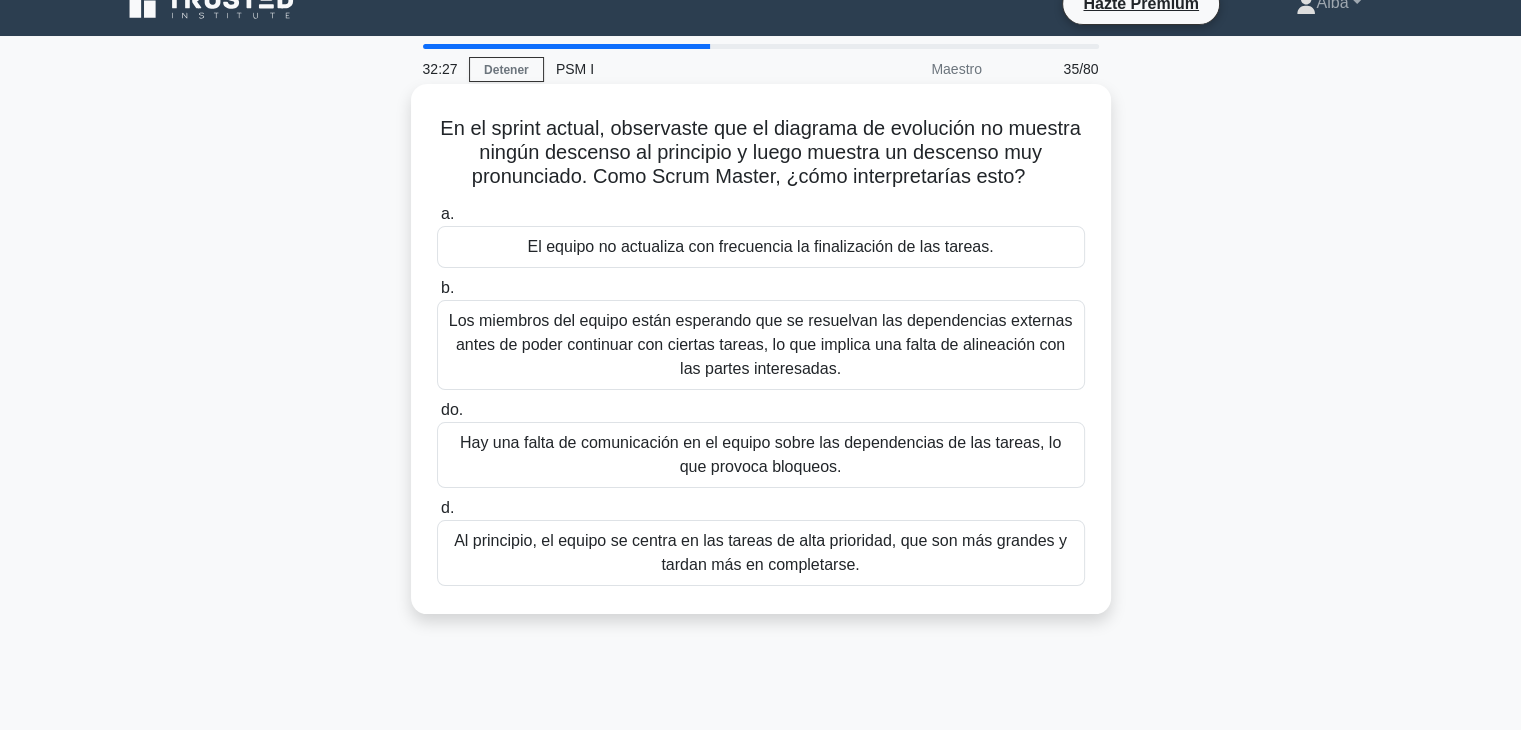 scroll, scrollTop: 0, scrollLeft: 0, axis: both 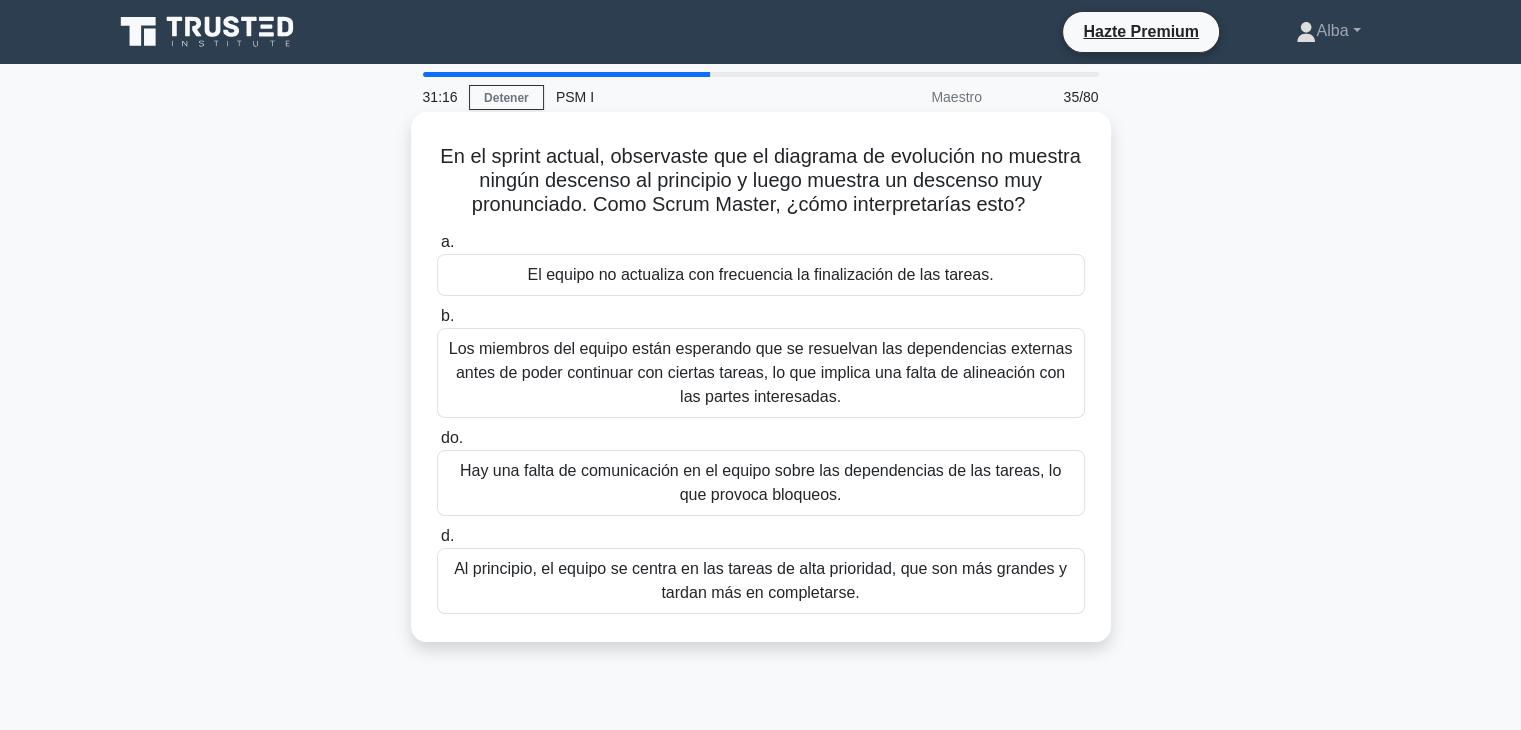 click on "El equipo no actualiza con frecuencia la finalización de las tareas." at bounding box center [760, 274] 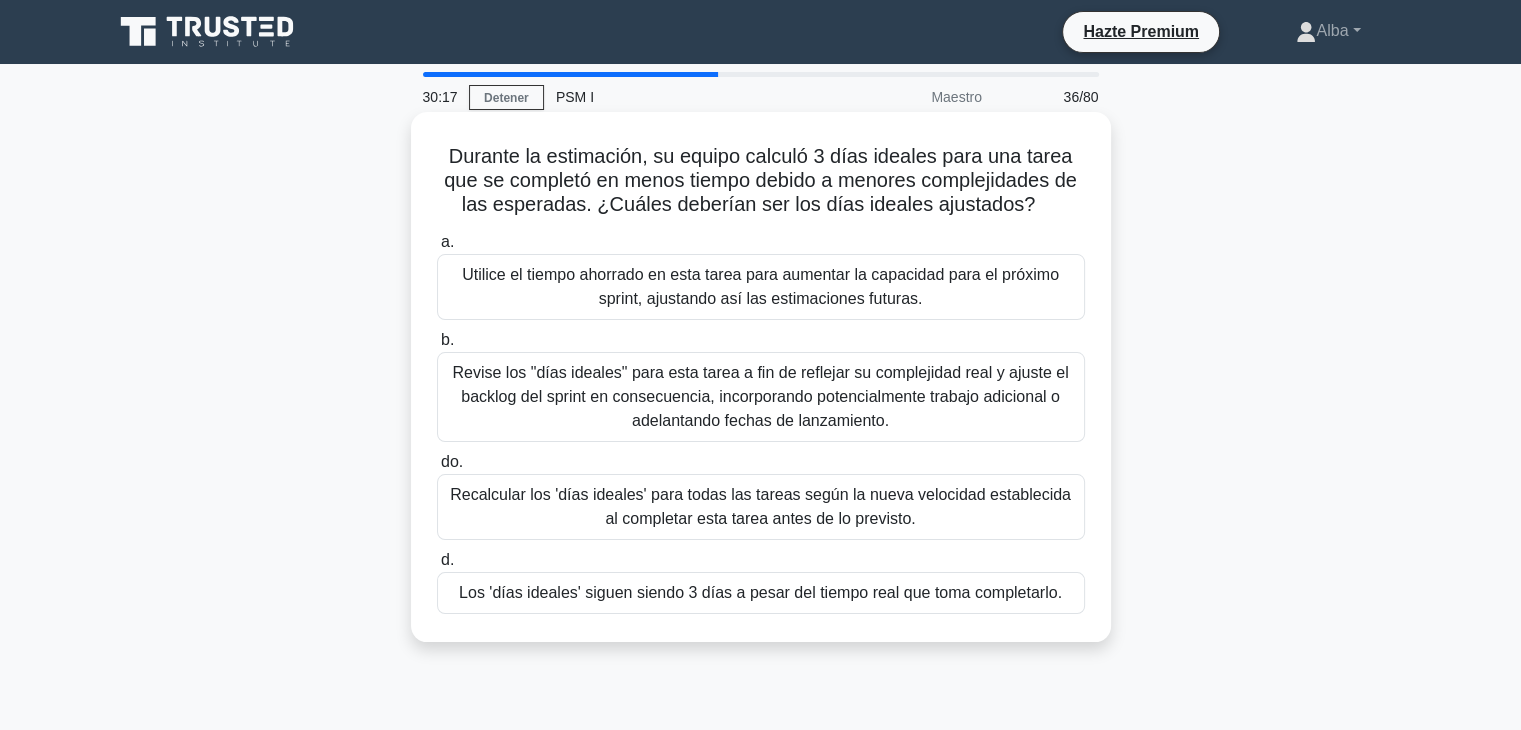 click on "Los 'días ideales' siguen siendo 3 días a pesar del tiempo real que toma completarlo." at bounding box center (760, 592) 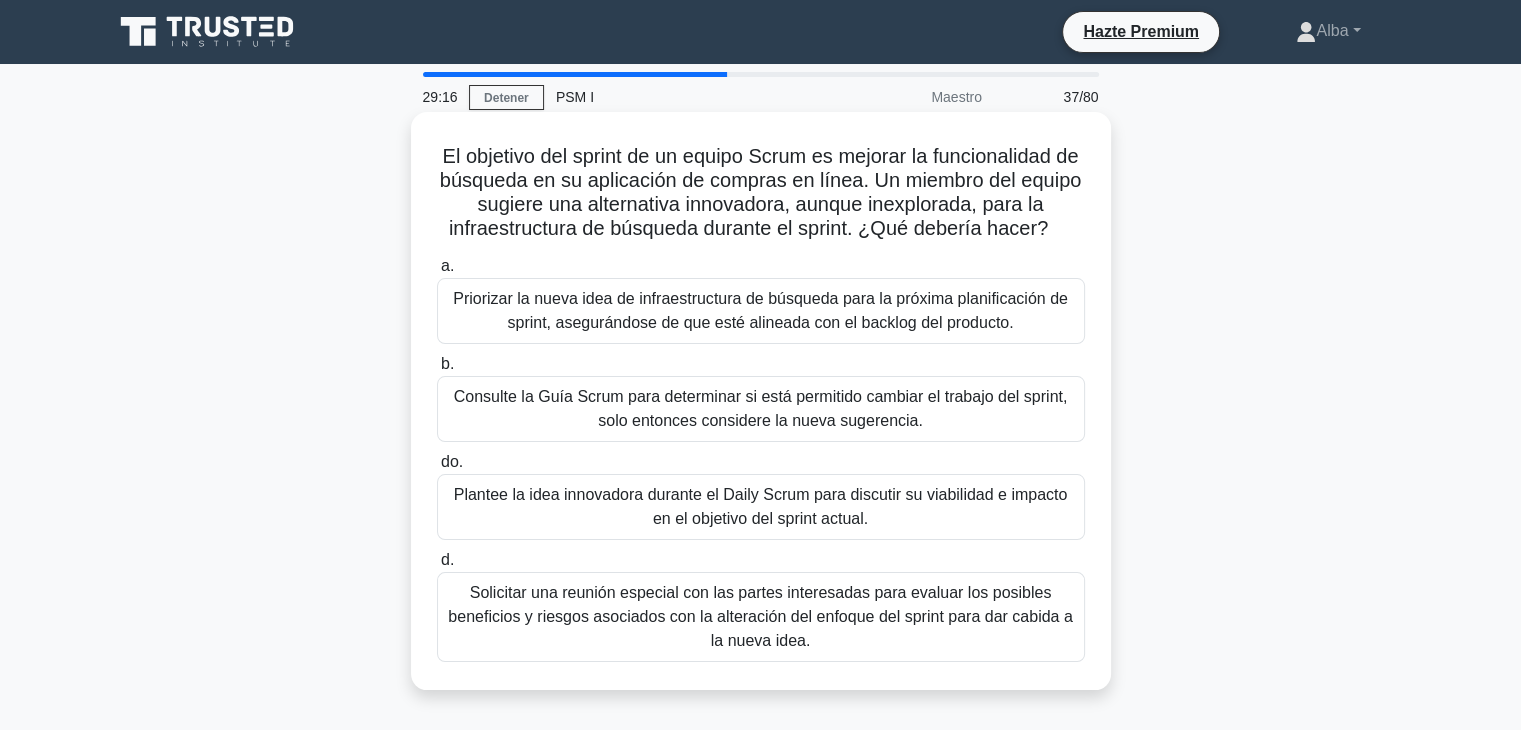 click on "Plantee la idea innovadora durante el Daily Scrum para discutir su viabilidad e impacto en el objetivo del sprint actual." at bounding box center (761, 507) 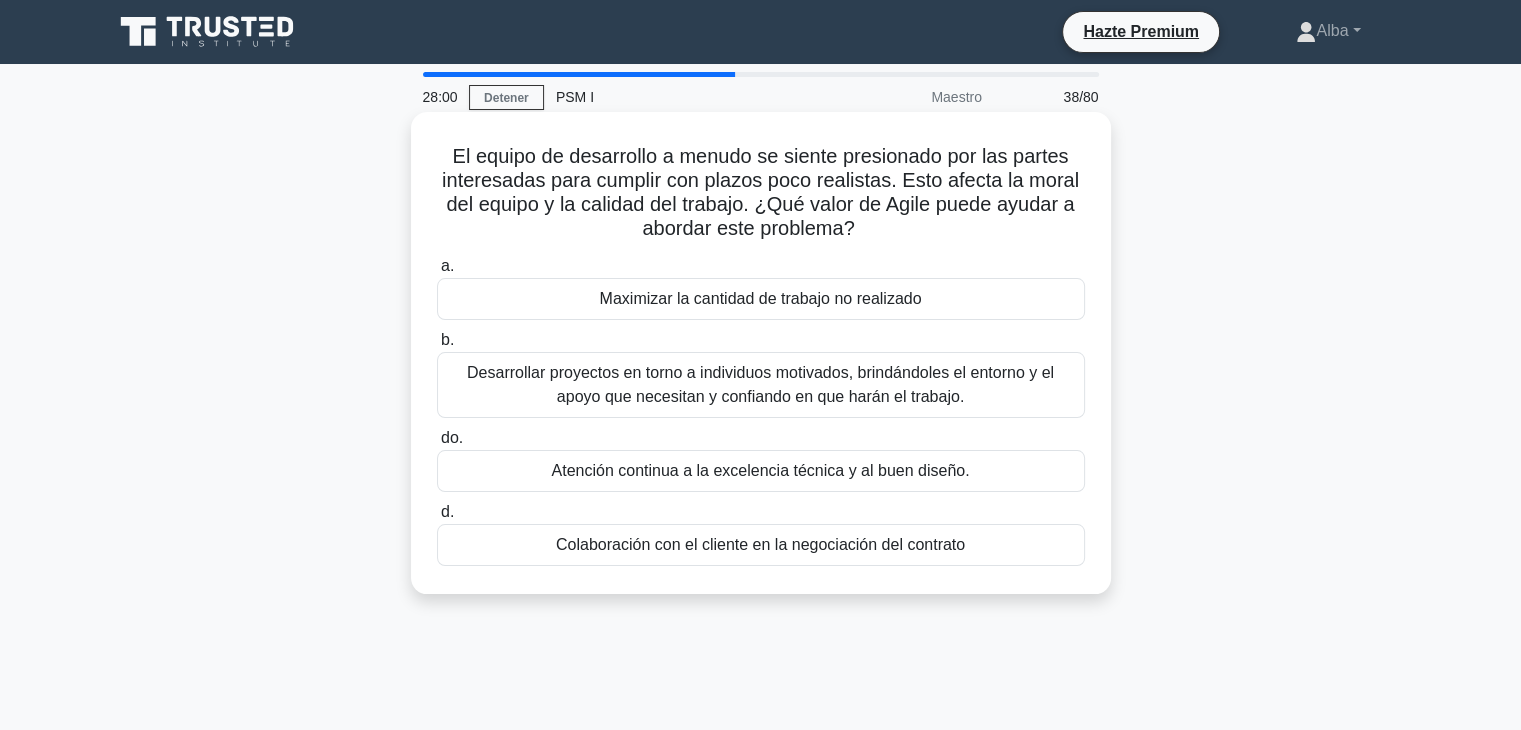 click on "Colaboración con el cliente en la negociación del contrato" at bounding box center (760, 544) 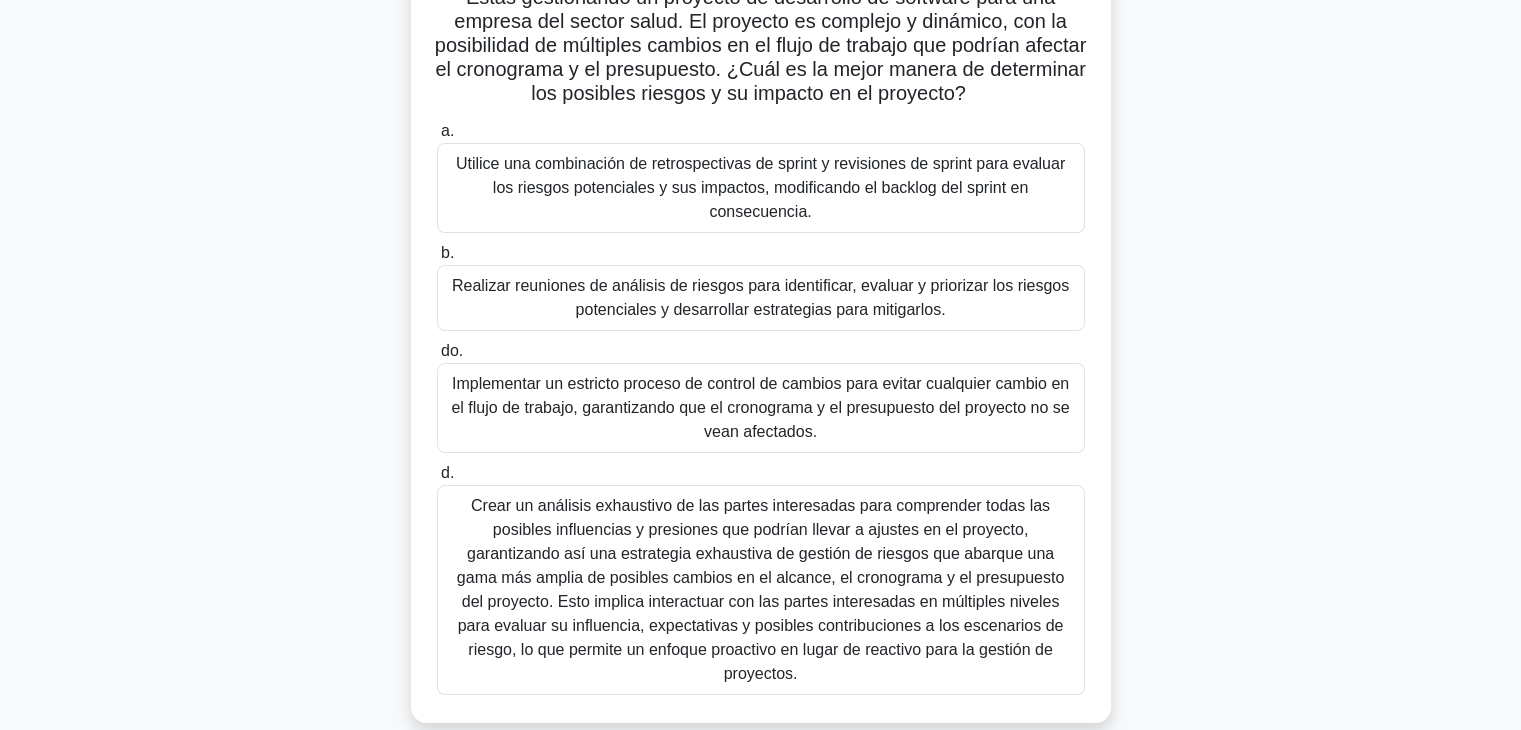 scroll, scrollTop: 200, scrollLeft: 0, axis: vertical 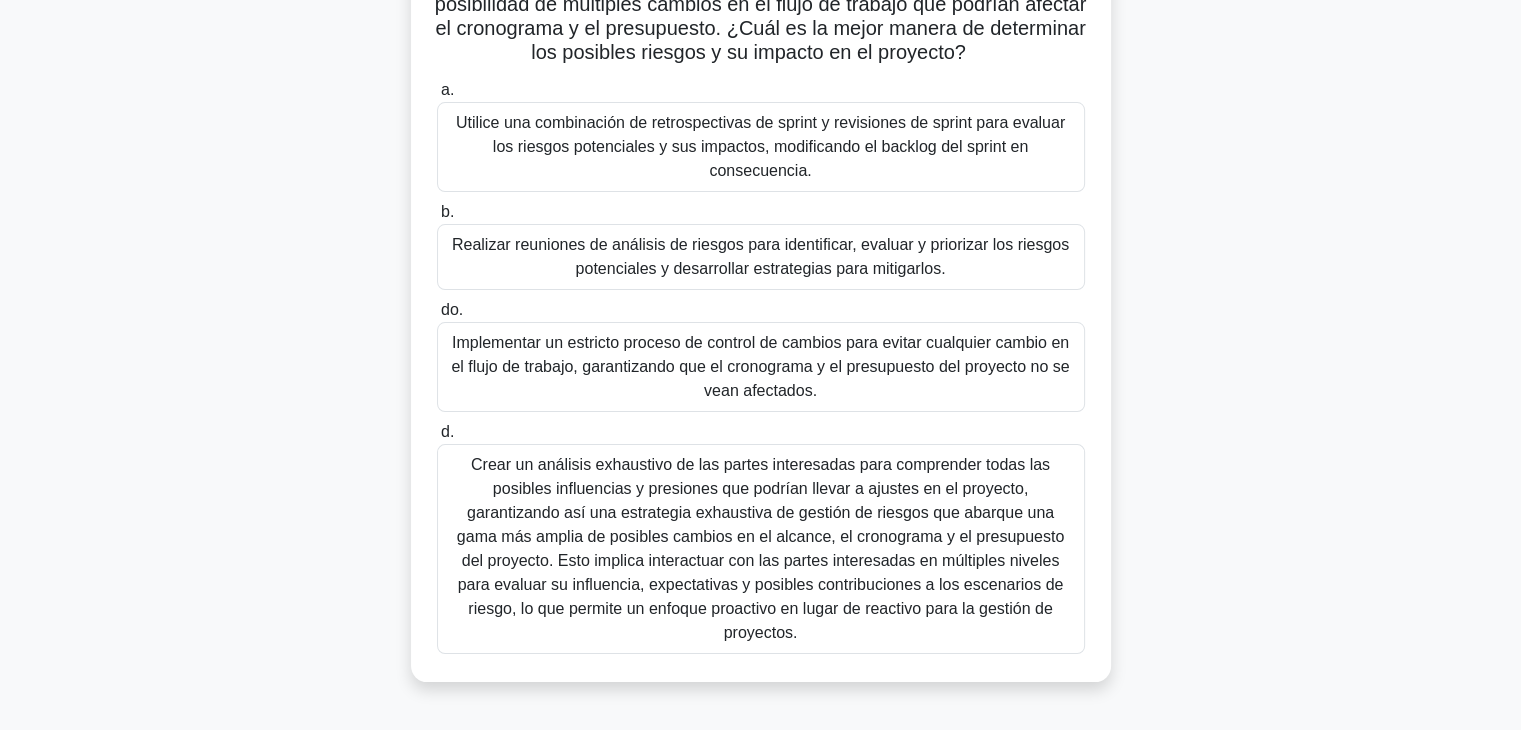 click on "Realizar reuniones de análisis de riesgos para identificar, evaluar y priorizar los riesgos potenciales y desarrollar estrategias para mitigarlos." at bounding box center (760, 256) 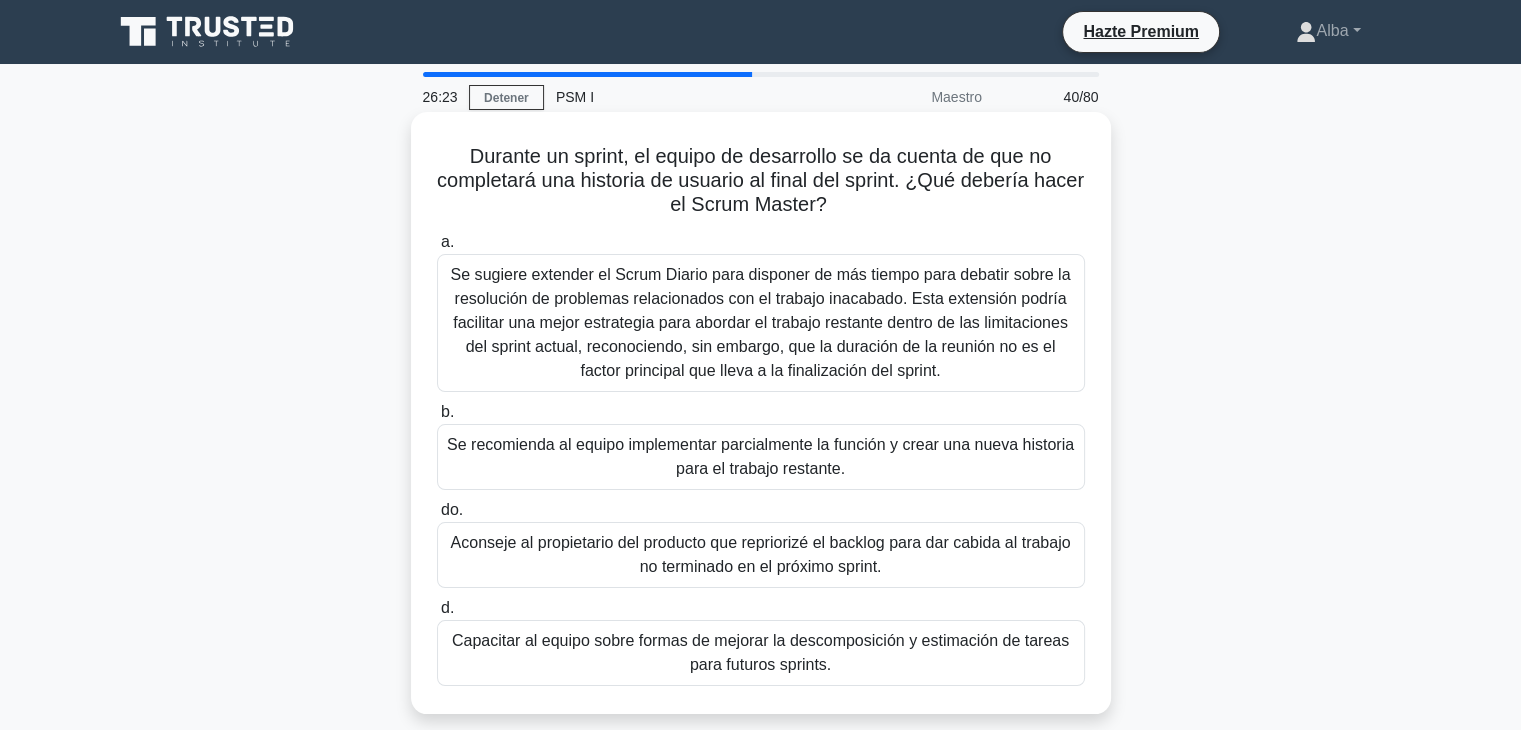 scroll, scrollTop: 100, scrollLeft: 0, axis: vertical 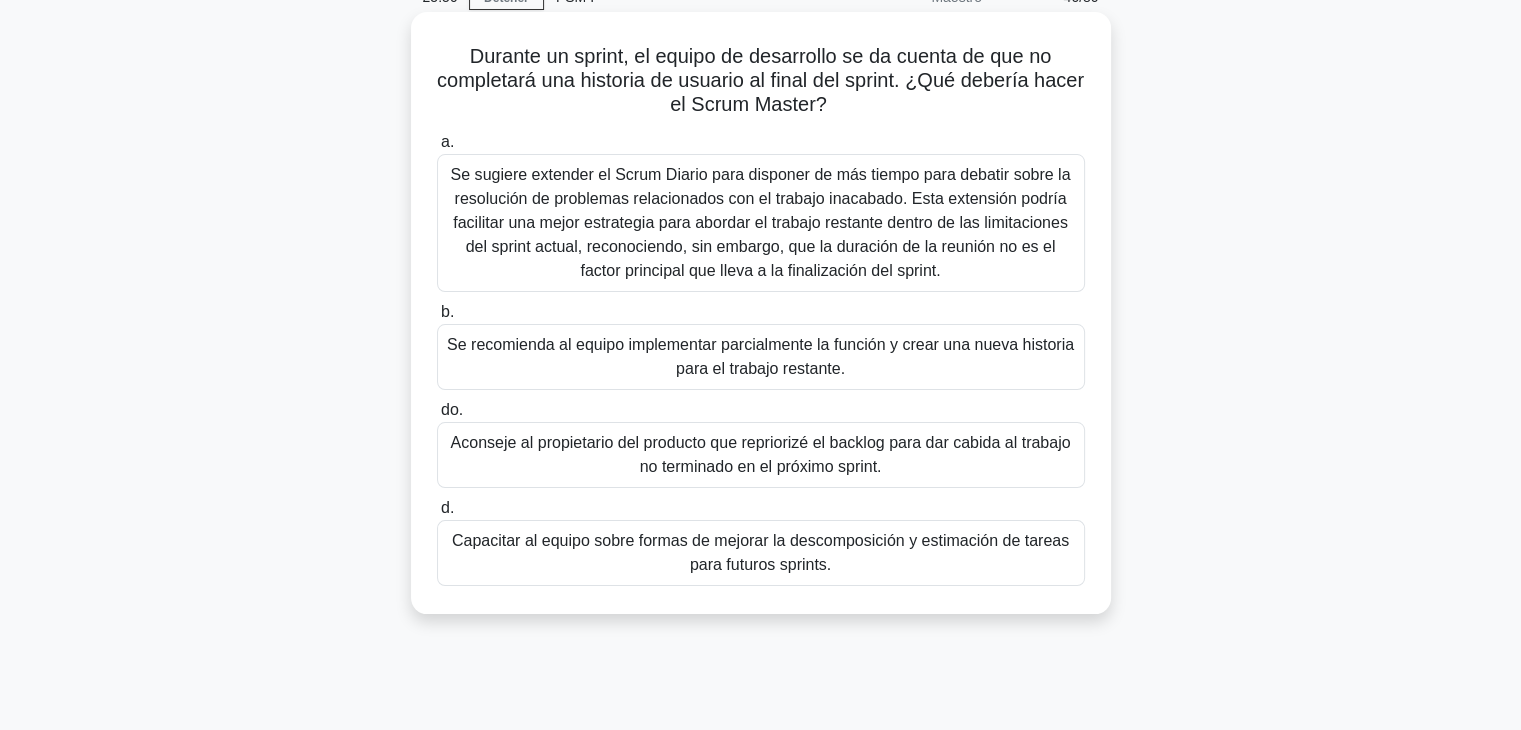 click on "Aconseje al propietario del producto que repriorizé el backlog para dar cabida al trabajo no terminado en el próximo sprint." at bounding box center (761, 454) 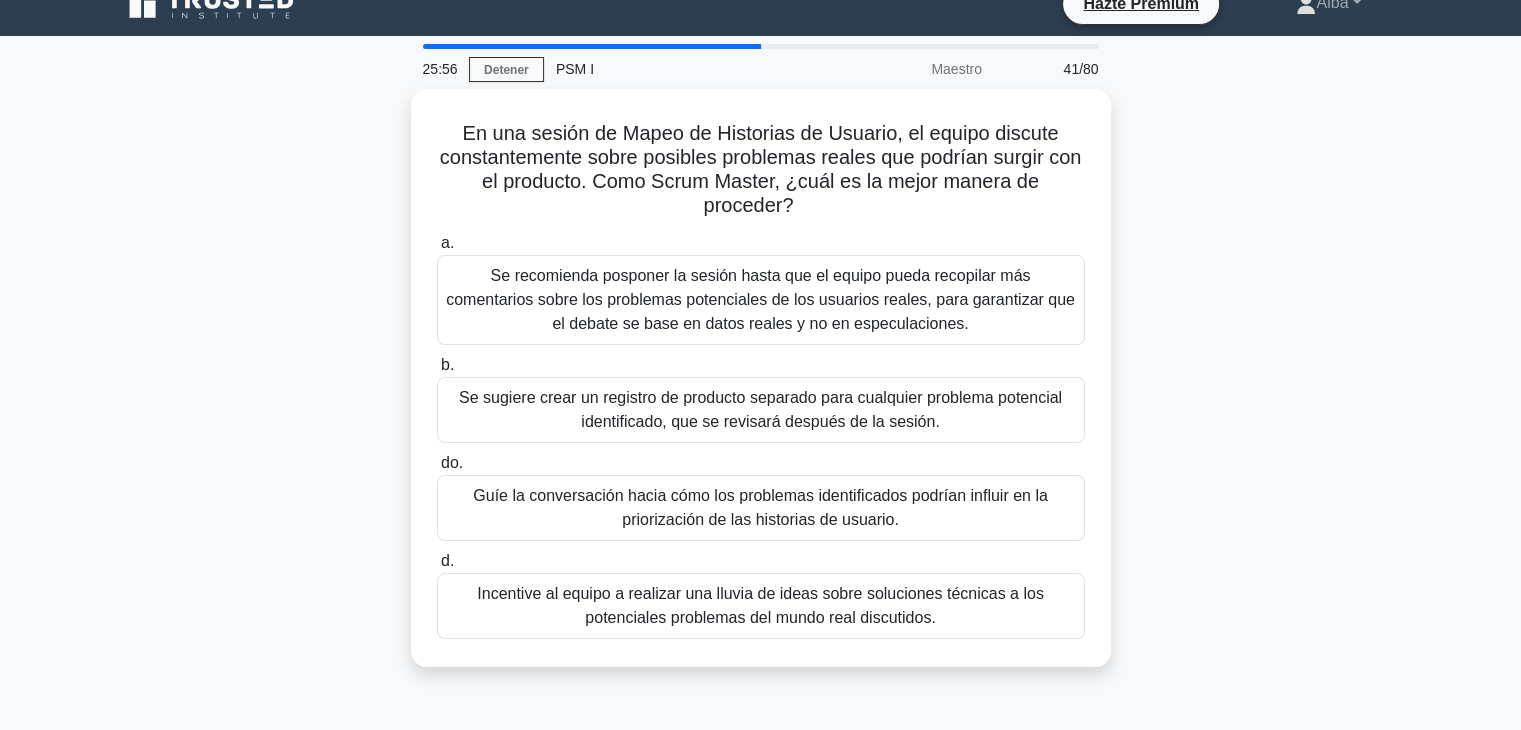 scroll, scrollTop: 0, scrollLeft: 0, axis: both 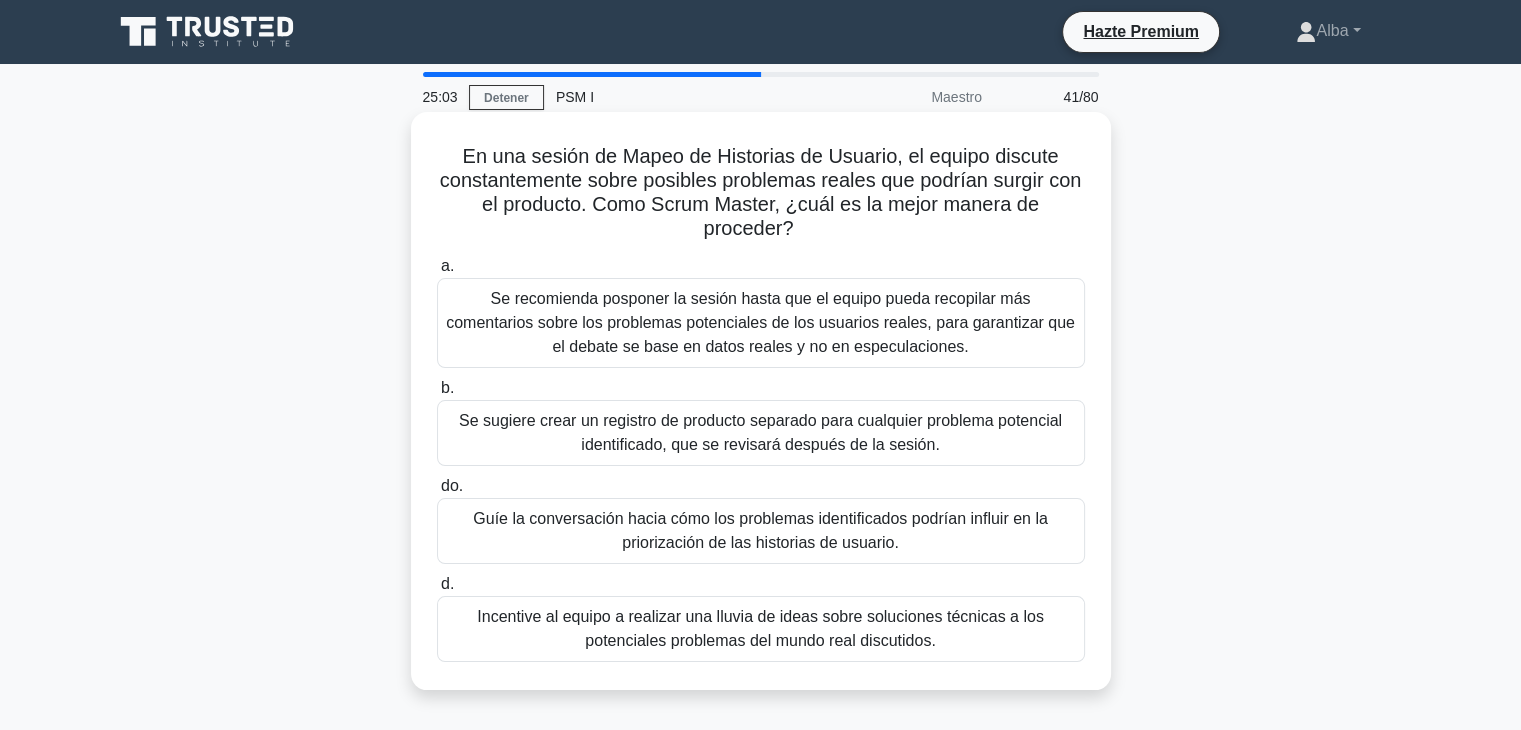 click on "Incentive al equipo a realizar una lluvia de ideas sobre soluciones técnicas a los potenciales problemas del mundo real discutidos." at bounding box center [760, 628] 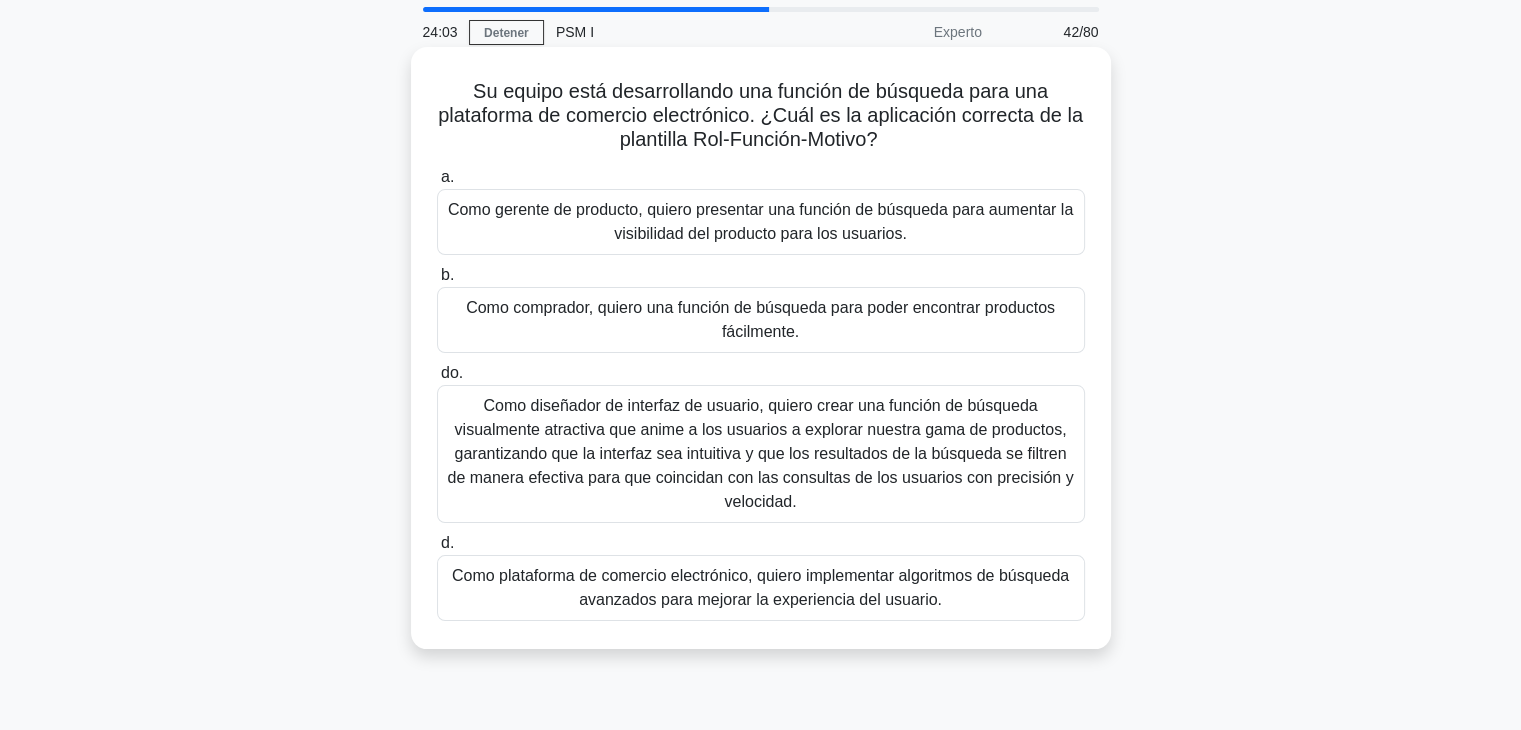scroll, scrollTop: 100, scrollLeft: 0, axis: vertical 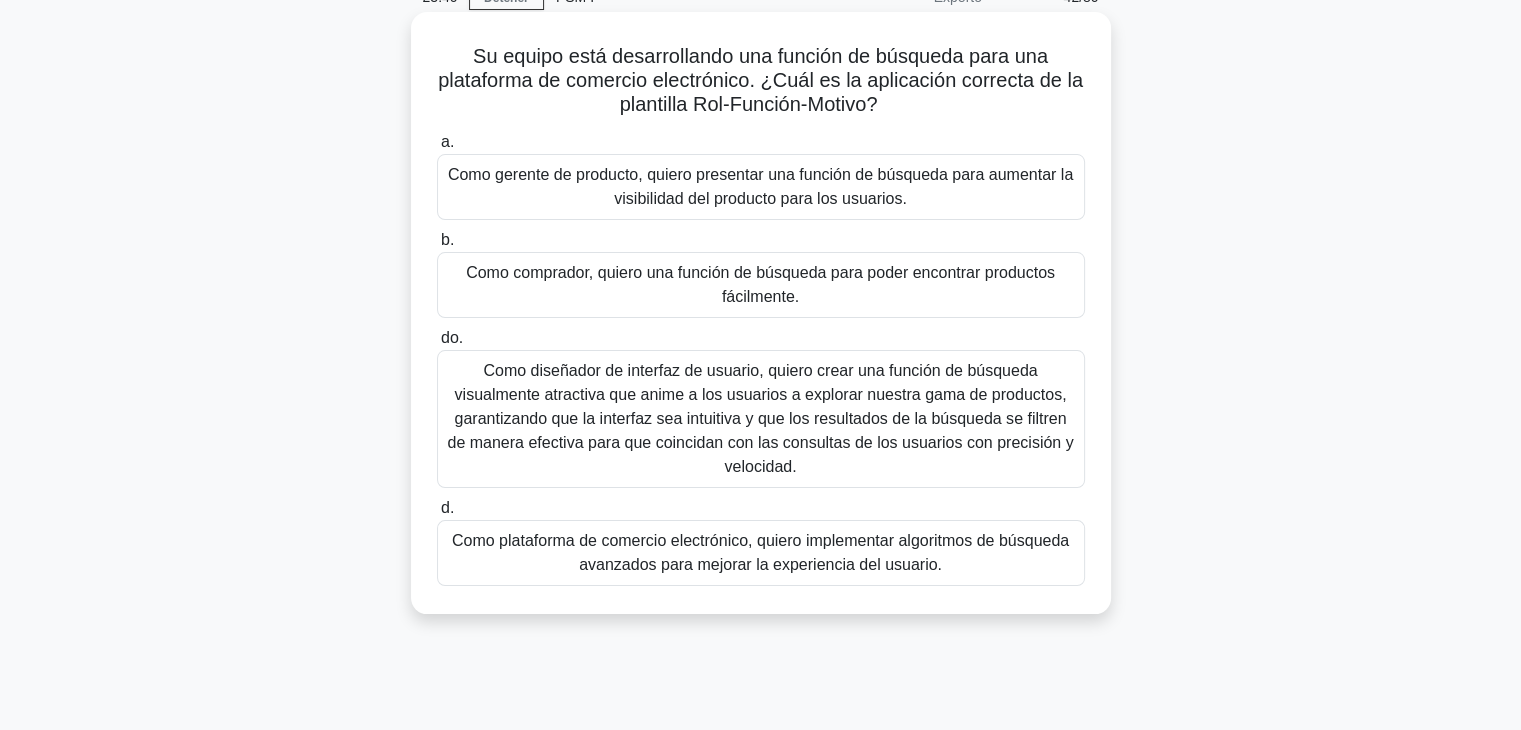 click on "Como plataforma de comercio electrónico, quiero implementar algoritmos de búsqueda avanzados para mejorar la experiencia del usuario." at bounding box center [761, 553] 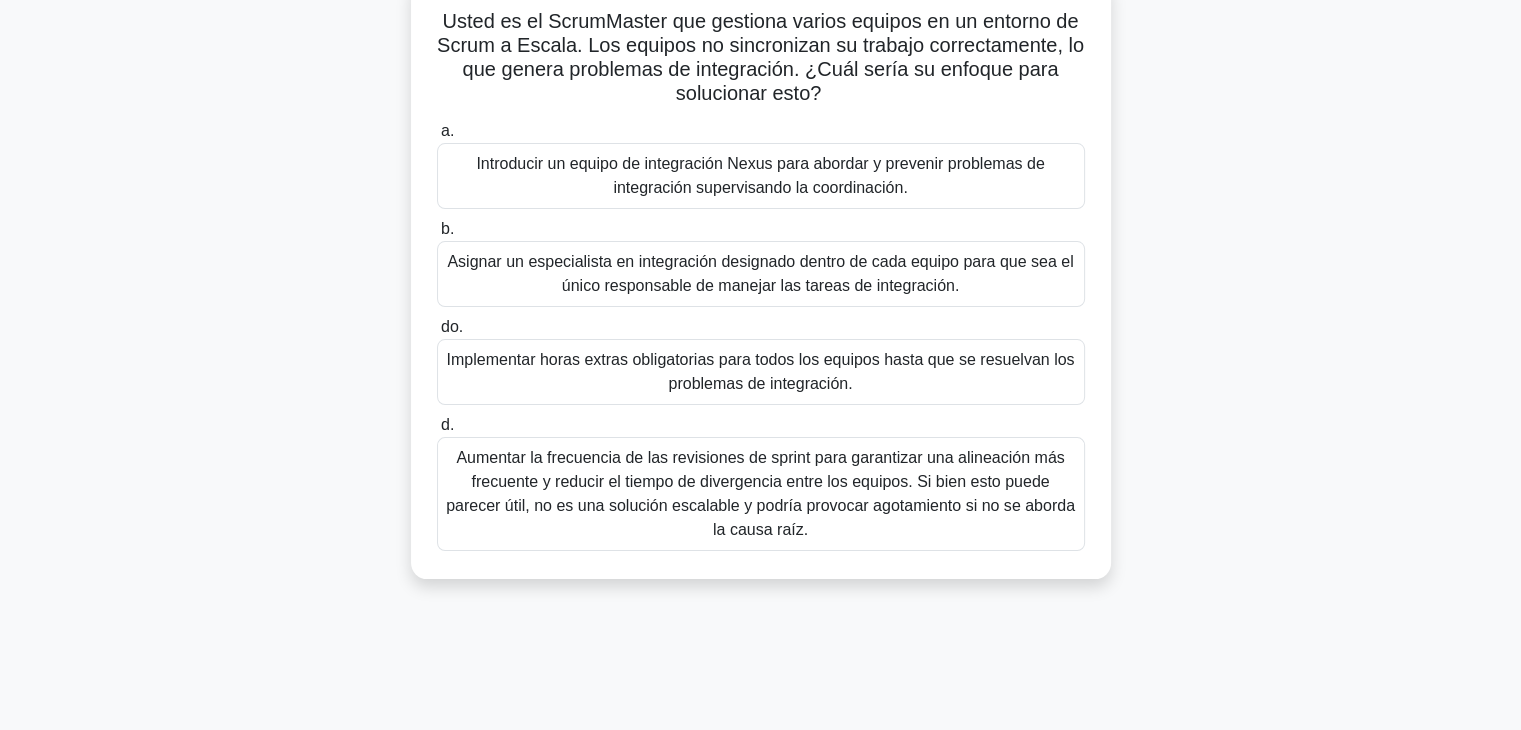 scroll, scrollTop: 100, scrollLeft: 0, axis: vertical 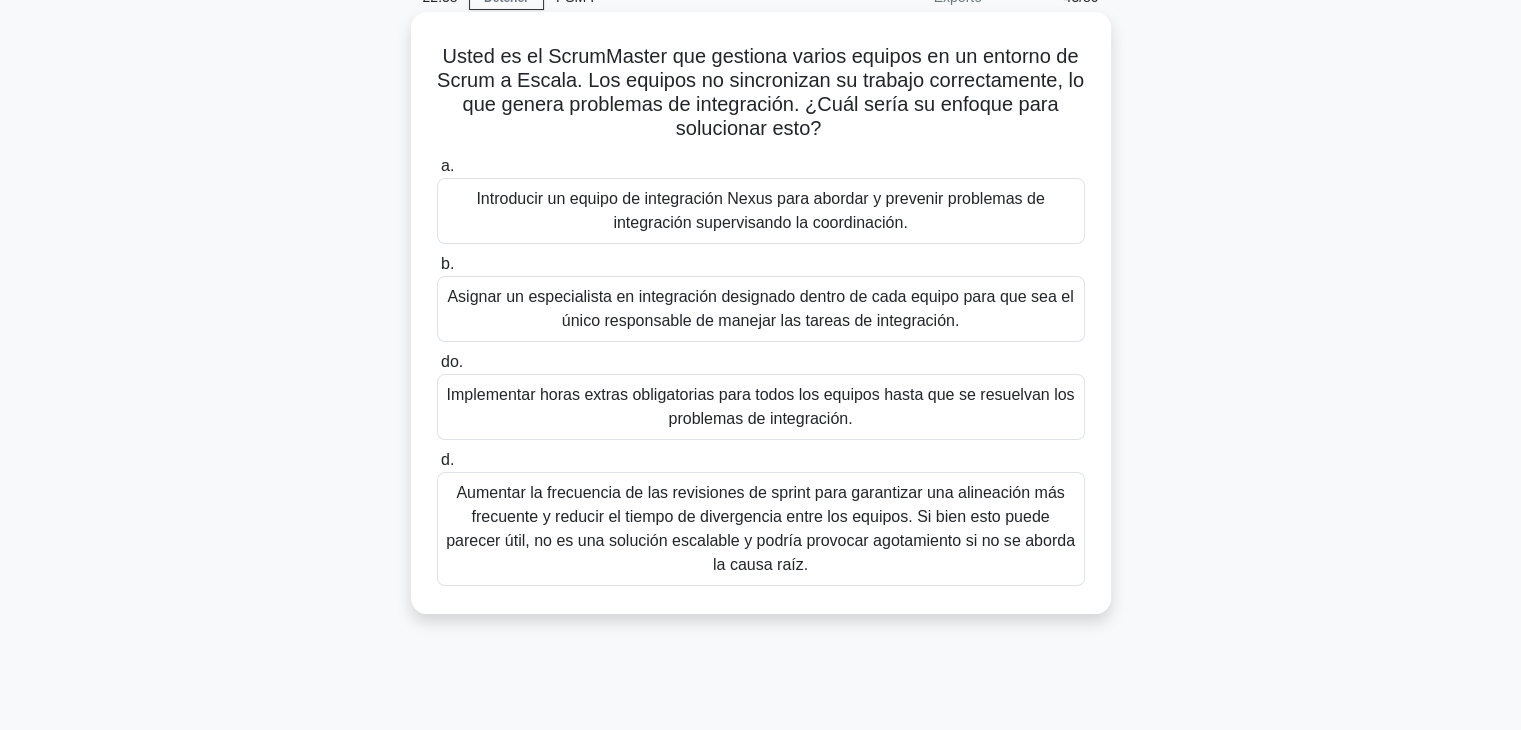 click on "Asignar un especialista en integración designado dentro de cada equipo para que sea el único responsable de manejar las tareas de integración." at bounding box center [760, 308] 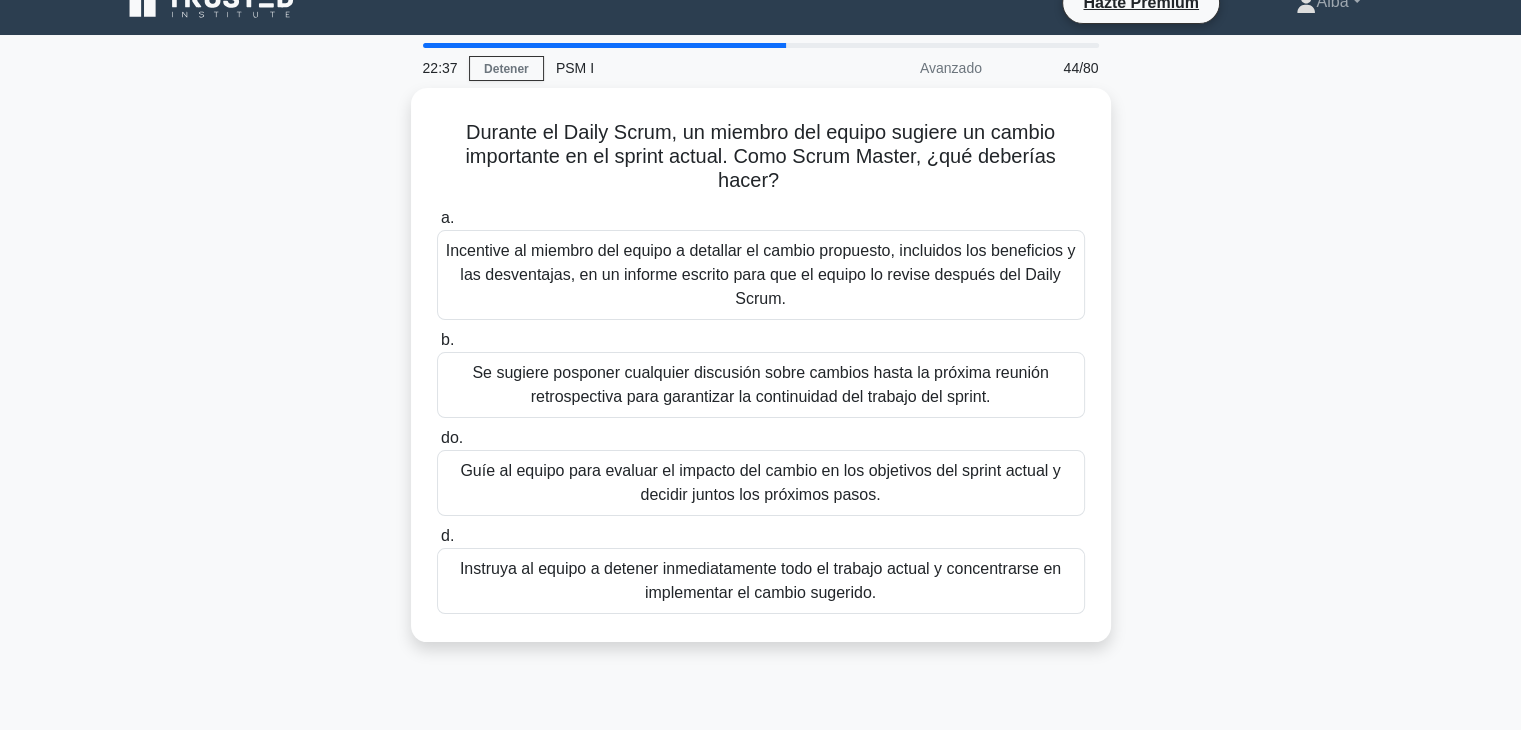 scroll, scrollTop: 0, scrollLeft: 0, axis: both 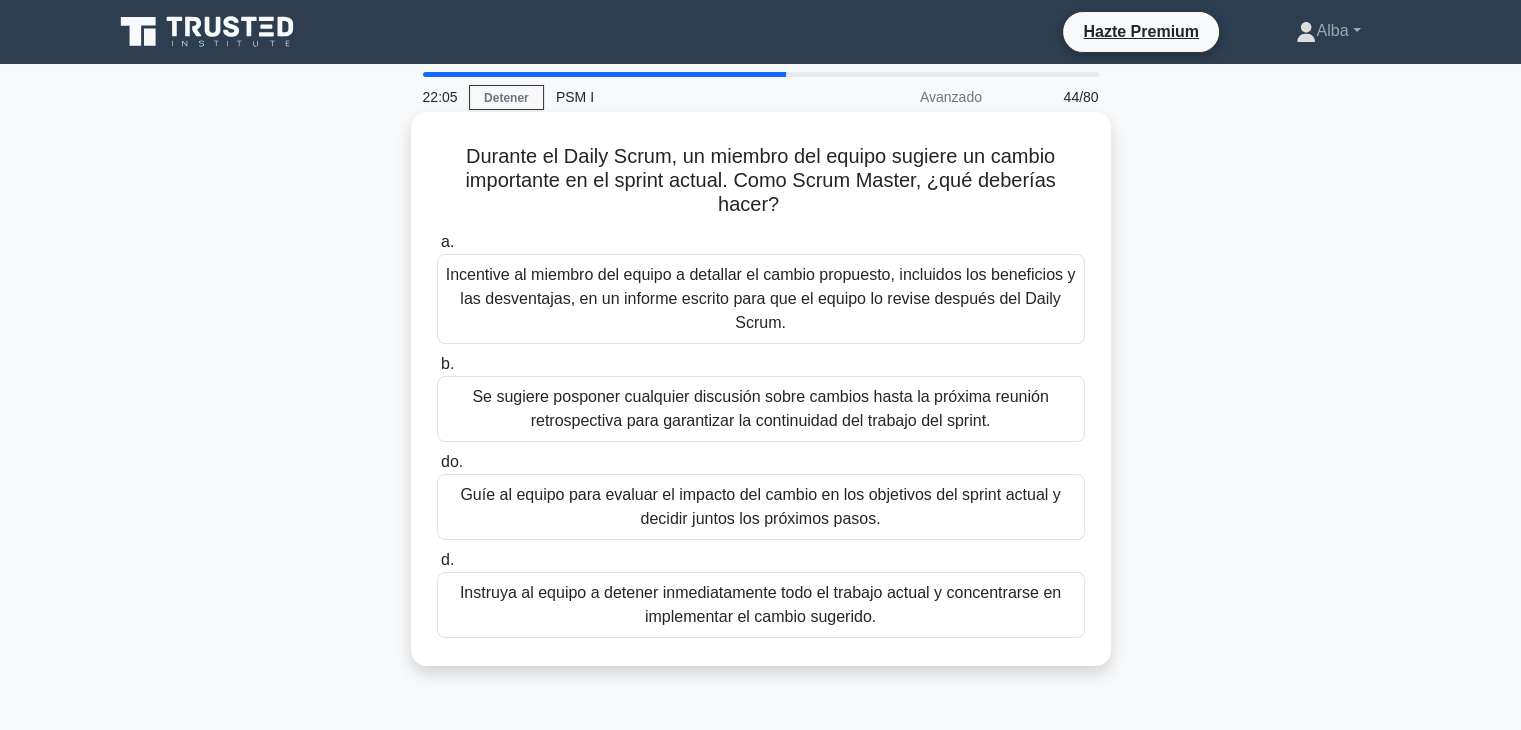 click on "Guíe al equipo para evaluar el impacto del cambio en los objetivos del sprint actual y decidir juntos los próximos pasos." at bounding box center (760, 506) 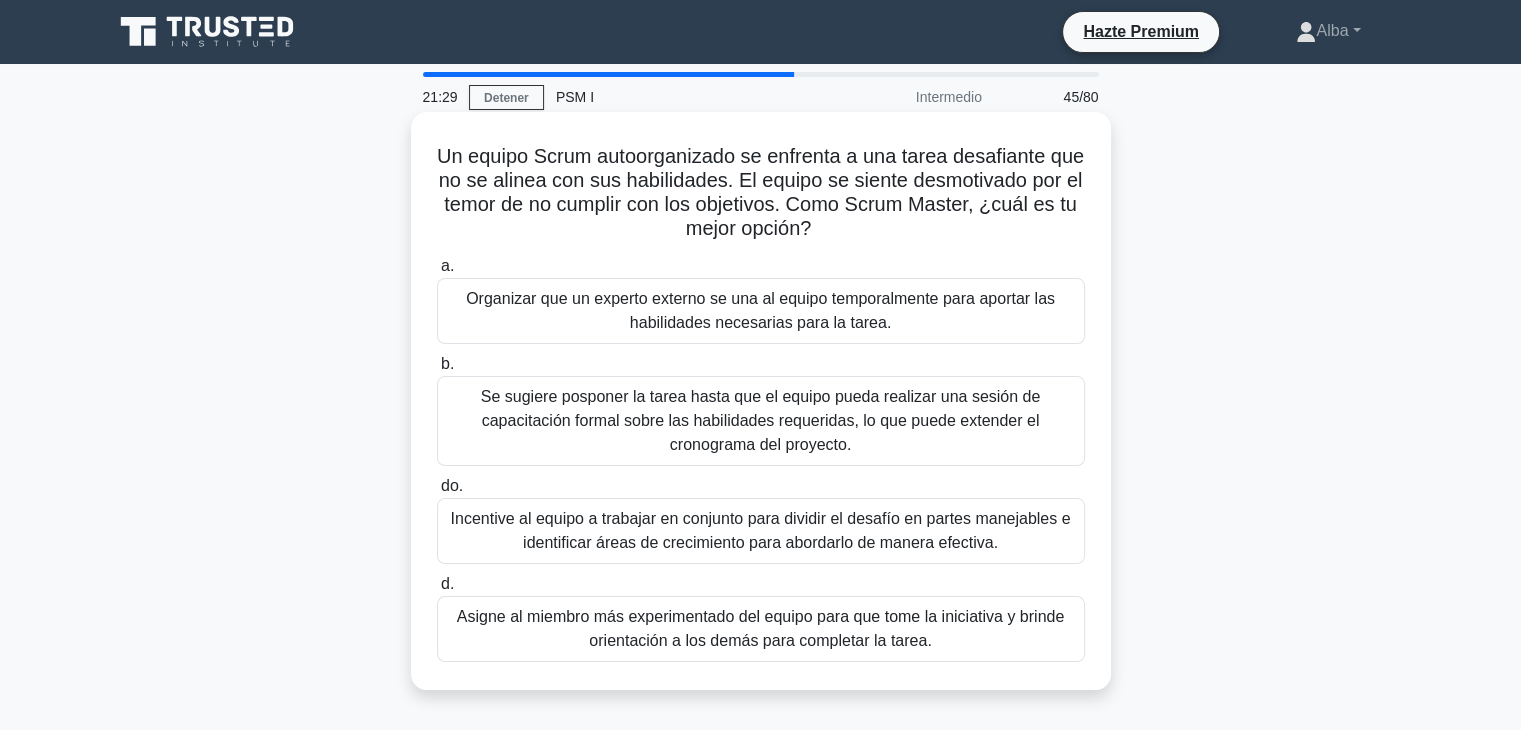 scroll, scrollTop: 100, scrollLeft: 0, axis: vertical 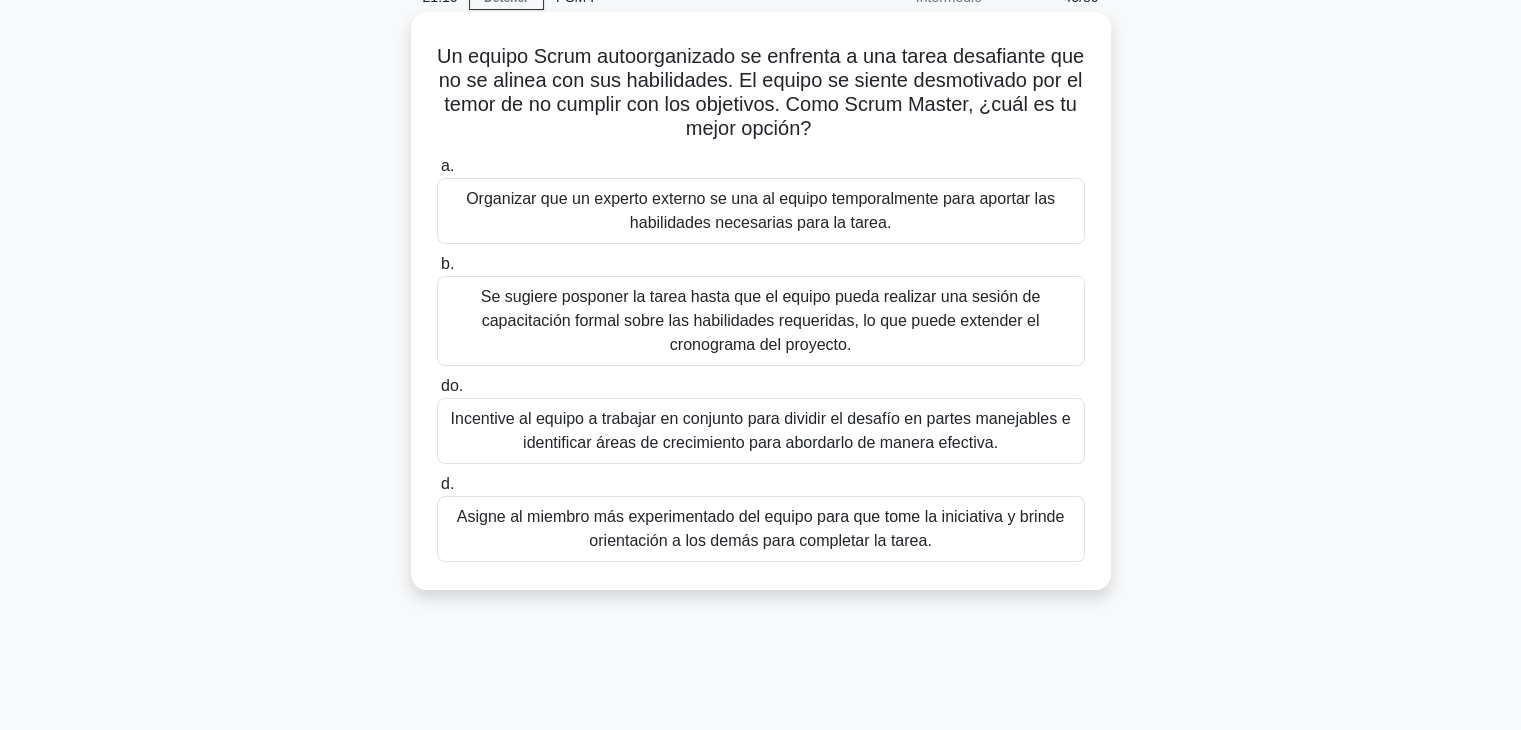 click on "Incentive al equipo a trabajar en conjunto para dividir el desafío en partes manejables e identificar áreas de crecimiento para abordarlo de manera efectiva." at bounding box center [761, 430] 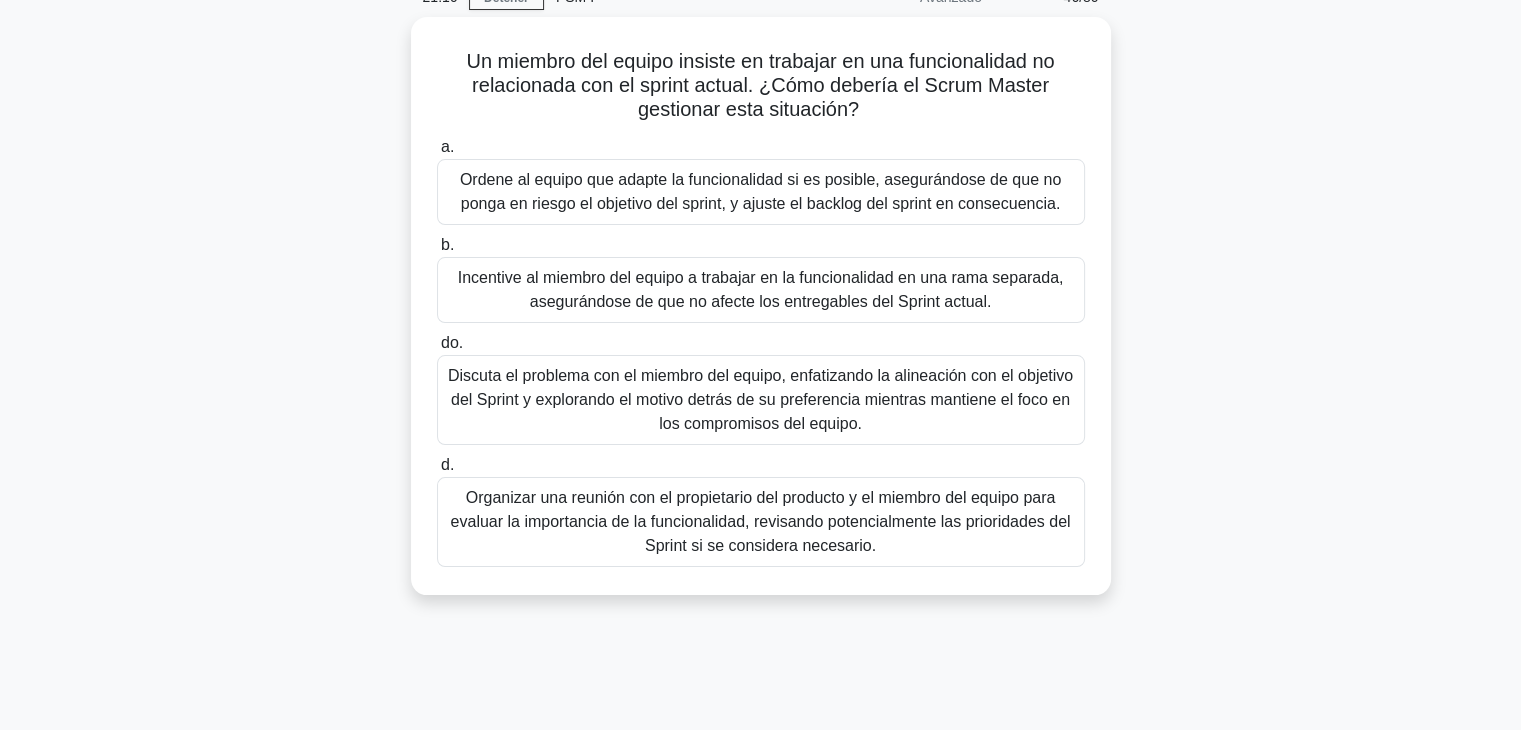 scroll, scrollTop: 0, scrollLeft: 0, axis: both 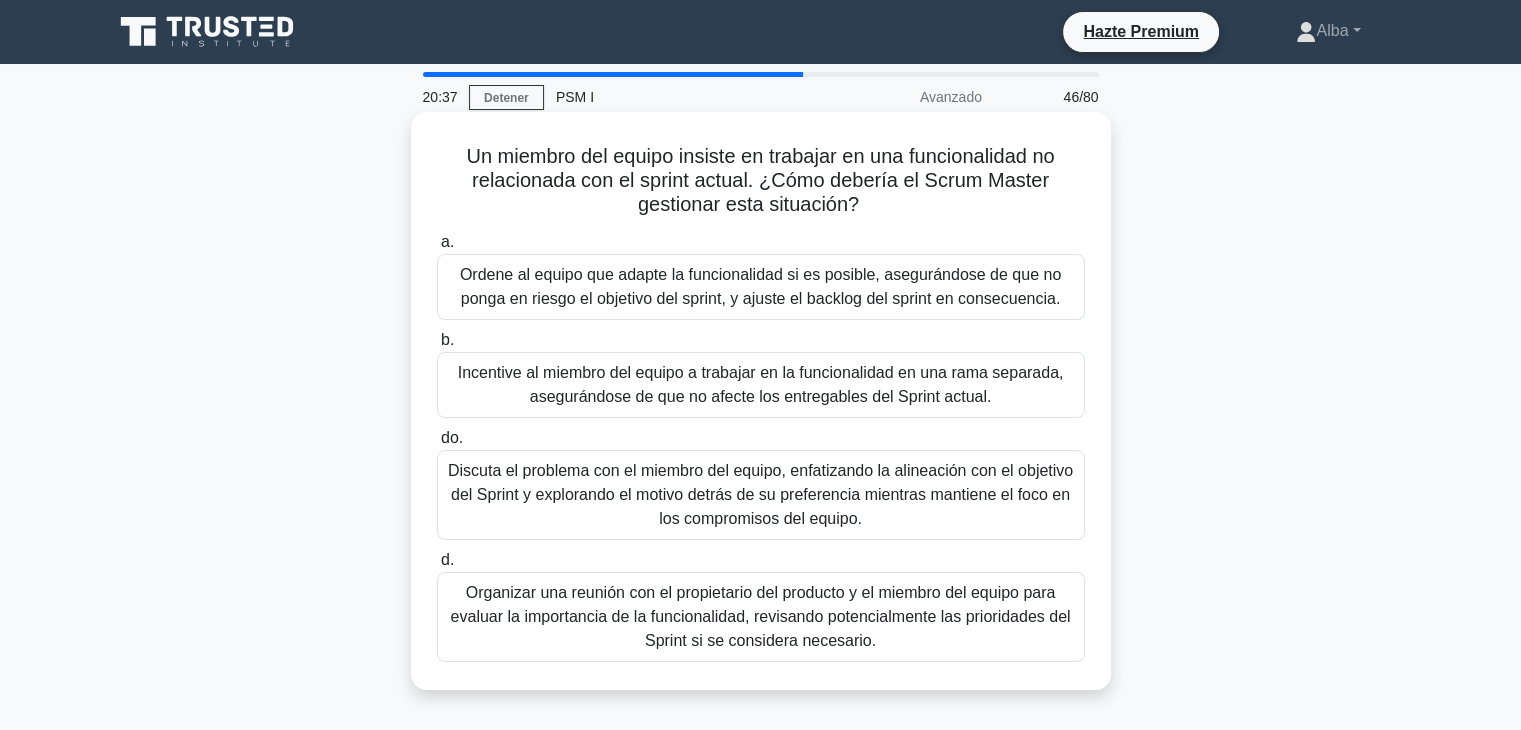 click on "Discuta el problema con el miembro del equipo, enfatizando la alineación con el objetivo del Sprint y explorando el motivo detrás de su preferencia mientras mantiene el foco en los compromisos del equipo." at bounding box center [760, 494] 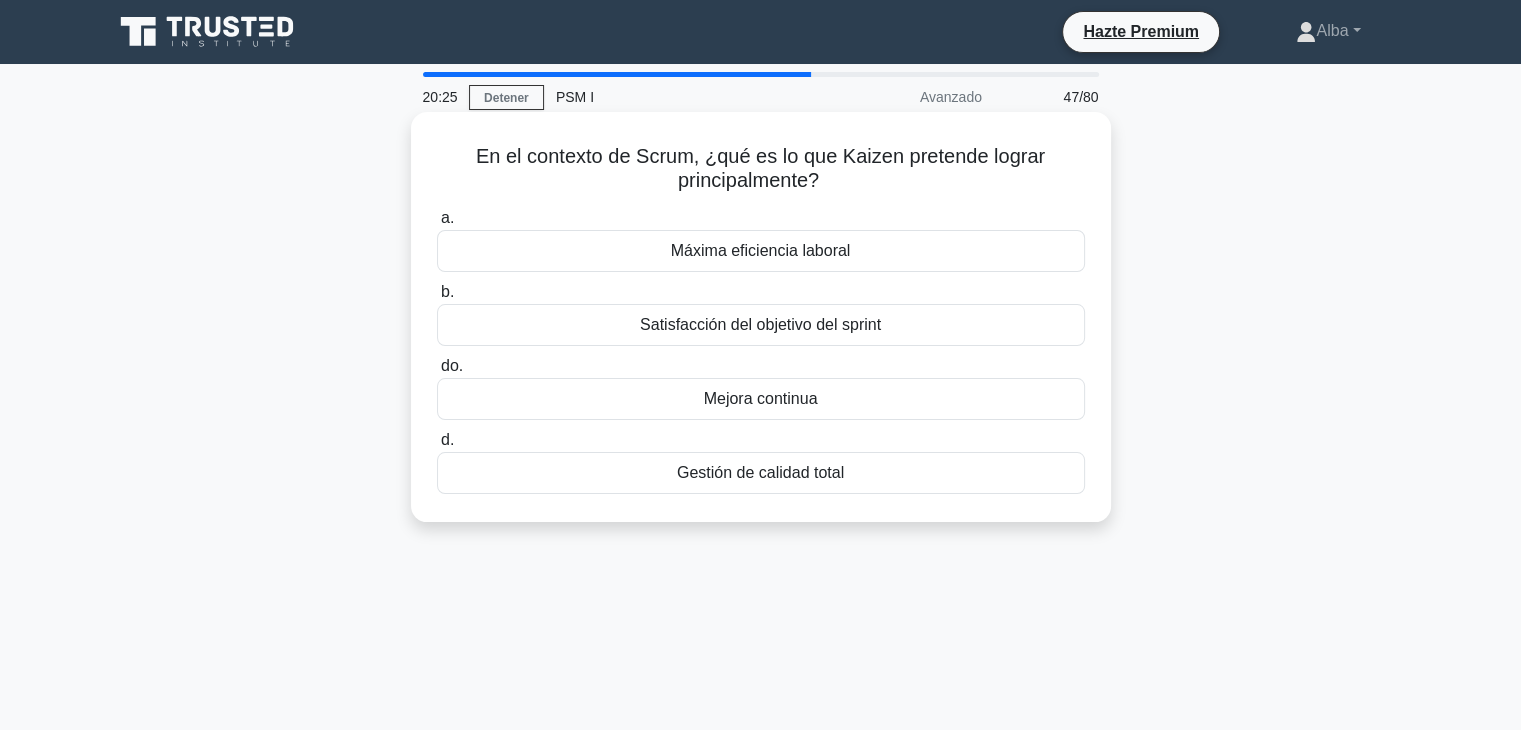 click on "Mejora continua" at bounding box center [761, 398] 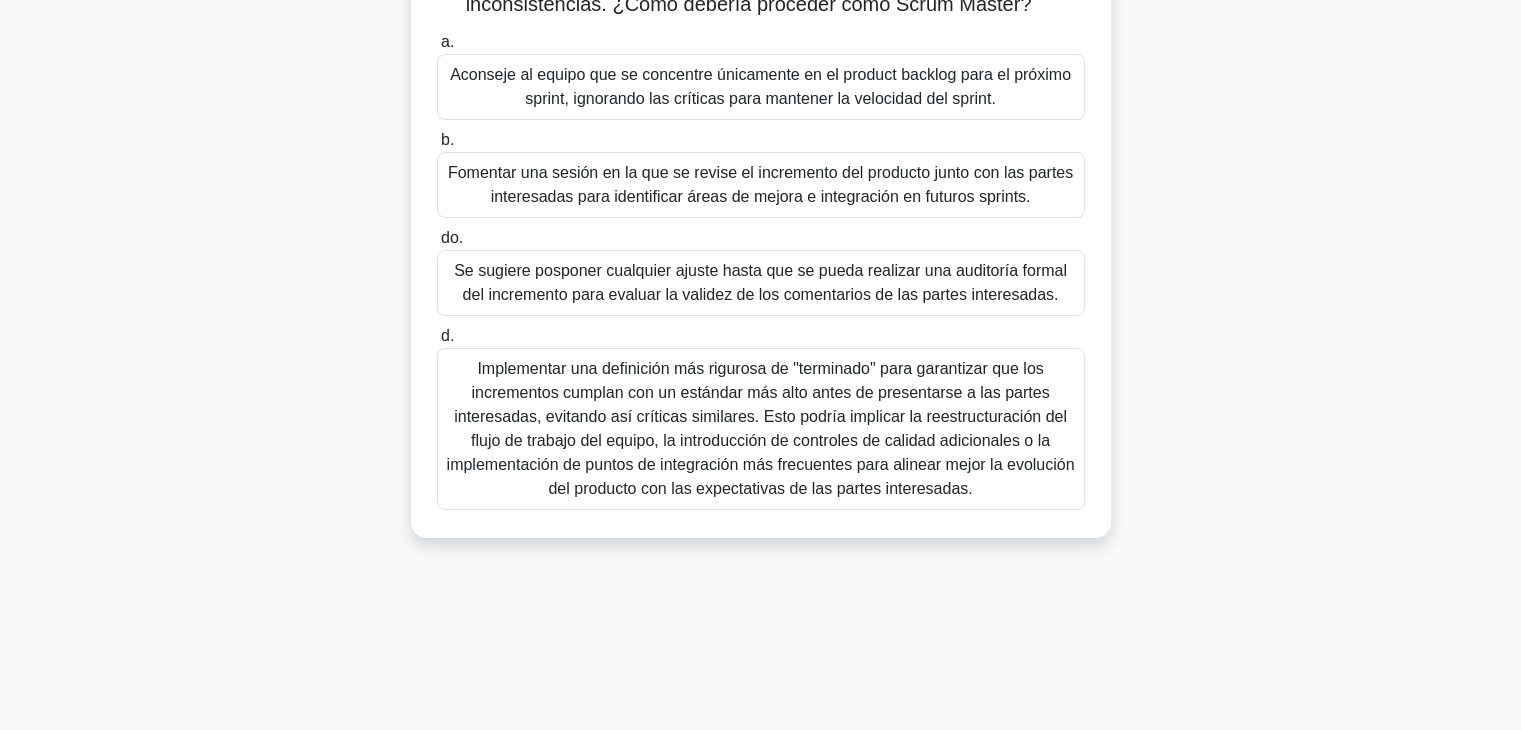 scroll, scrollTop: 100, scrollLeft: 0, axis: vertical 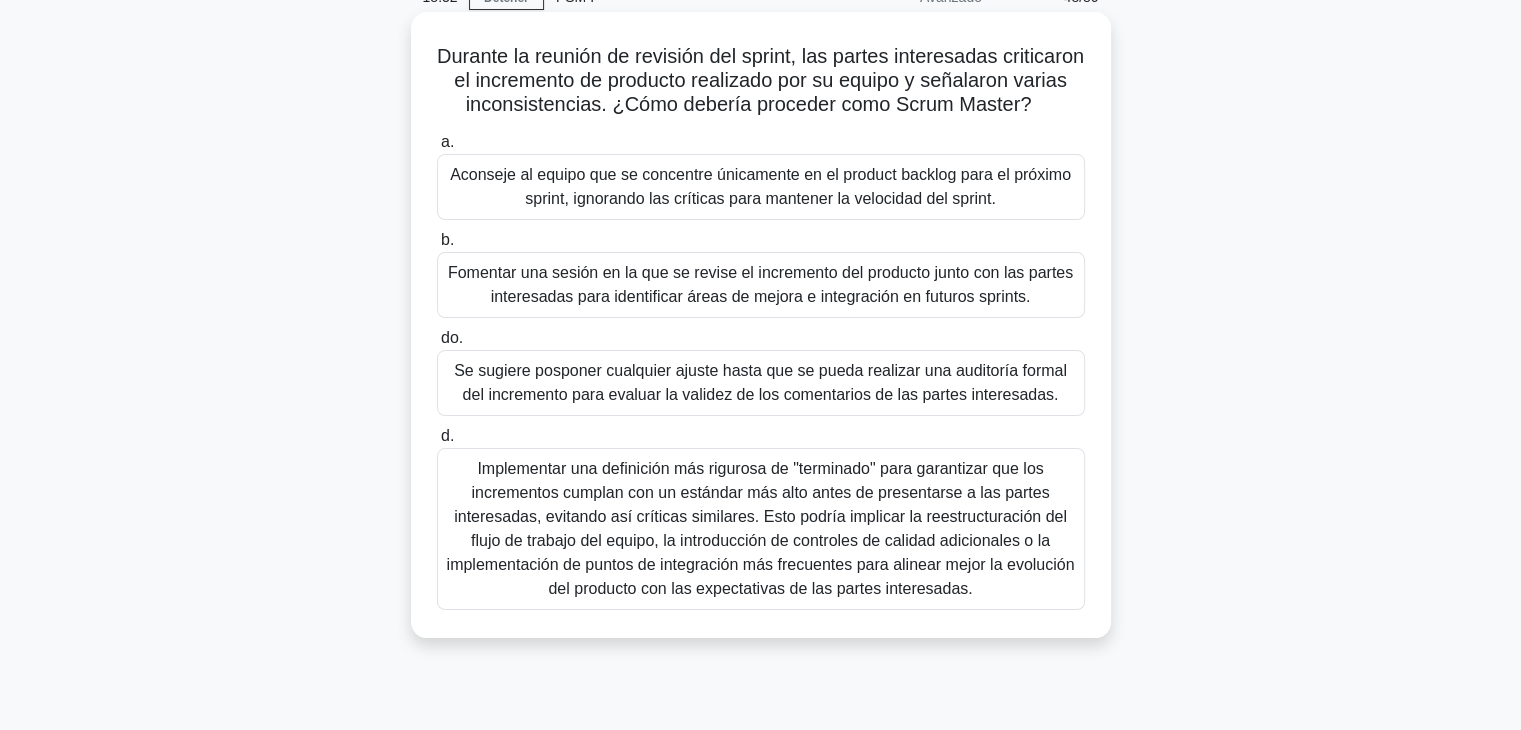 click on "Fomentar una sesión en la que se revise el incremento del producto junto con las partes interesadas para identificar áreas de mejora e integración en futuros sprints." at bounding box center [760, 284] 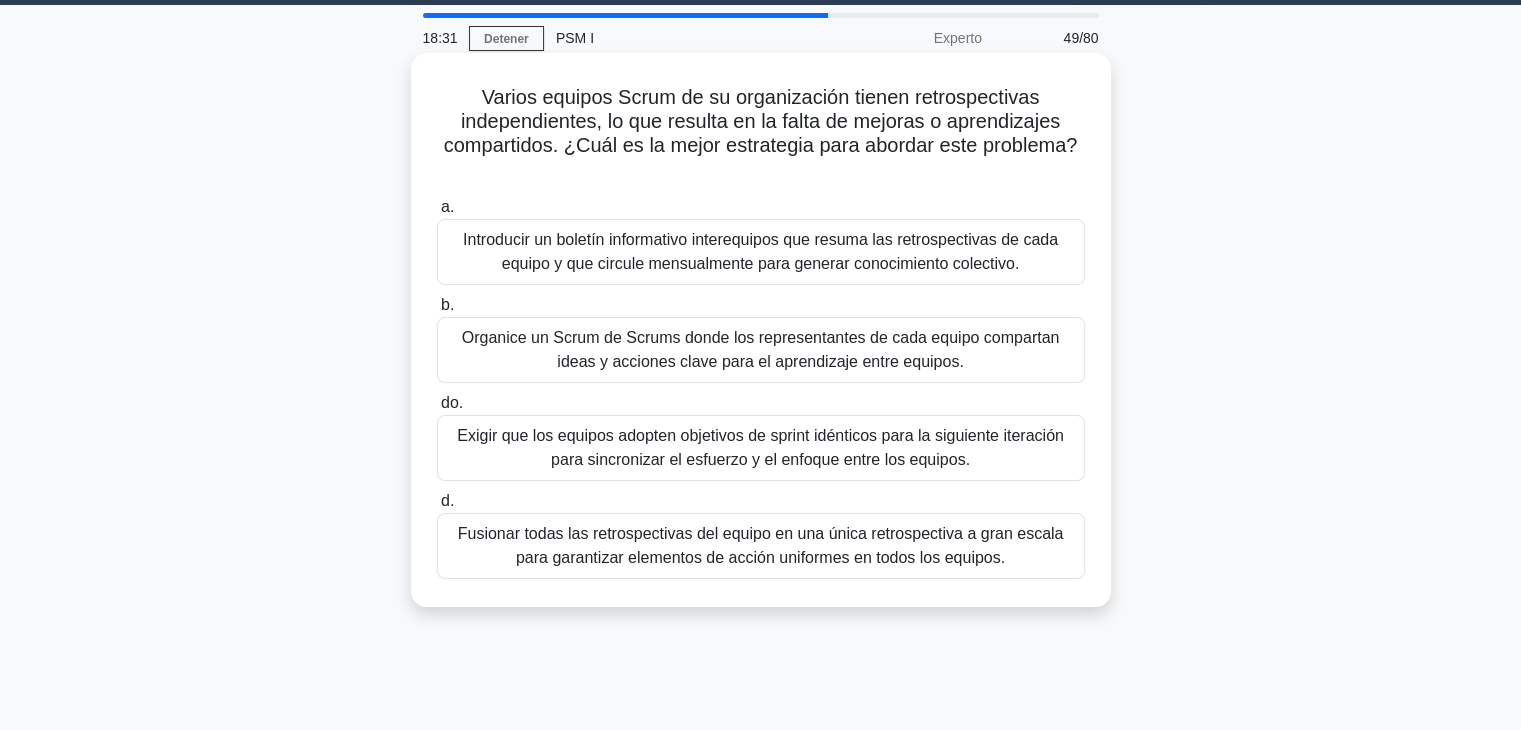 scroll, scrollTop: 0, scrollLeft: 0, axis: both 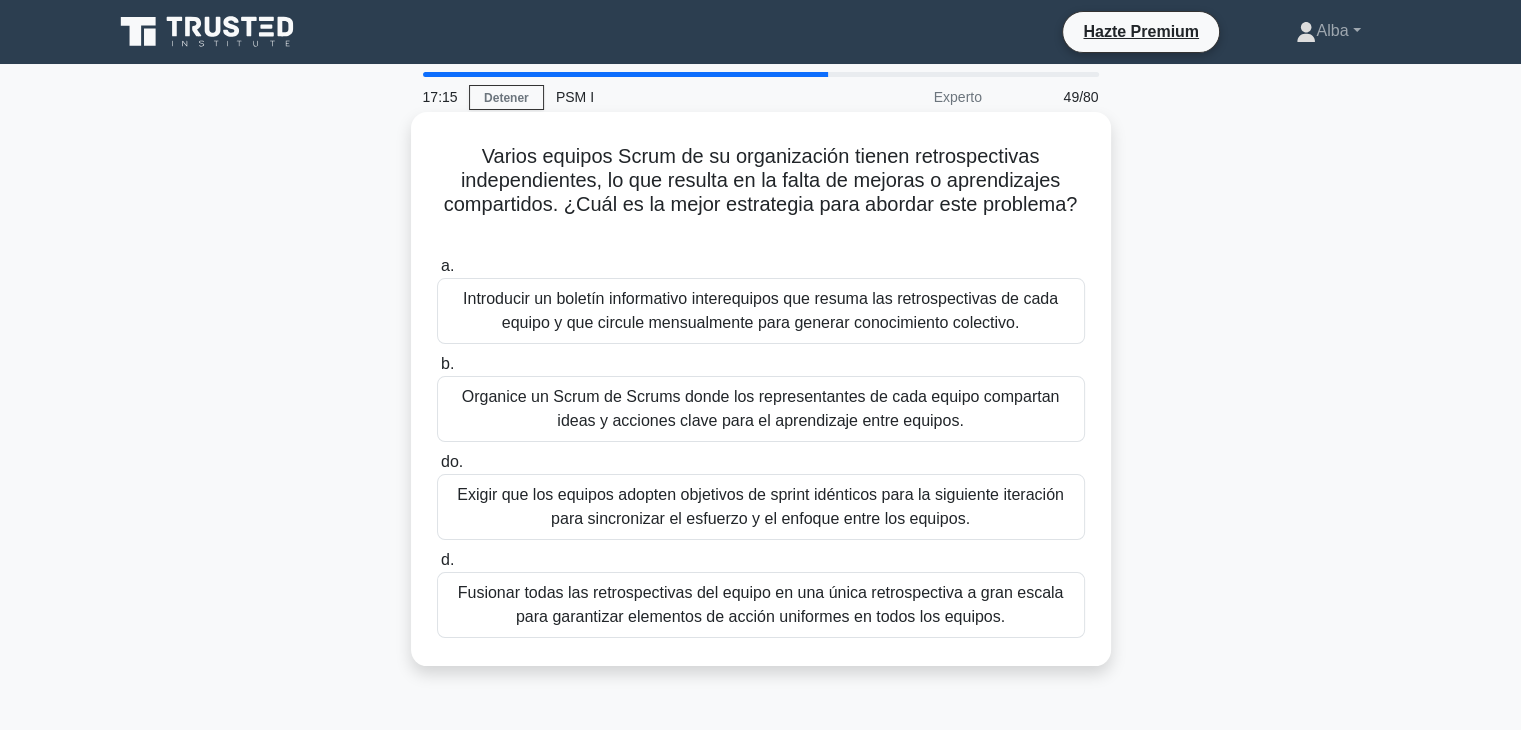 click on "Organice un Scrum de Scrums donde los representantes de cada equipo compartan ideas y acciones clave para el aprendizaje entre equipos." at bounding box center (761, 408) 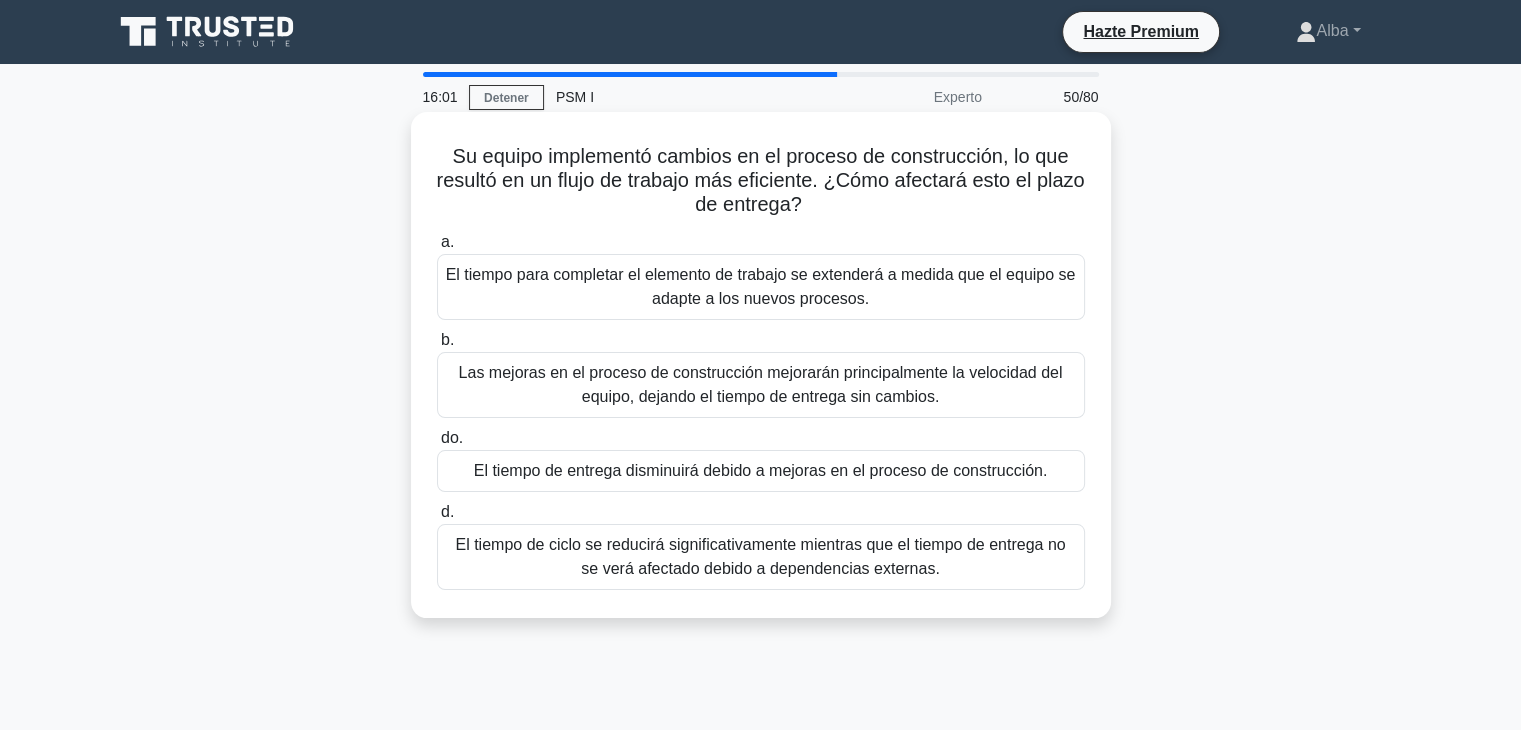 click on "El tiempo de entrega disminuirá debido a mejoras en el proceso de construcción." at bounding box center [761, 470] 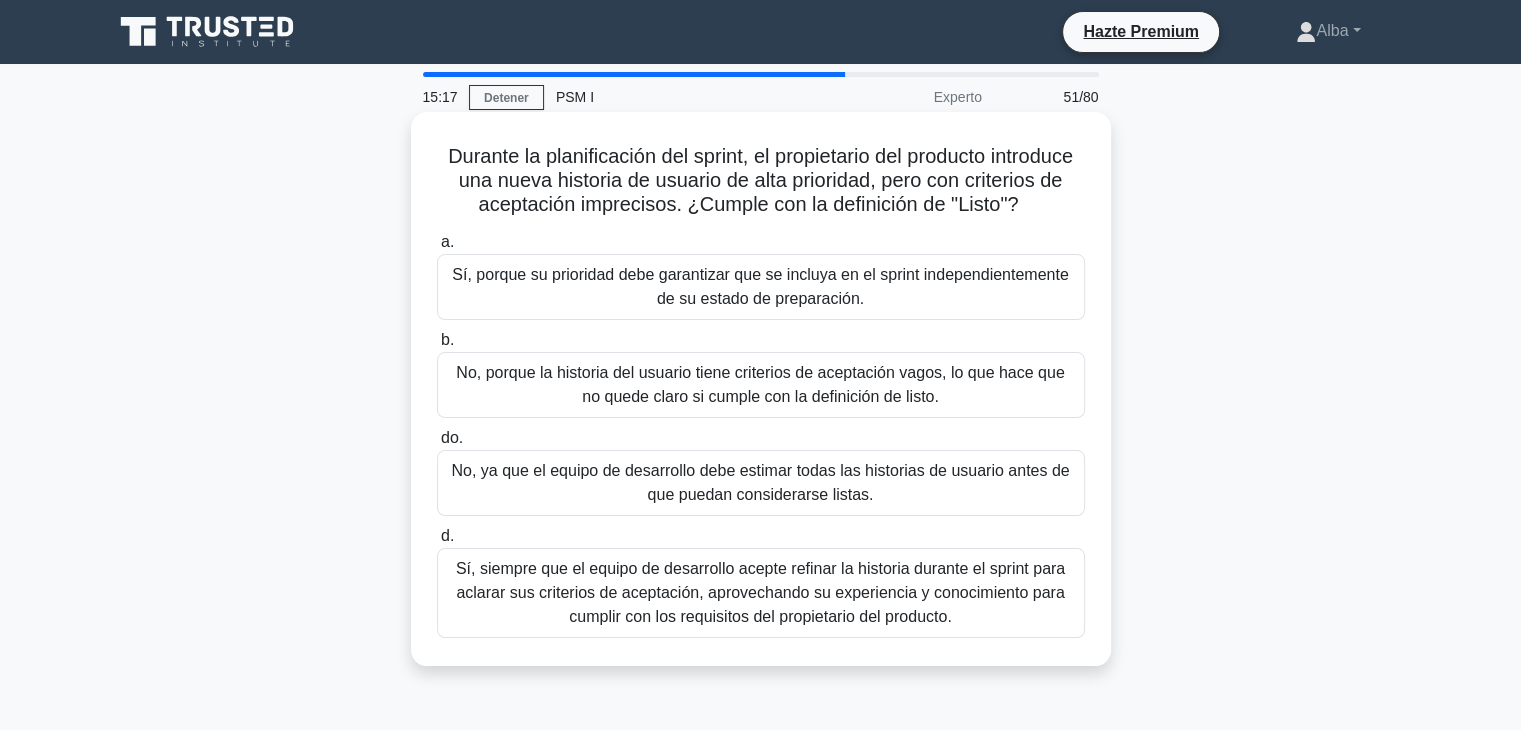 click on "No, ya que el equipo de desarrollo debe estimar todas las historias de usuario antes de que puedan considerarse listas." at bounding box center (760, 482) 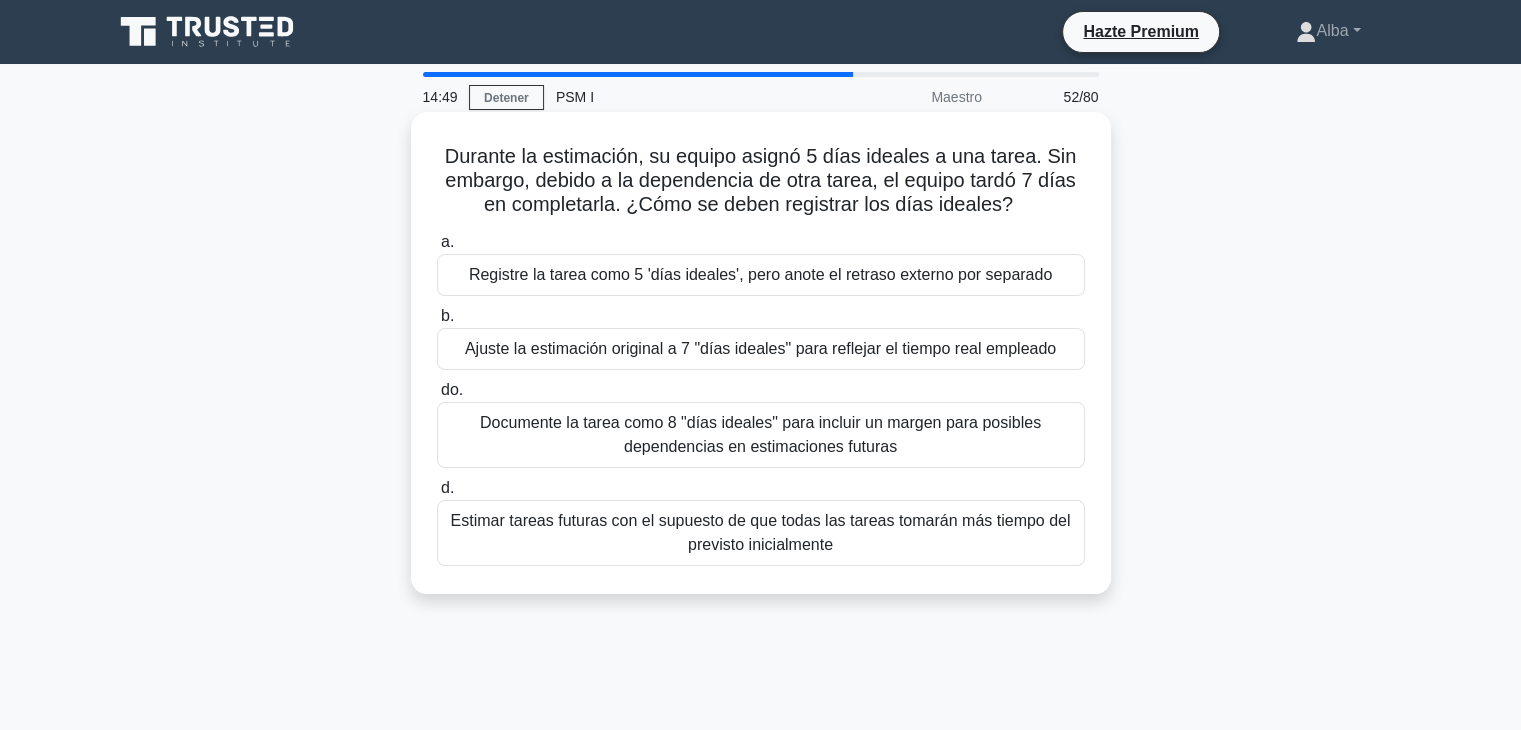 click on "Registre la tarea como 5 'días ideales', pero anote el retraso externo por separado" at bounding box center [761, 275] 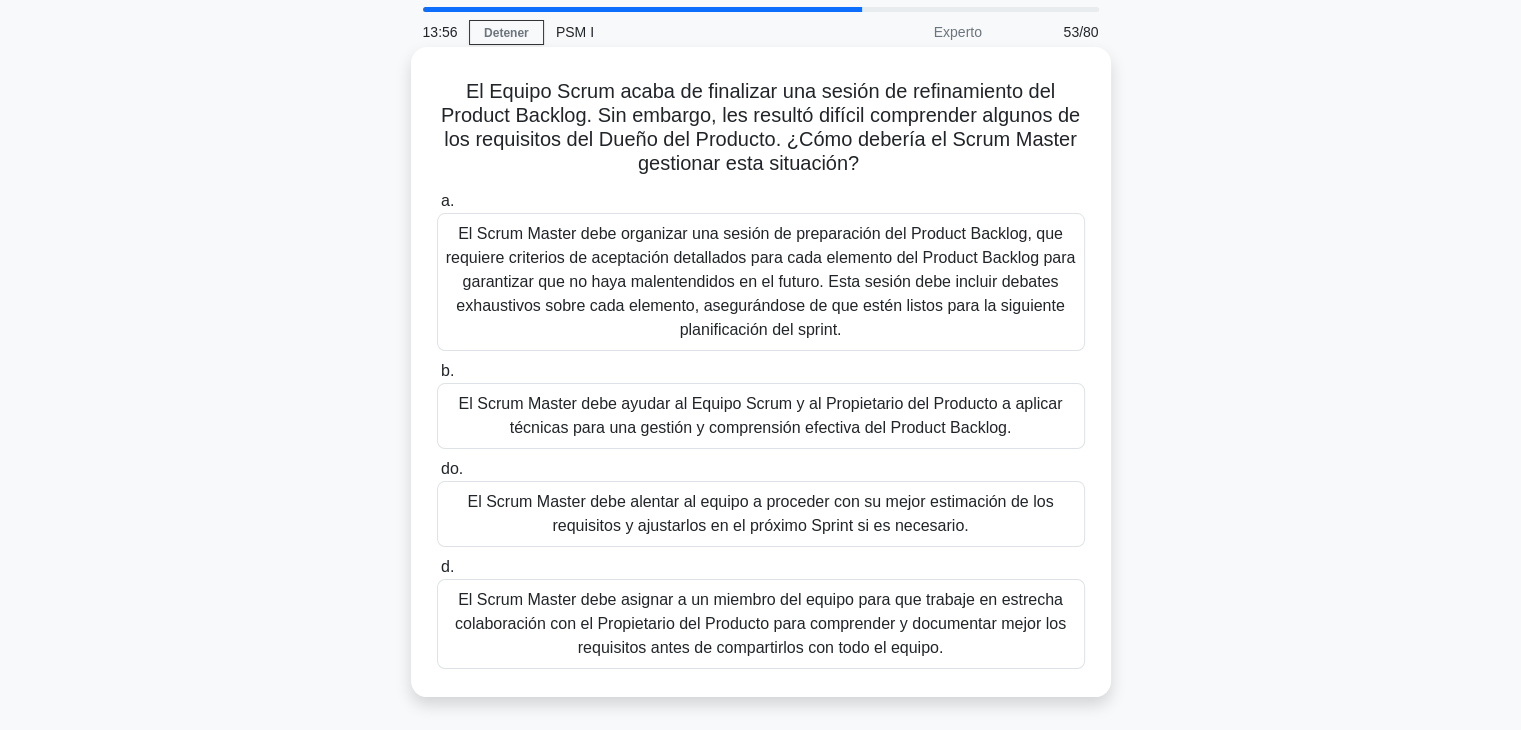 scroll, scrollTop: 100, scrollLeft: 0, axis: vertical 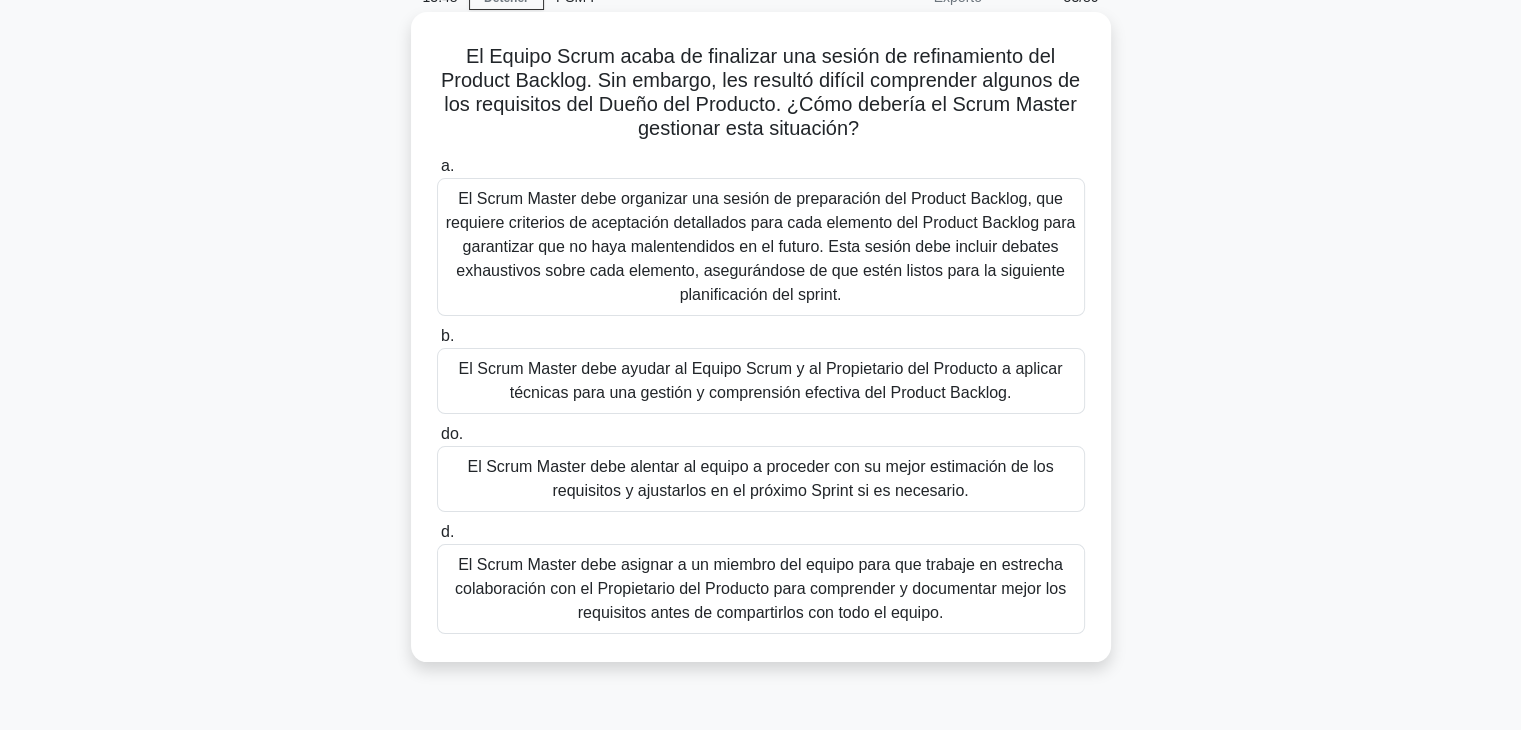 click on "El Scrum Master debe ayudar al Equipo Scrum y al Propietario del Producto a aplicar técnicas para una gestión y comprensión efectiva del Product Backlog." at bounding box center (761, 380) 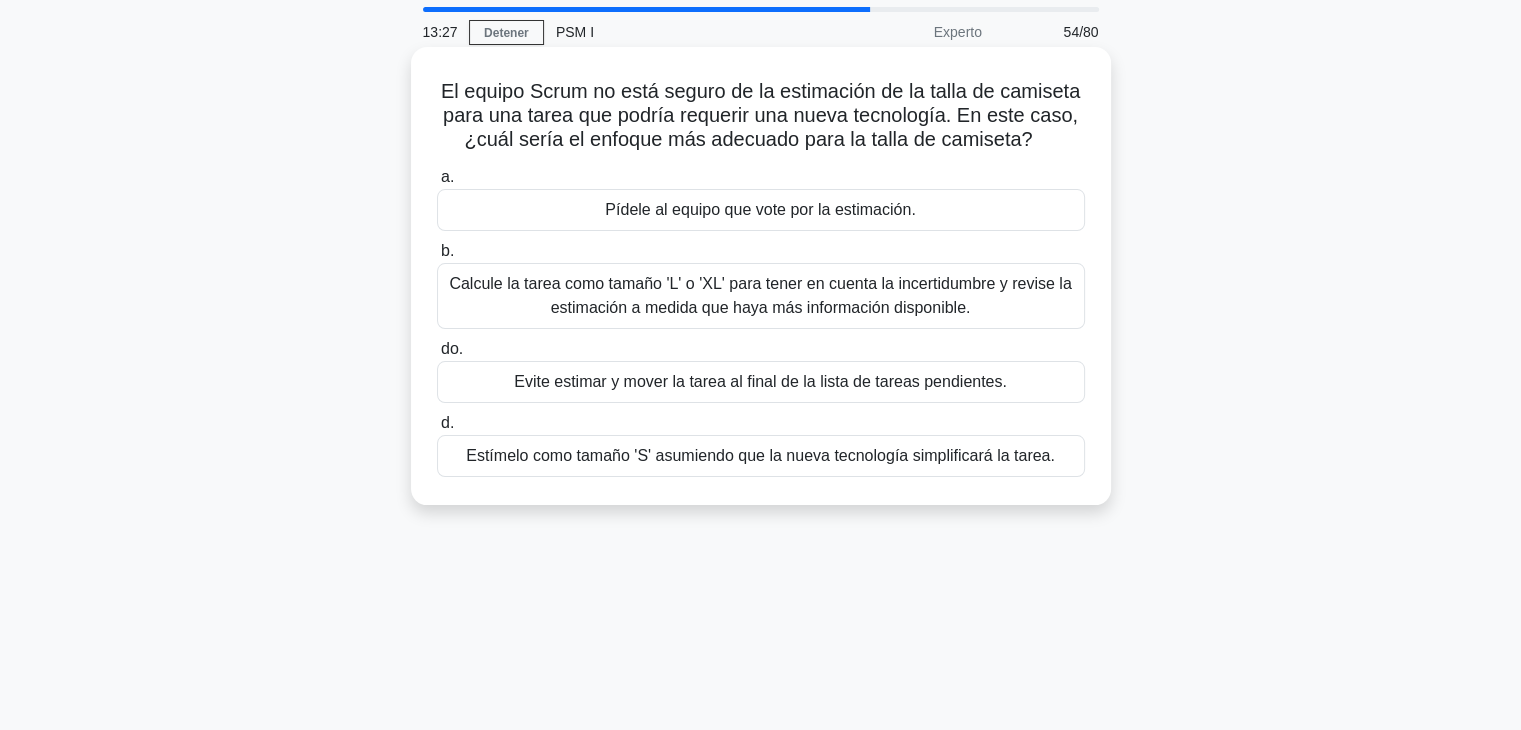 scroll, scrollTop: 100, scrollLeft: 0, axis: vertical 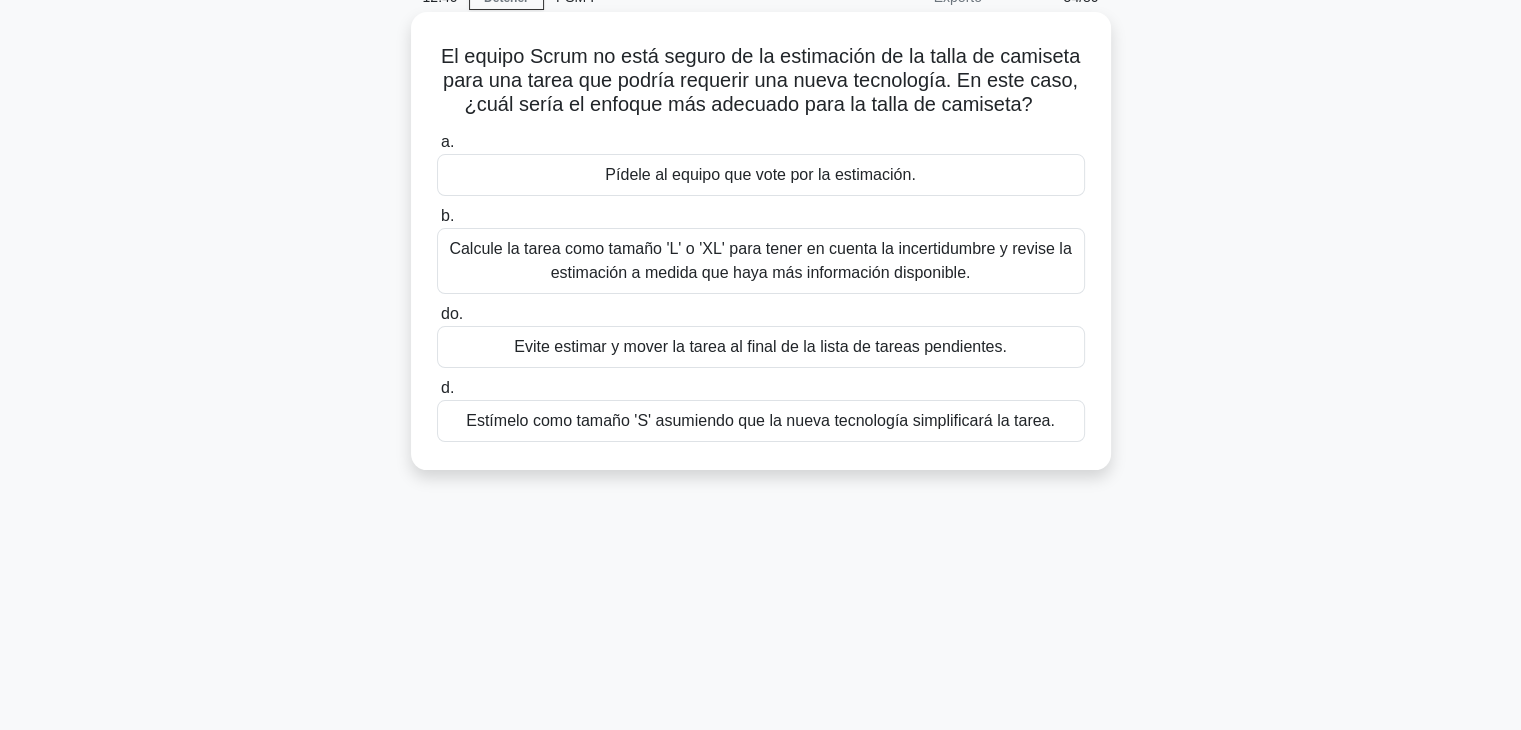 click on "Calcule la tarea como tamaño 'L' o 'XL' para tener en cuenta la incertidumbre y revise la estimación a medida que haya más información disponible." at bounding box center (761, 261) 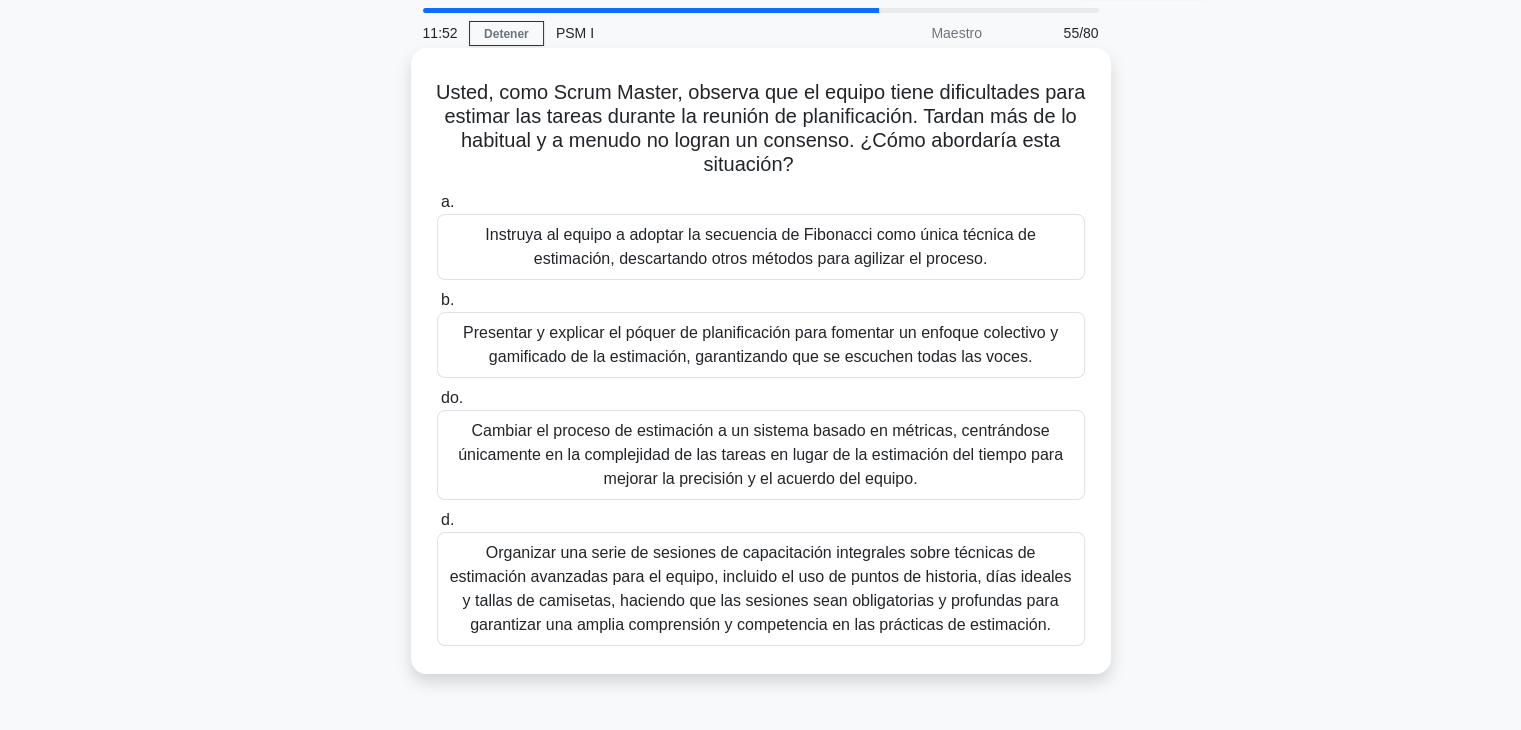scroll, scrollTop: 100, scrollLeft: 0, axis: vertical 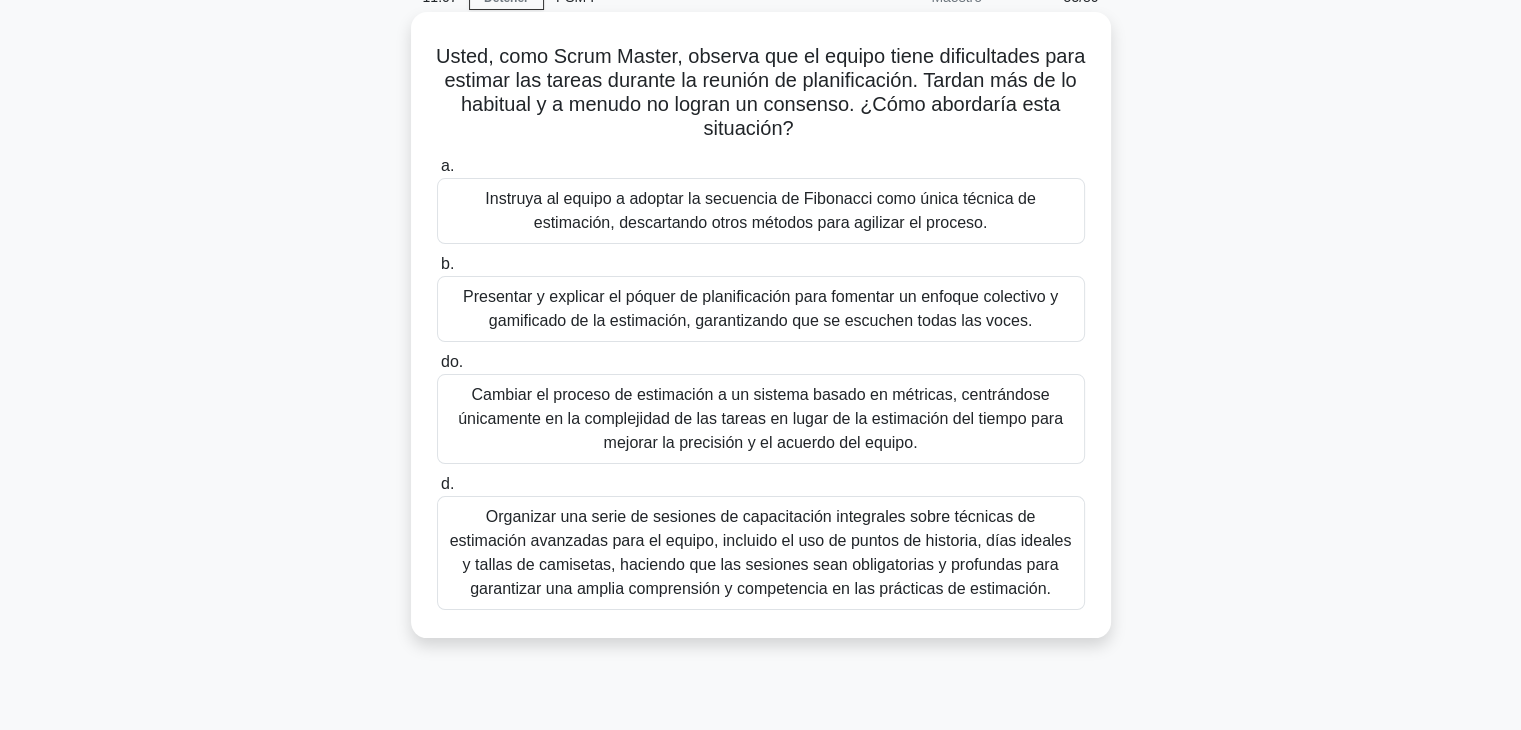 click on "Cambiar el proceso de estimación a un sistema basado en métricas, centrándose únicamente en la complejidad de las tareas en lugar de la estimación del tiempo para mejorar la precisión y el acuerdo del equipo." at bounding box center (761, 419) 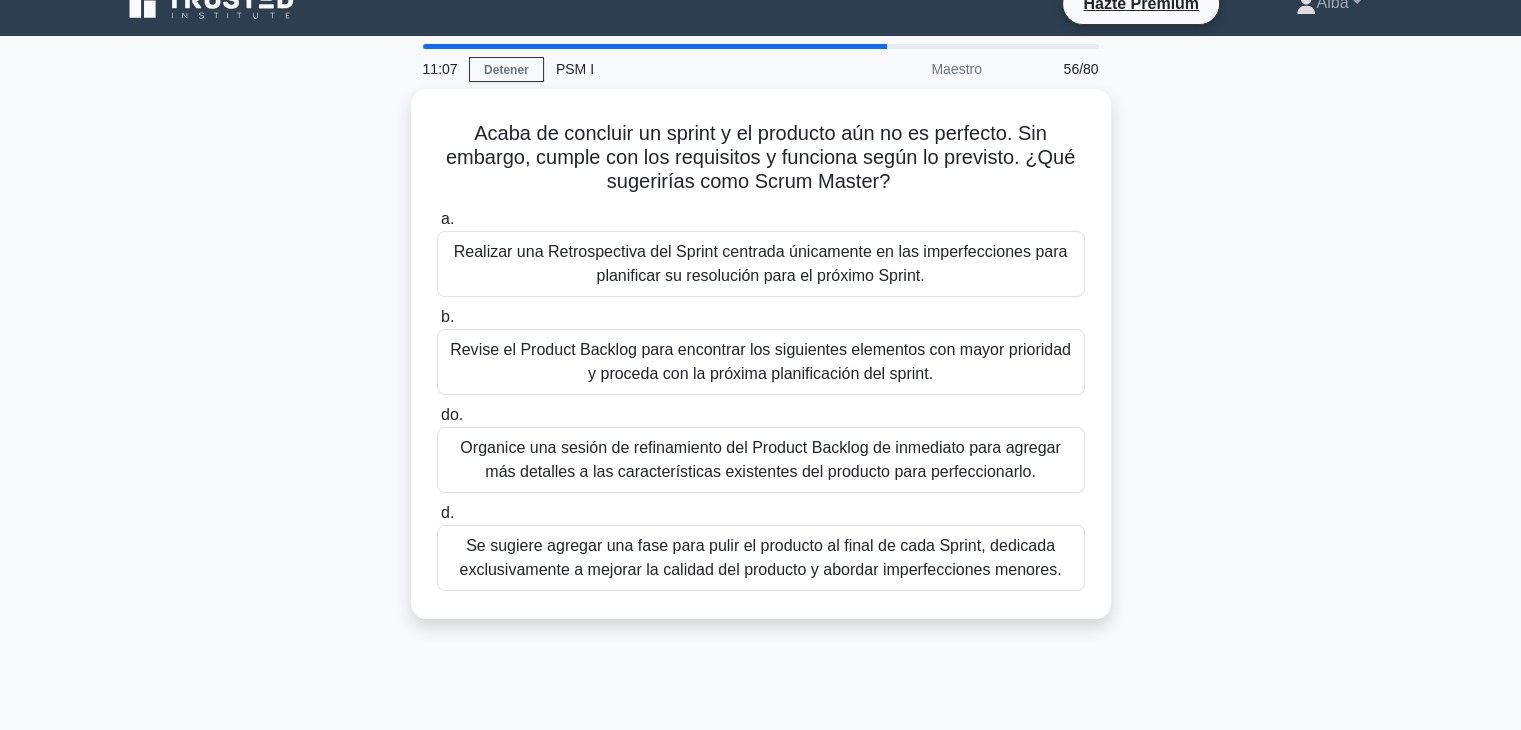 scroll, scrollTop: 0, scrollLeft: 0, axis: both 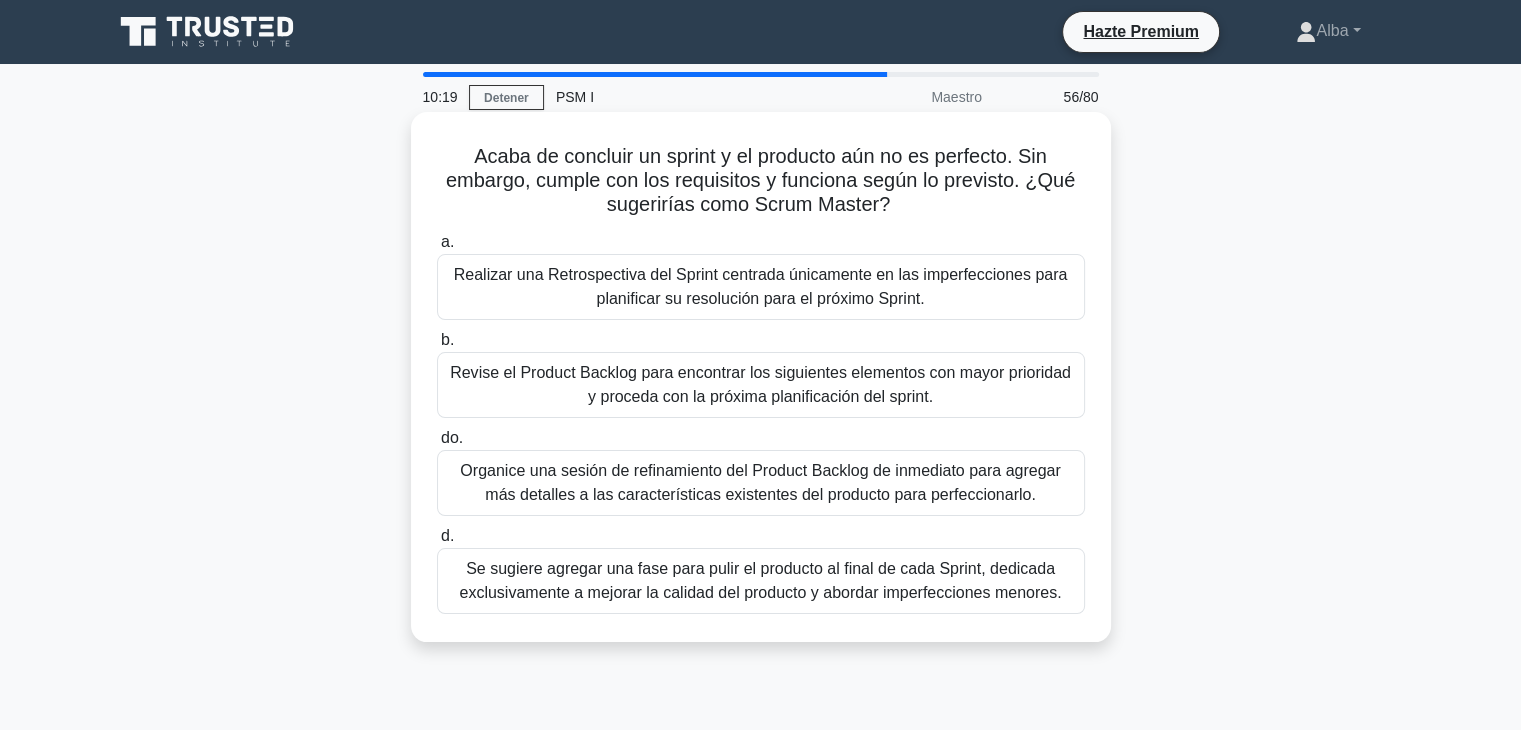 click on "Realizar una Retrospectiva del Sprint centrada únicamente en las imperfecciones para planificar su resolución para el próximo Sprint." at bounding box center (761, 286) 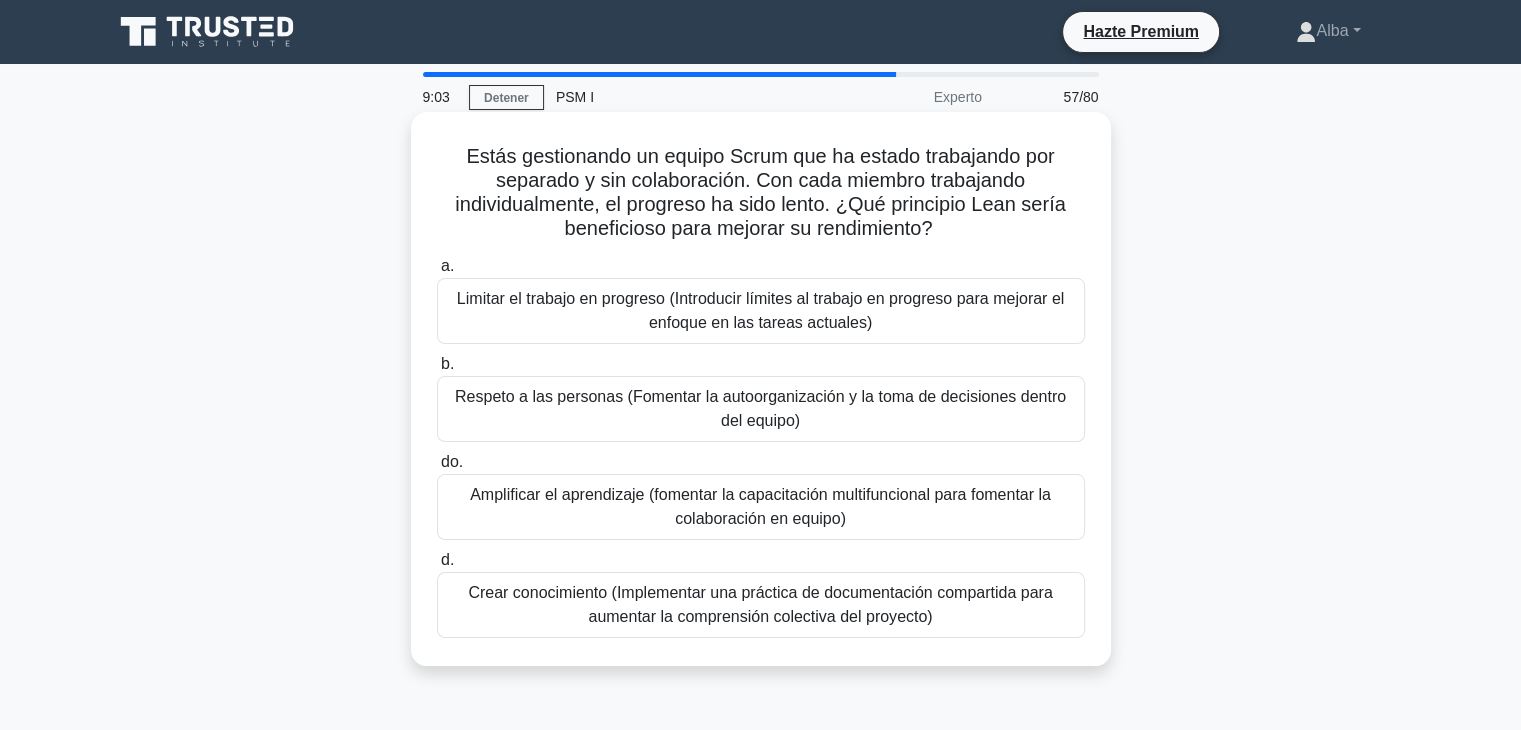 click on "Crear conocimiento (Implementar una práctica de documentación compartida para aumentar la comprensión colectiva del proyecto)" at bounding box center [761, 605] 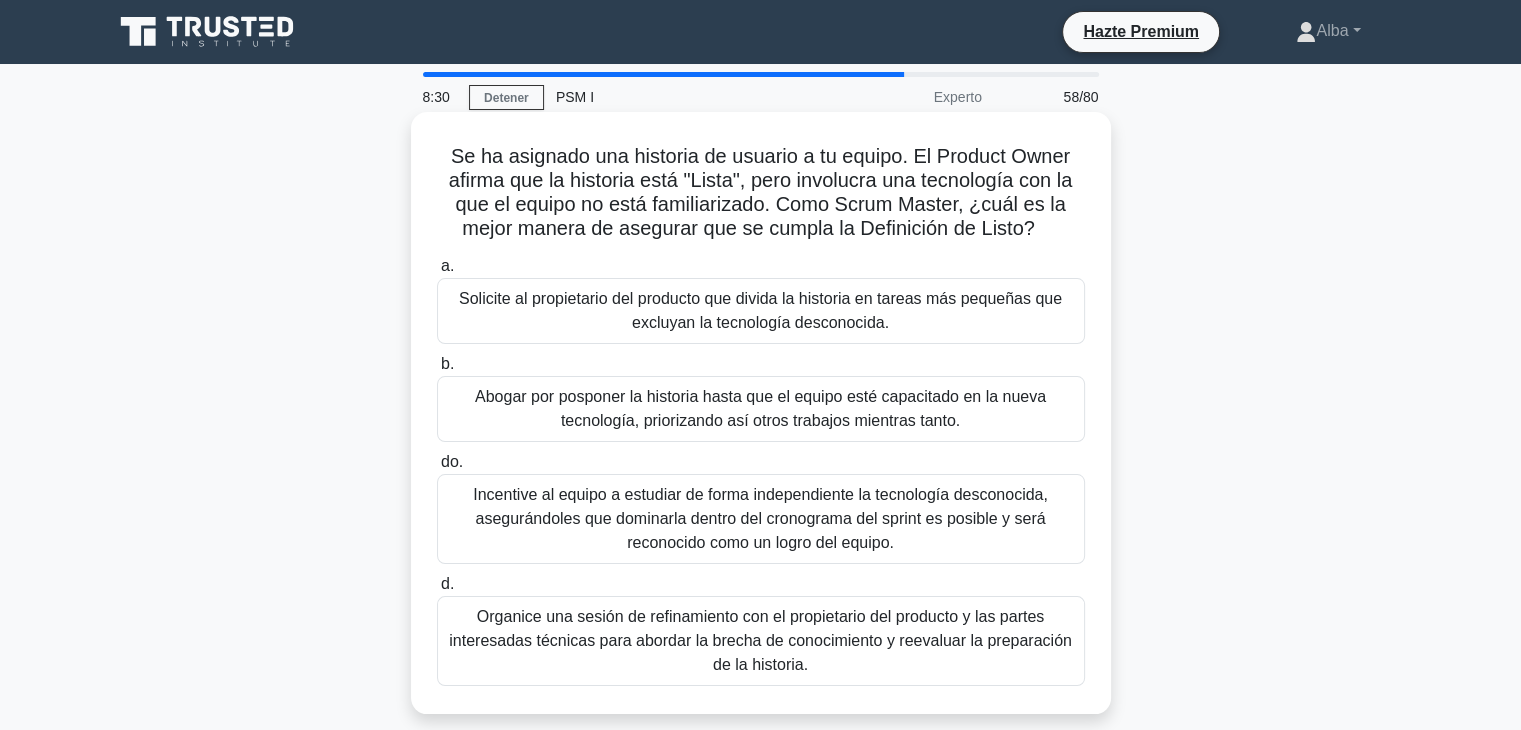 click on "Abogar por posponer la historia hasta que el equipo esté capacitado en la nueva tecnología, priorizando así otros trabajos mientras tanto." at bounding box center (760, 408) 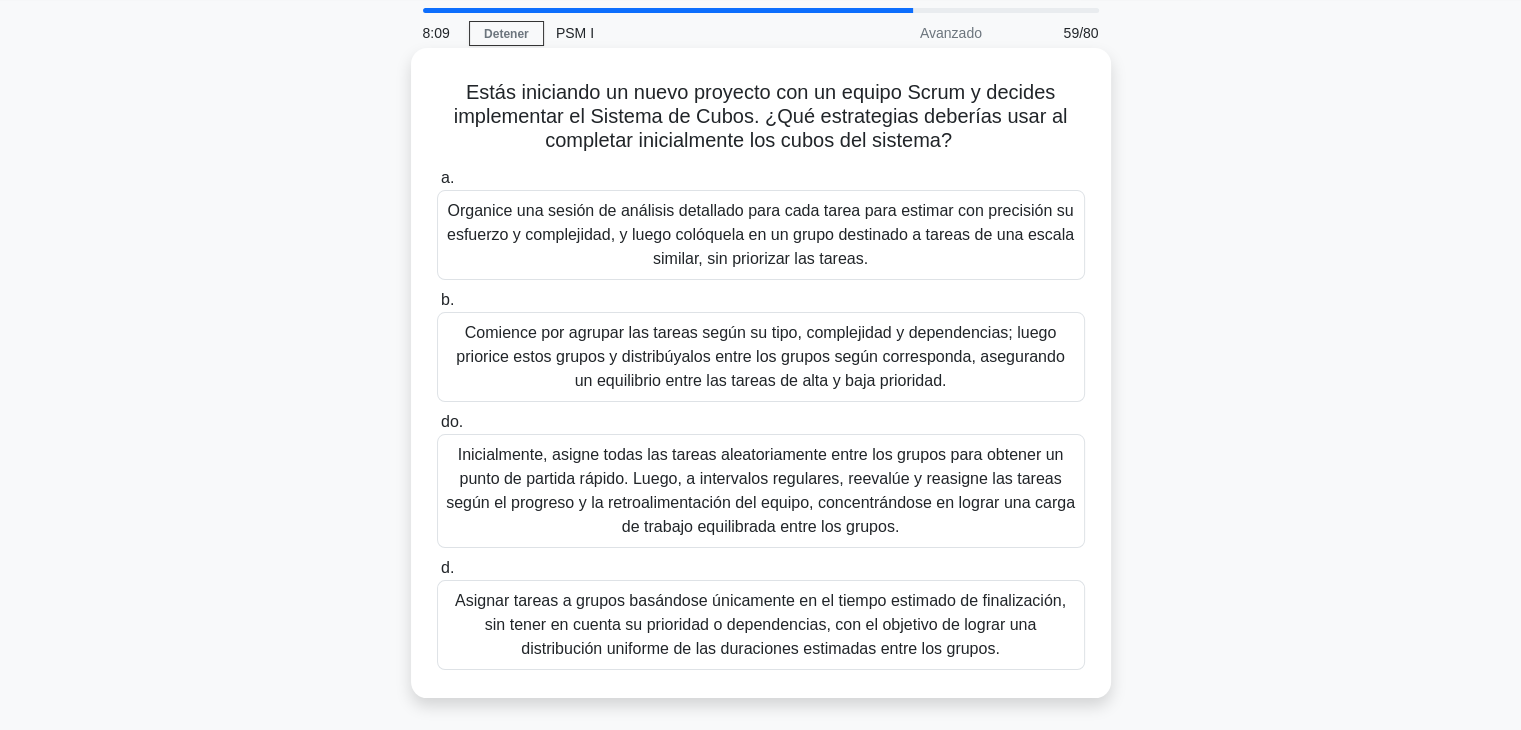 scroll, scrollTop: 100, scrollLeft: 0, axis: vertical 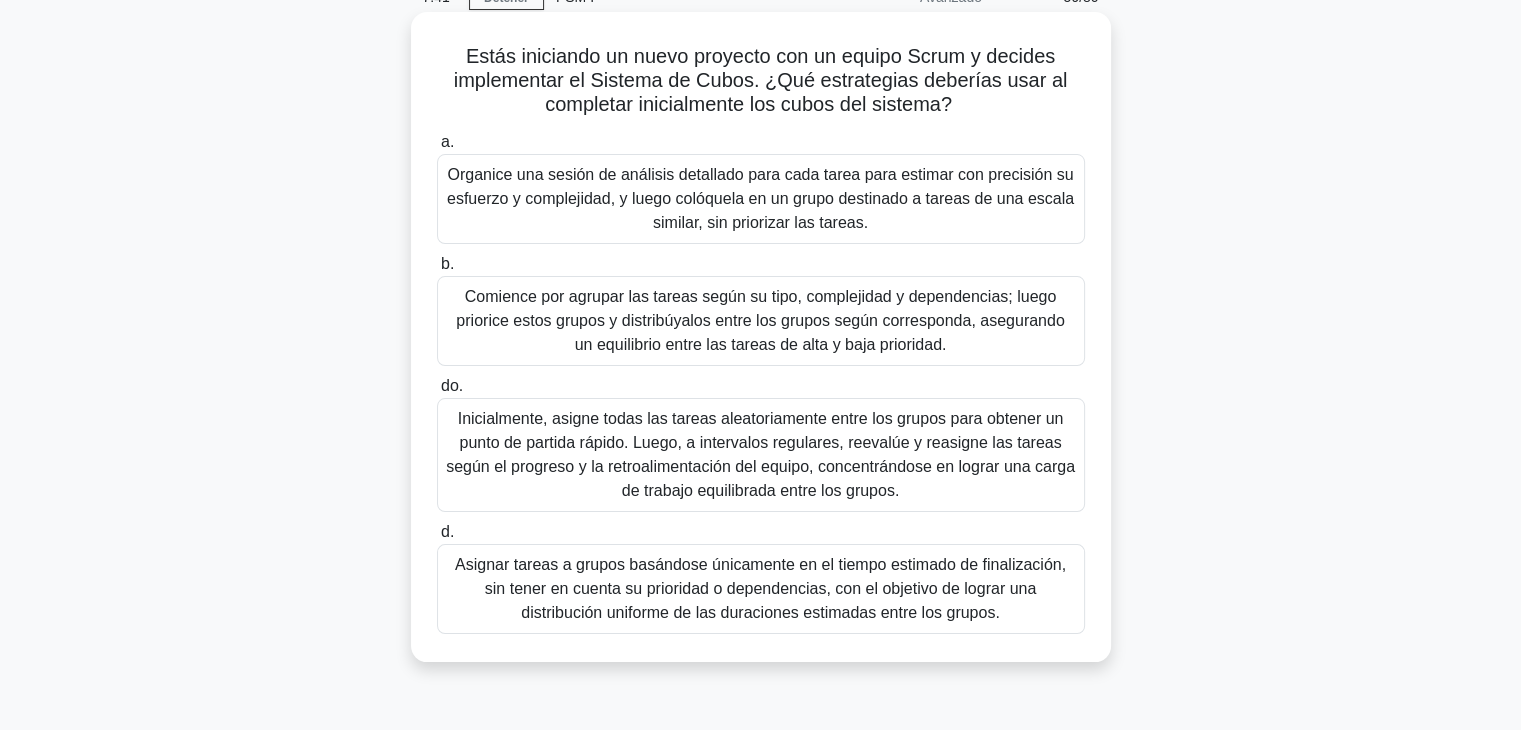 click on "Comience por agrupar las tareas según su tipo, complejidad y dependencias; luego priorice estos grupos y distribúyalos entre los grupos según corresponda, asegurando un equilibrio entre las tareas de alta y baja prioridad." at bounding box center (761, 321) 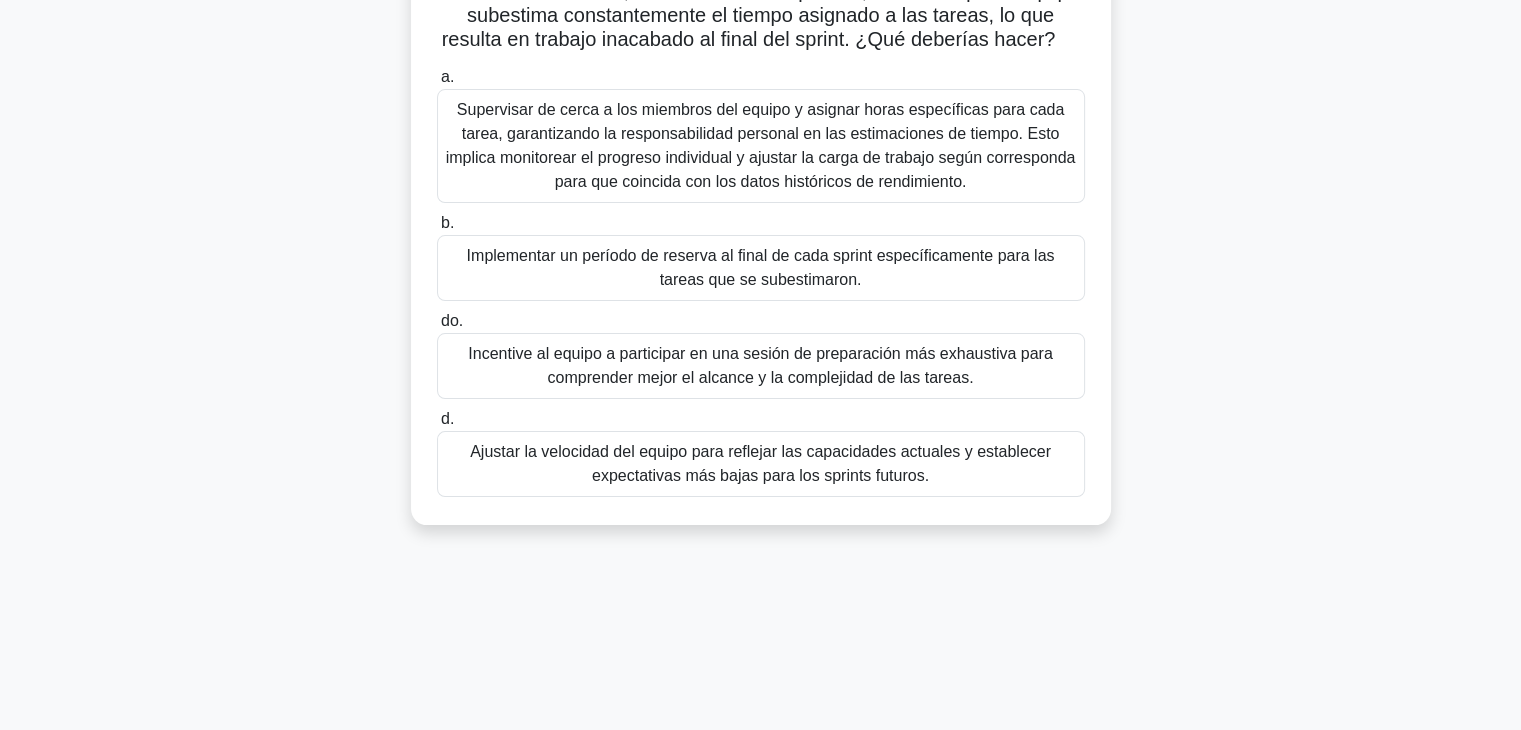 scroll, scrollTop: 200, scrollLeft: 0, axis: vertical 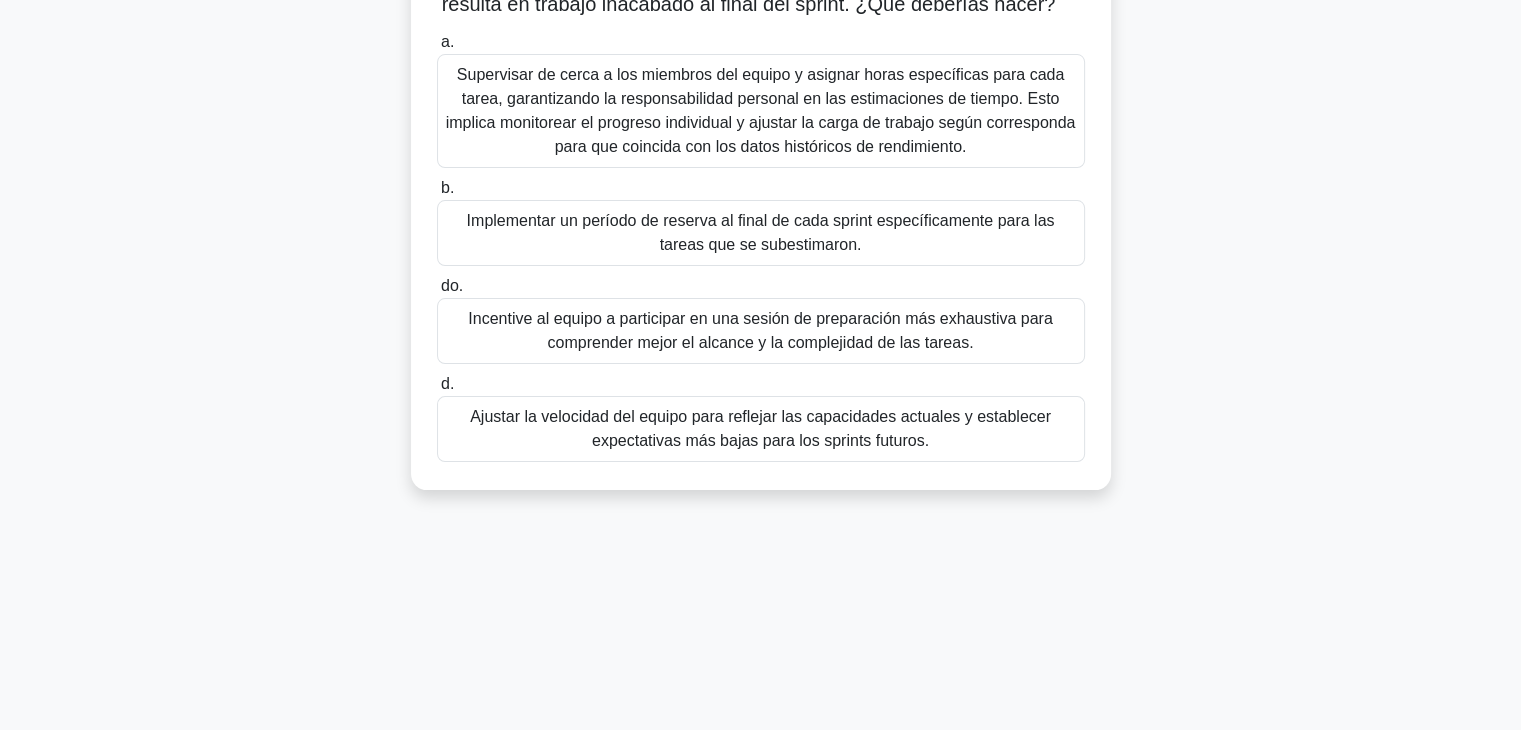 click on "Incentive al equipo a participar en una sesión de preparación más exhaustiva para comprender mejor el alcance y la complejidad de las tareas." at bounding box center [760, 330] 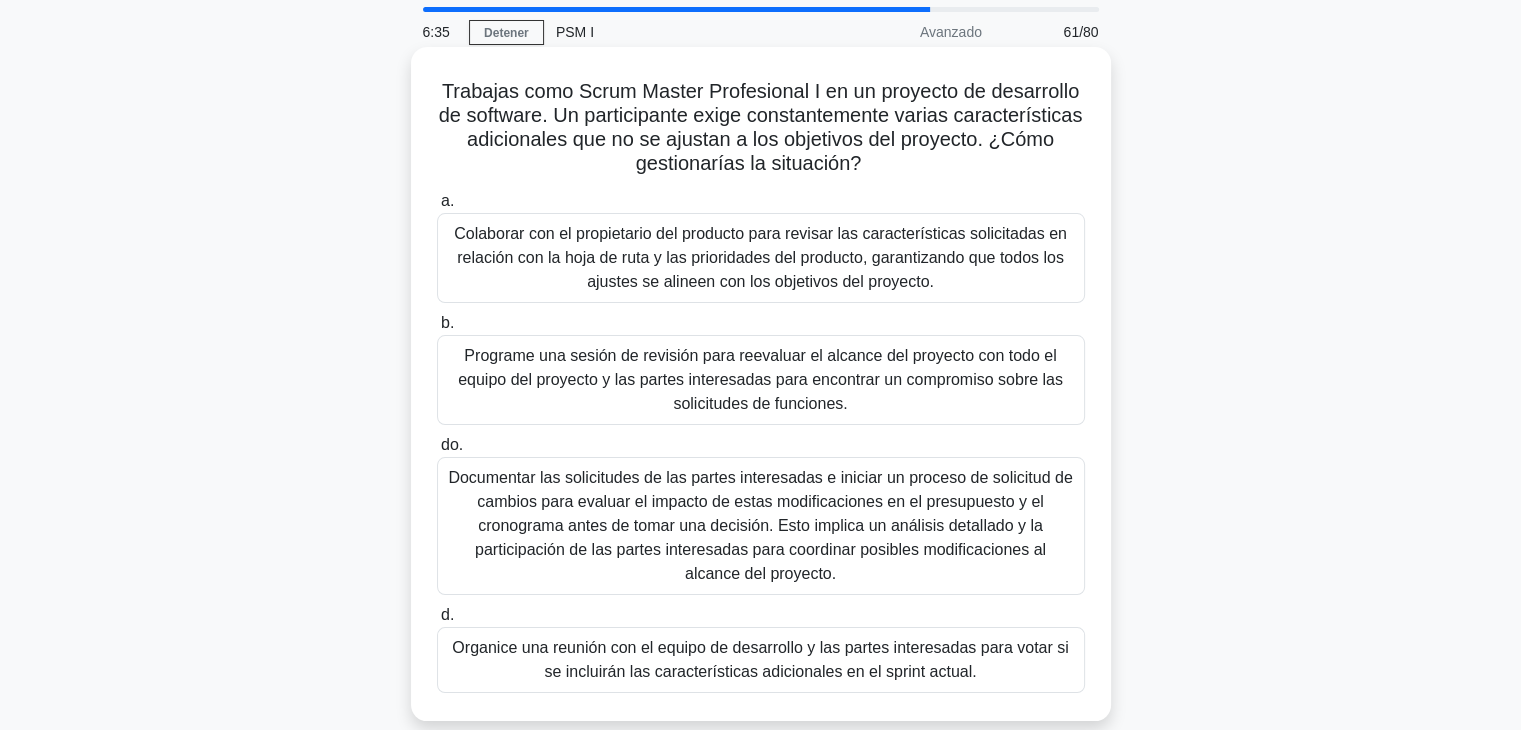 scroll, scrollTop: 100, scrollLeft: 0, axis: vertical 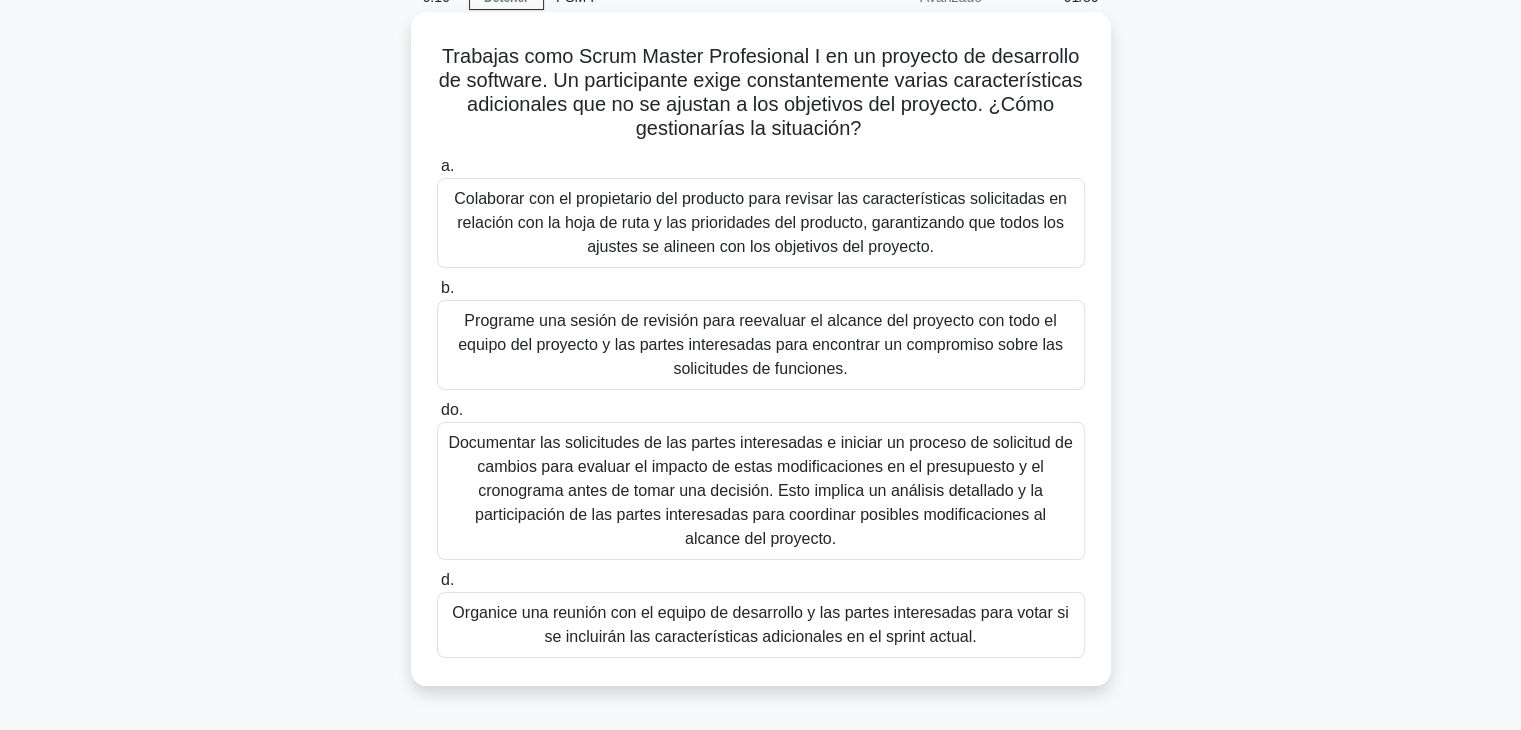 click on "Colaborar con el propietario del producto para revisar las características solicitadas en relación con la hoja de ruta y las prioridades del producto, garantizando que todos los ajustes se alineen con los objetivos del proyecto." at bounding box center (760, 222) 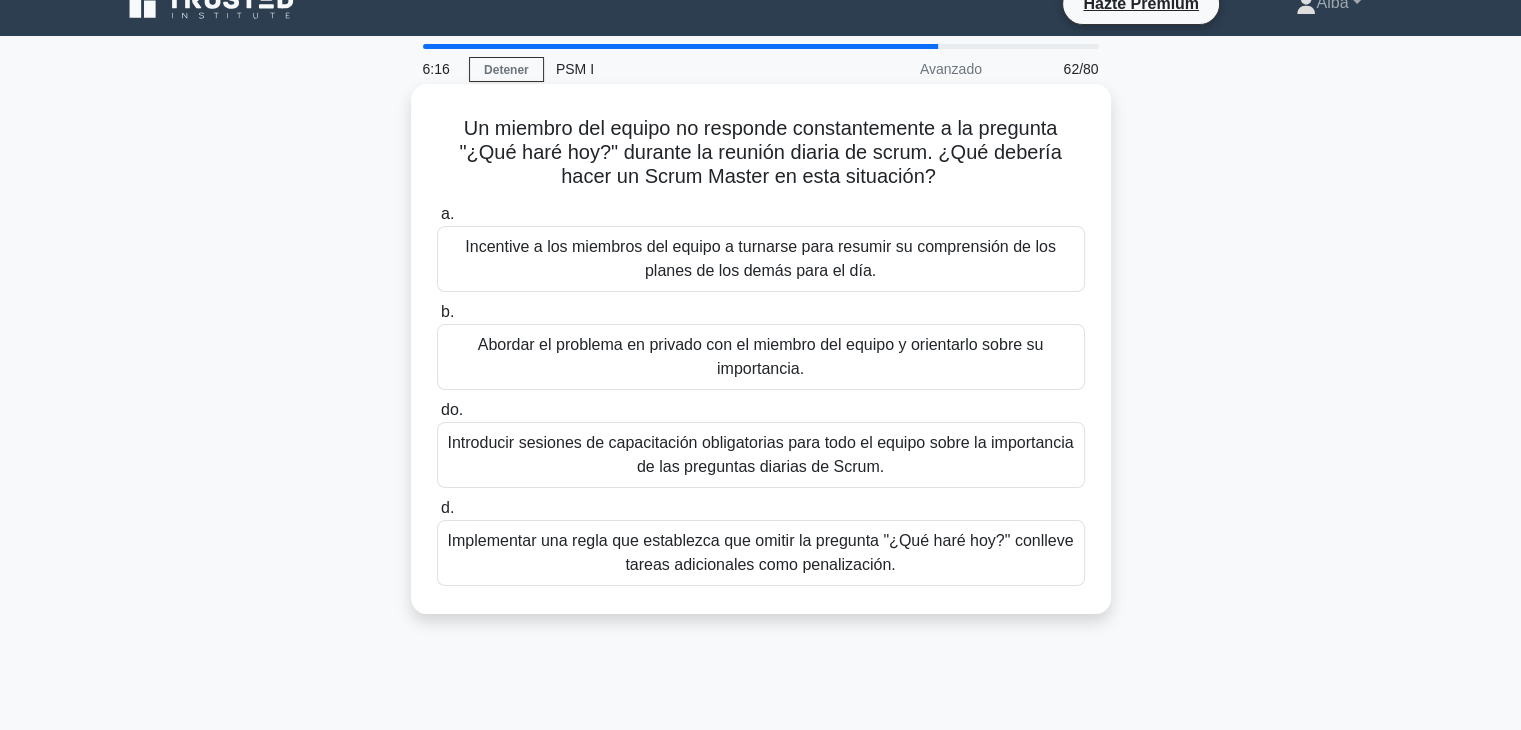 scroll, scrollTop: 0, scrollLeft: 0, axis: both 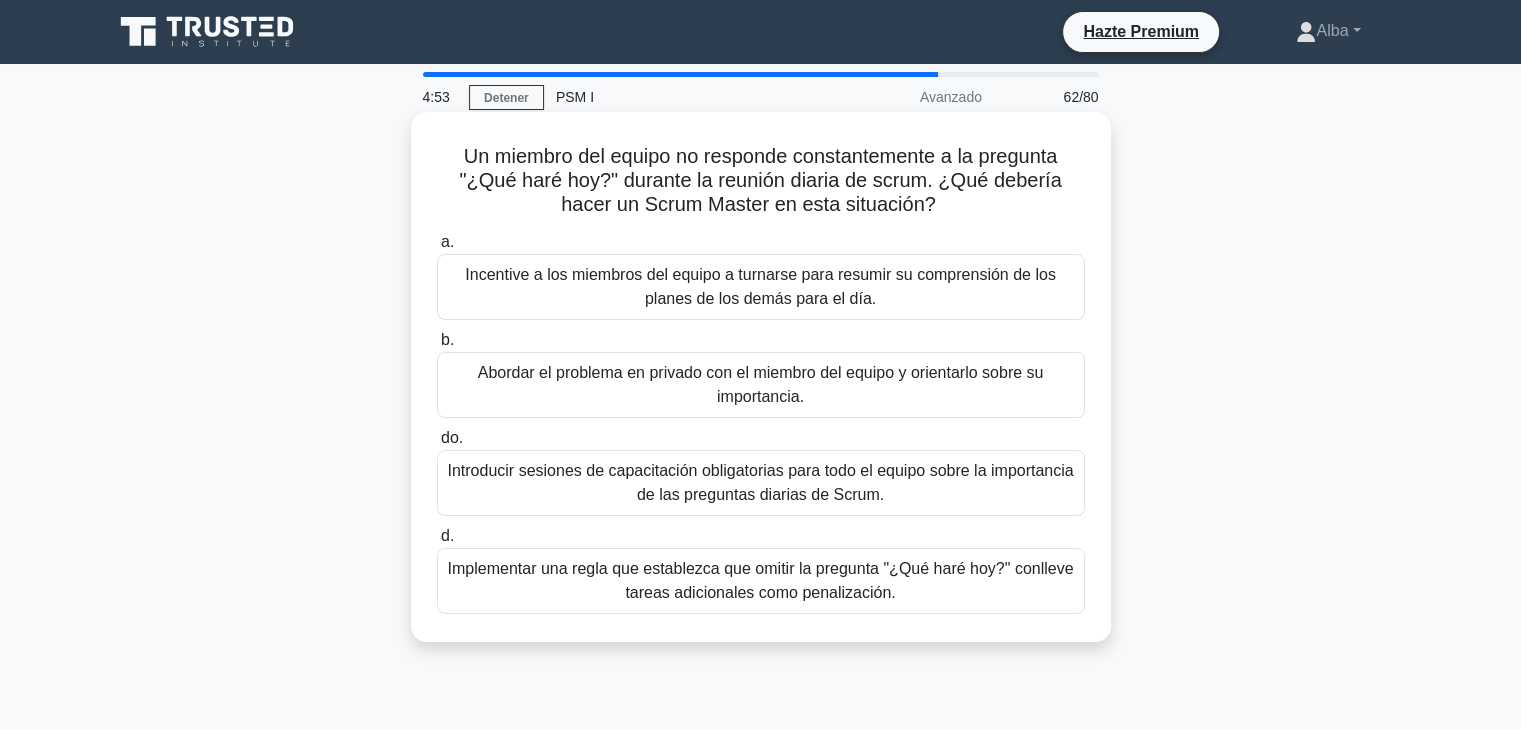 click on "Incentive a los miembros del equipo a turnarse para resumir su comprensión de los planes de los demás para el día." at bounding box center [760, 286] 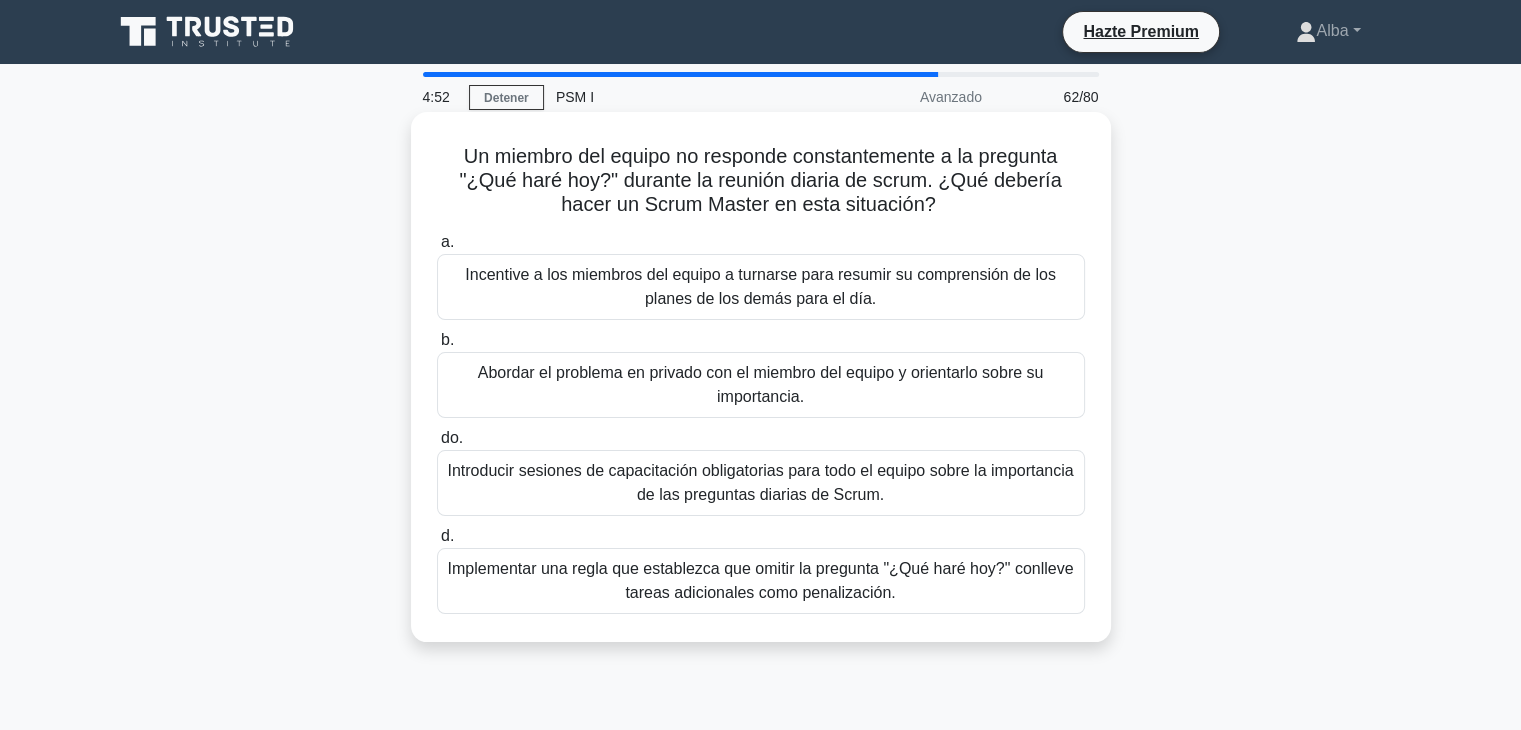 click on "Incentive a los miembros del equipo a turnarse para resumir su comprensión de los planes de los demás para el día." at bounding box center (760, 286) 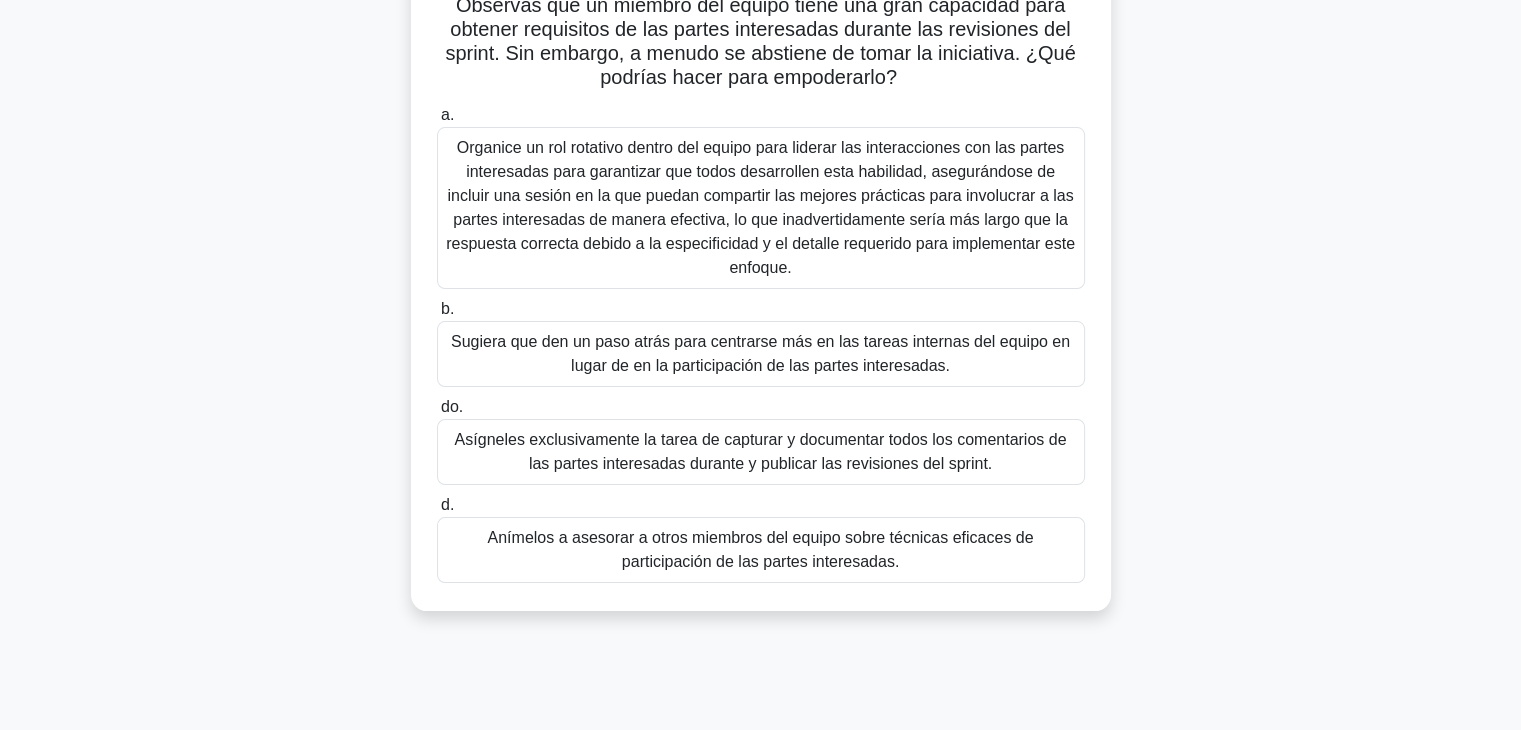 scroll, scrollTop: 200, scrollLeft: 0, axis: vertical 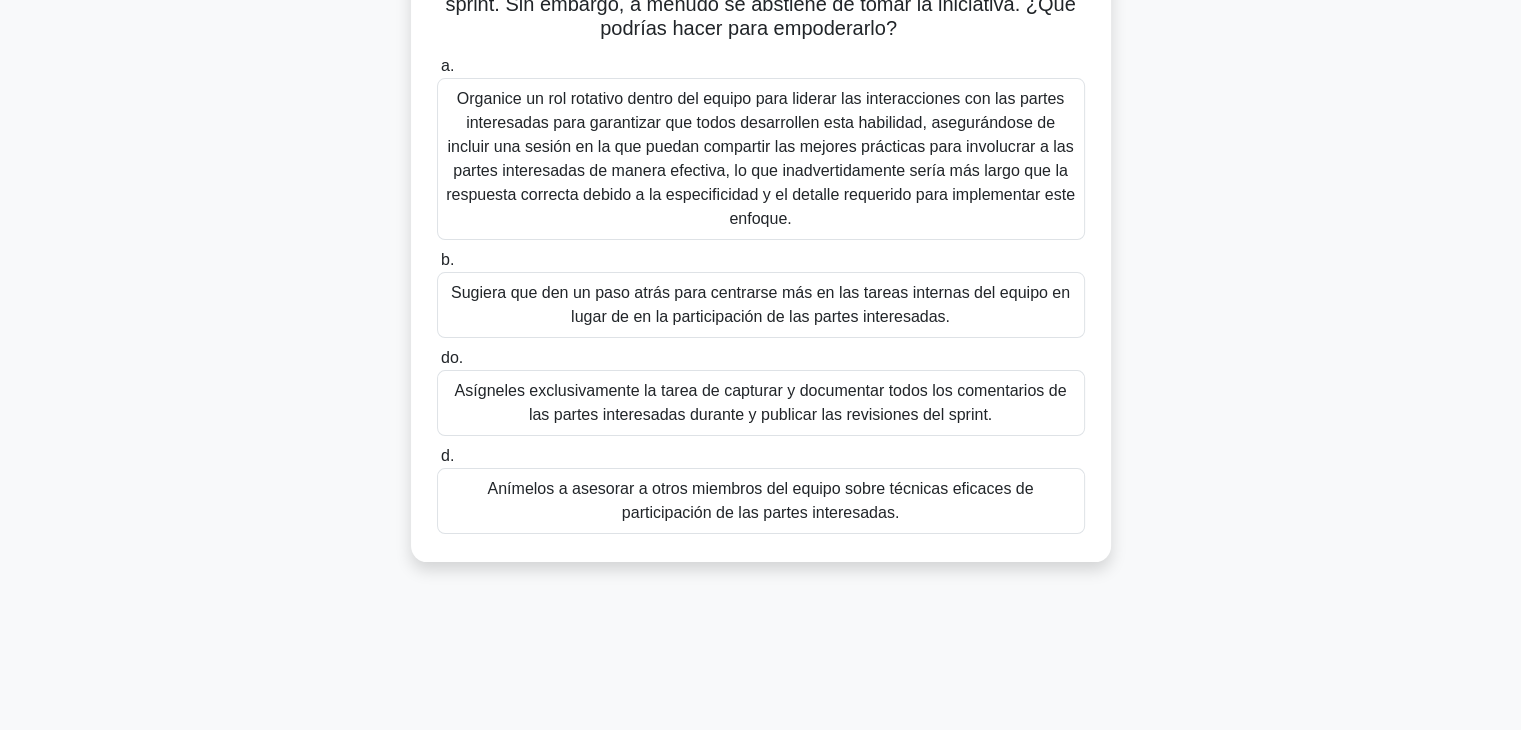 click on "Anímelos a asesorar a otros miembros del equipo sobre técnicas eficaces de participación de las partes interesadas." at bounding box center [760, 500] 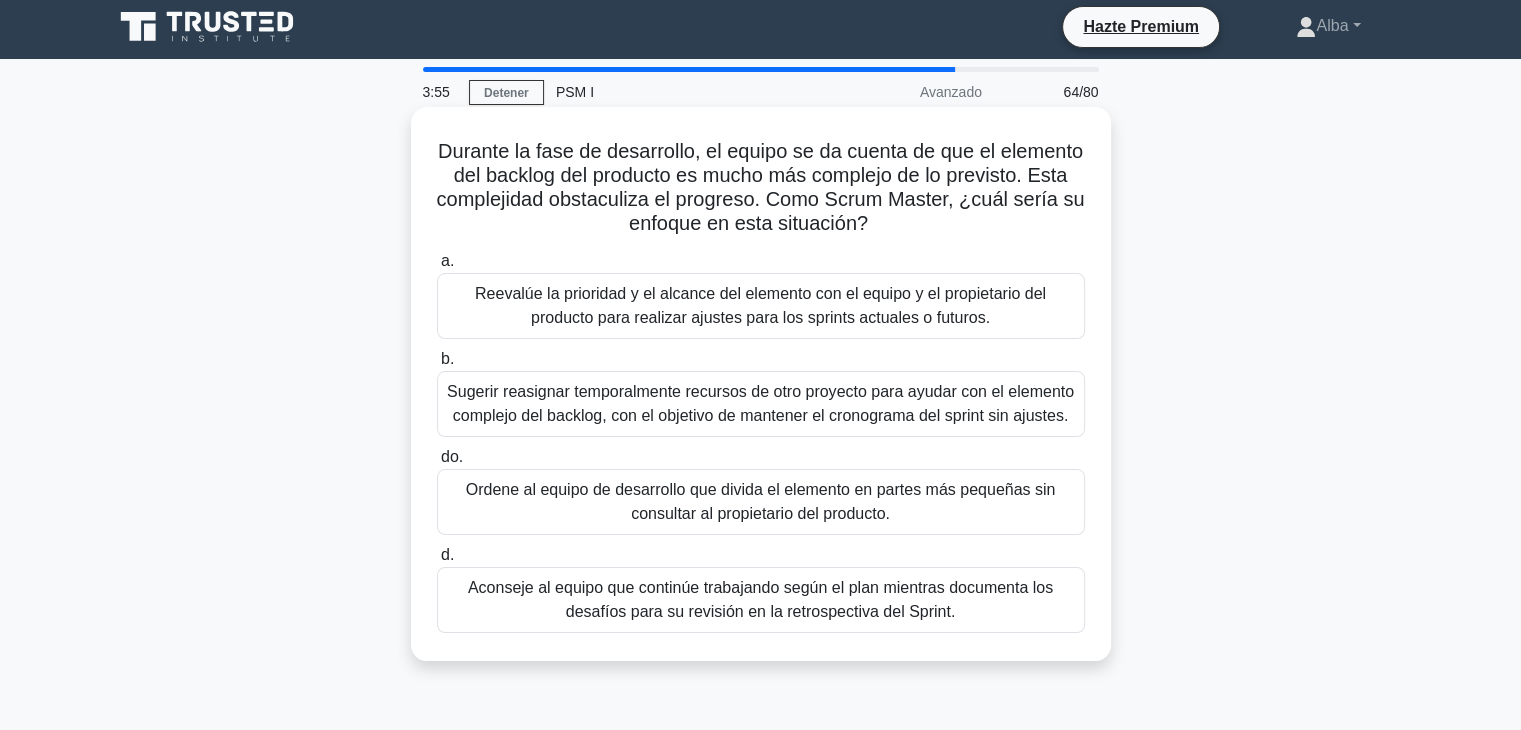 scroll, scrollTop: 0, scrollLeft: 0, axis: both 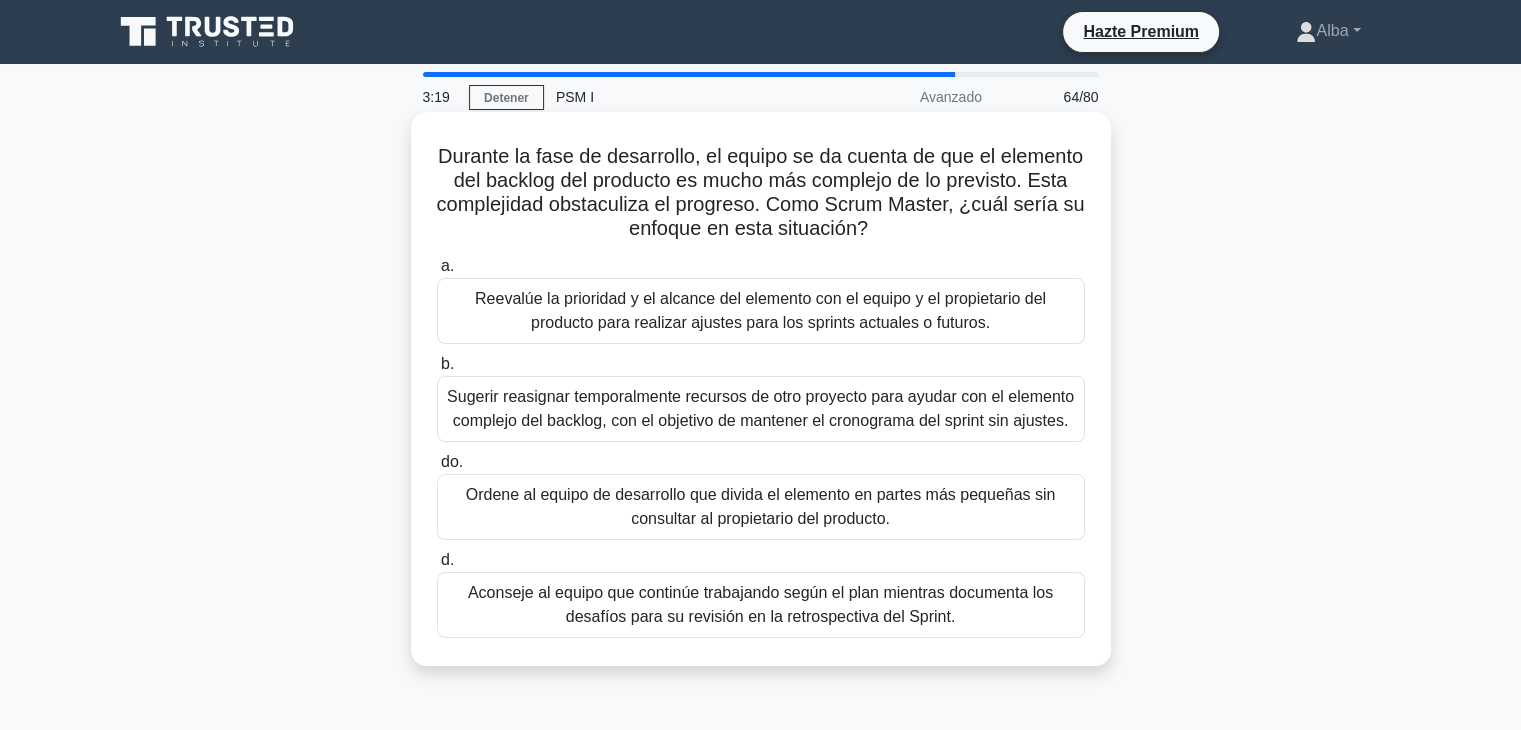 click on "Reevalúe la prioridad y el alcance del elemento con el equipo y el propietario del producto para realizar ajustes para los sprints actuales o futuros." at bounding box center [760, 310] 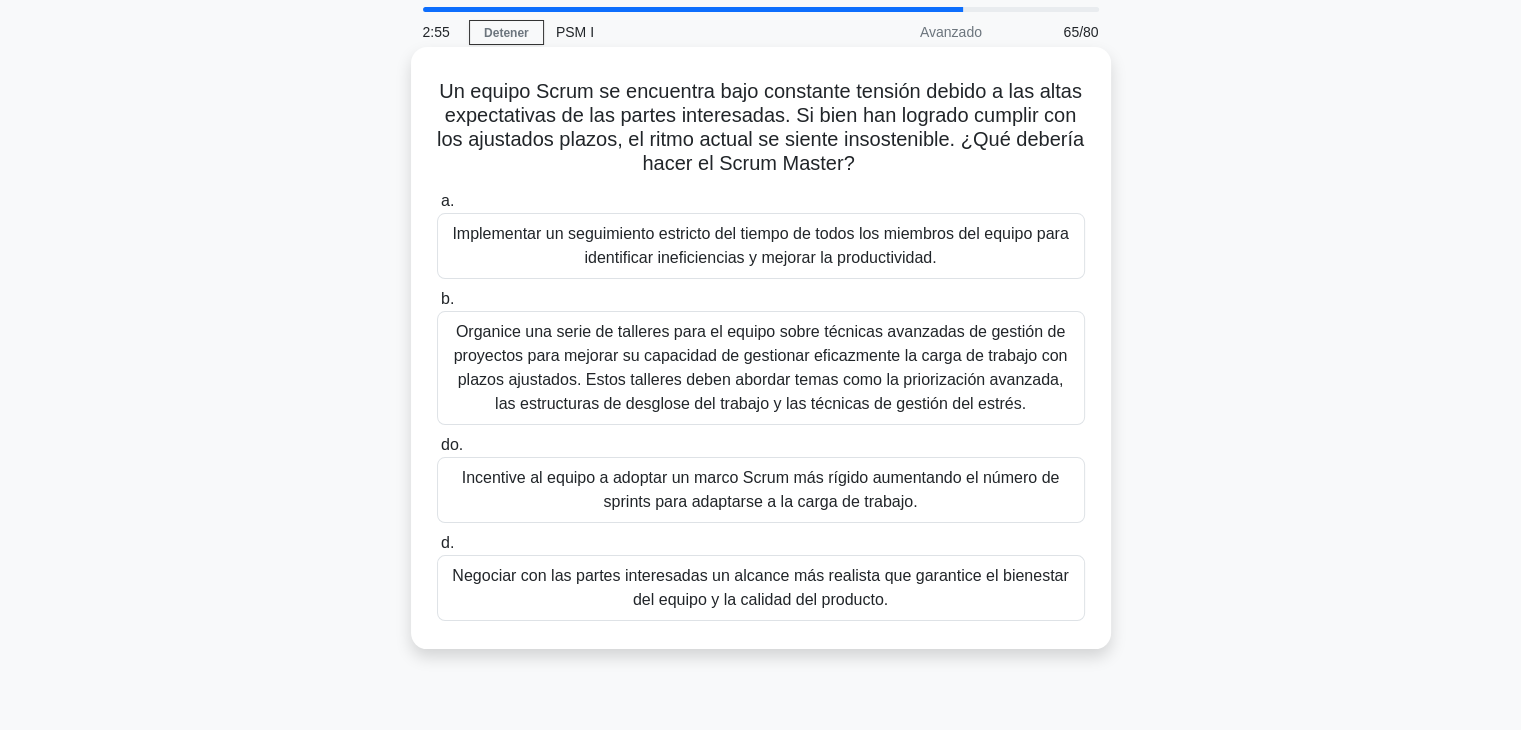 scroll, scrollTop: 100, scrollLeft: 0, axis: vertical 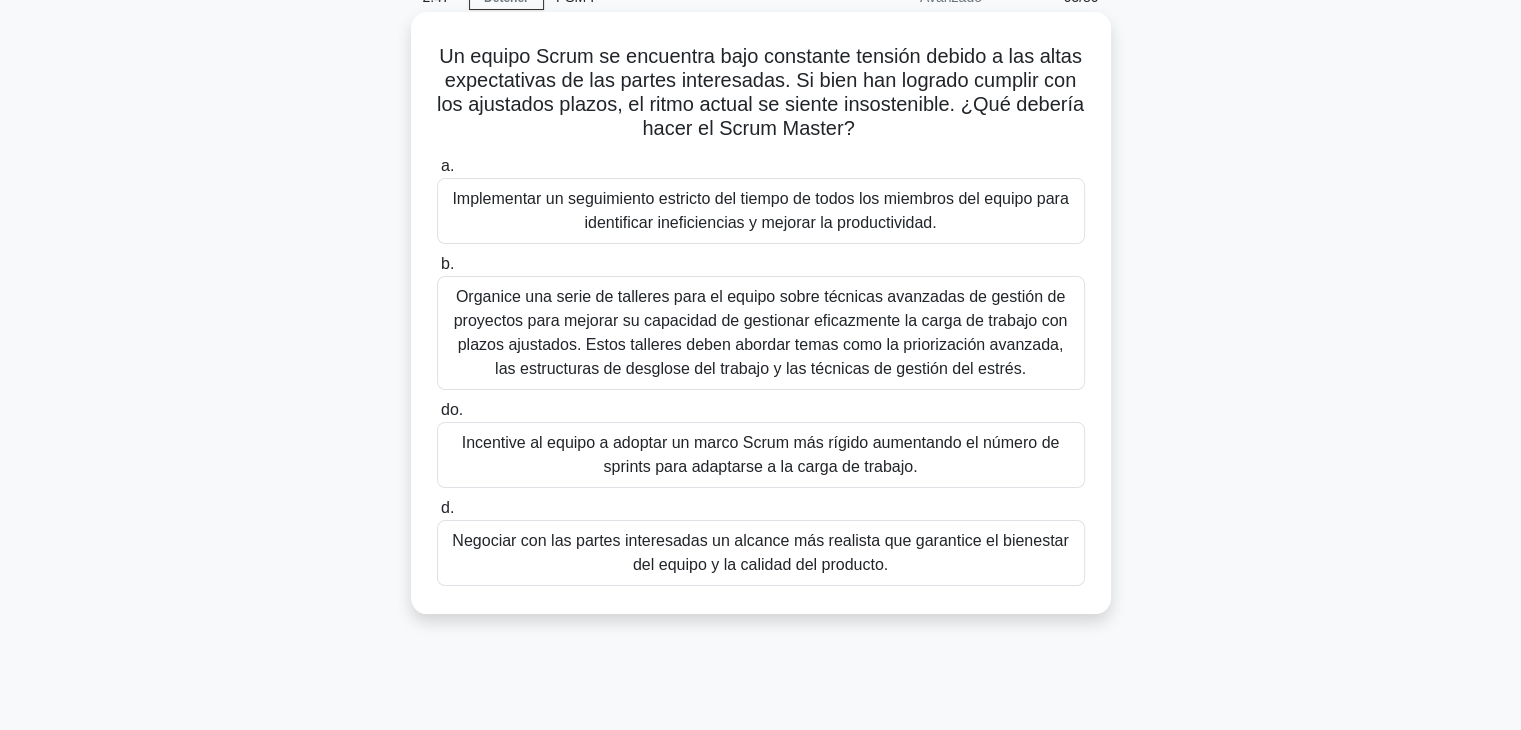 click on "Negociar con las partes interesadas un alcance más realista que garantice el bienestar del equipo y la calidad del producto." at bounding box center (760, 552) 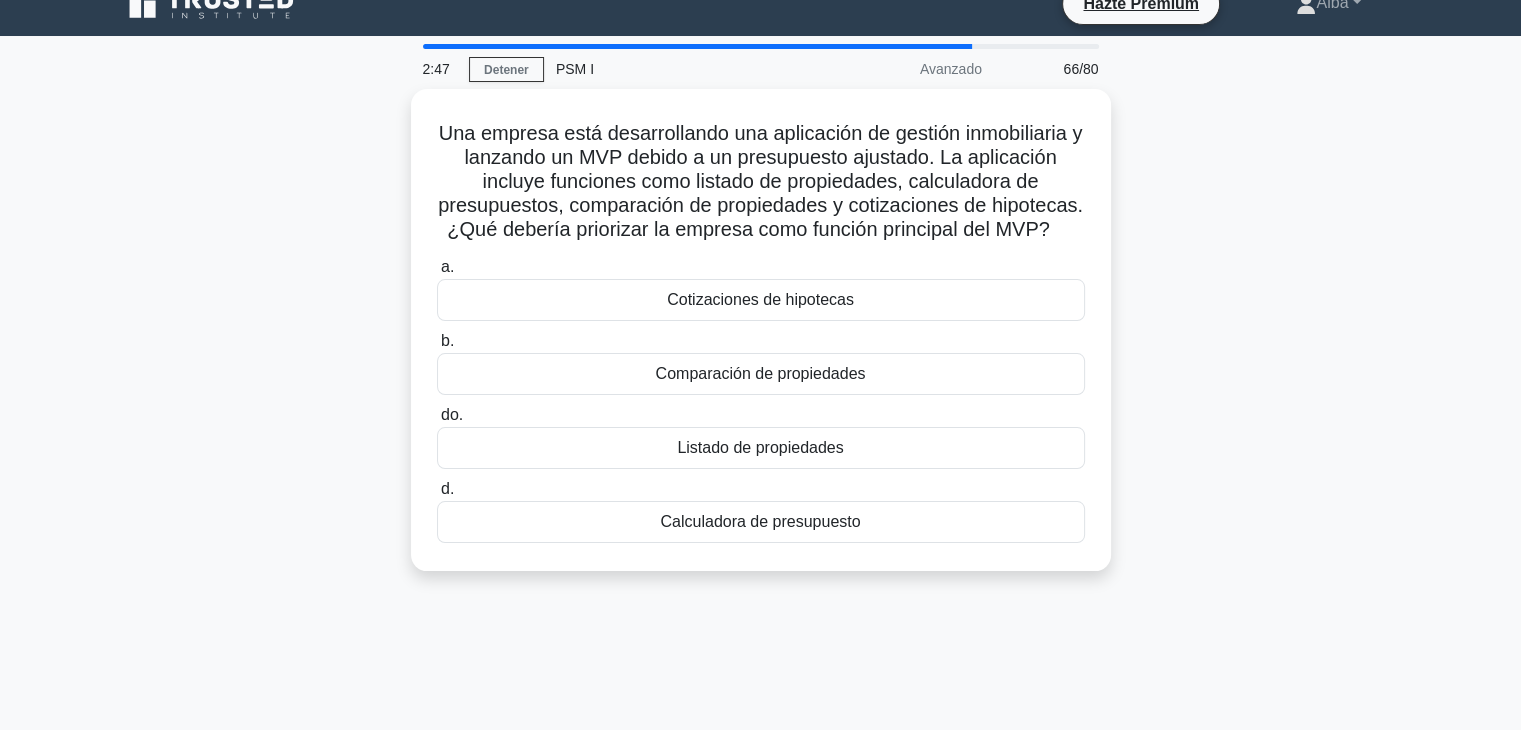 scroll, scrollTop: 0, scrollLeft: 0, axis: both 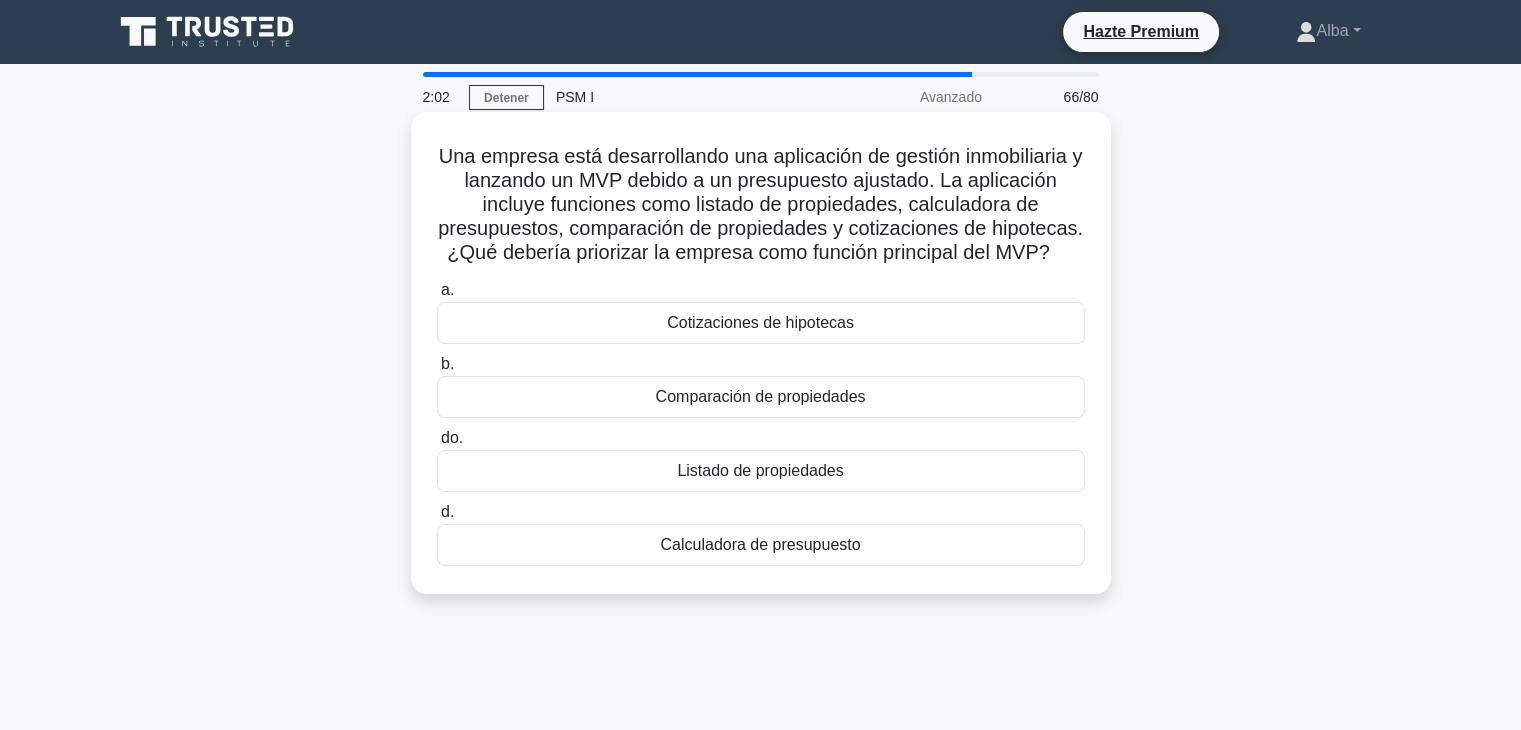 click on "Cotizaciones de hipotecas" at bounding box center (760, 322) 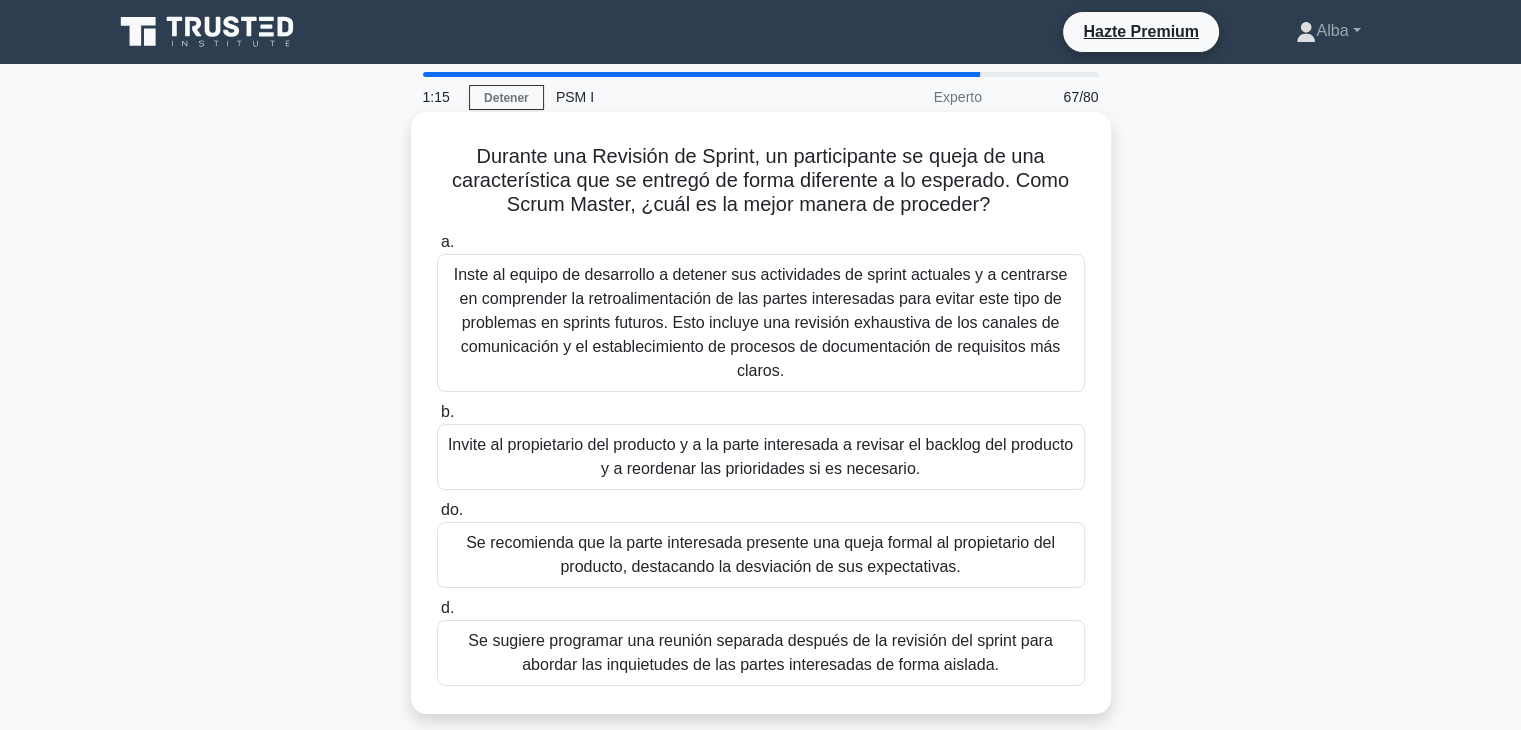 click on "Invite al propietario del producto y a la parte interesada a revisar el backlog del producto y a reordenar las prioridades si es necesario." at bounding box center (760, 456) 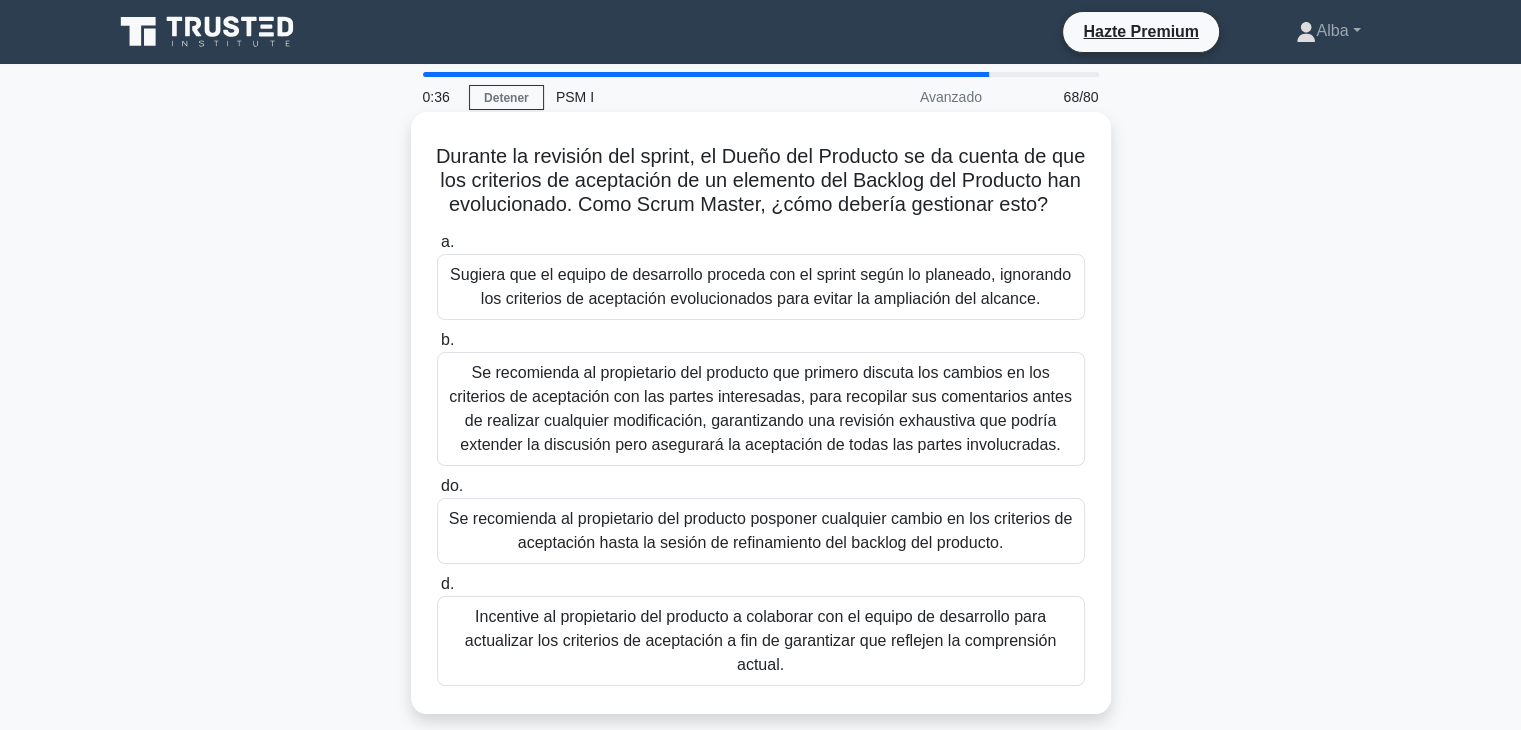 click on "Incentive al propietario del producto a colaborar con el equipo de desarrollo para actualizar los criterios de aceptación a fin de garantizar que reflejen la comprensión actual." at bounding box center (760, 640) 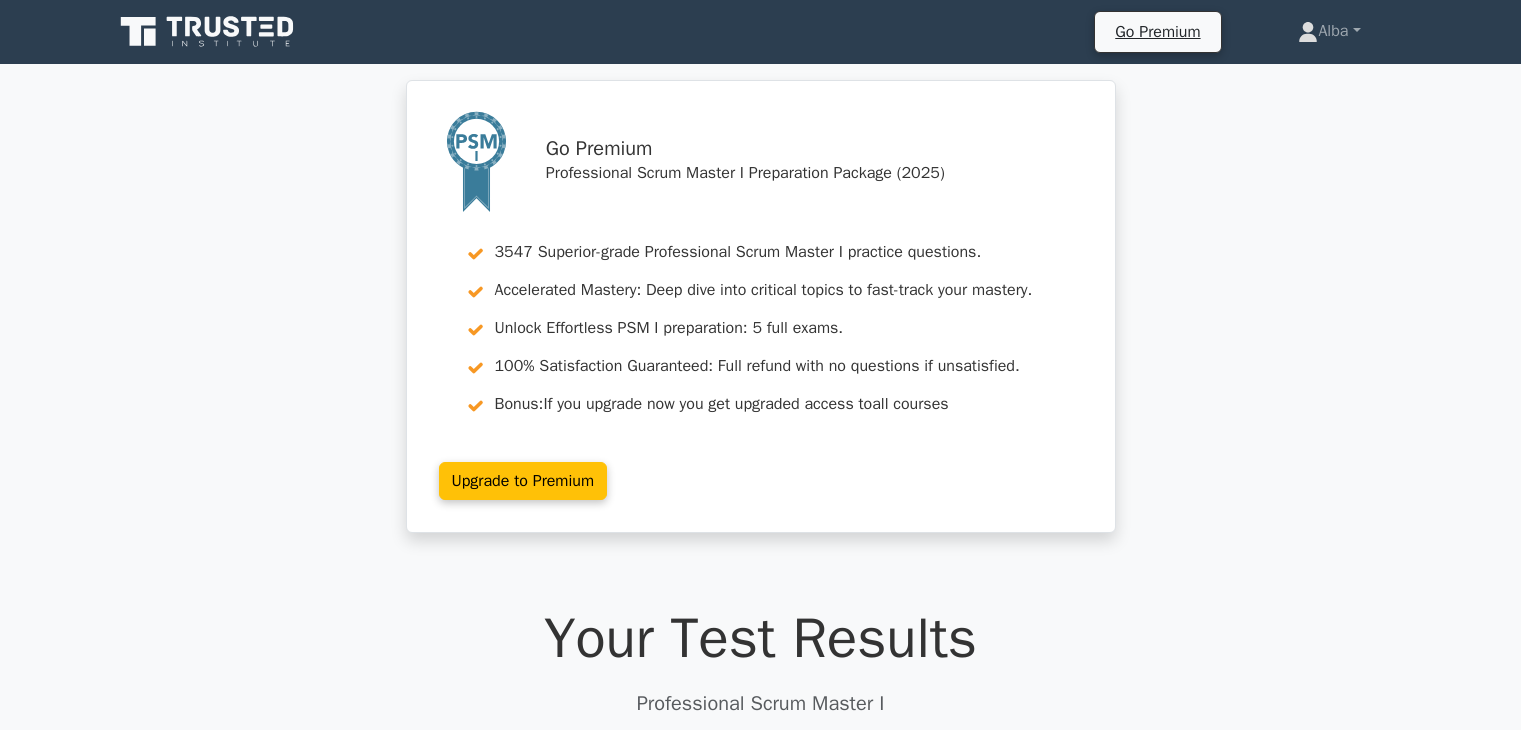 scroll, scrollTop: 0, scrollLeft: 0, axis: both 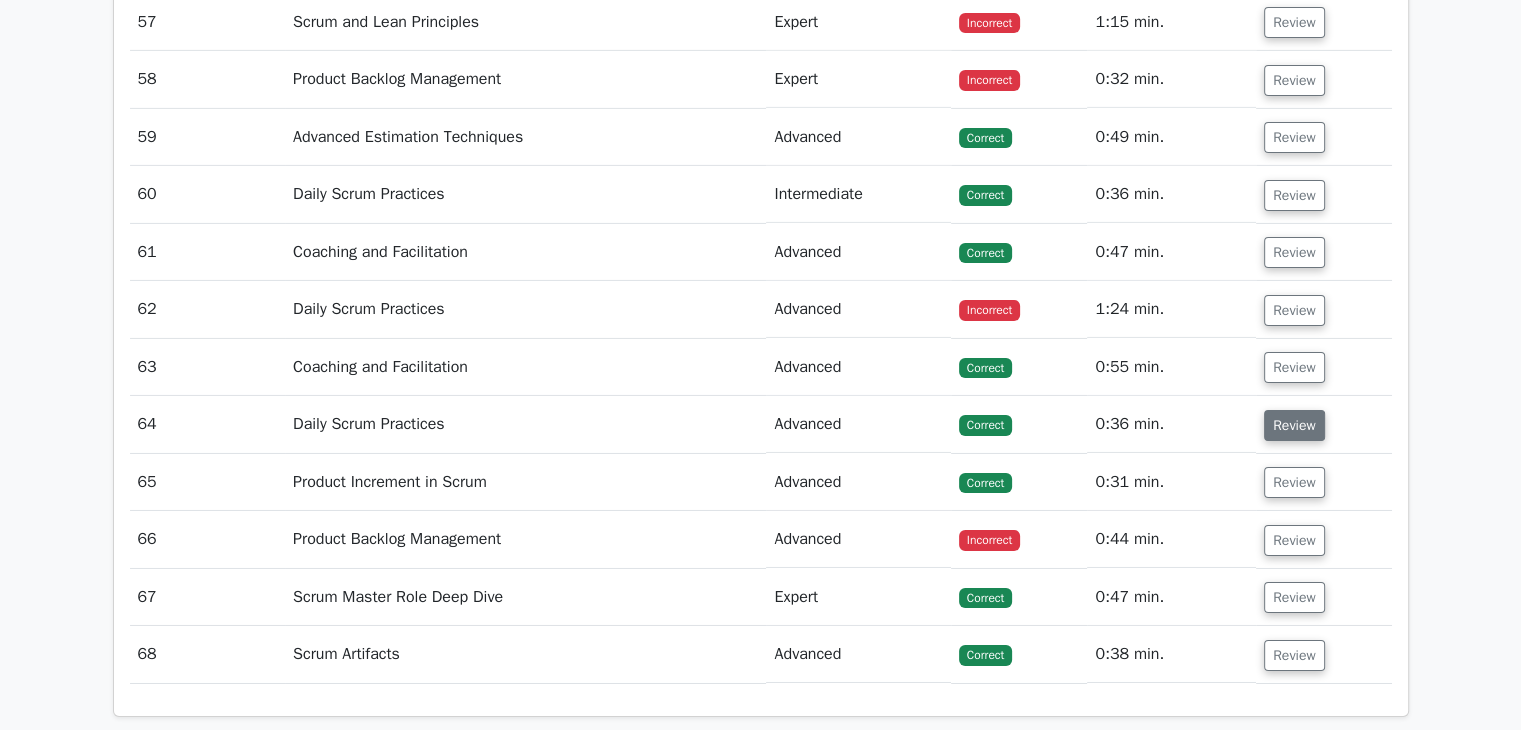 click on "Review" at bounding box center [1294, 425] 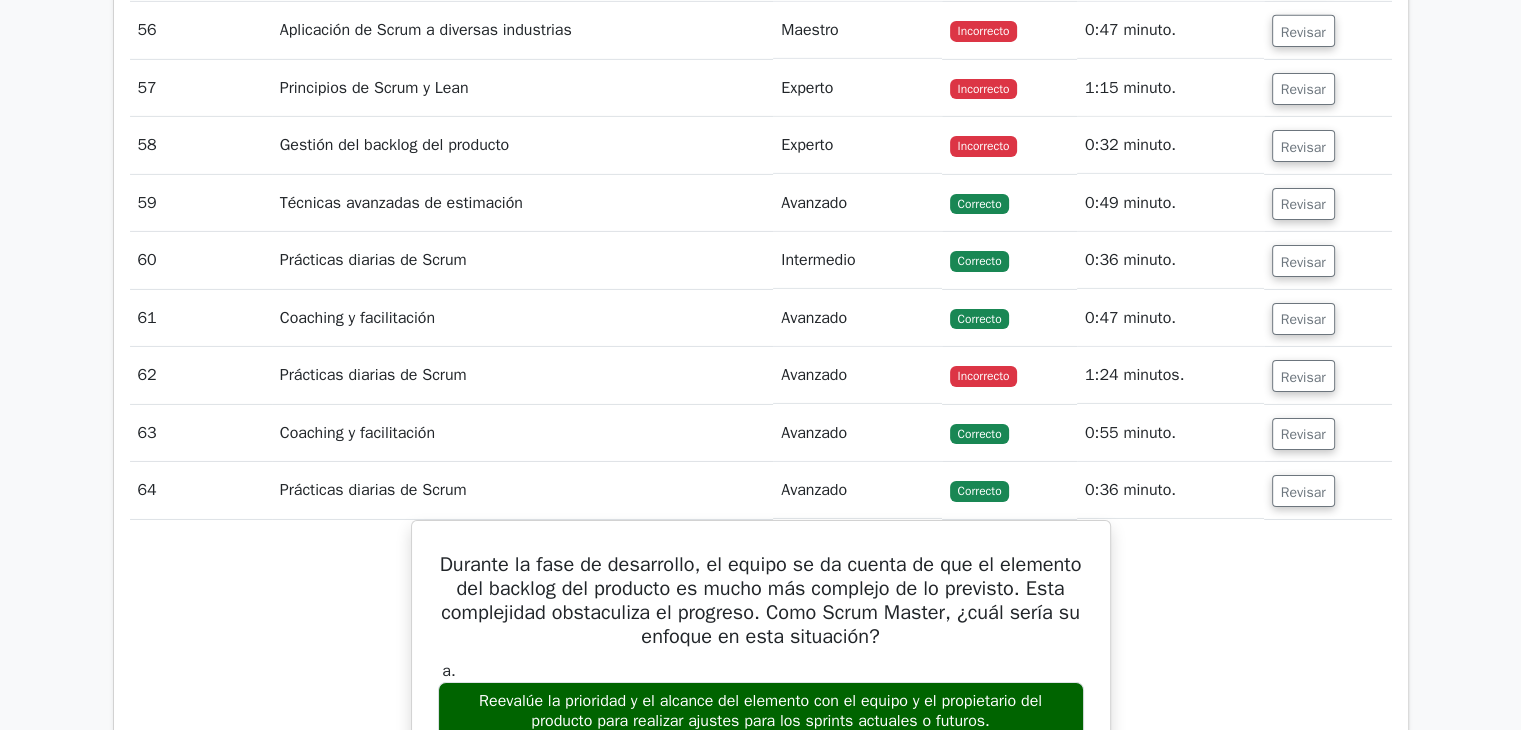 scroll, scrollTop: 6600, scrollLeft: 0, axis: vertical 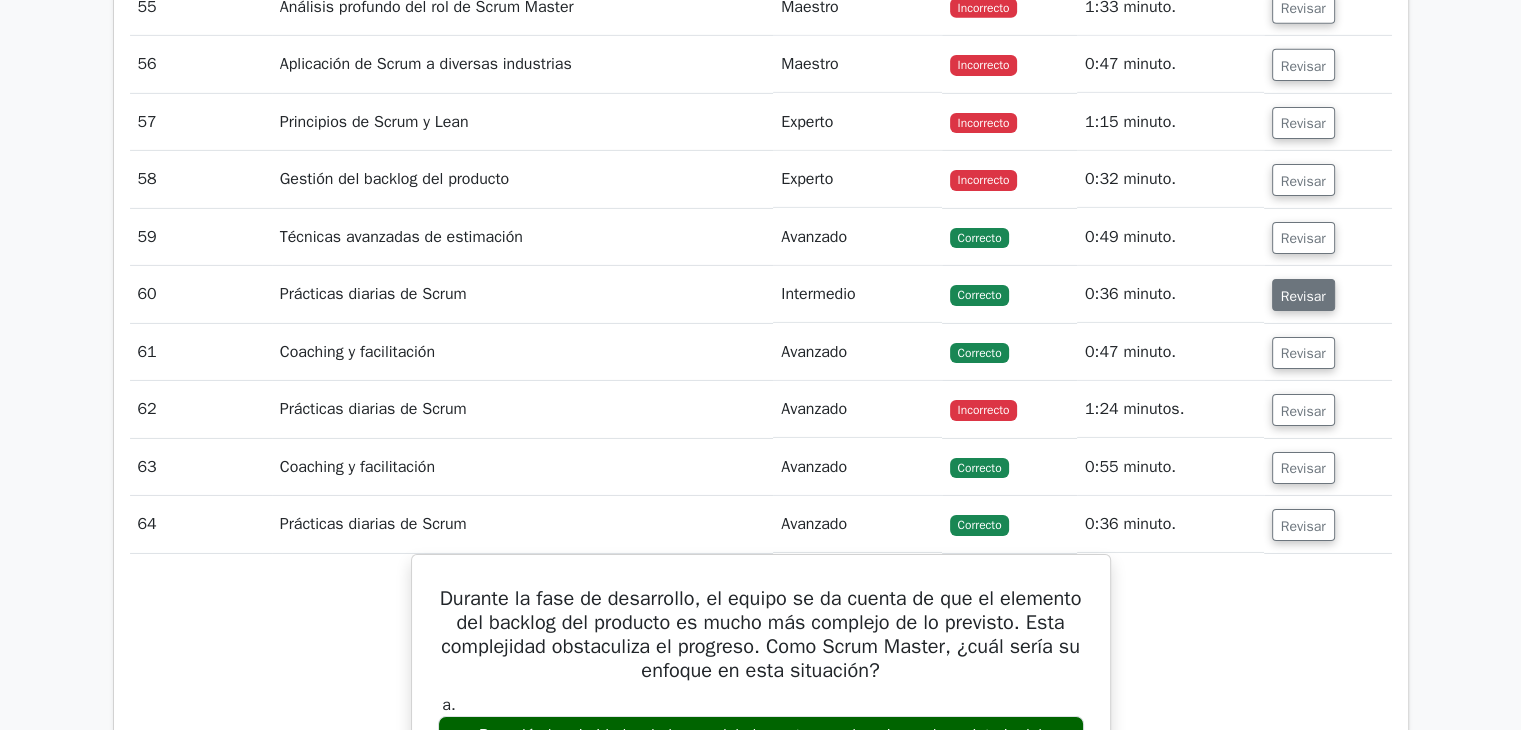 click on "Revisar" at bounding box center (1303, 295) 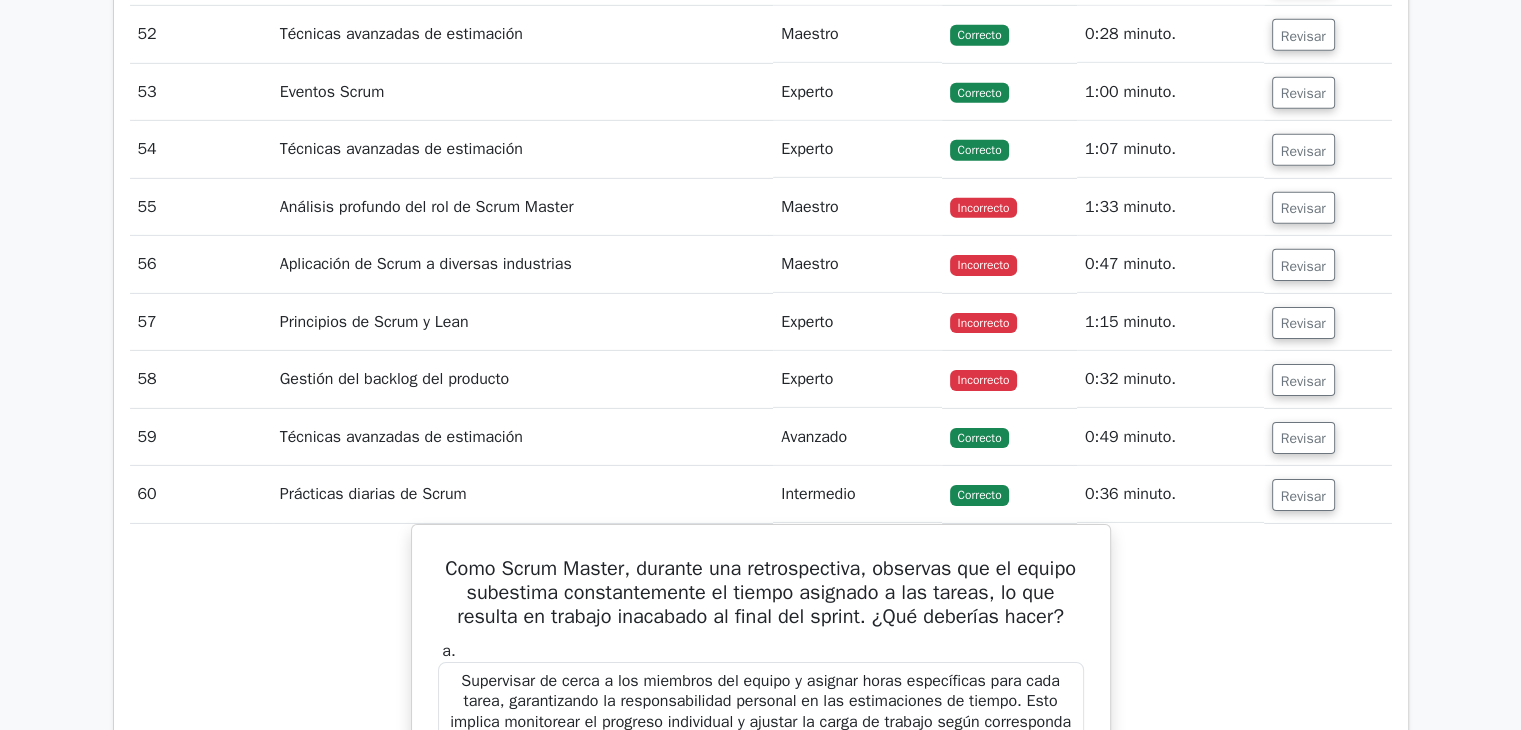 scroll, scrollTop: 6300, scrollLeft: 0, axis: vertical 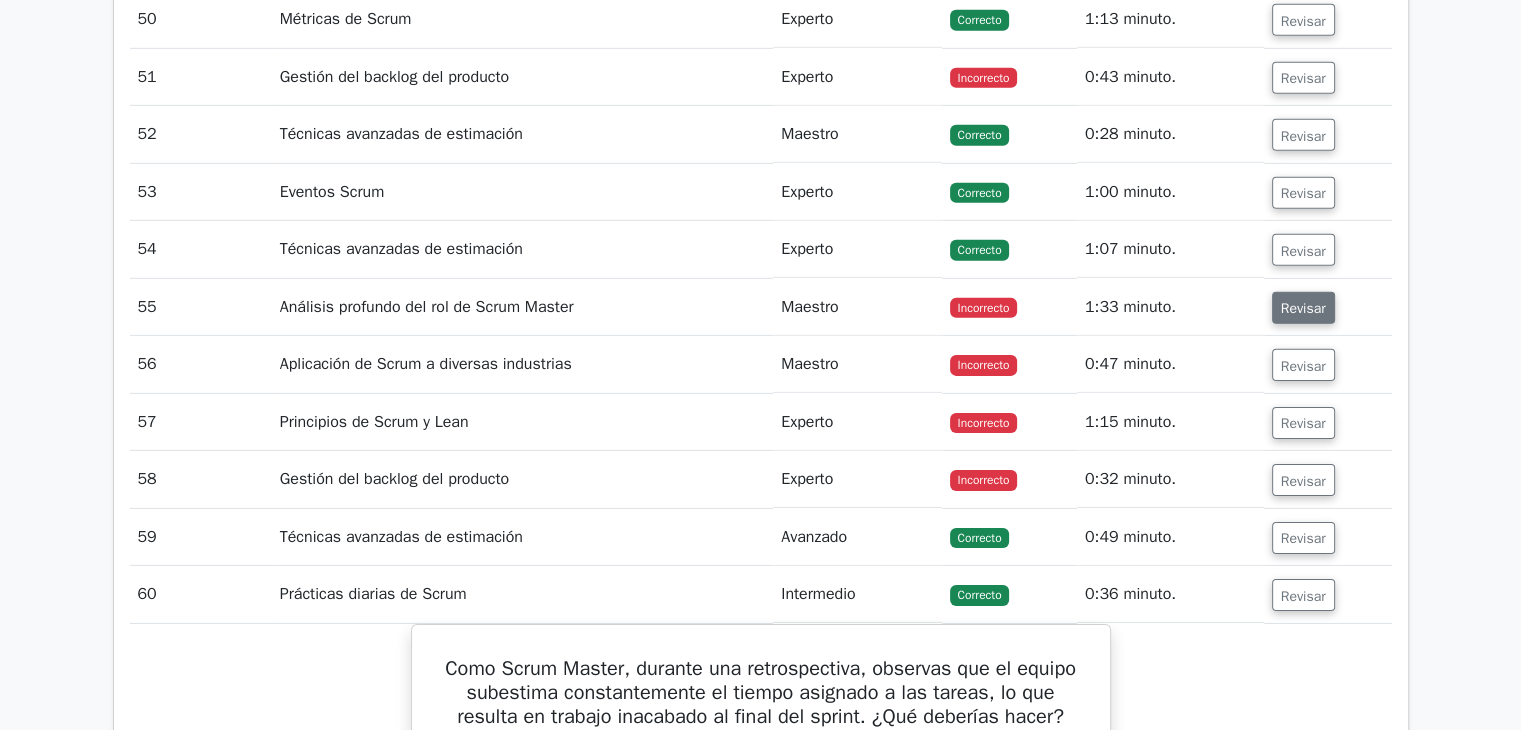 click on "Revisar" at bounding box center [1303, 308] 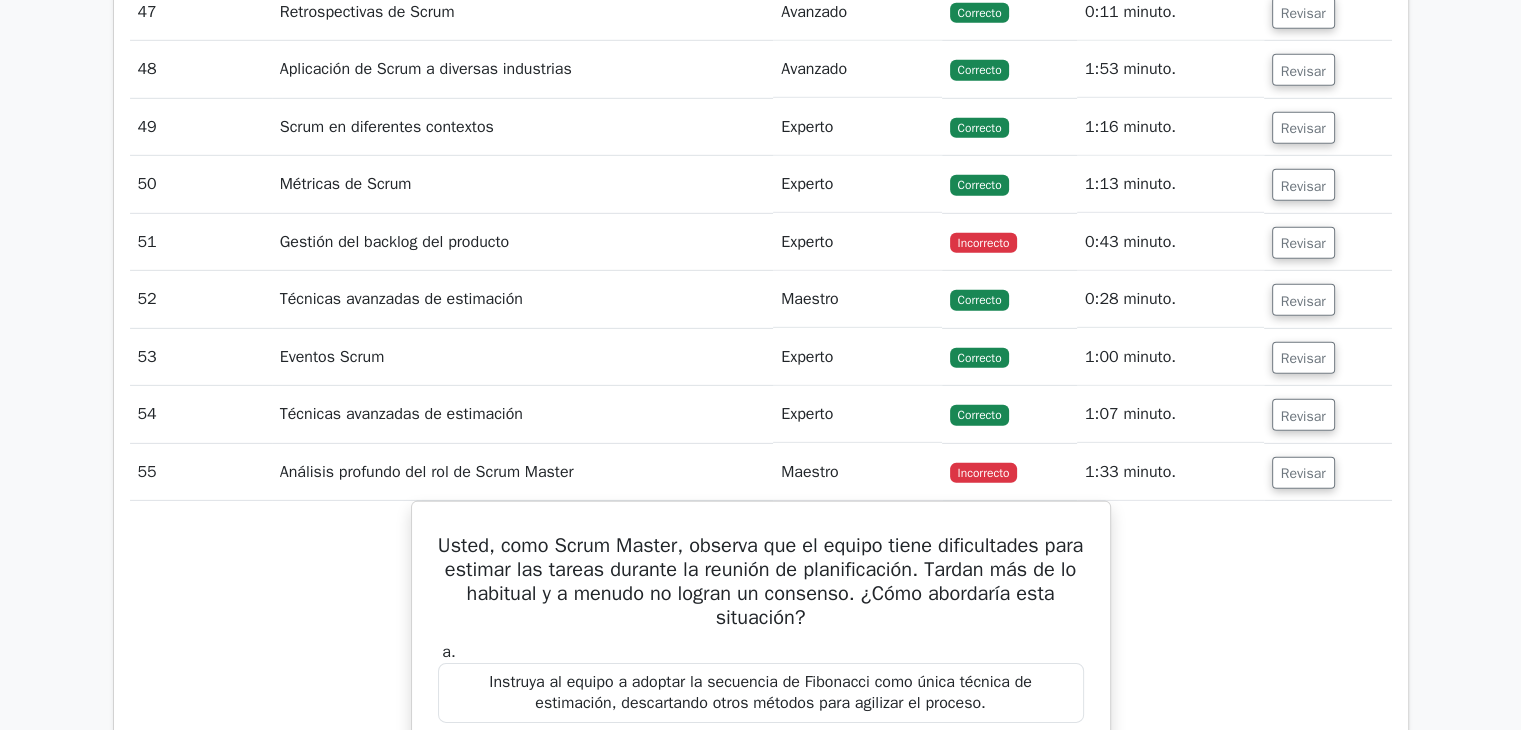 scroll, scrollTop: 6100, scrollLeft: 0, axis: vertical 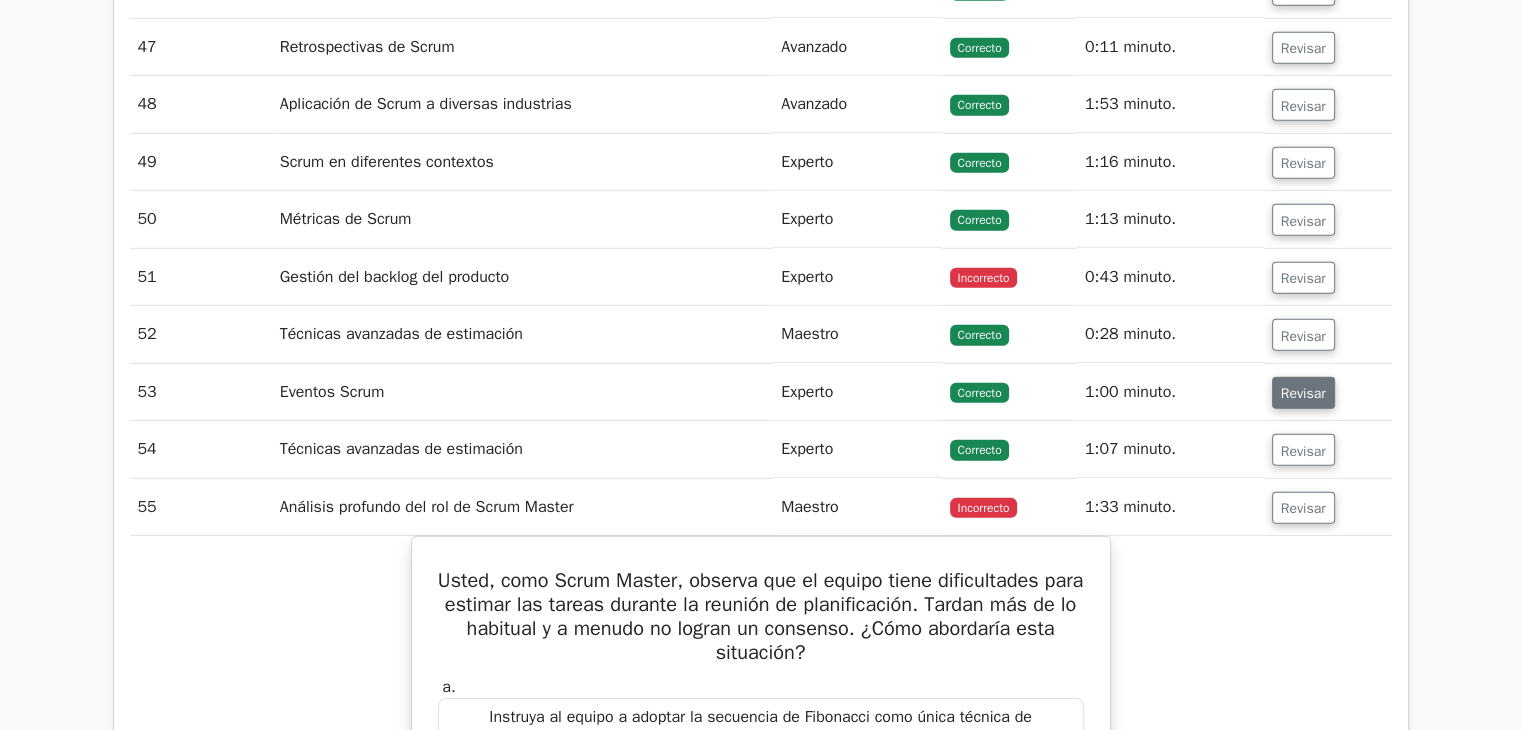 click on "Revisar" at bounding box center (1303, 393) 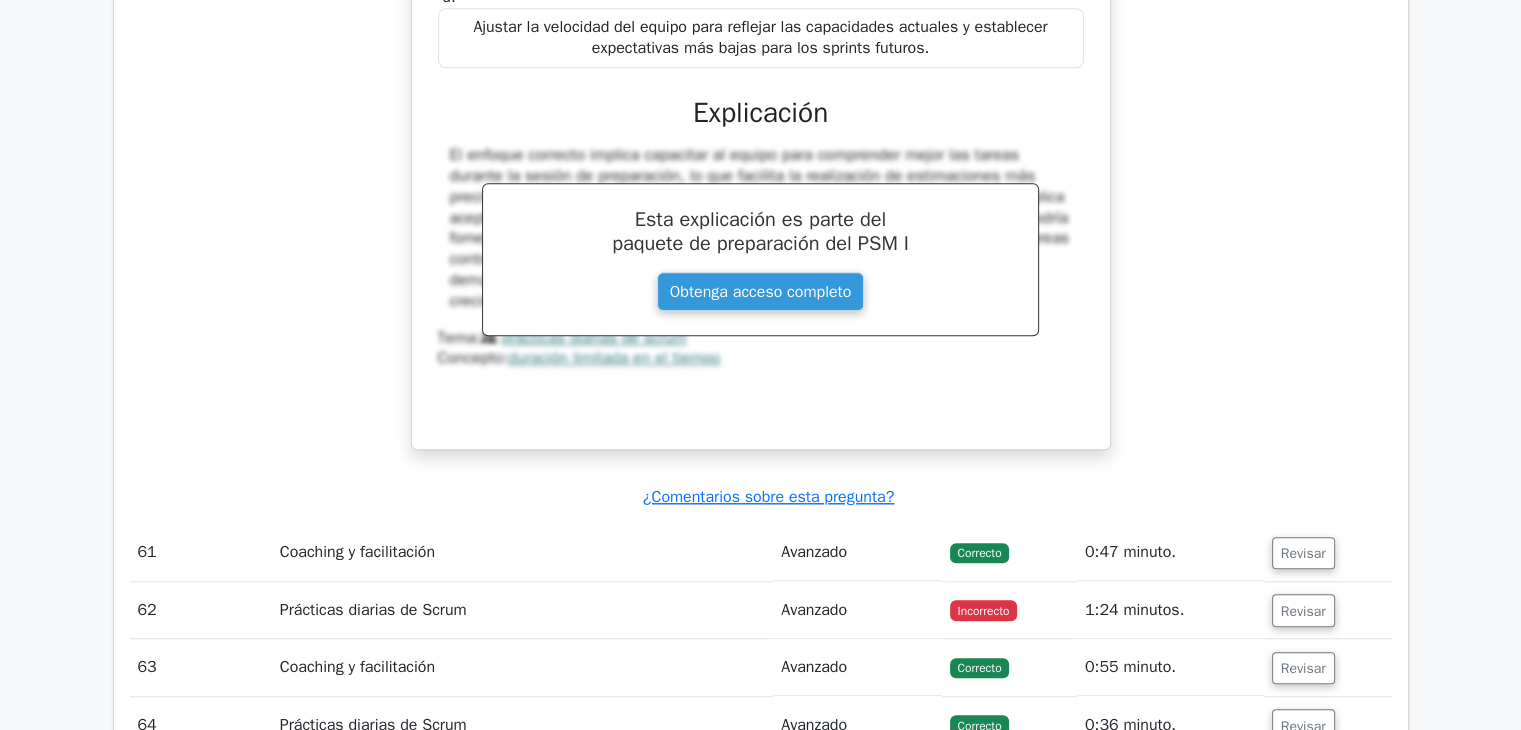 scroll, scrollTop: 9700, scrollLeft: 0, axis: vertical 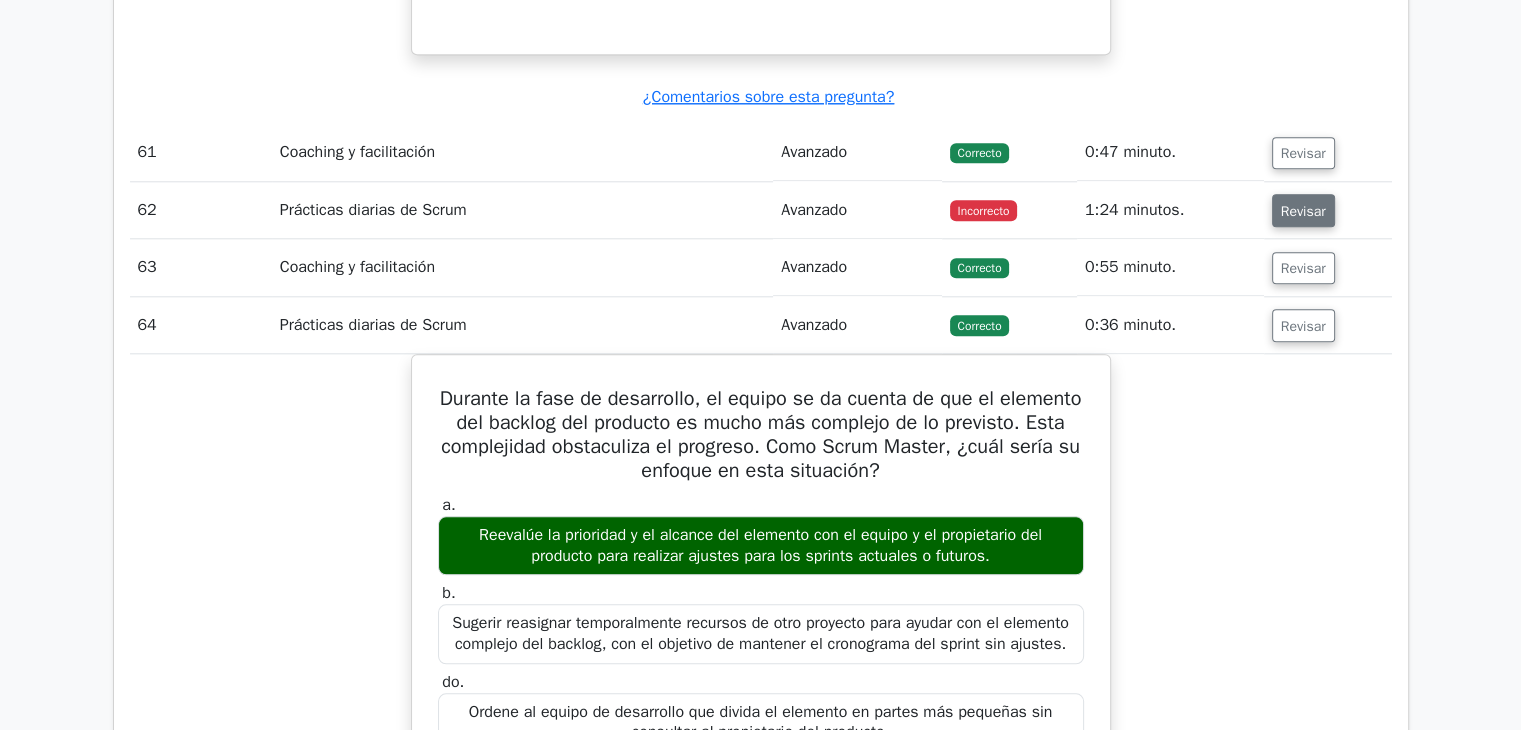click on "Revisar" at bounding box center (1303, 211) 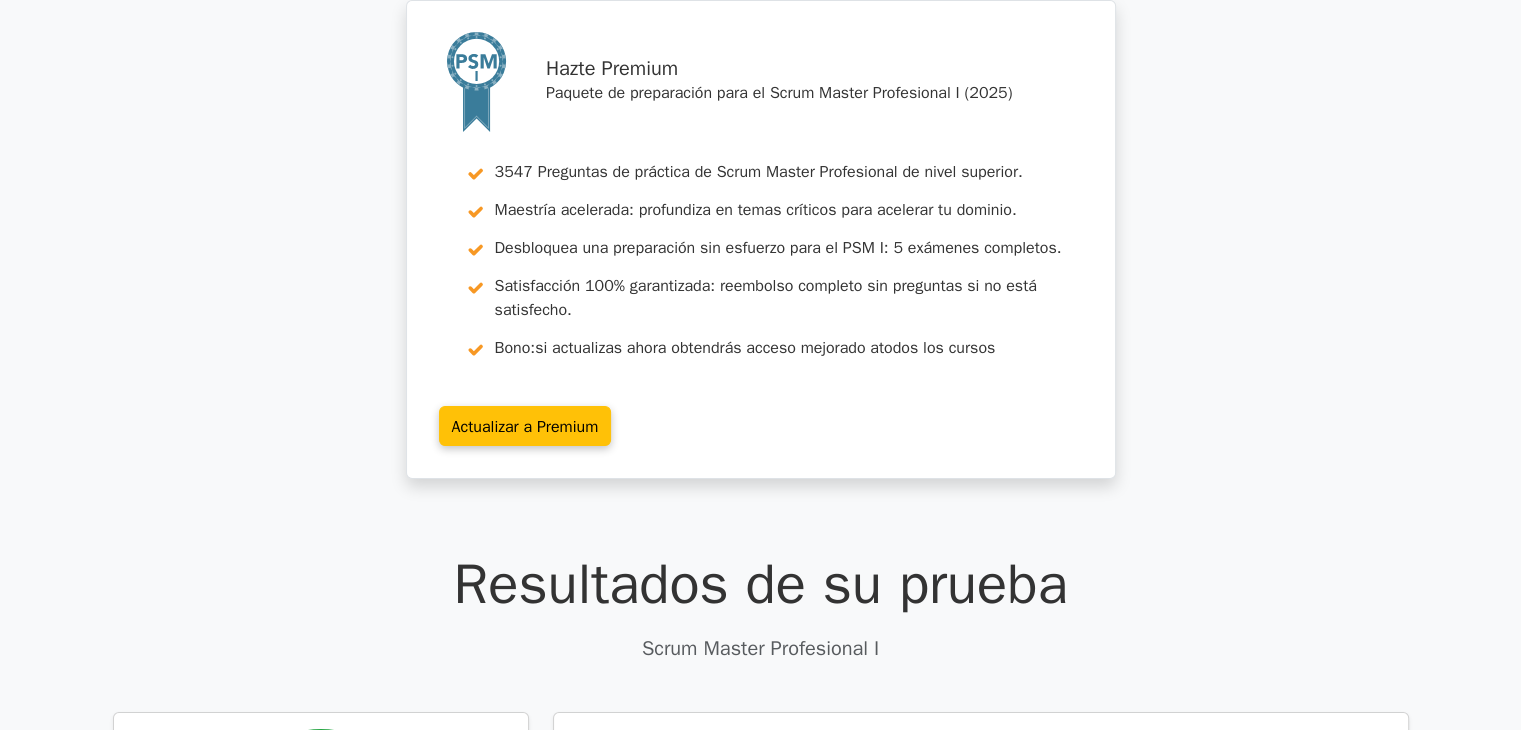 scroll, scrollTop: 0, scrollLeft: 0, axis: both 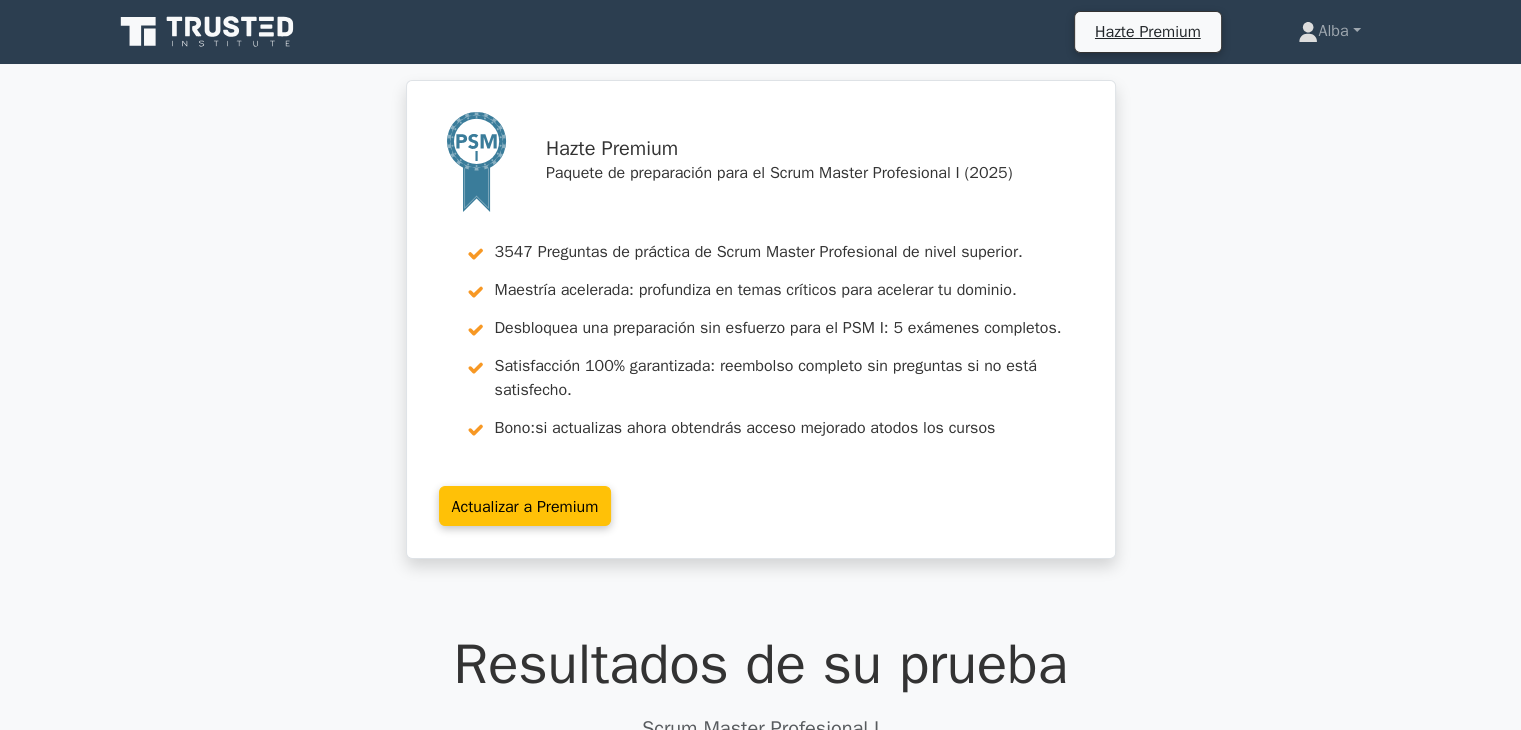type 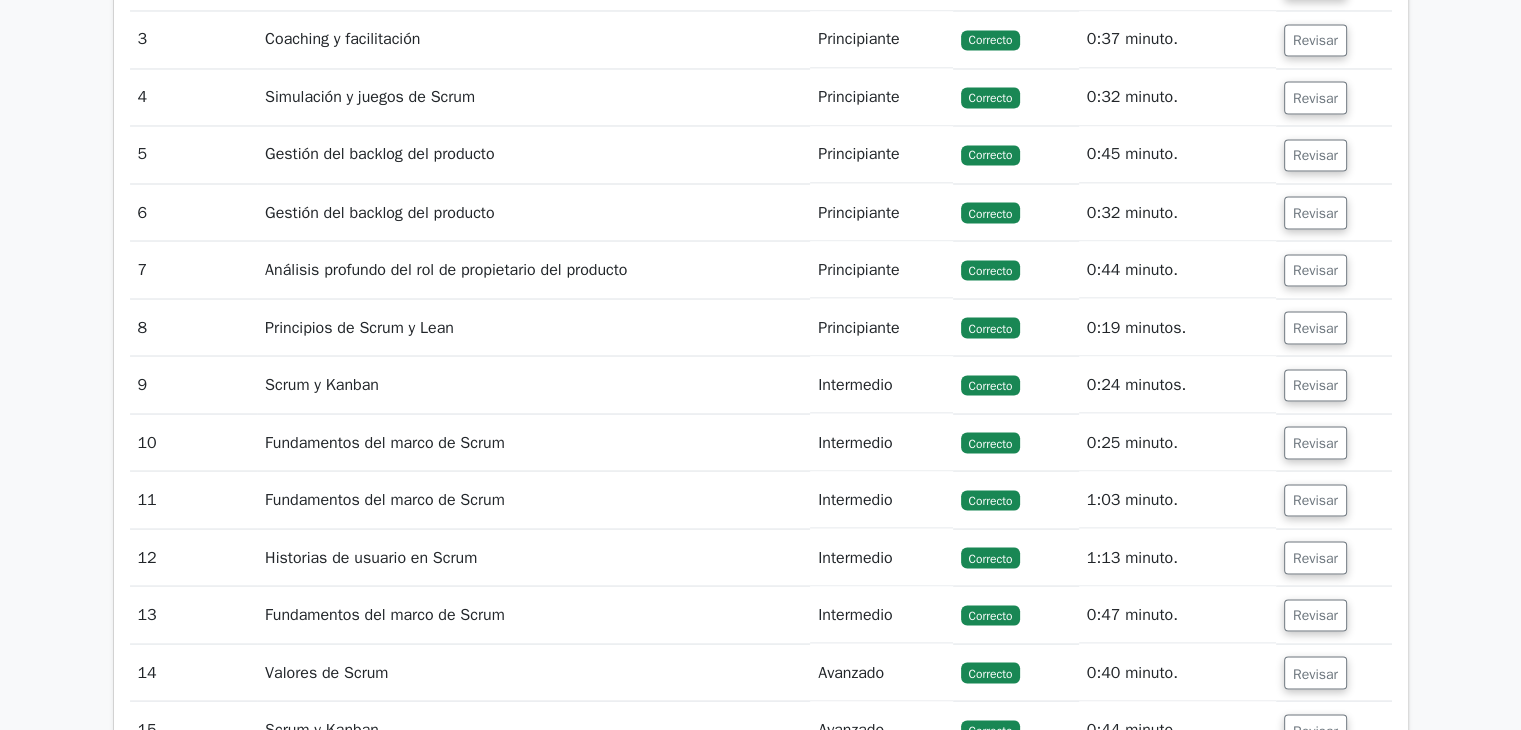 scroll, scrollTop: 4000, scrollLeft: 0, axis: vertical 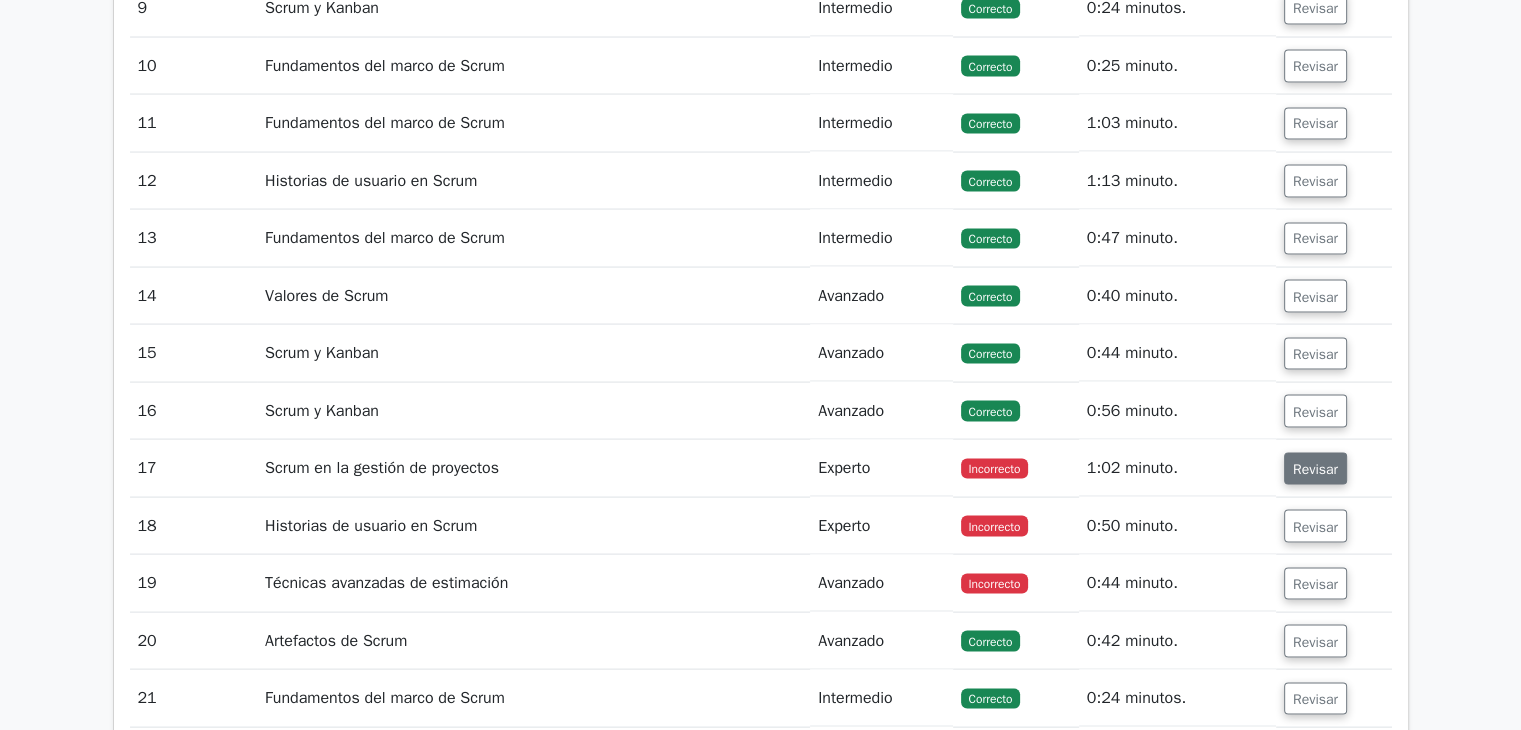 click on "Revisar" at bounding box center [1315, 469] 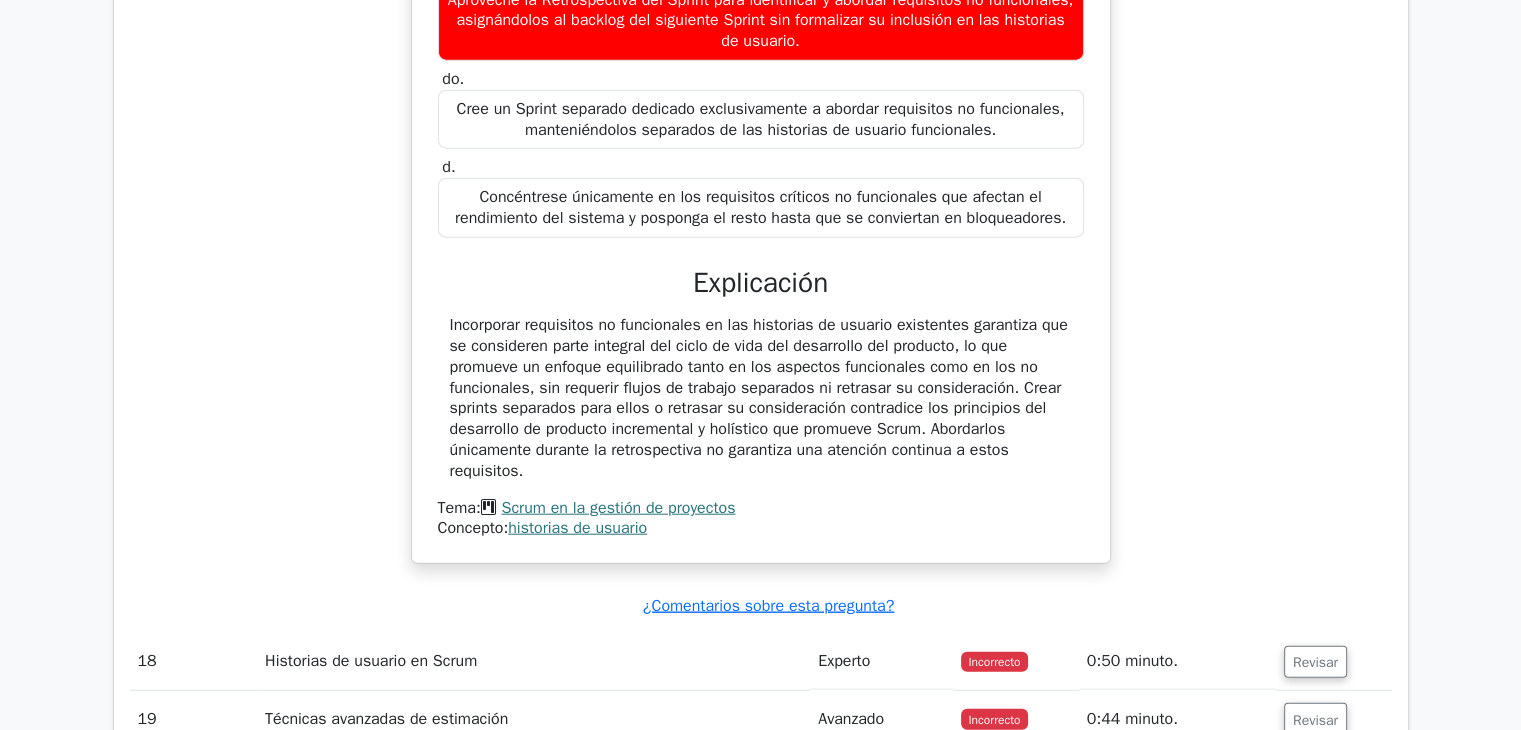 scroll, scrollTop: 4800, scrollLeft: 0, axis: vertical 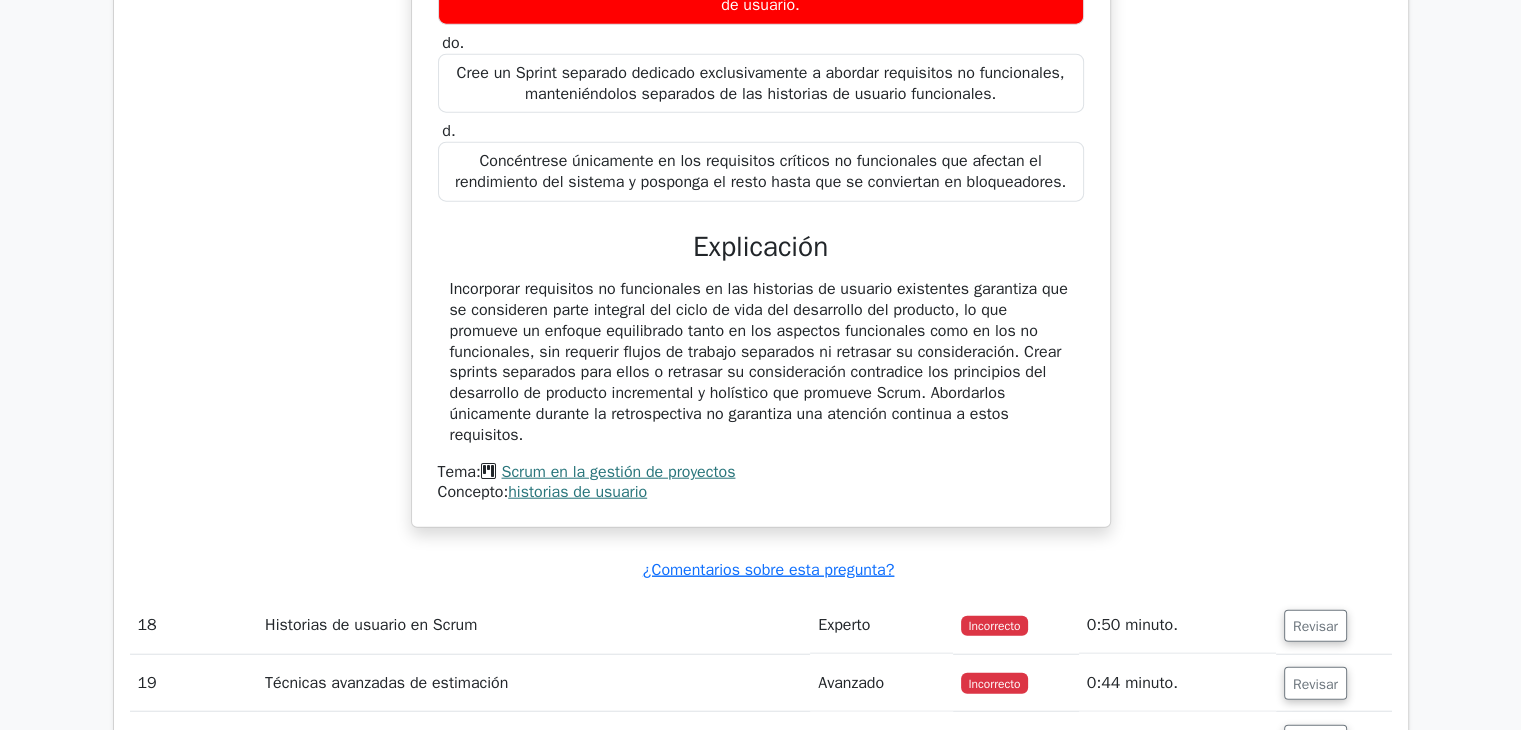 click on "Se han desarrollado y probado con éxito varias historias de usuario, pero no se han incluido requisitos no funcionales importantes en ellas. ¿Cómo debería gestionar esta situación el equipo Scrum?
a.
Integre los requisitos no funcionales en las historias de usuario existentes cuando corresponda, asegurándose de que se consideren durante el proceso de refinamiento y priorización." at bounding box center [761, 125] 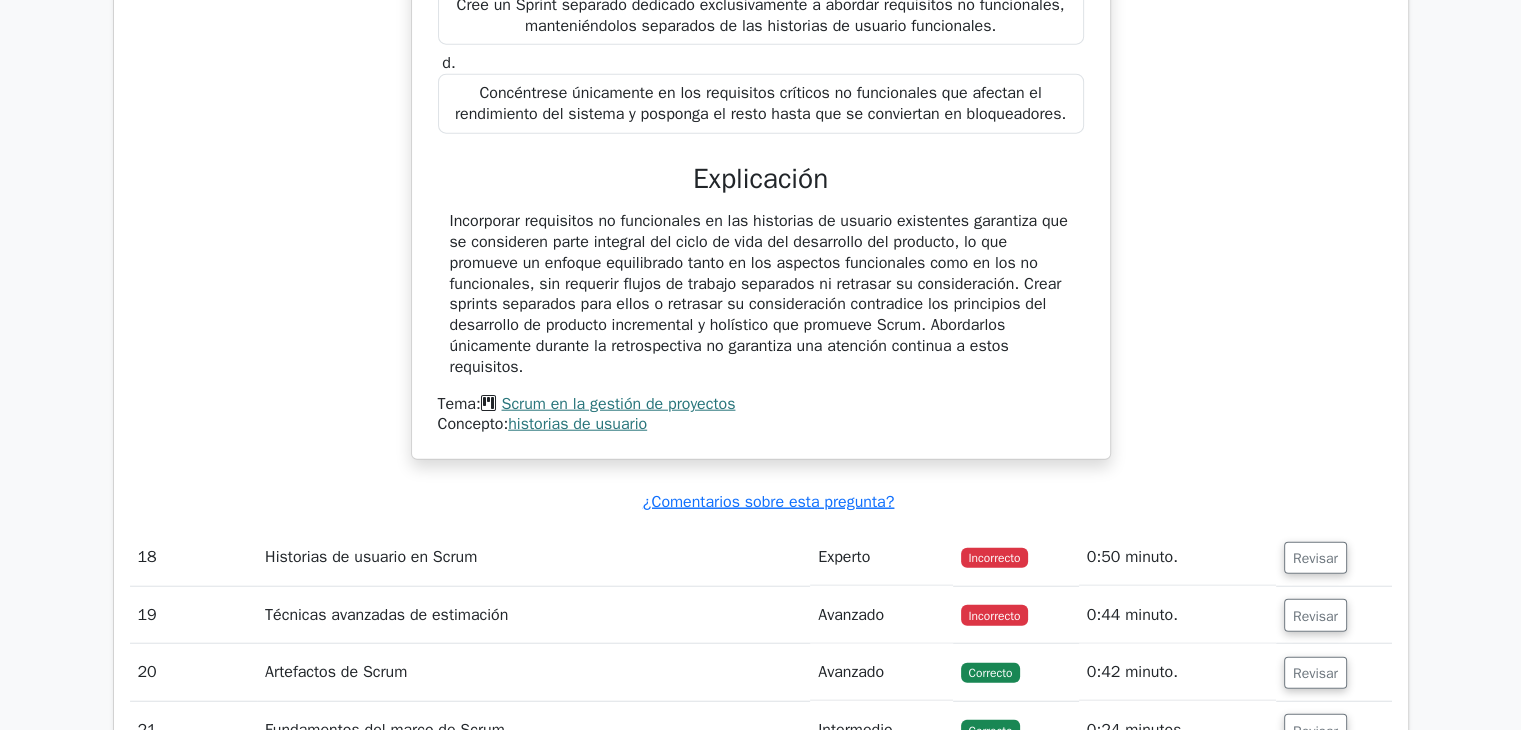 scroll, scrollTop: 4900, scrollLeft: 0, axis: vertical 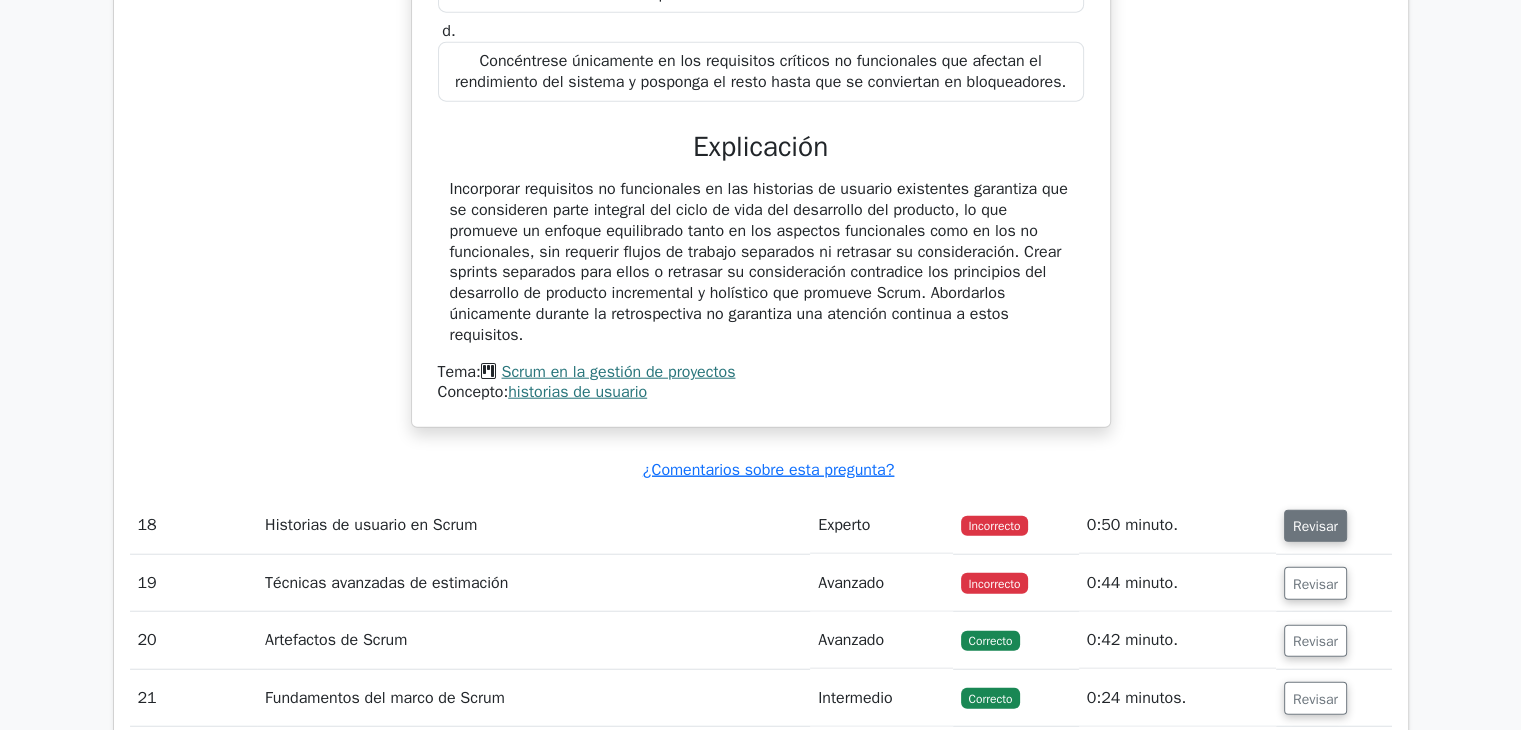 click on "Revisar" at bounding box center [1315, 526] 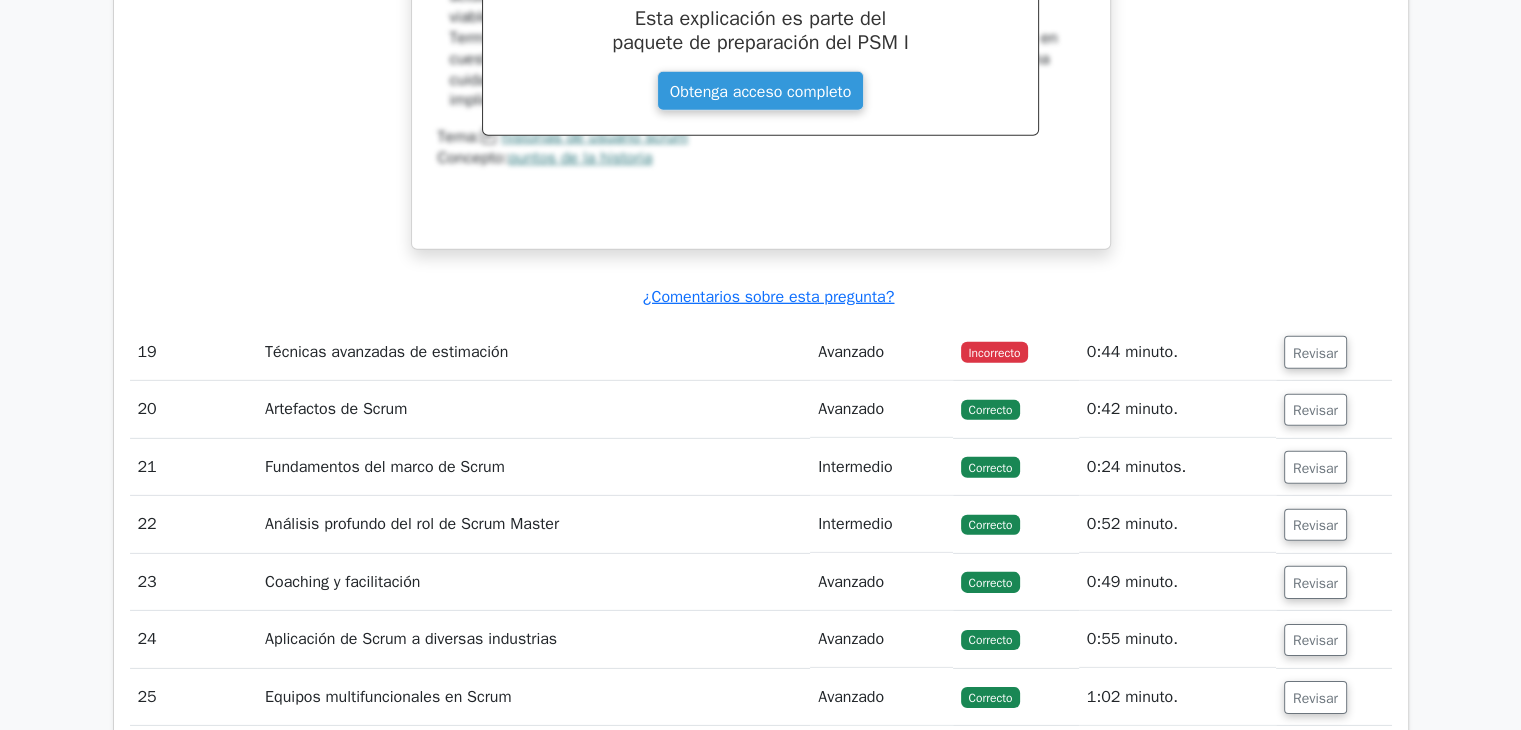 scroll, scrollTop: 6100, scrollLeft: 0, axis: vertical 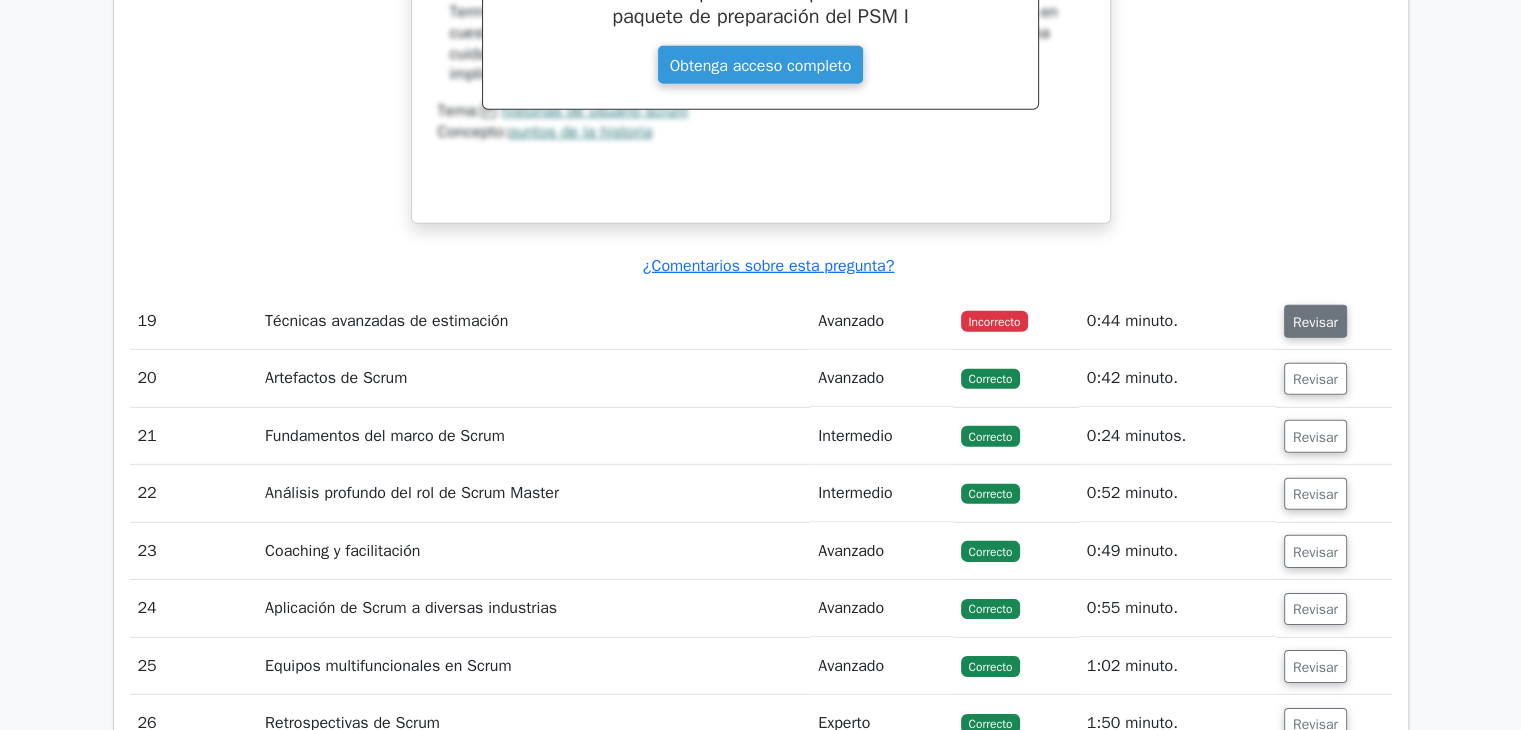 click on "Revisar" at bounding box center [1315, 322] 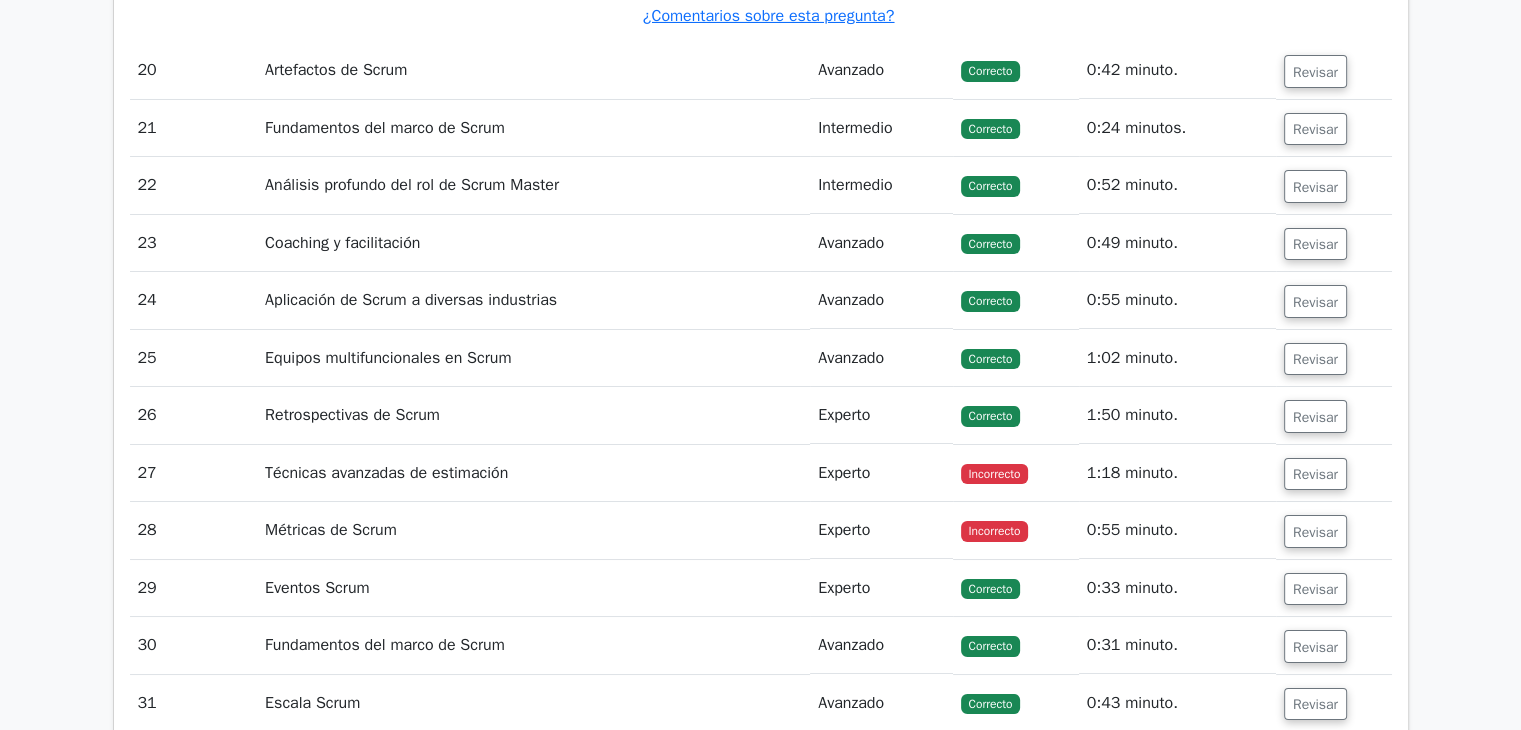 scroll, scrollTop: 7400, scrollLeft: 0, axis: vertical 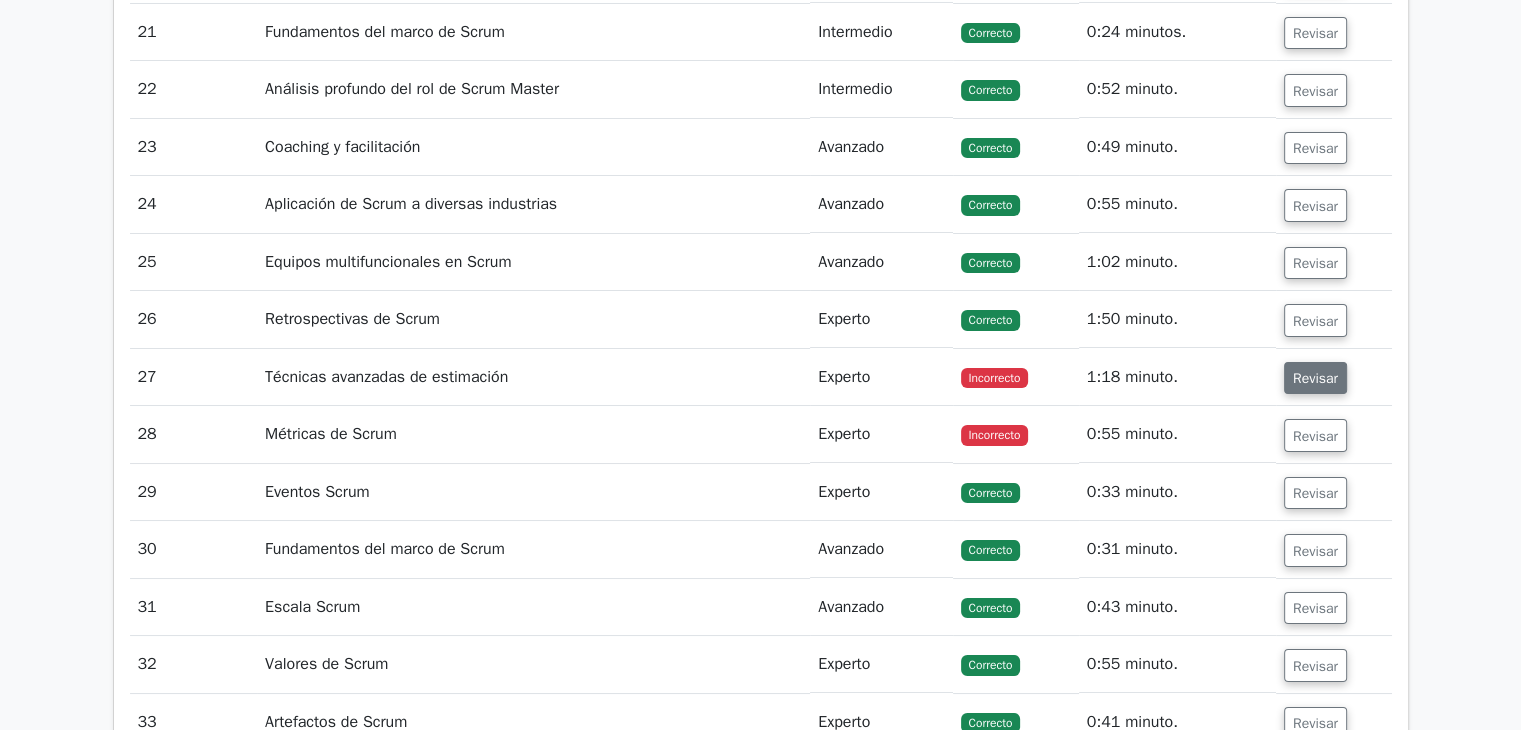 click on "Revisar" at bounding box center [1315, 378] 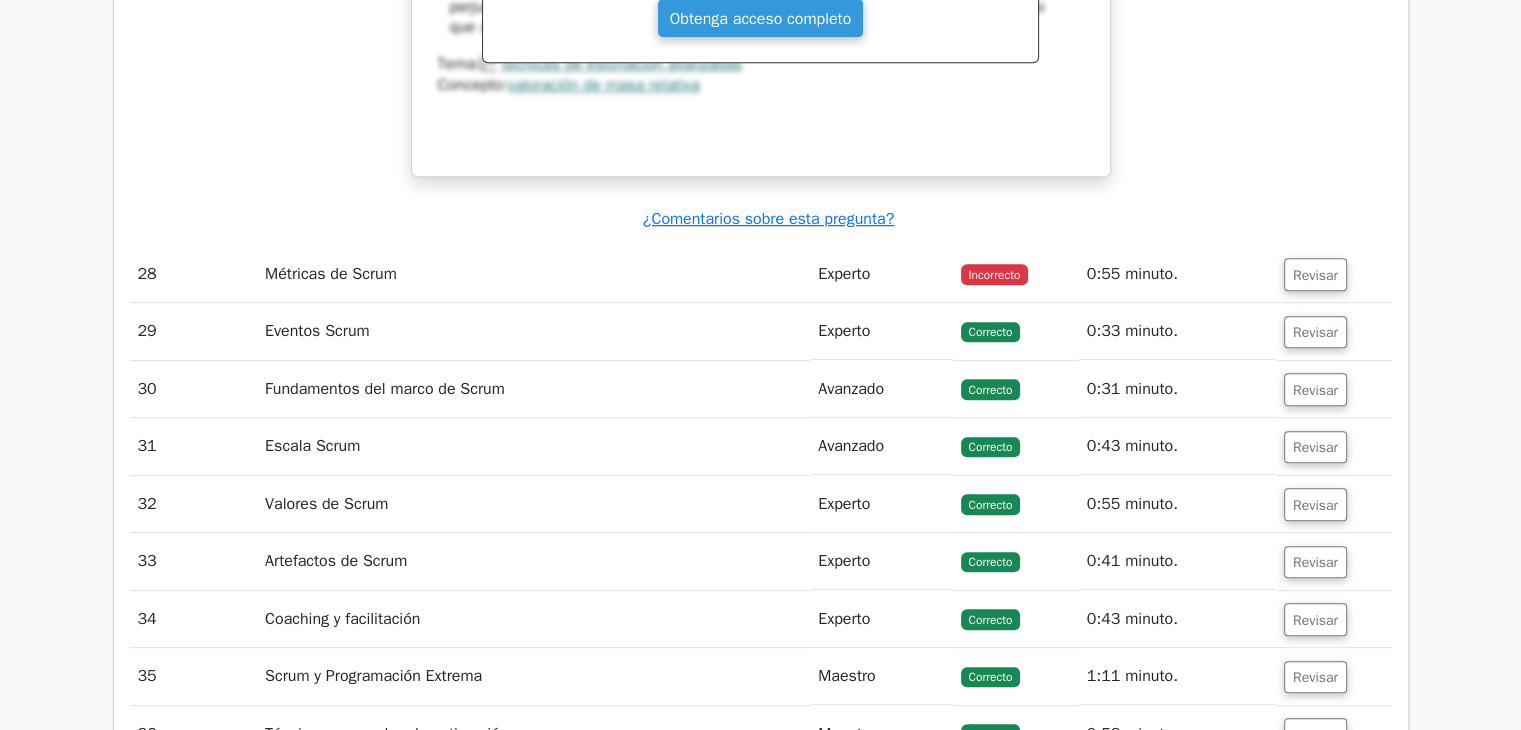 scroll, scrollTop: 8700, scrollLeft: 0, axis: vertical 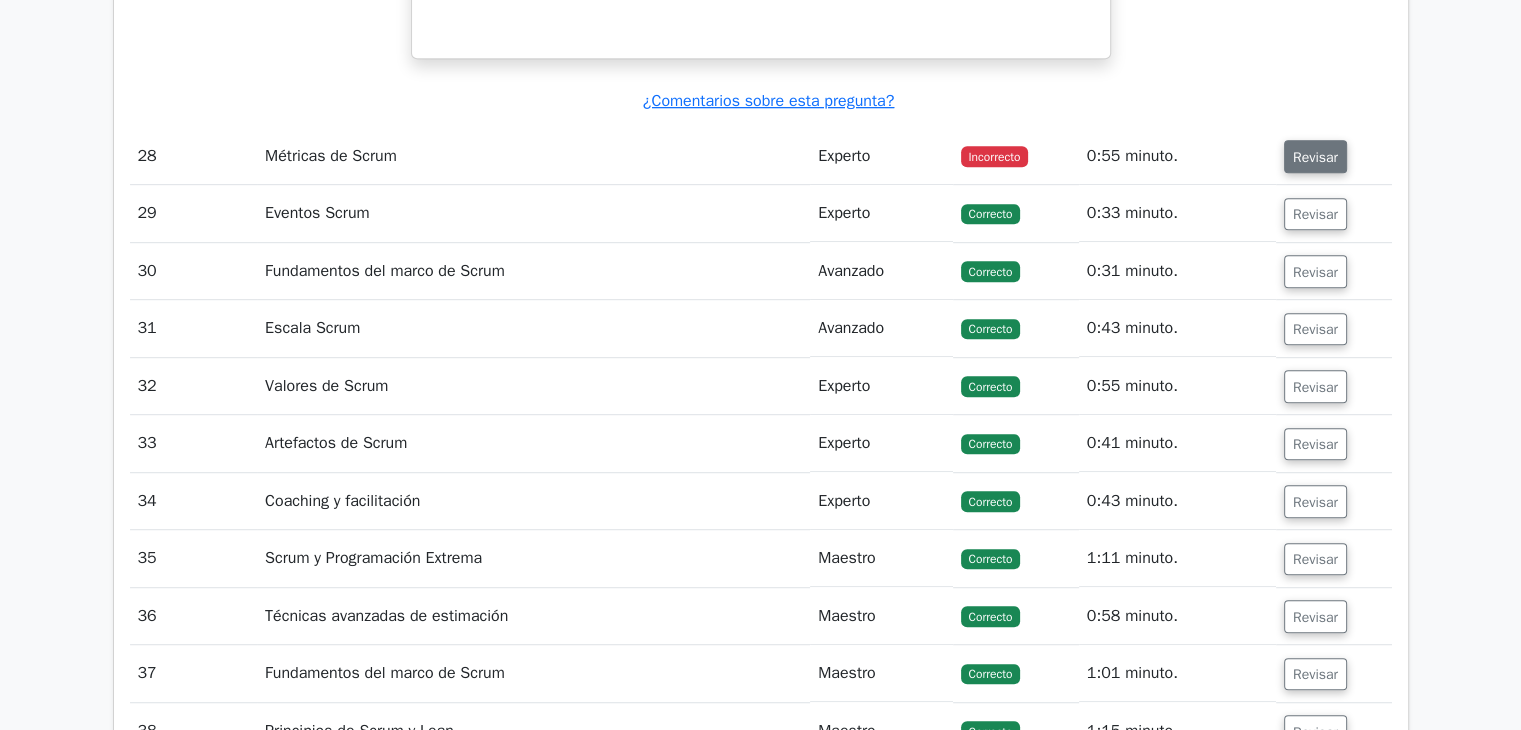 click on "Revisar" at bounding box center (1315, 156) 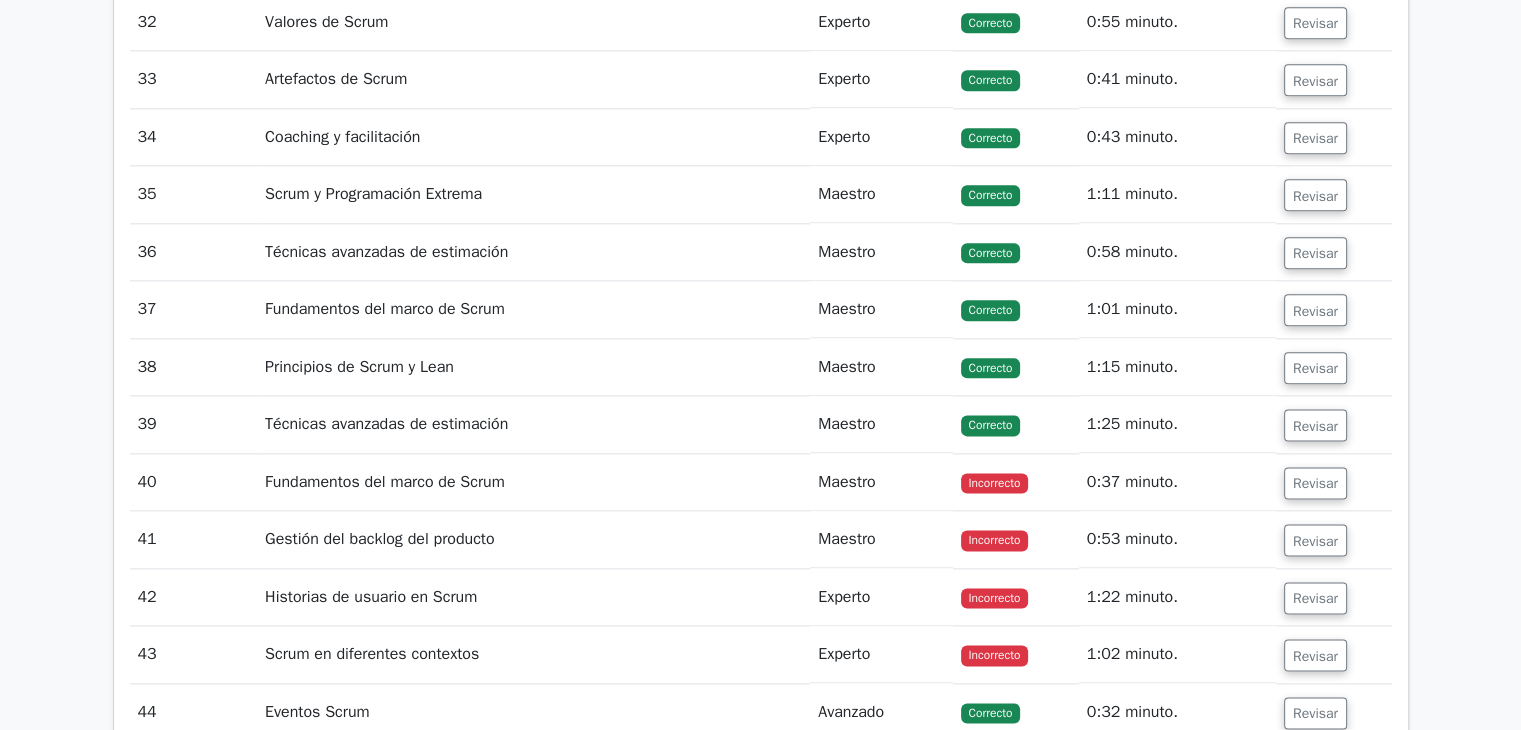 scroll, scrollTop: 10100, scrollLeft: 0, axis: vertical 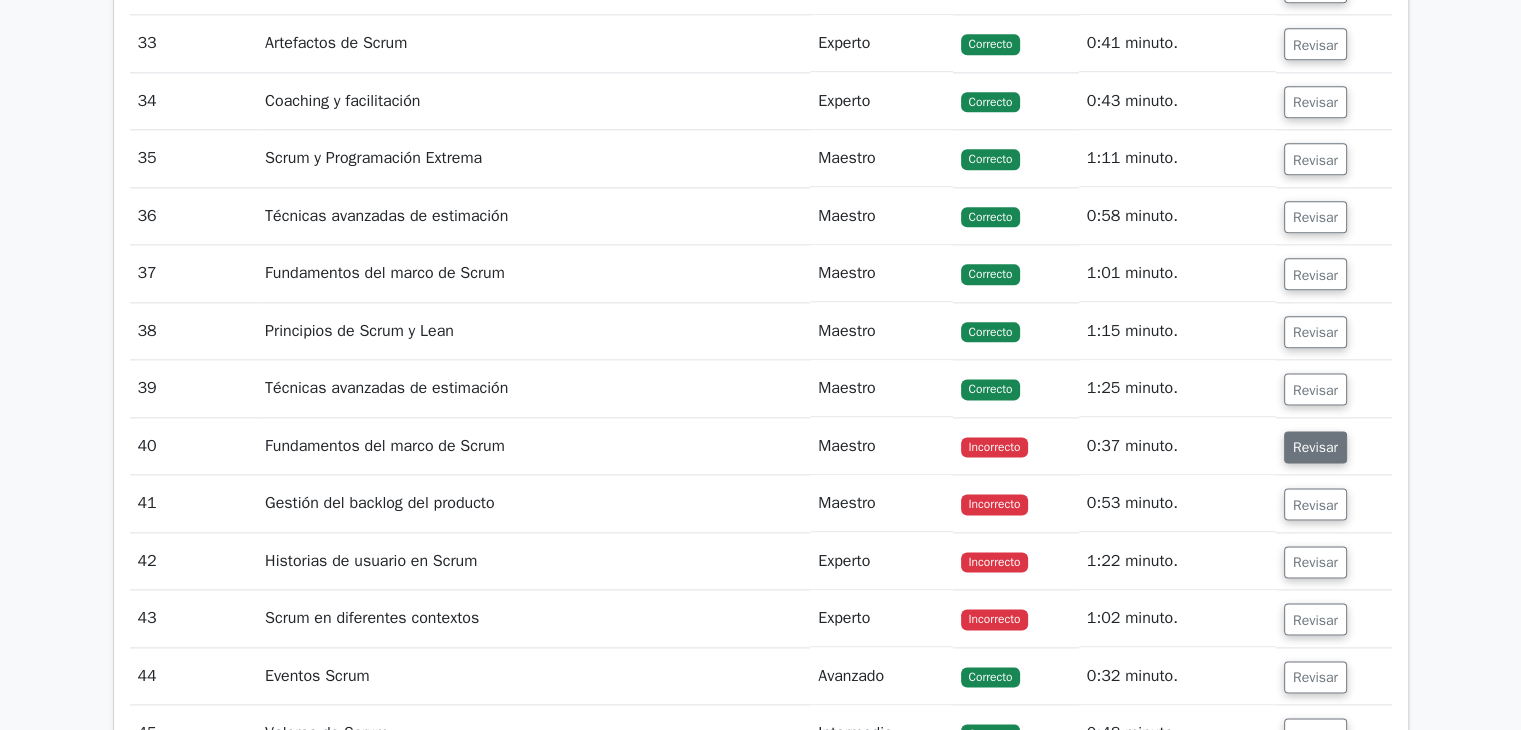 click on "Revisar" at bounding box center [1315, 447] 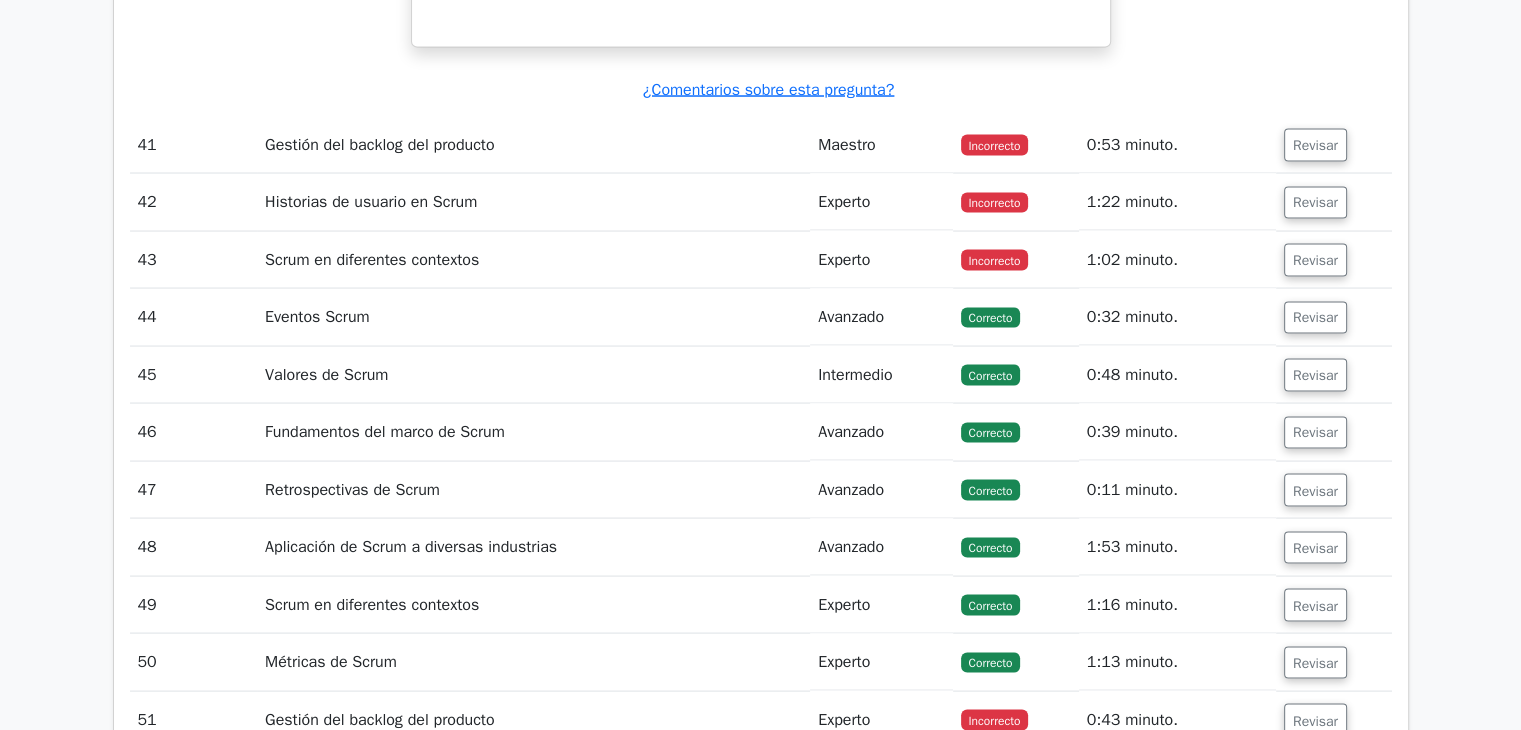 scroll, scrollTop: 11400, scrollLeft: 0, axis: vertical 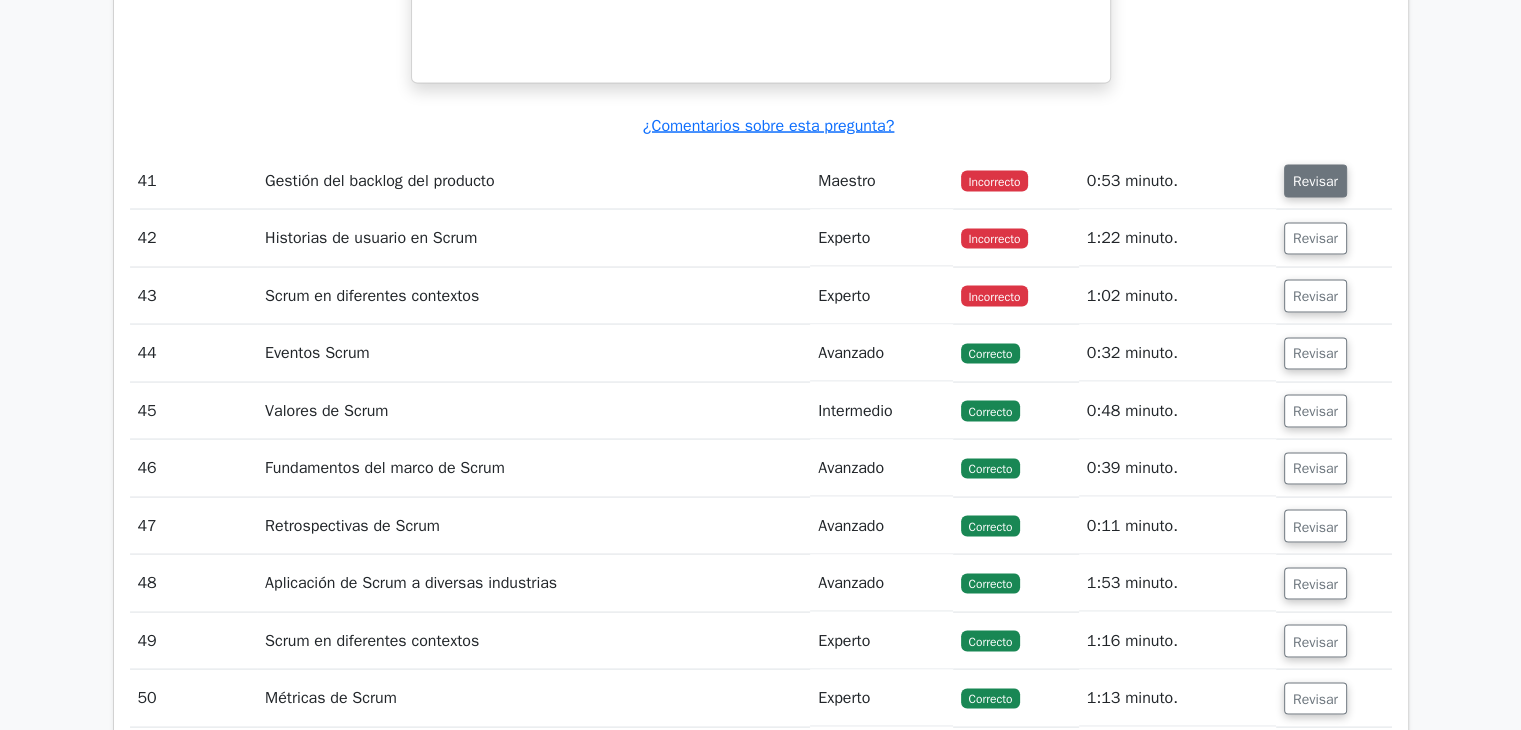 click on "Revisar" at bounding box center (1315, 180) 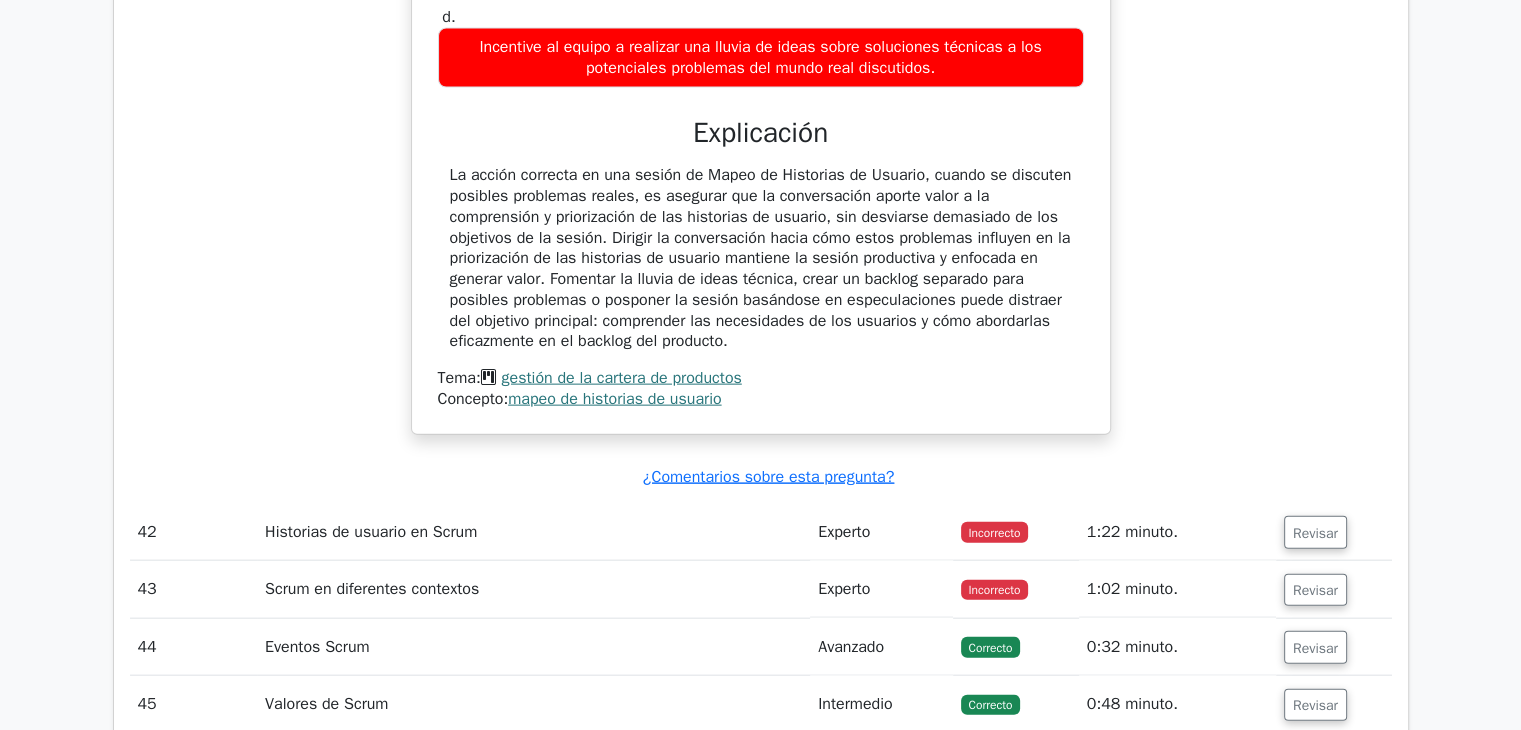 scroll, scrollTop: 12100, scrollLeft: 0, axis: vertical 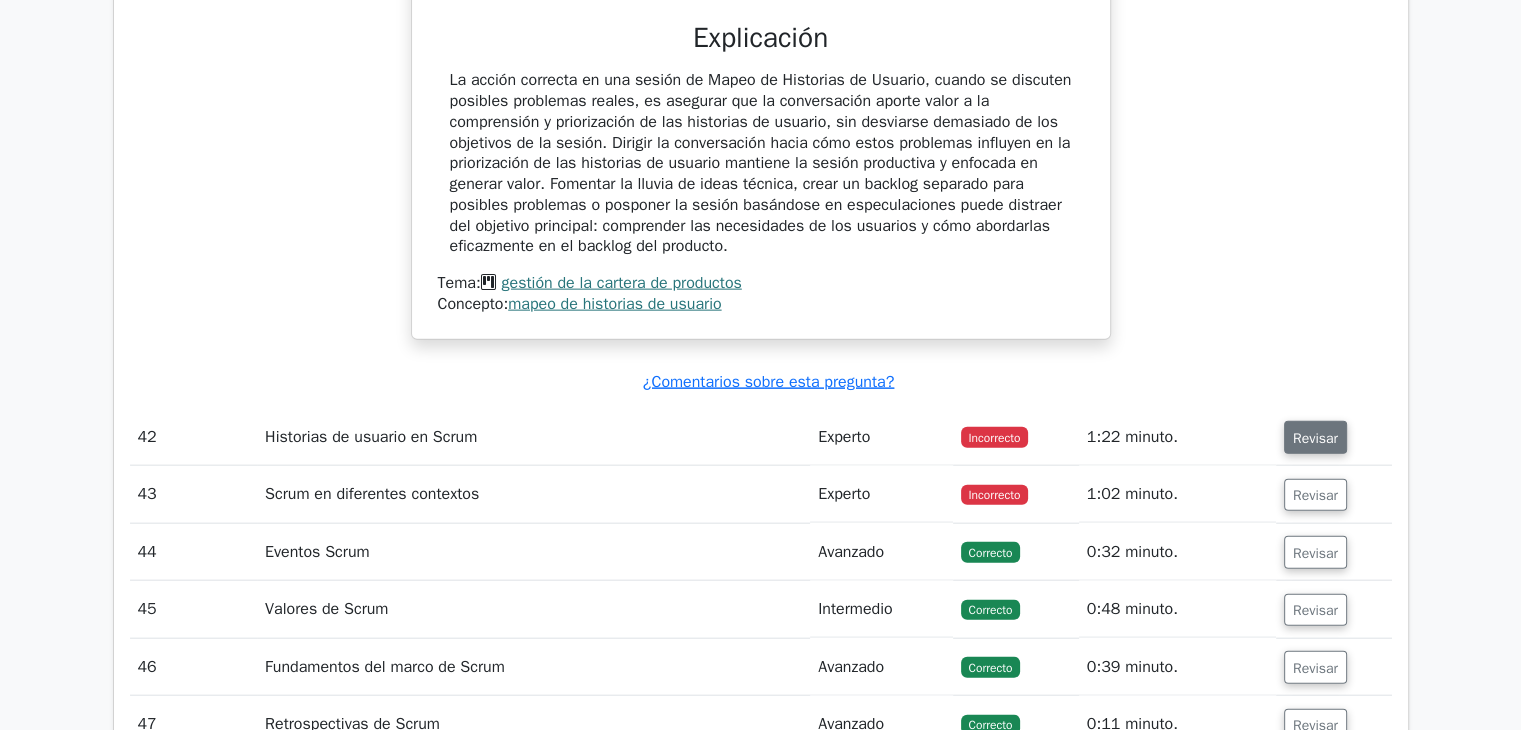 click on "Revisar" at bounding box center [1315, 438] 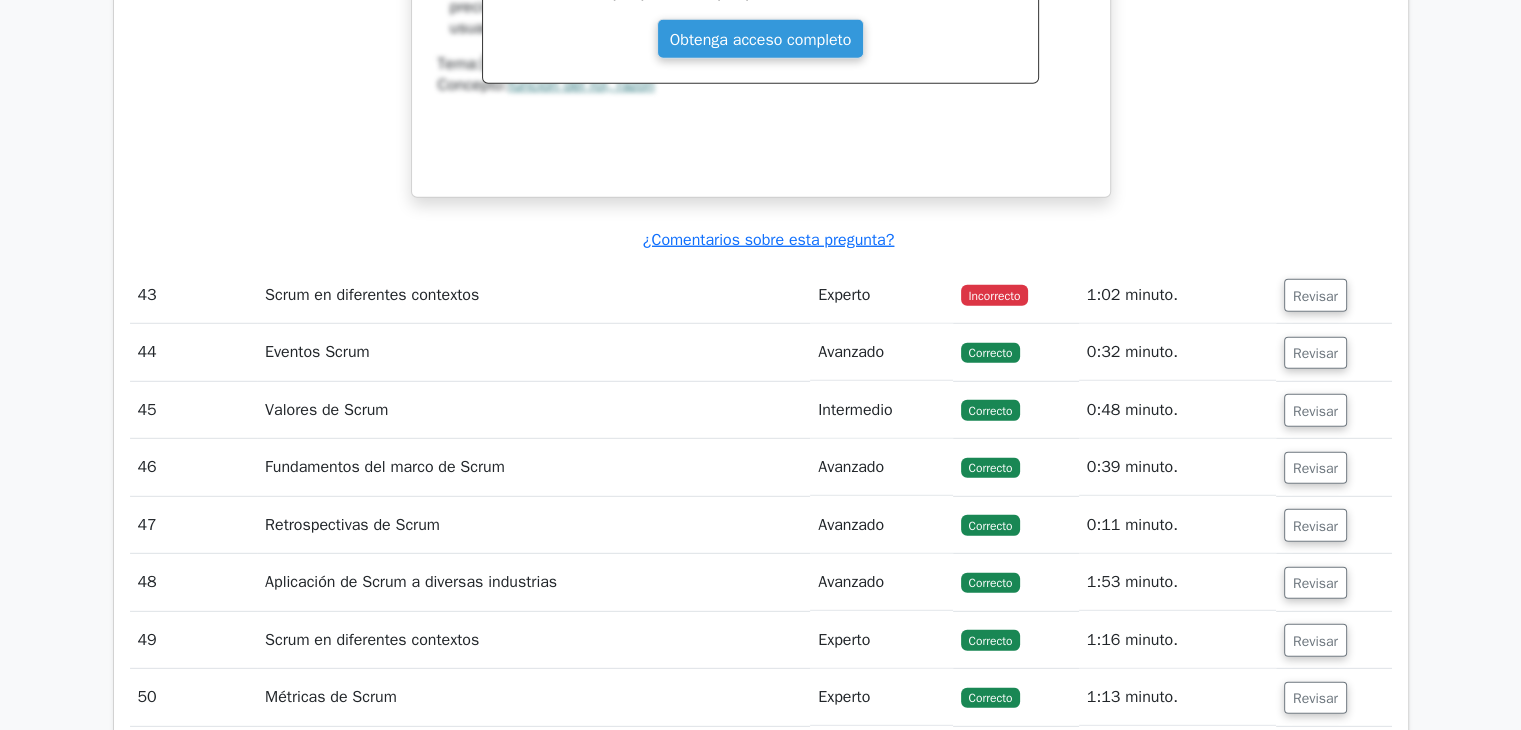 scroll, scrollTop: 13300, scrollLeft: 0, axis: vertical 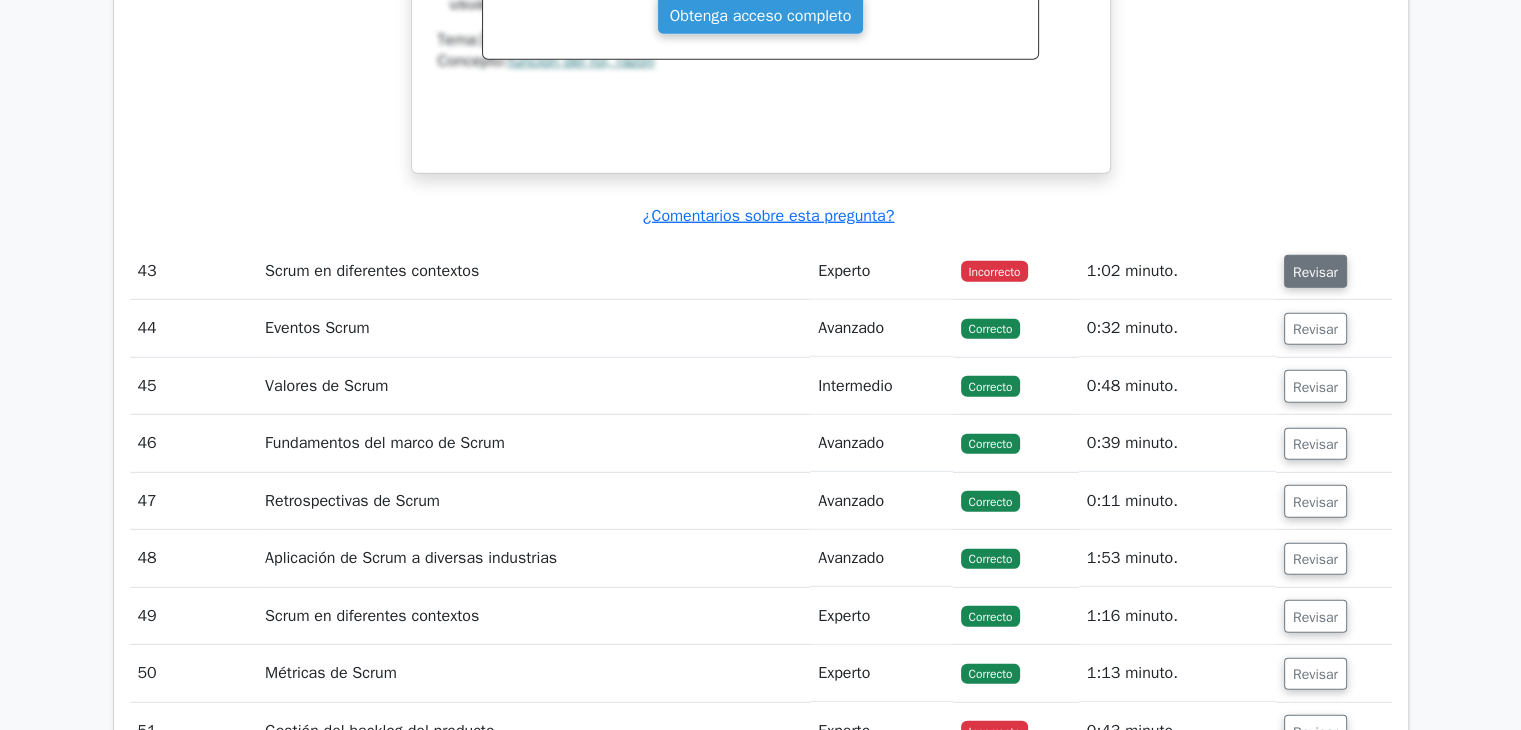 click on "Revisar" at bounding box center (1315, 271) 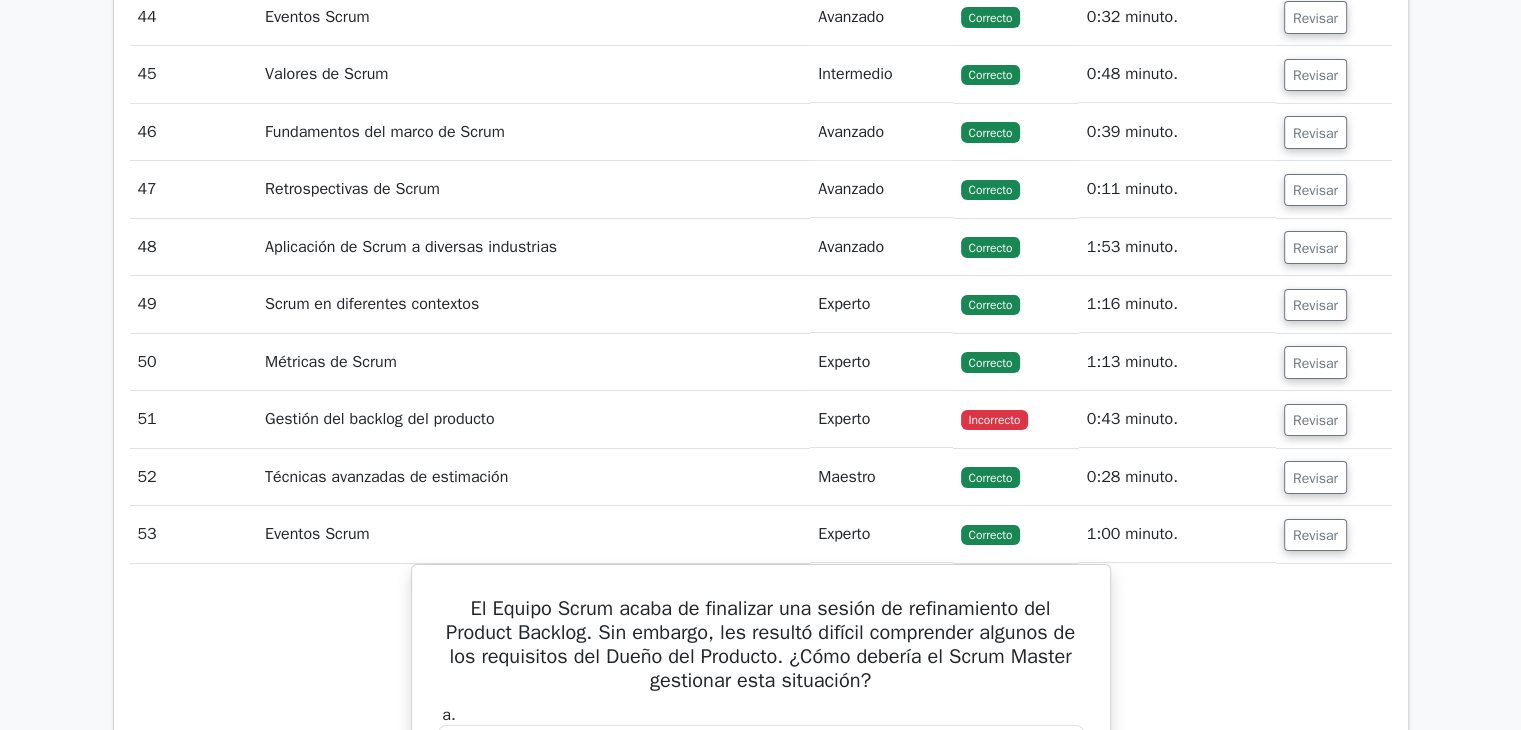 scroll, scrollTop: 14600, scrollLeft: 0, axis: vertical 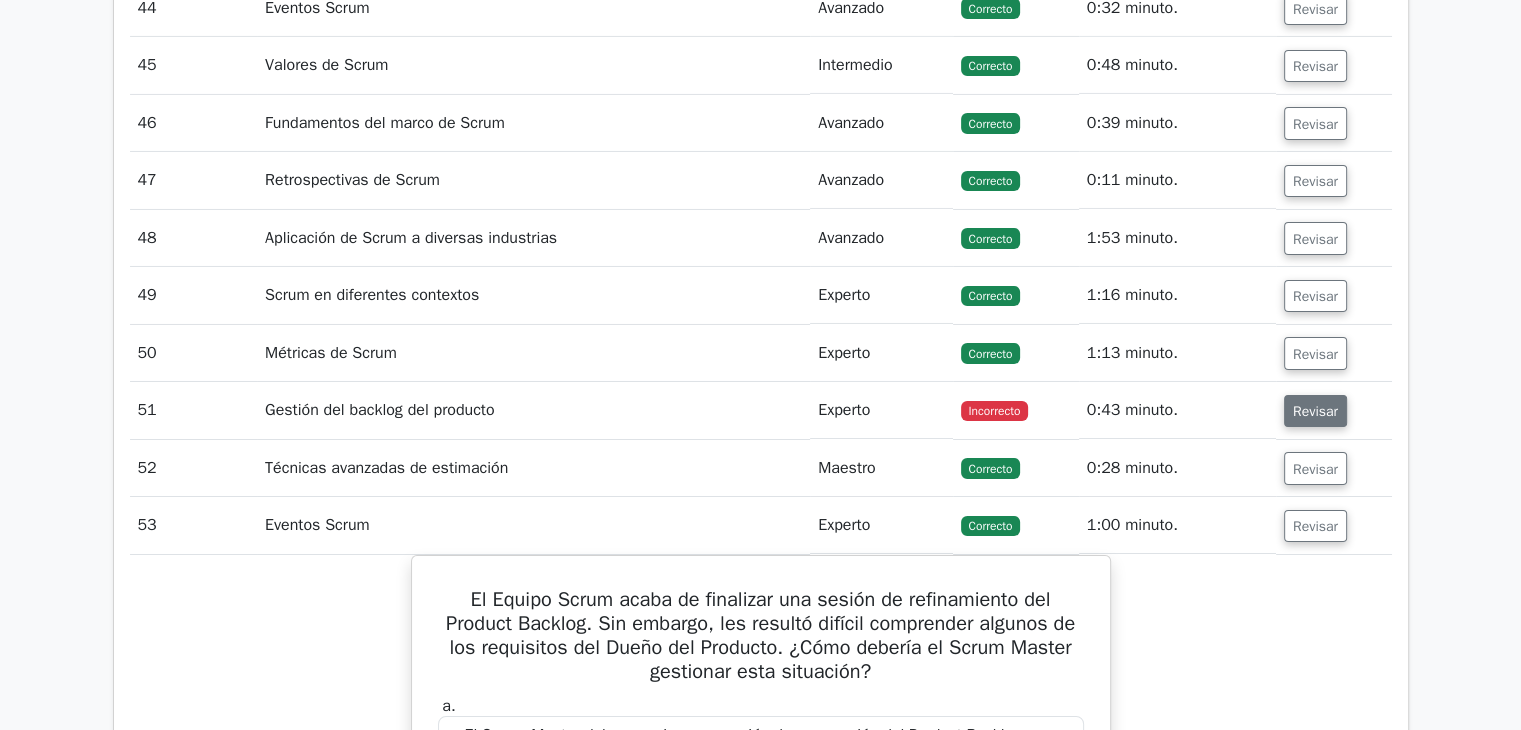 click on "Revisar" at bounding box center [1315, 411] 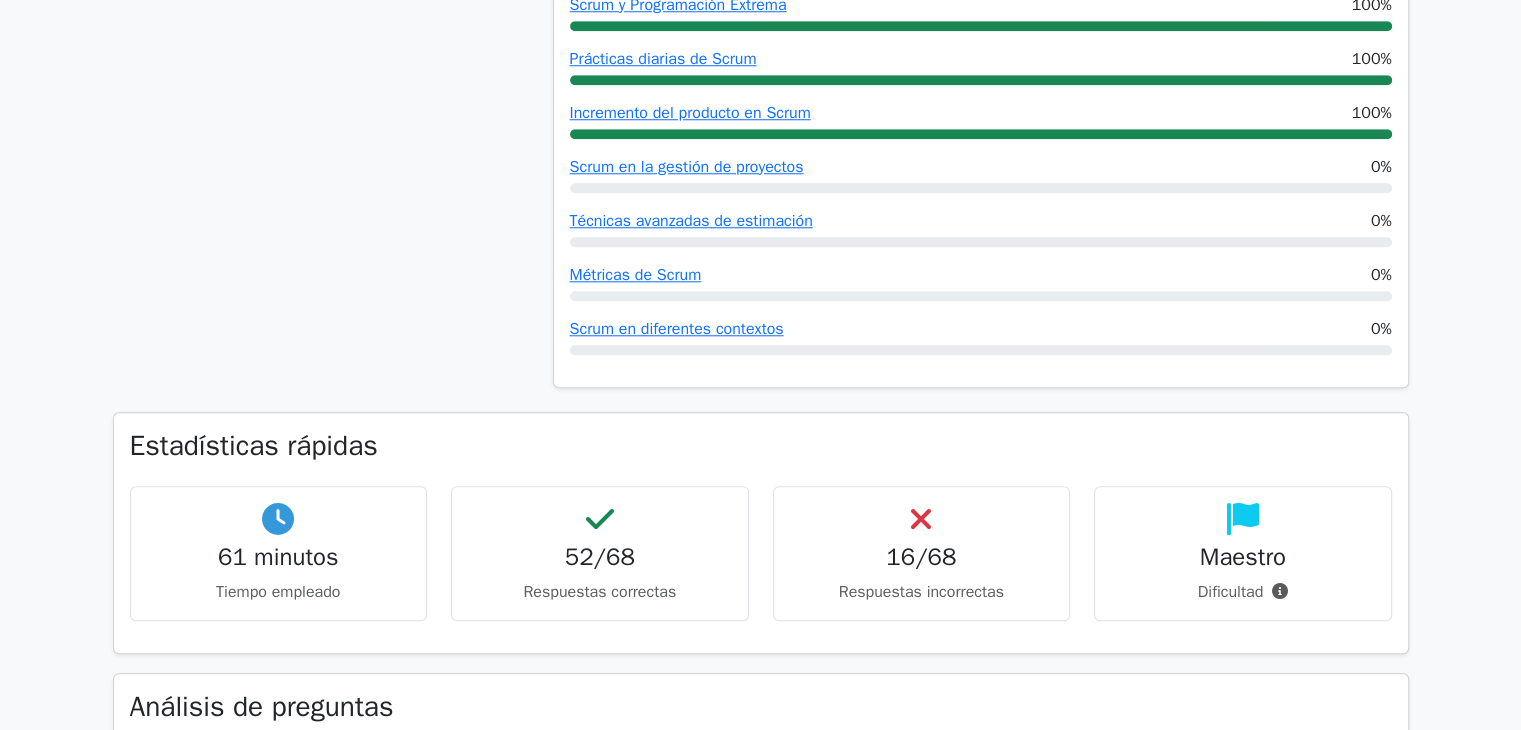 scroll, scrollTop: 1900, scrollLeft: 0, axis: vertical 